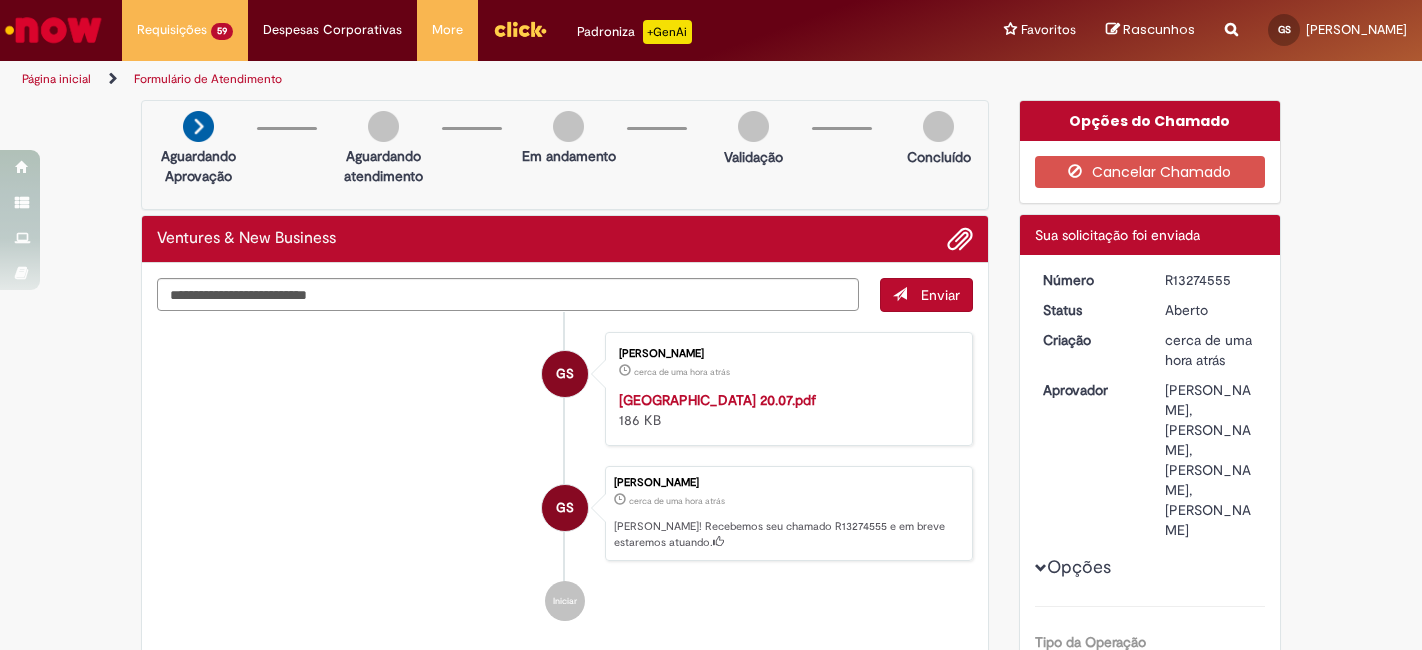 scroll, scrollTop: 0, scrollLeft: 0, axis: both 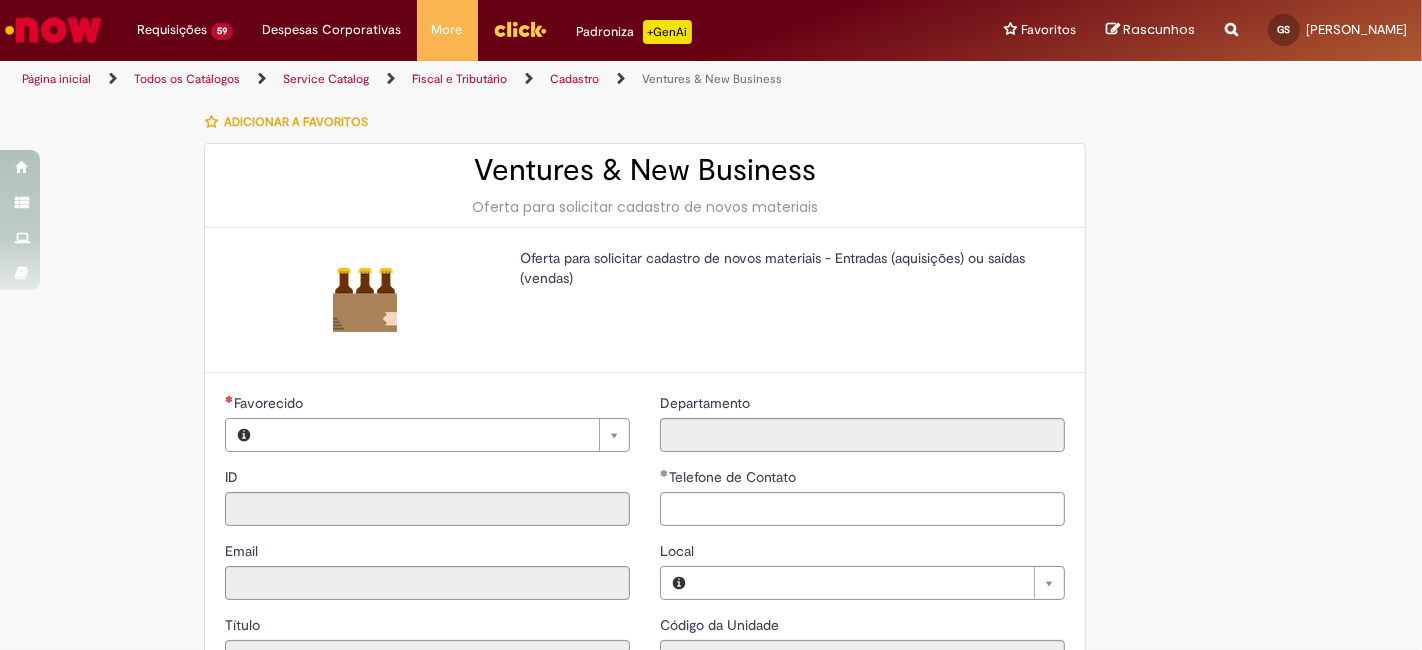 type on "********" 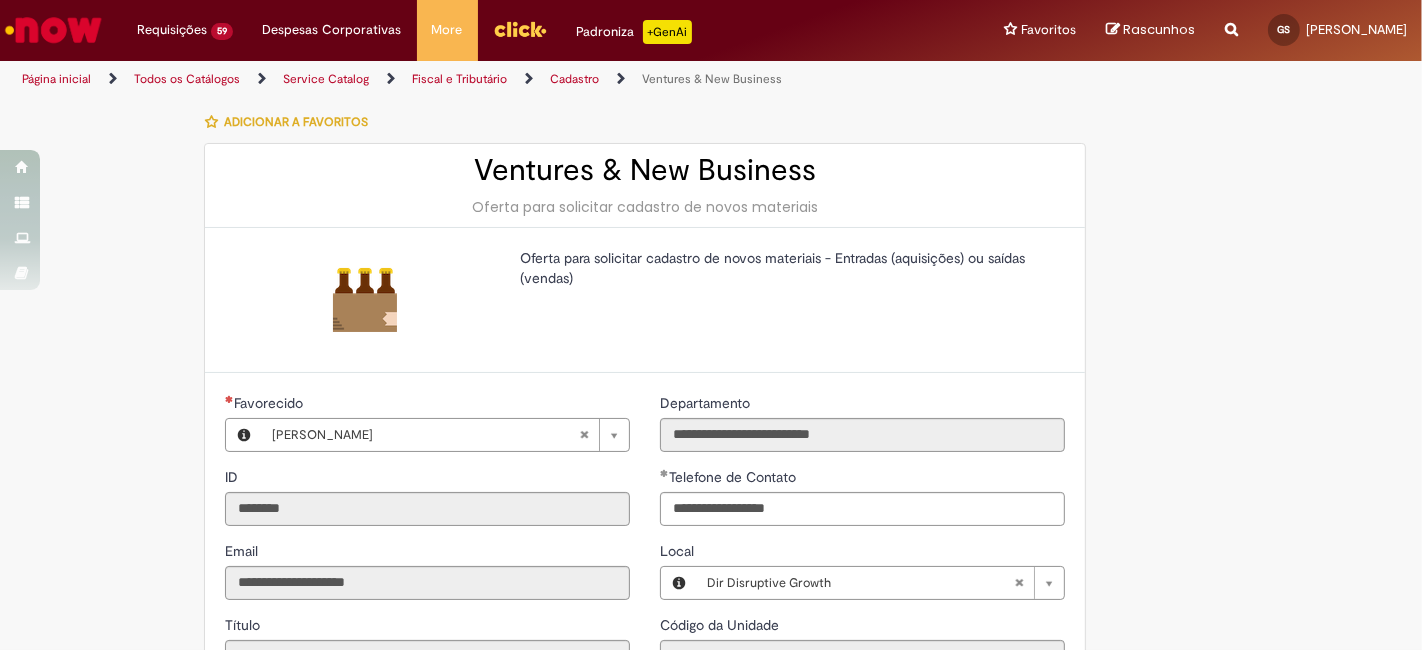 type on "**********" 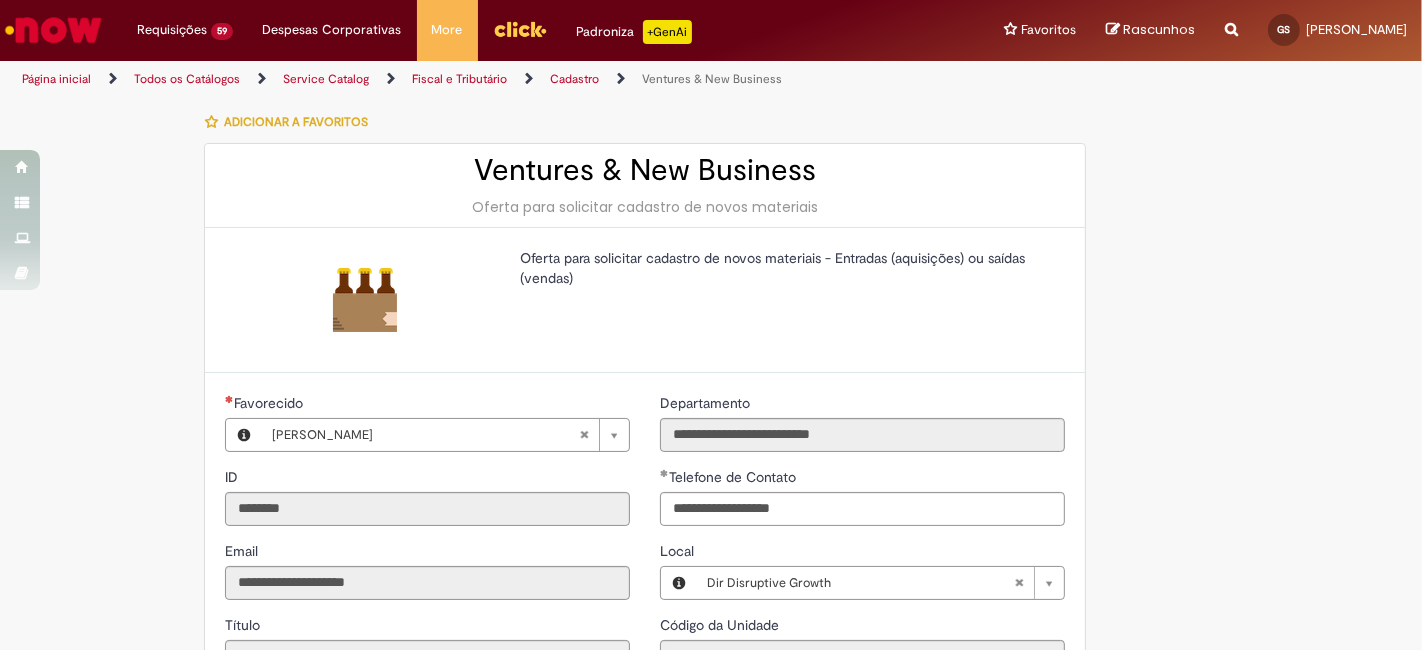 type on "**********" 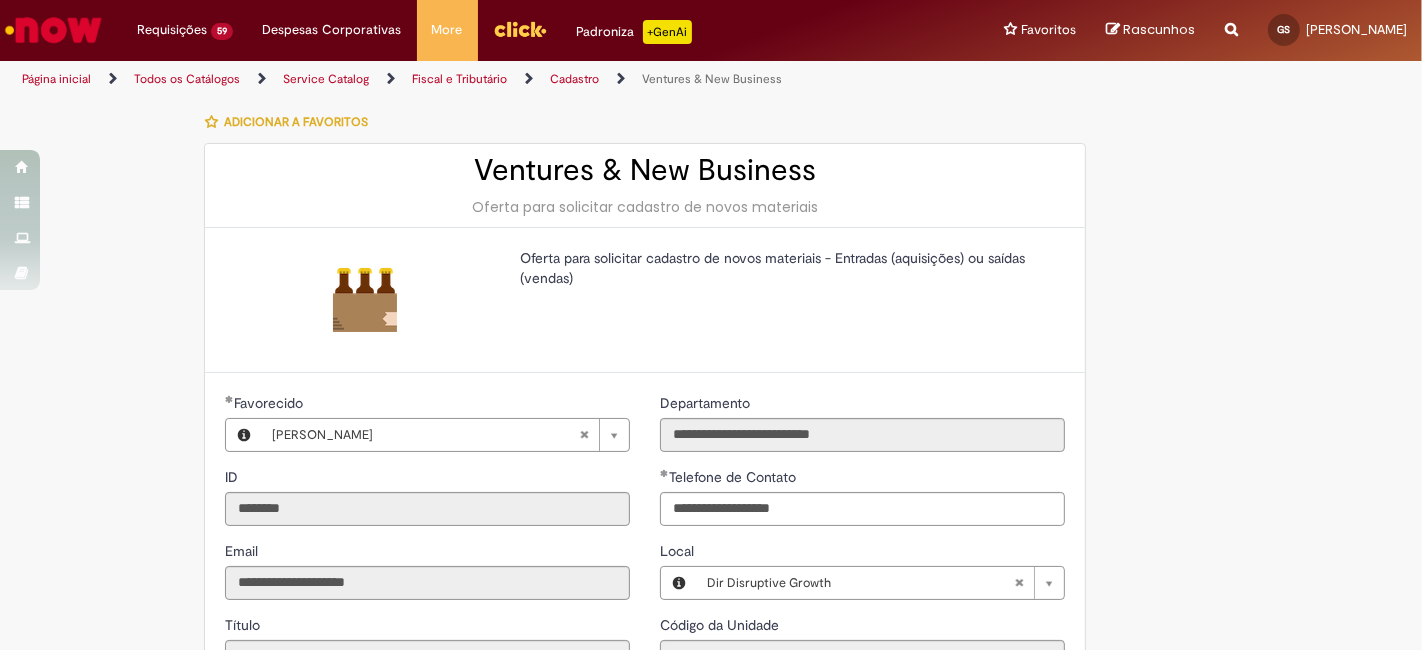 scroll, scrollTop: 222, scrollLeft: 0, axis: vertical 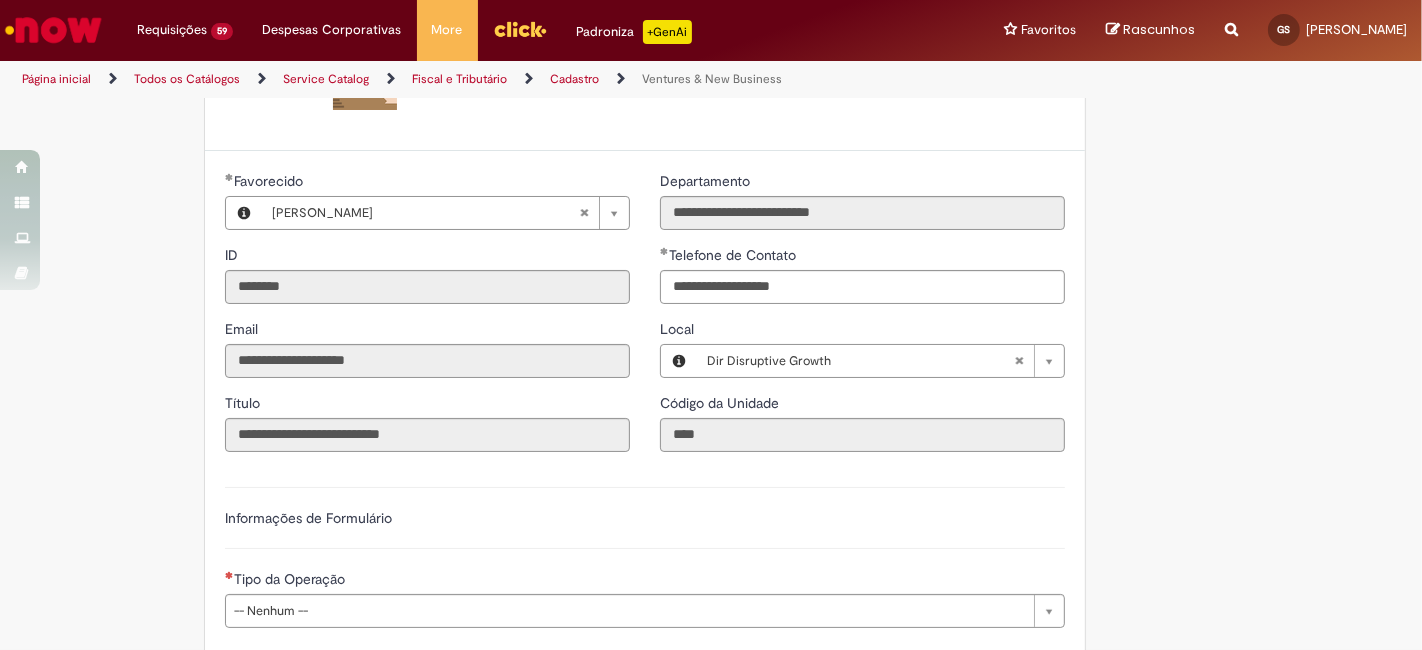click on "**********" at bounding box center [862, 361] 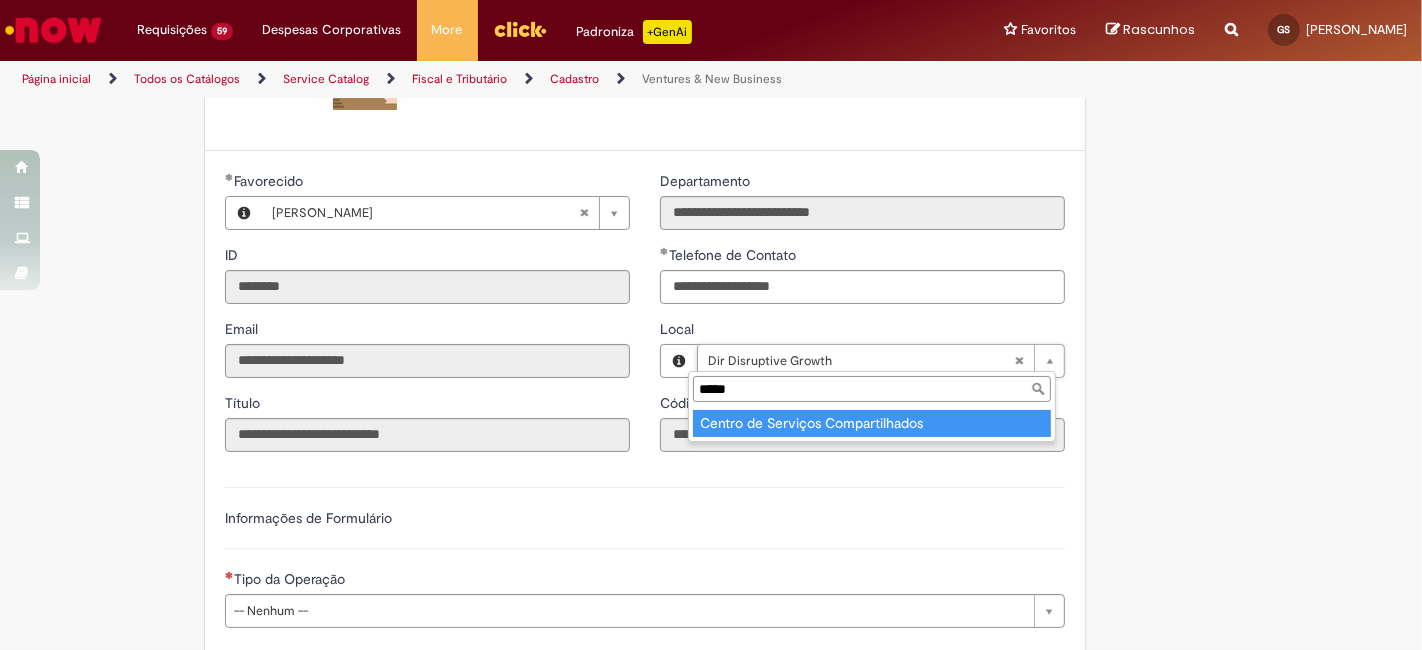 type on "*****" 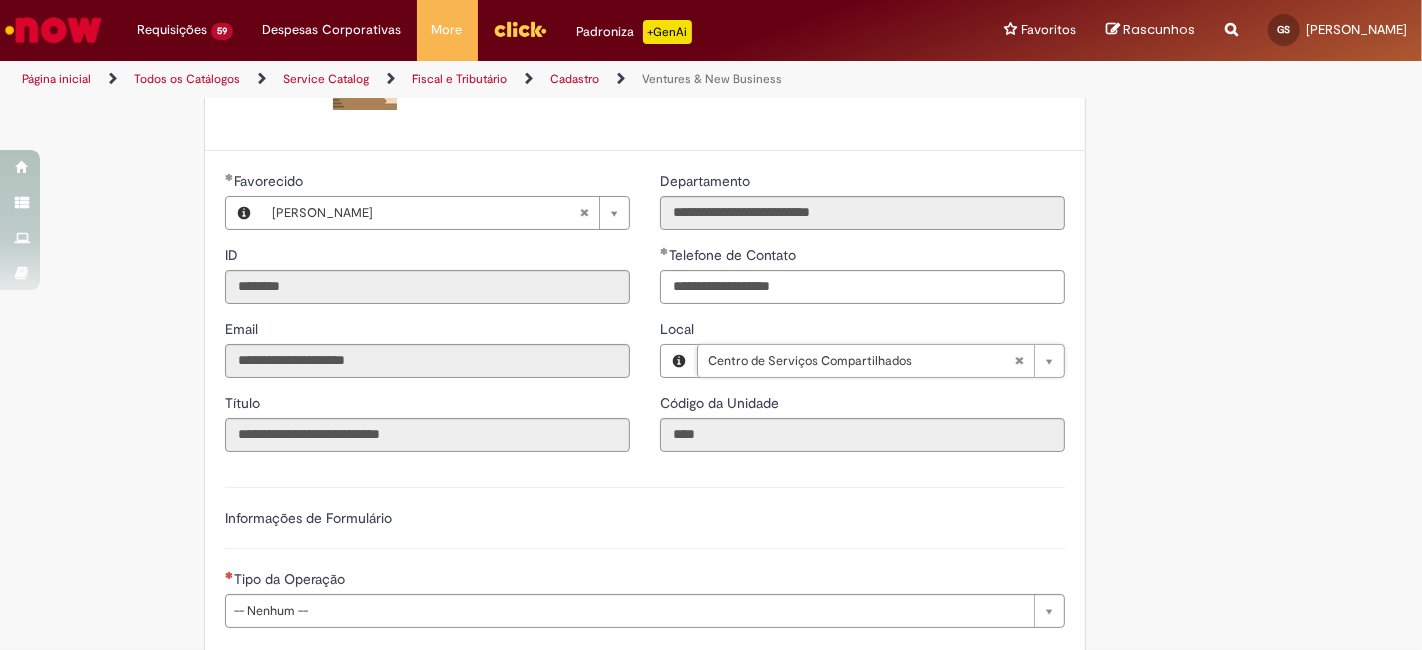 type on "****" 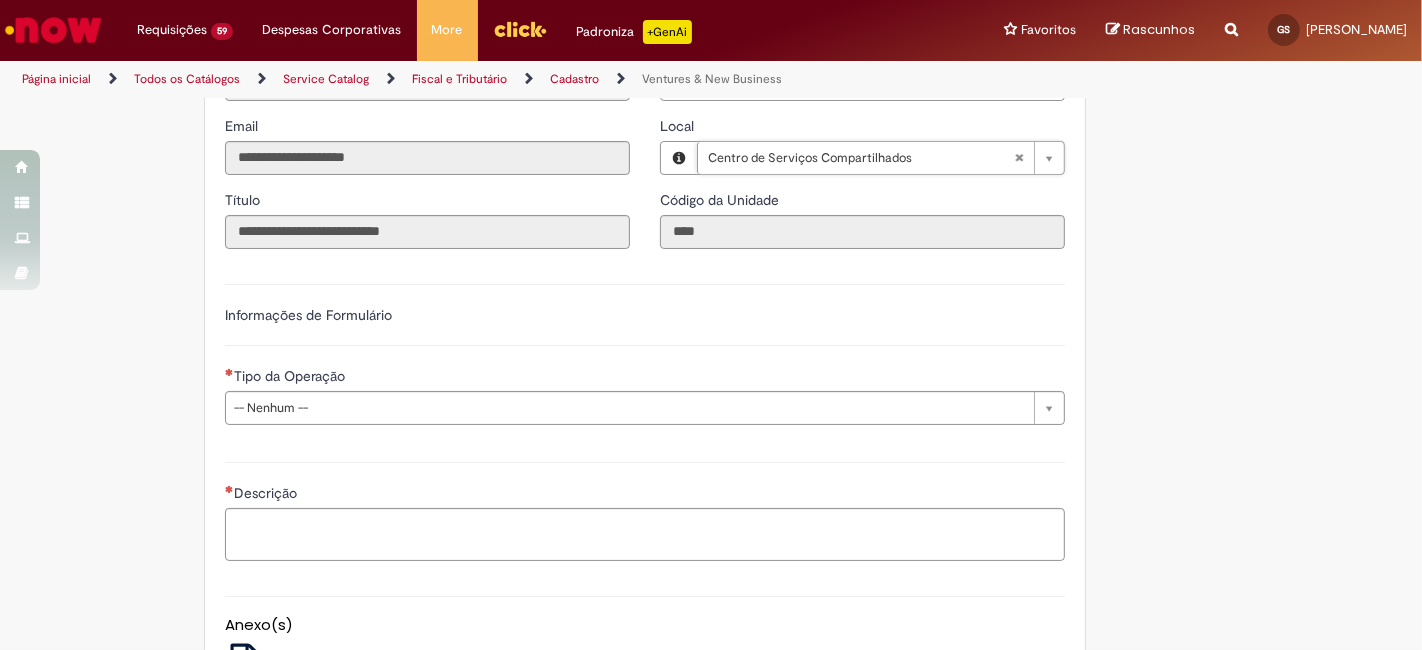 scroll, scrollTop: 444, scrollLeft: 0, axis: vertical 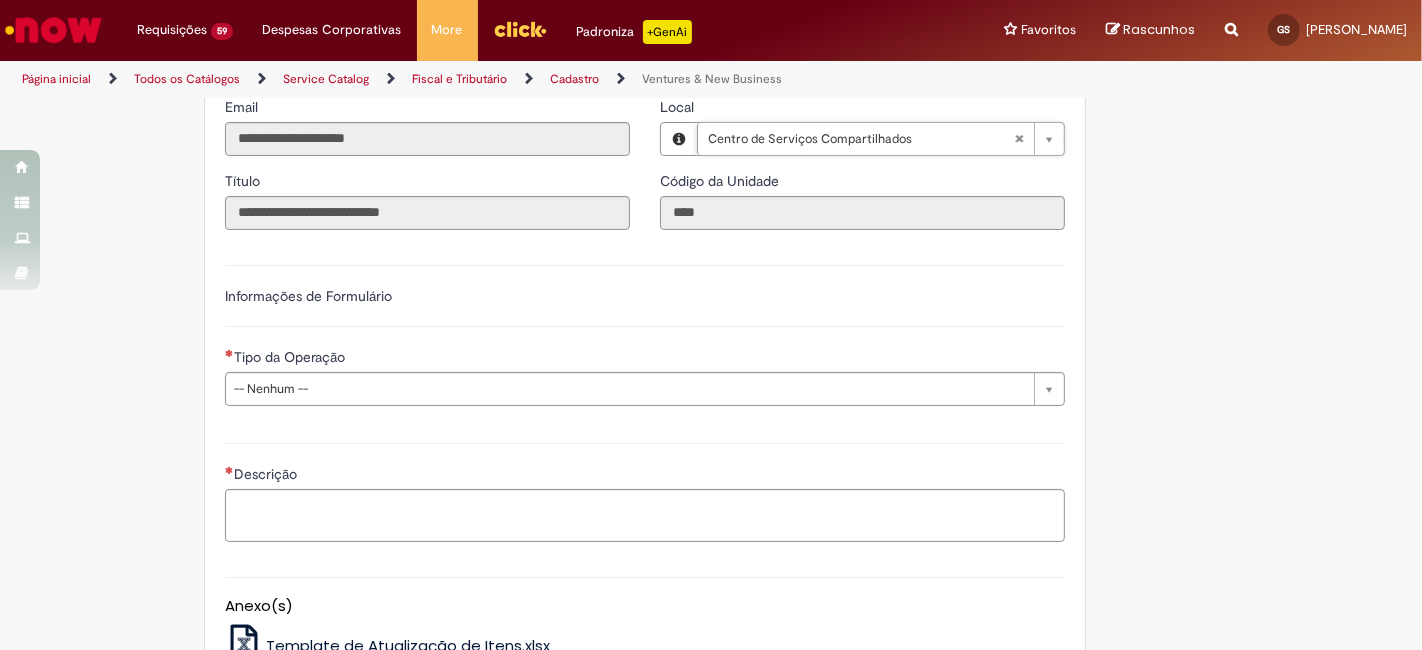 click on "**********" at bounding box center [645, 333] 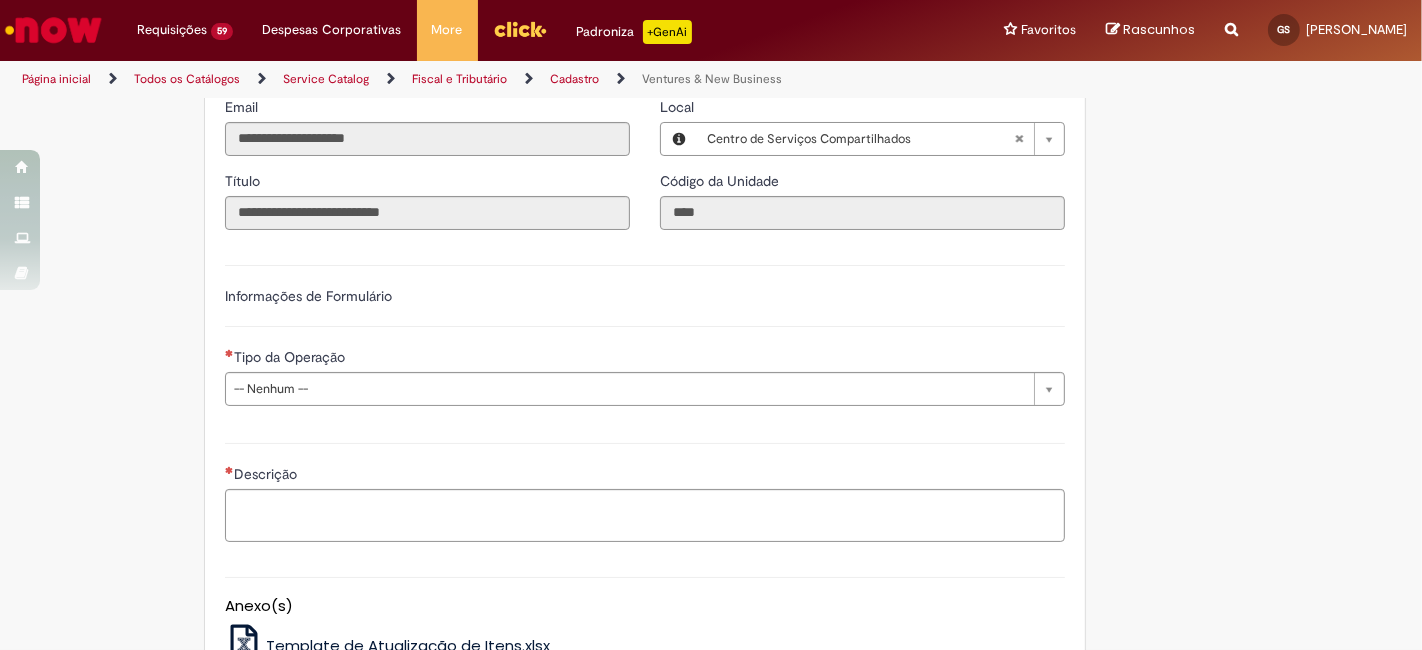 scroll, scrollTop: 0, scrollLeft: 0, axis: both 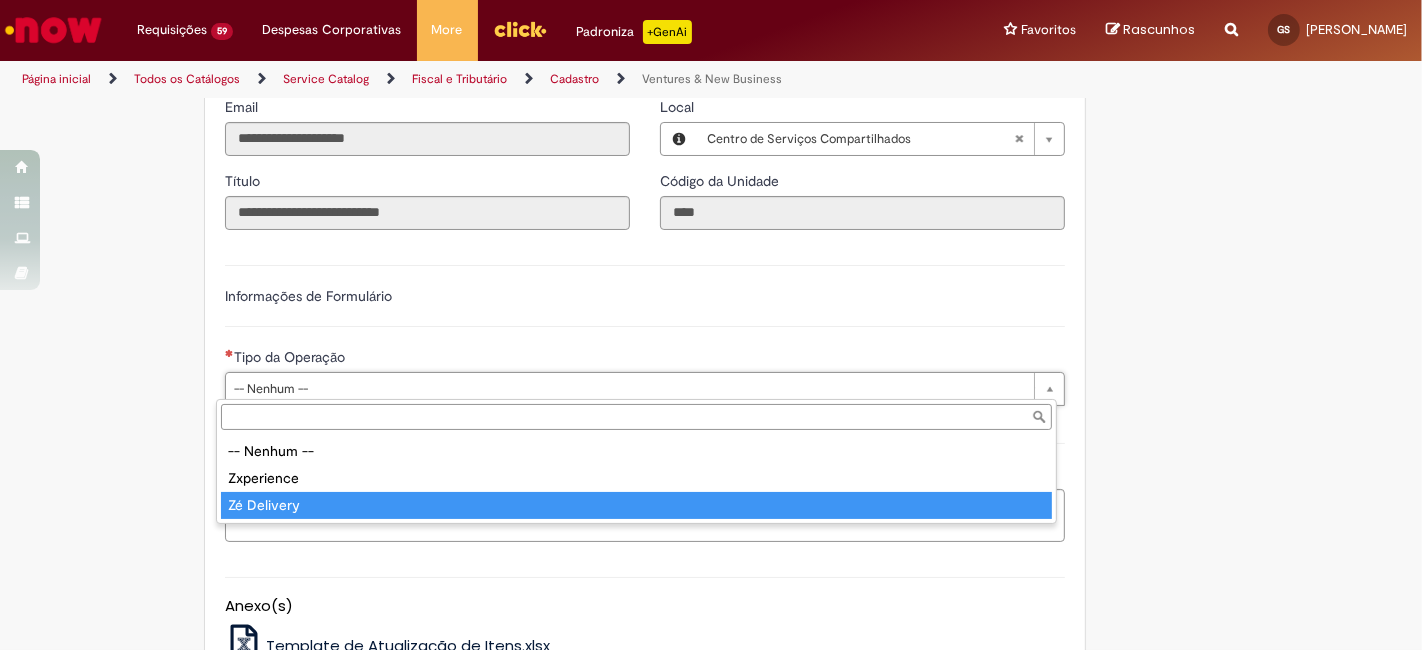 type on "**********" 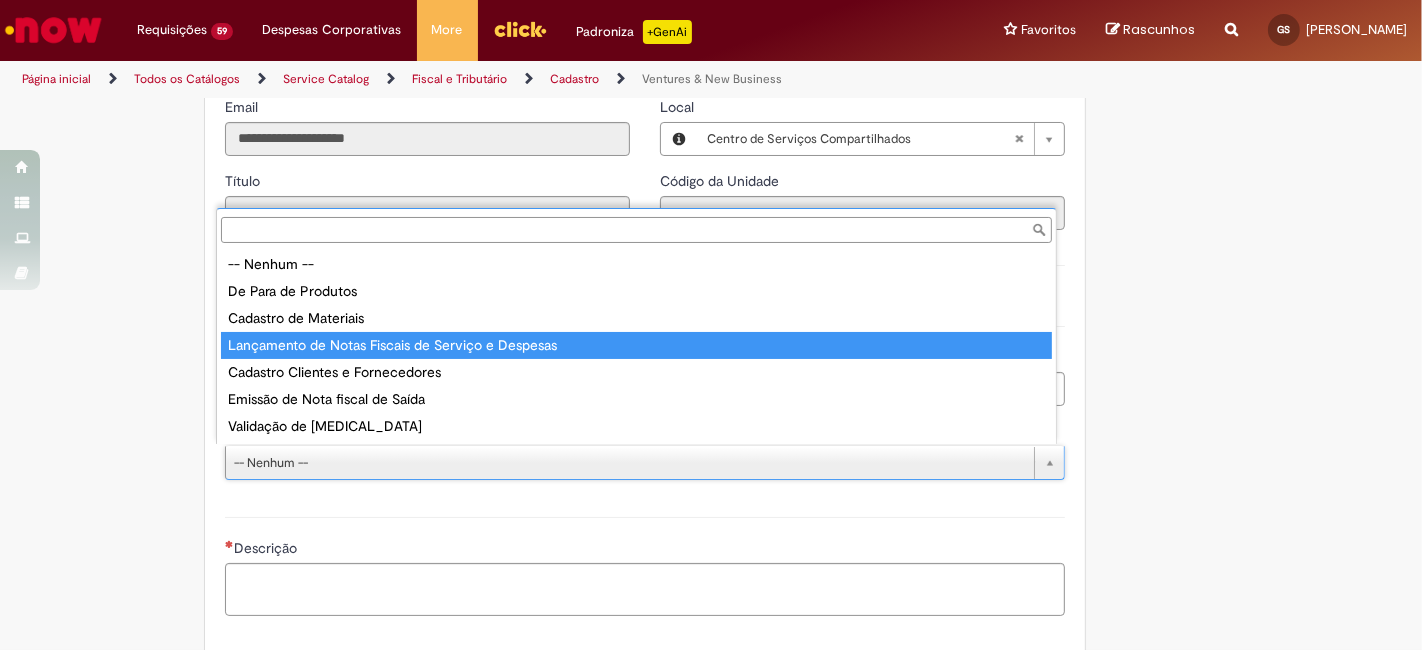 type on "**********" 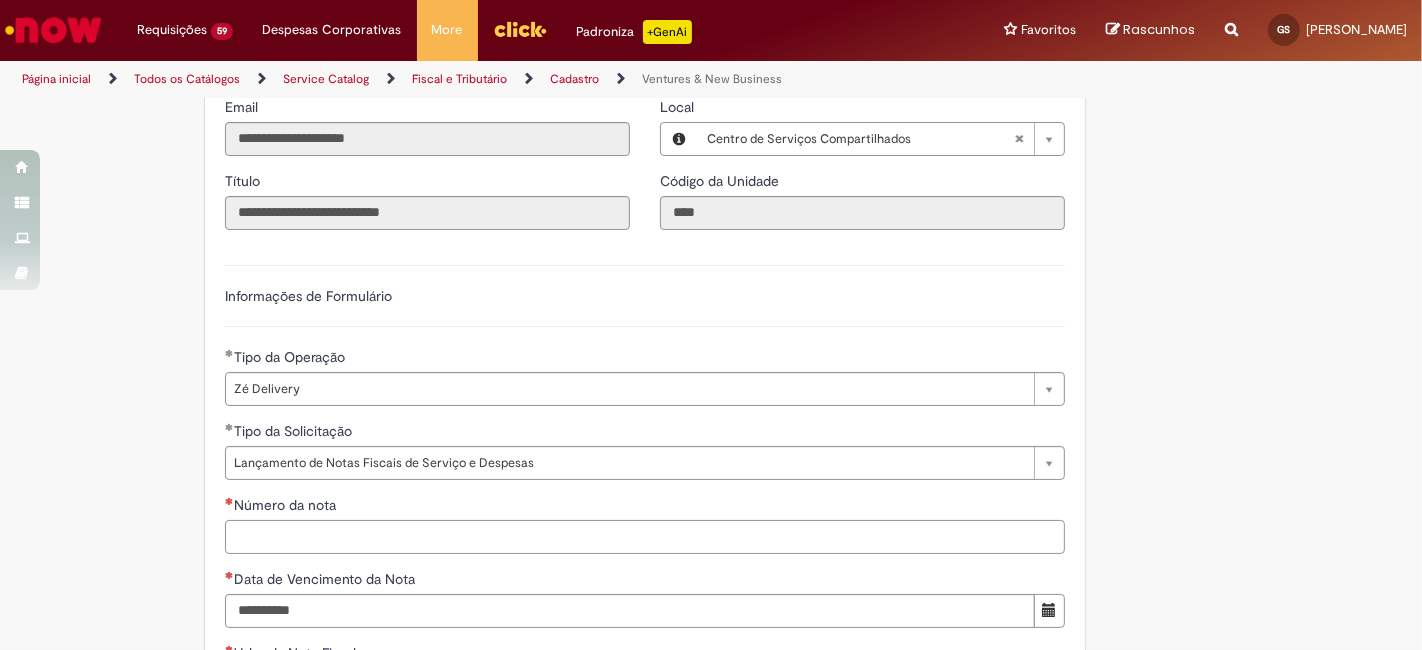 click on "Número da nota" at bounding box center (645, 537) 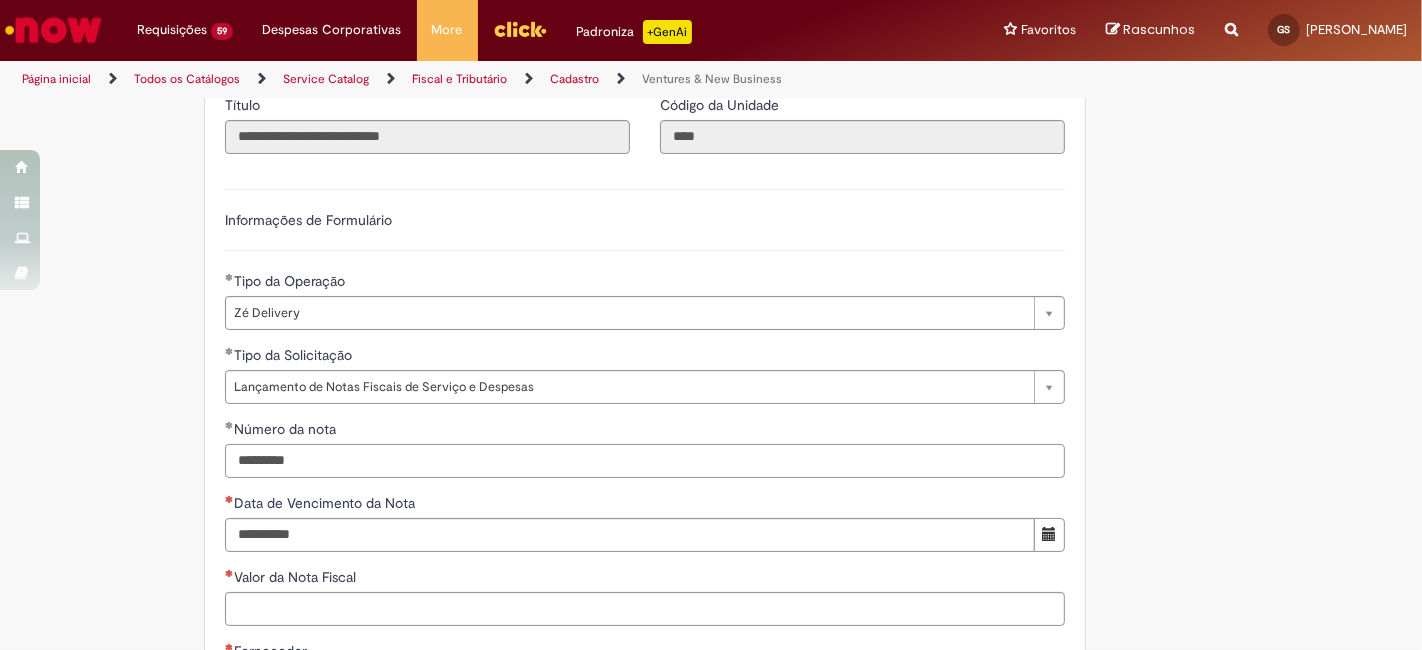scroll, scrollTop: 666, scrollLeft: 0, axis: vertical 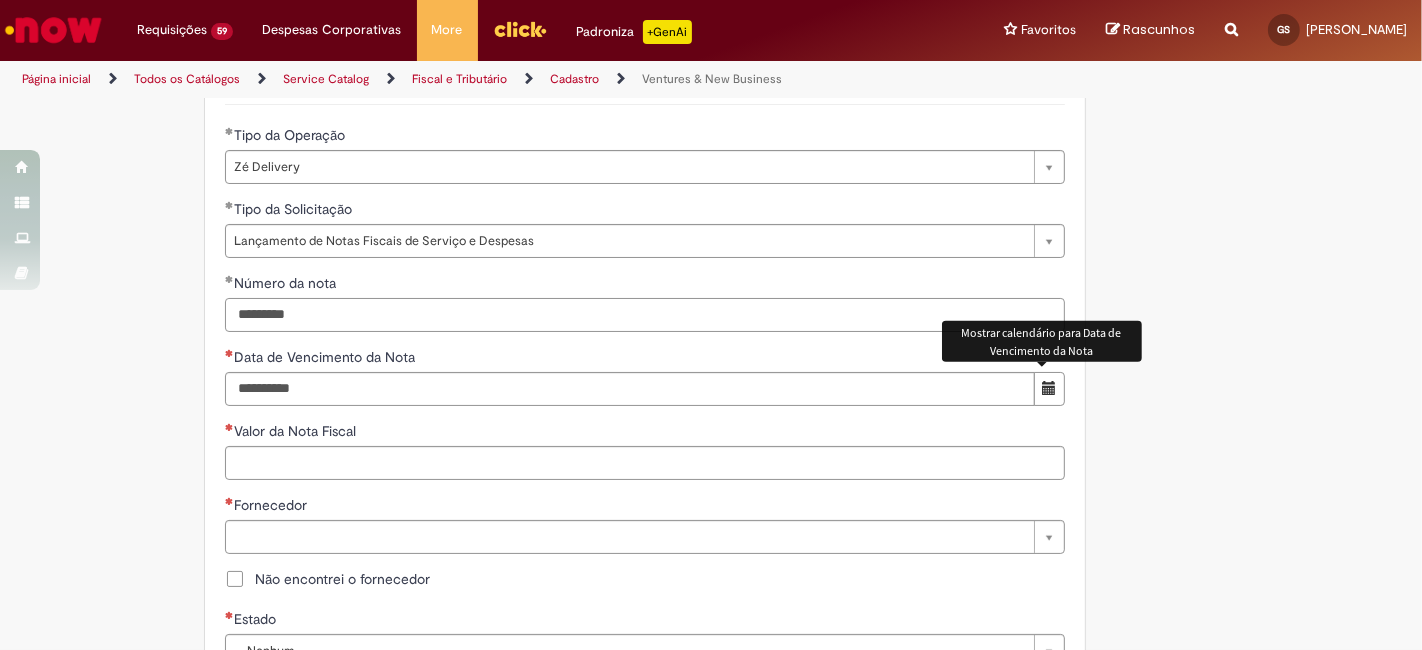 type on "*********" 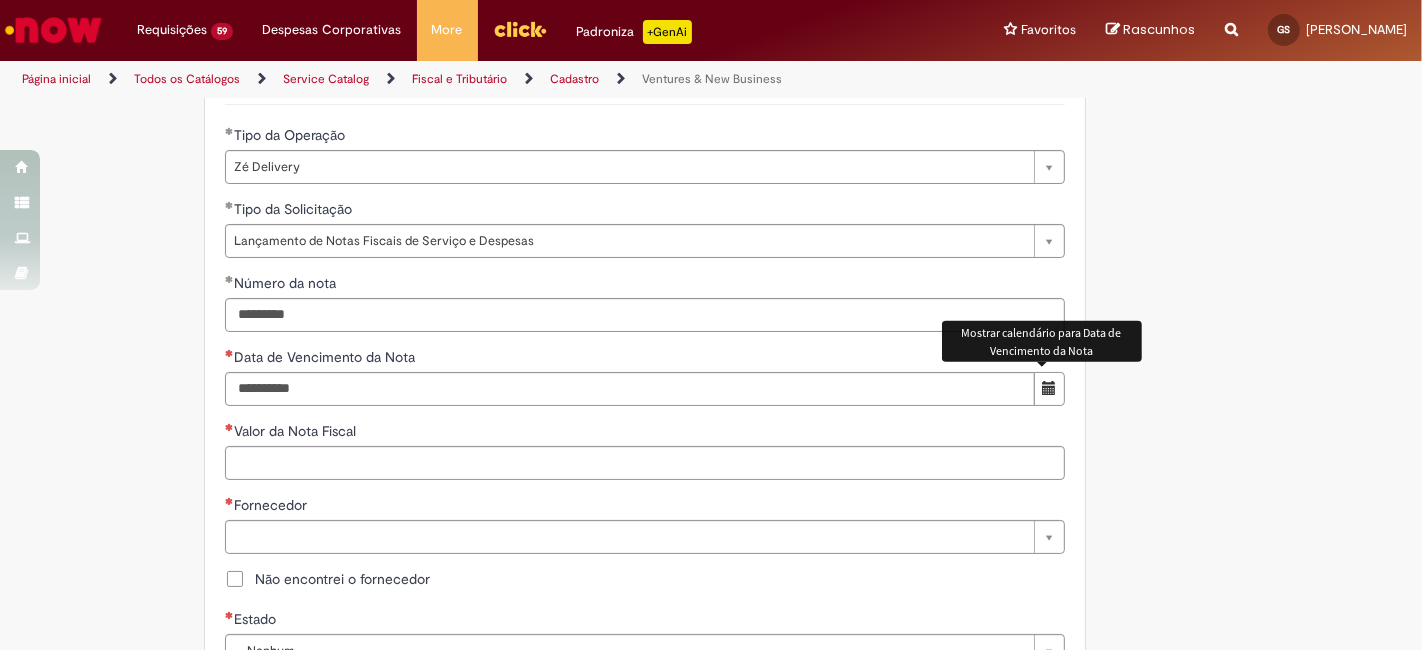 click at bounding box center [1049, 389] 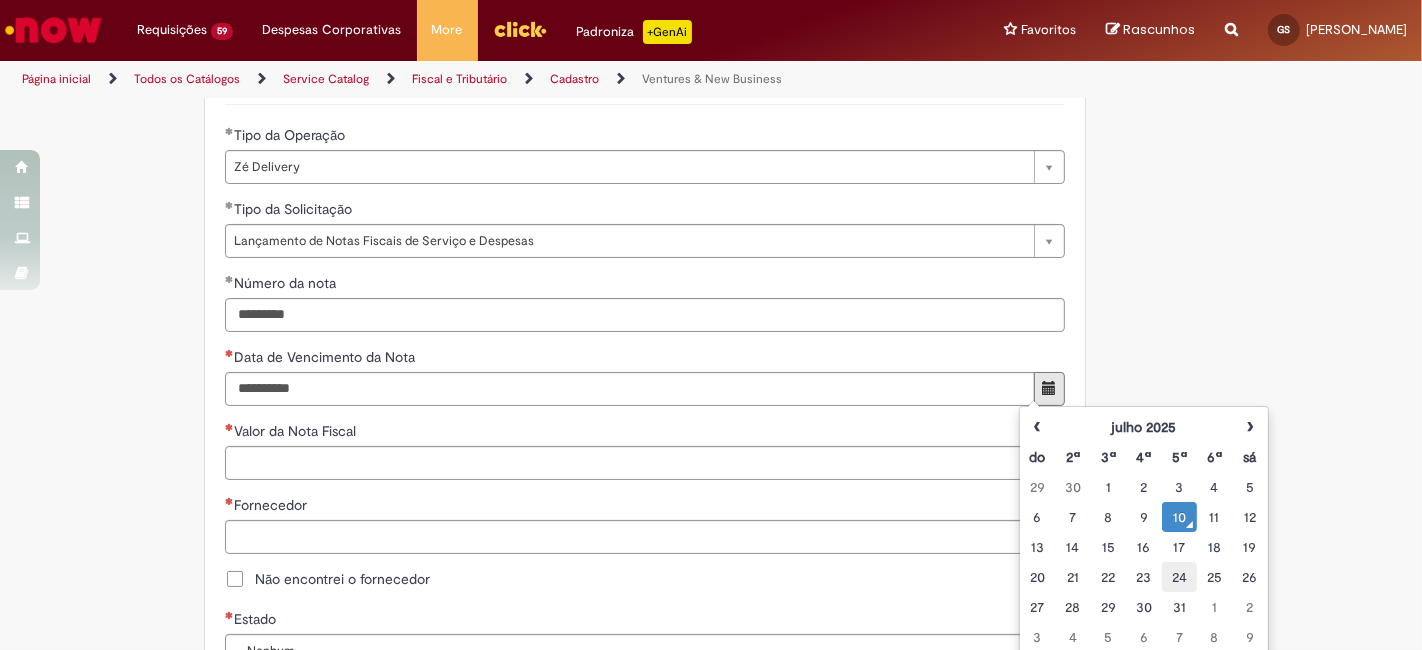 click on "24" at bounding box center [1179, 577] 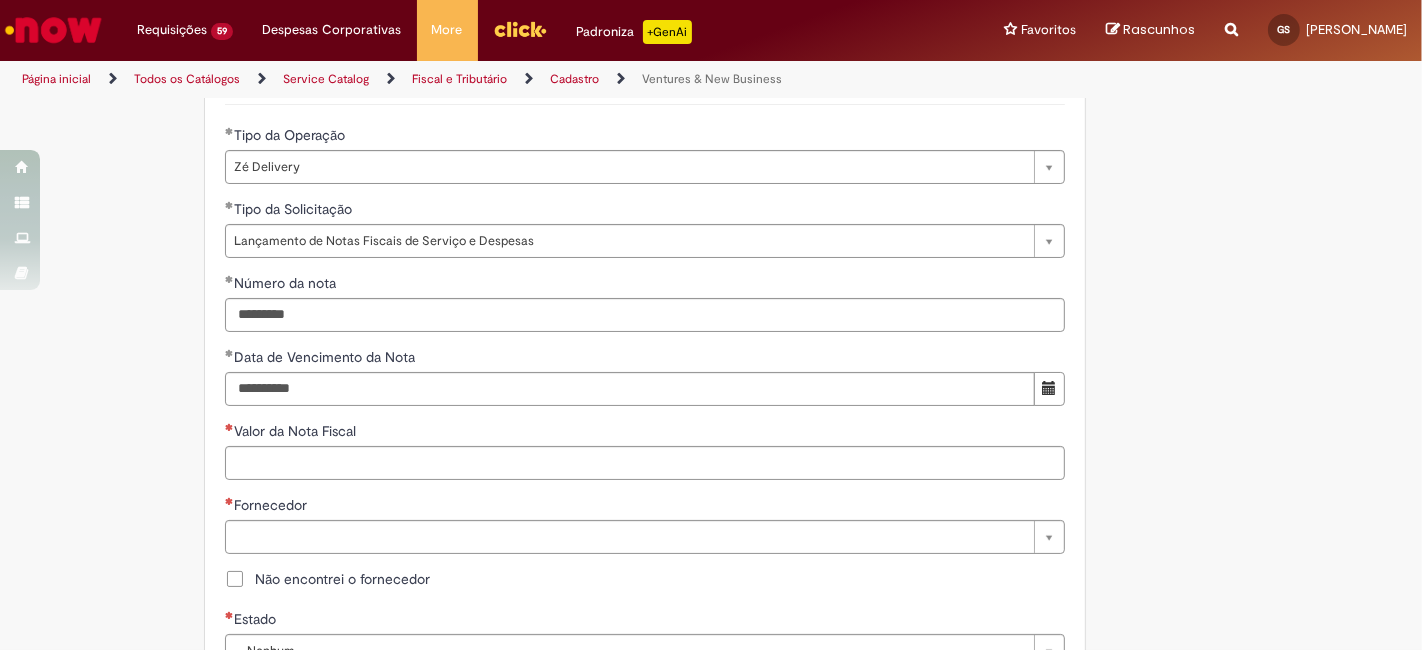 click on "**********" at bounding box center [711, 445] 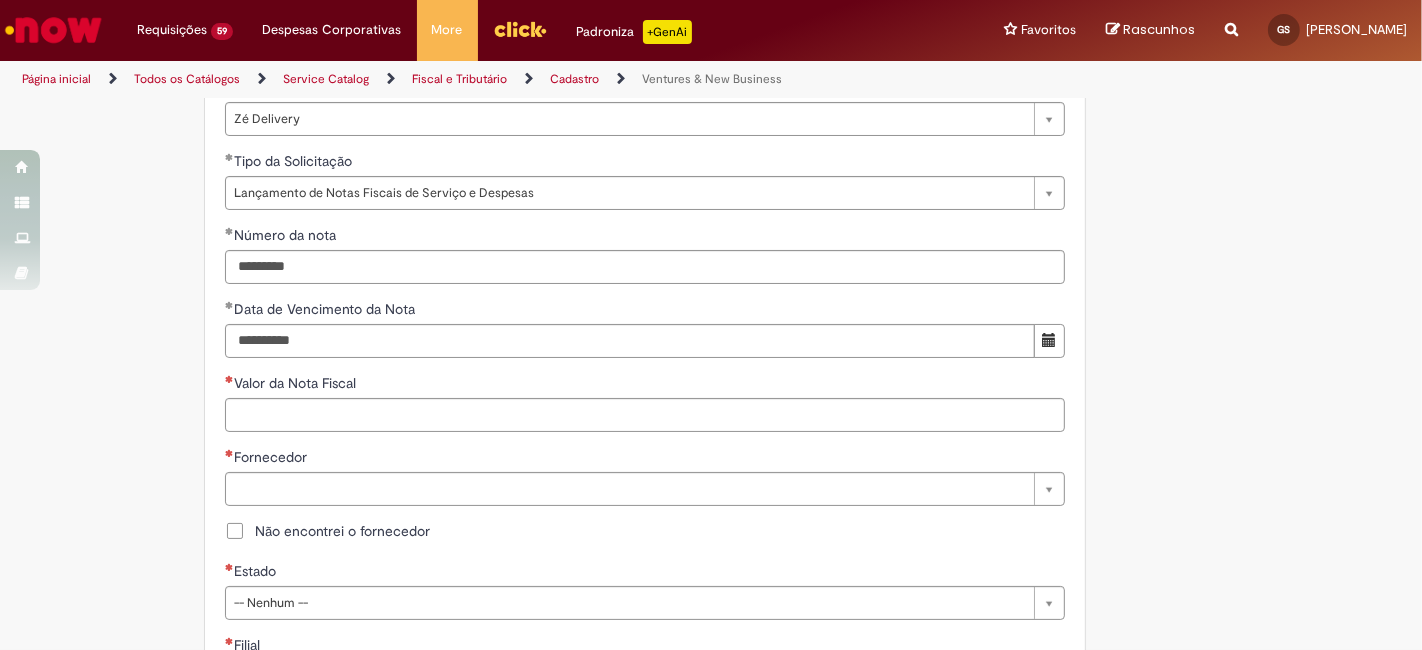 scroll, scrollTop: 740, scrollLeft: 0, axis: vertical 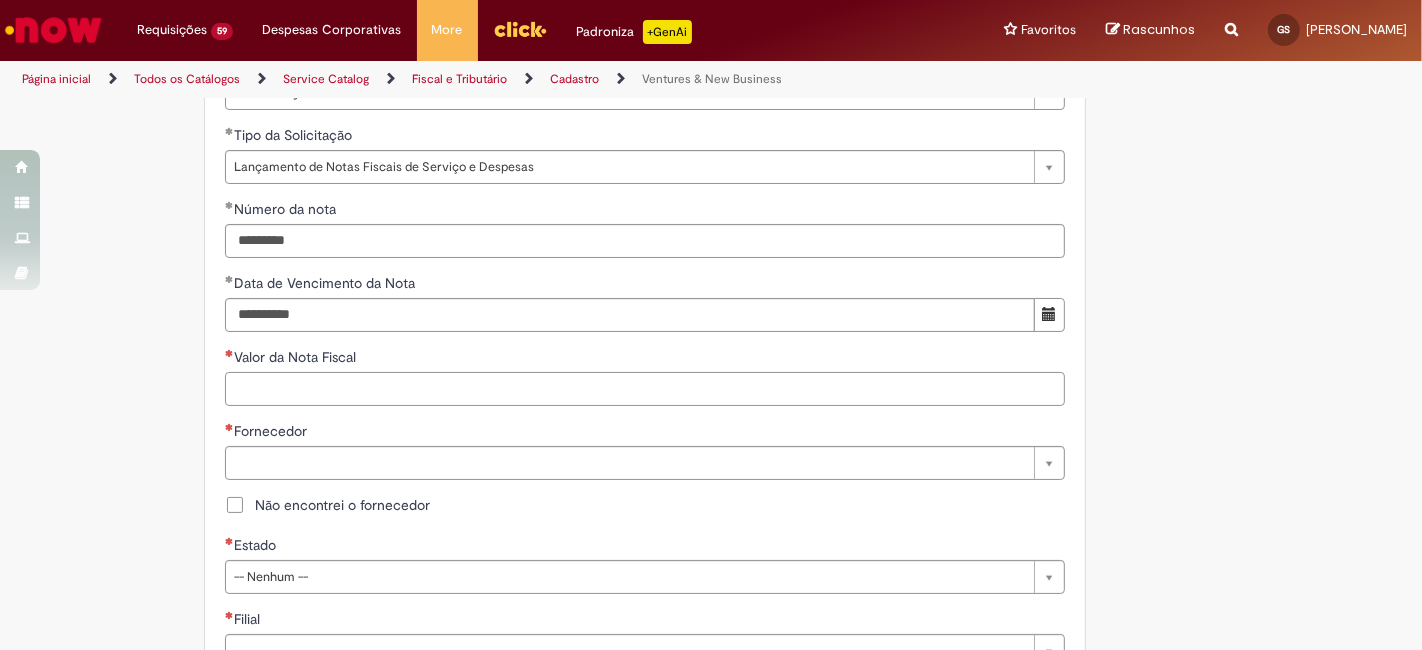 click on "Valor da Nota Fiscal" at bounding box center [645, 389] 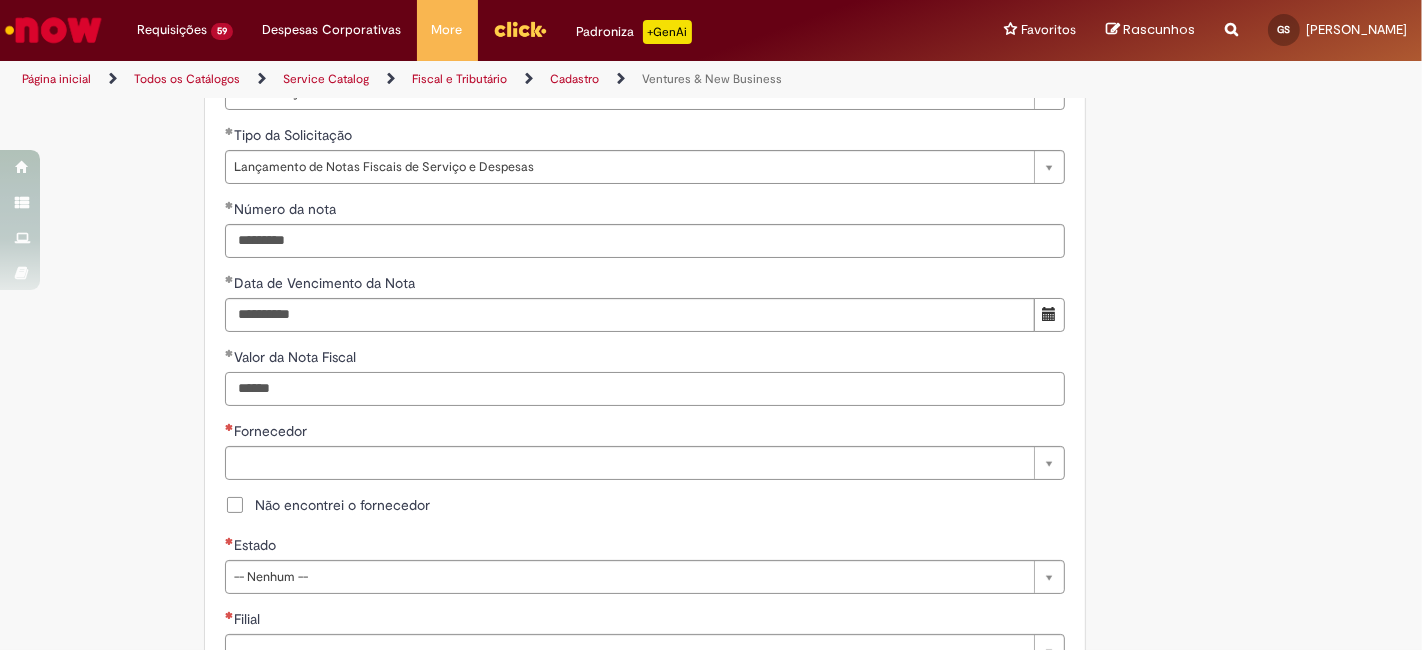 type on "******" 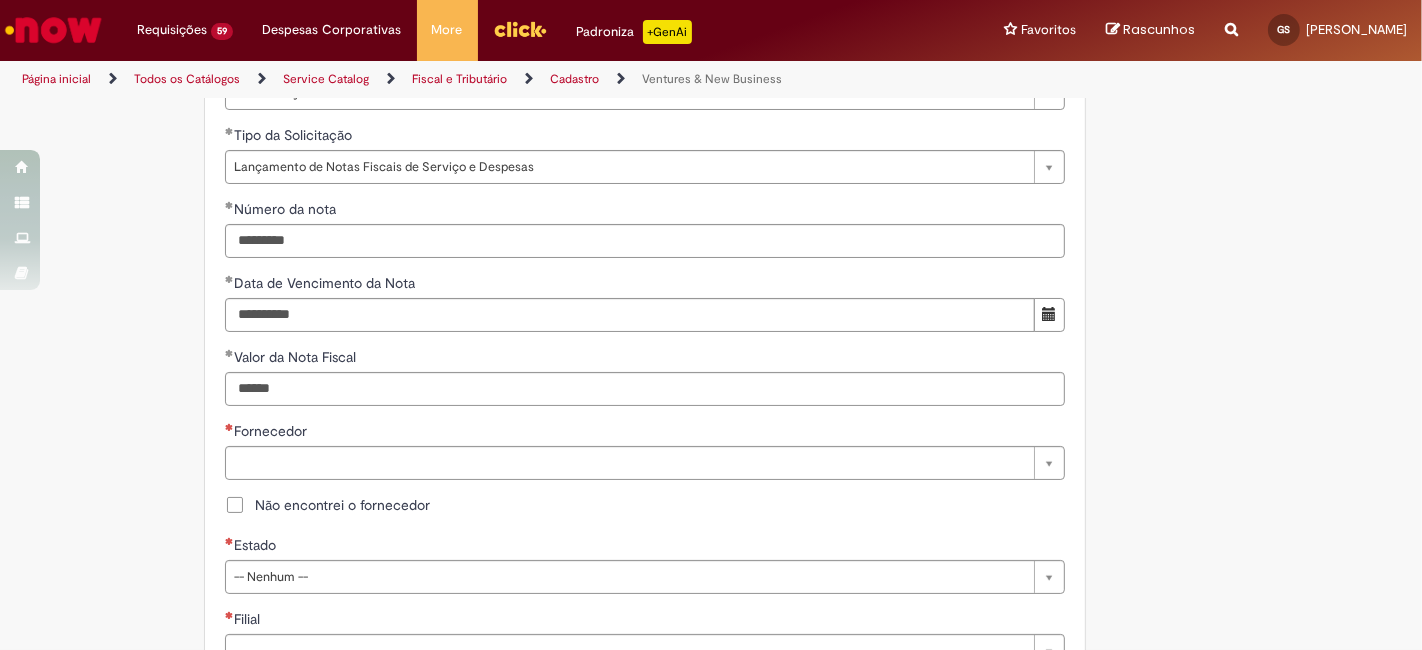 click on "Não encontrei o fornecedor" at bounding box center [342, 505] 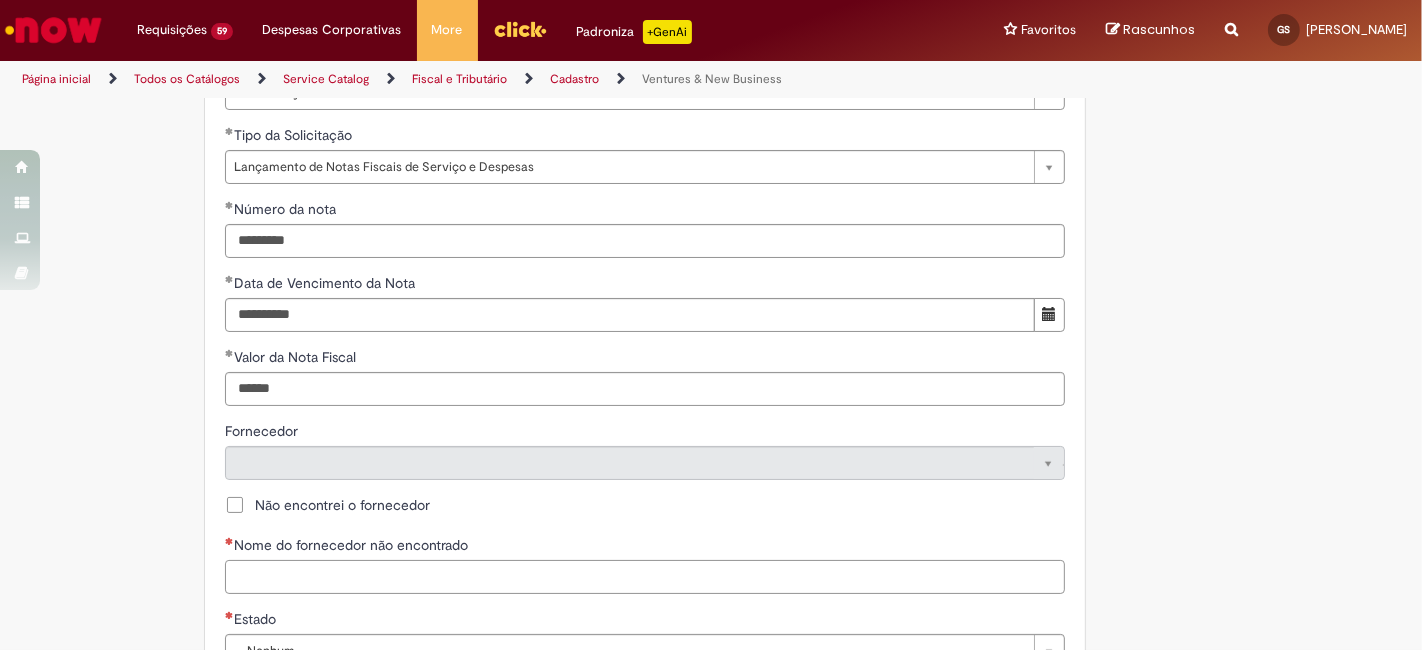 click on "Nome do fornecedor não encontrado" at bounding box center (645, 577) 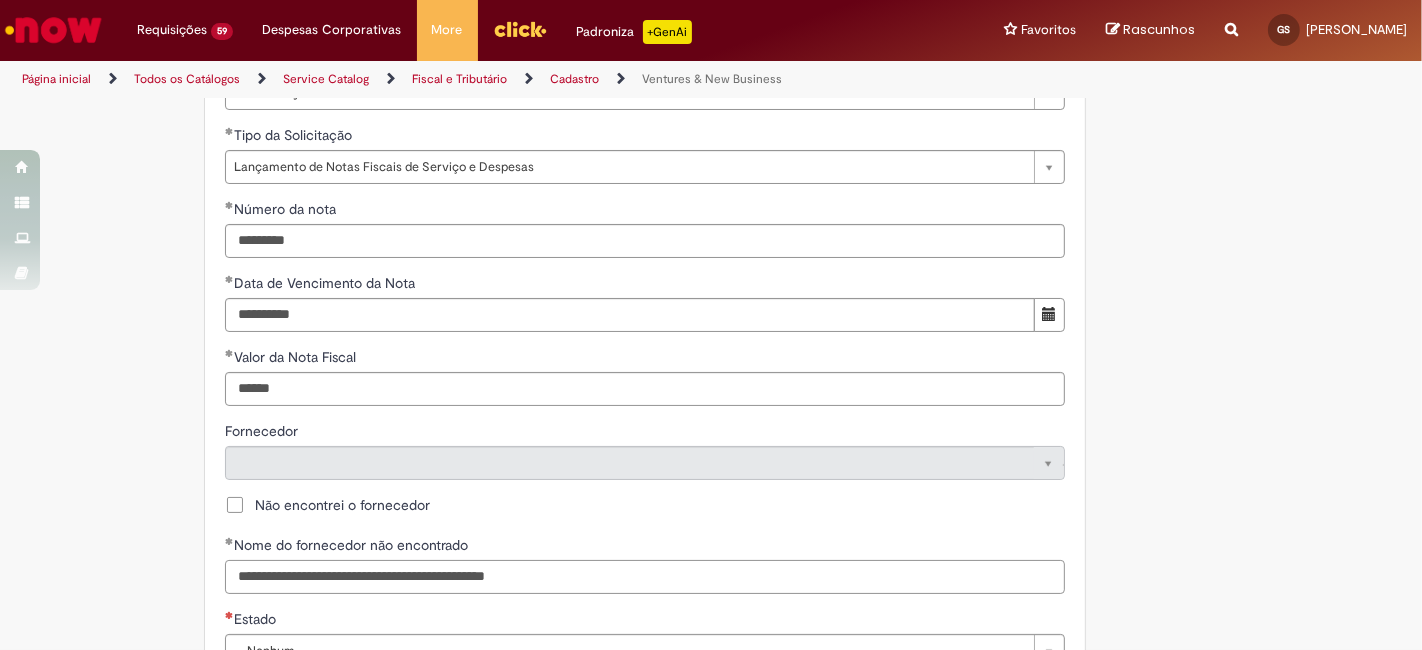paste on "**********" 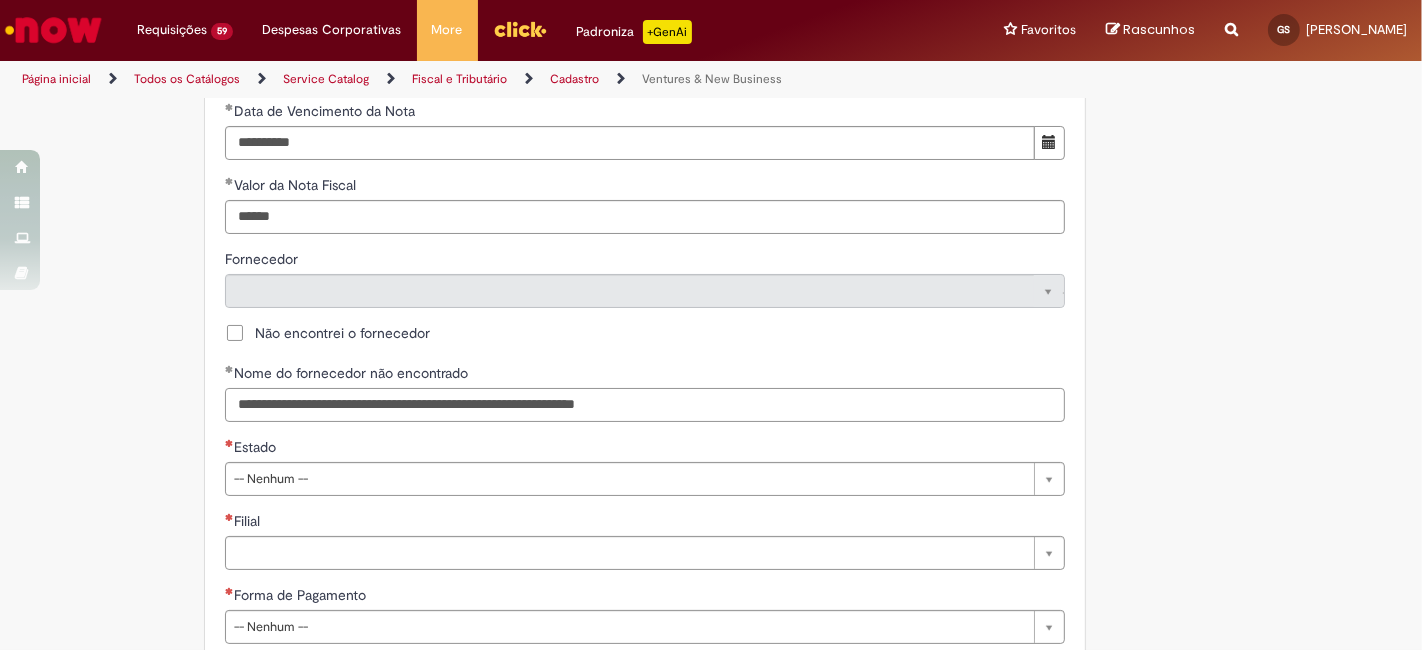 scroll, scrollTop: 962, scrollLeft: 0, axis: vertical 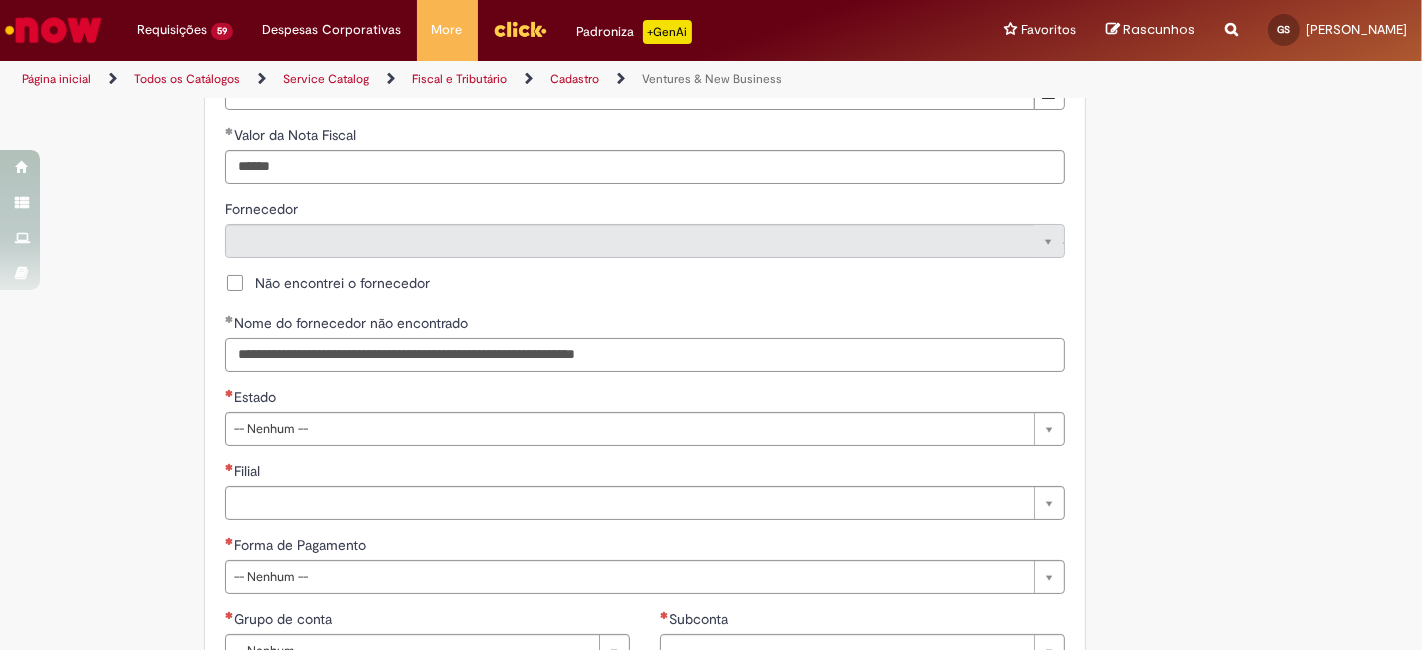 type on "**********" 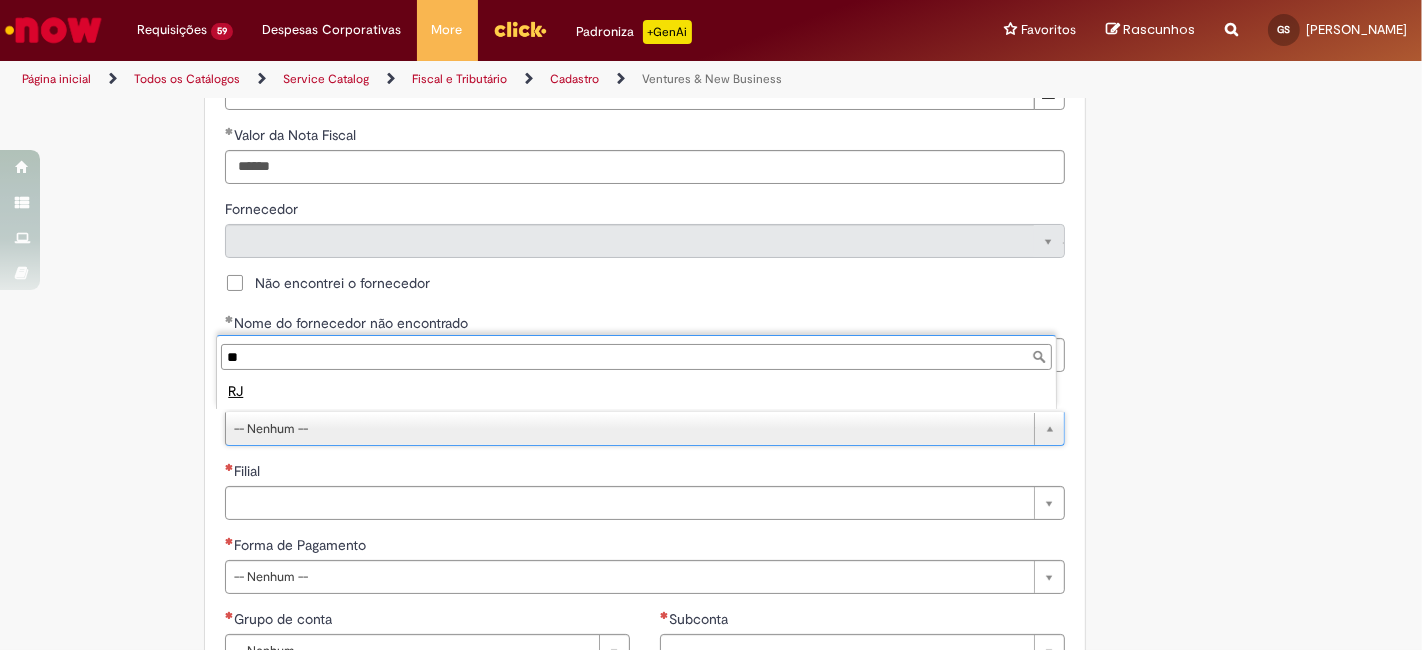 type on "**" 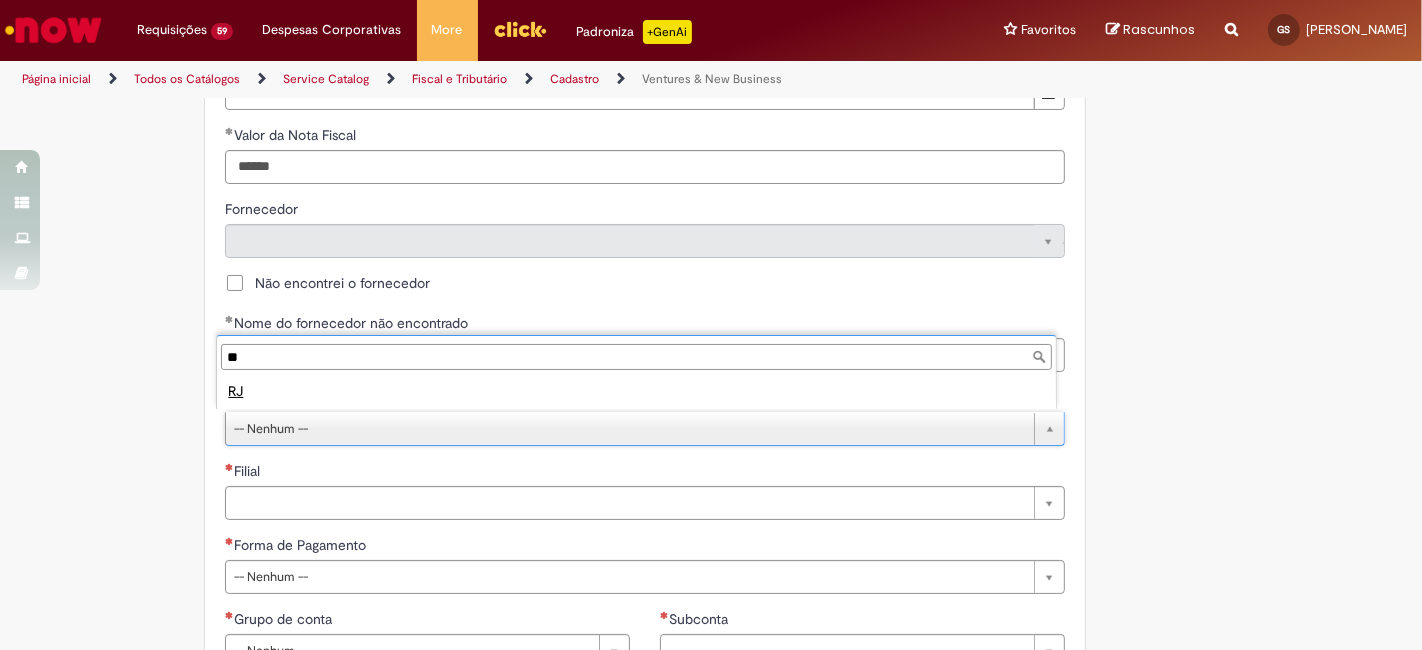 click on "RJ" at bounding box center (636, 391) 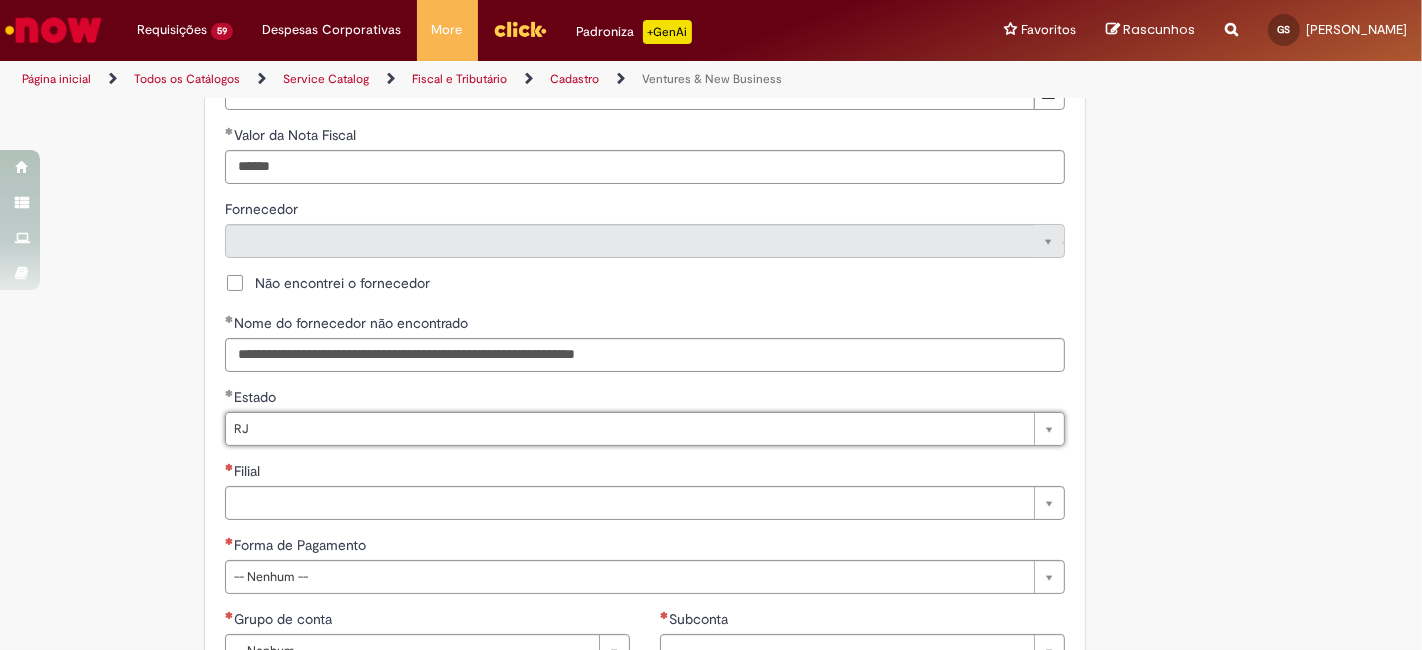 select 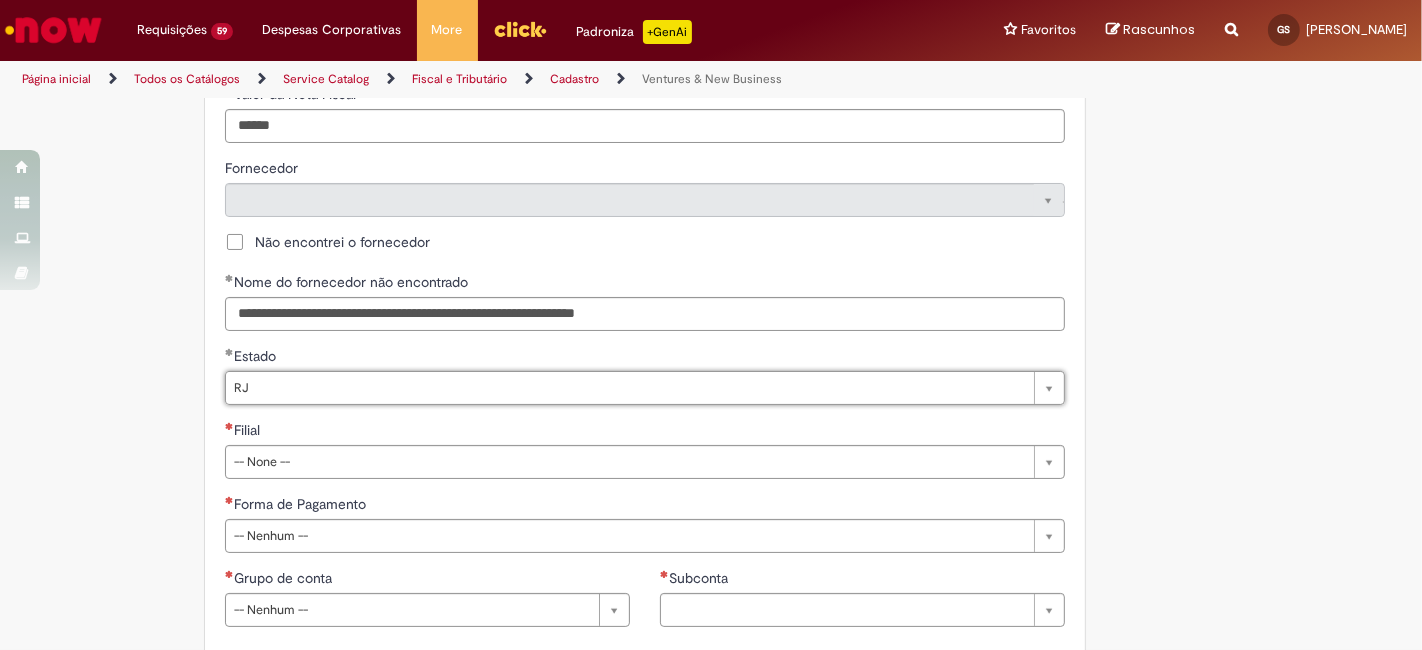 scroll, scrollTop: 1037, scrollLeft: 0, axis: vertical 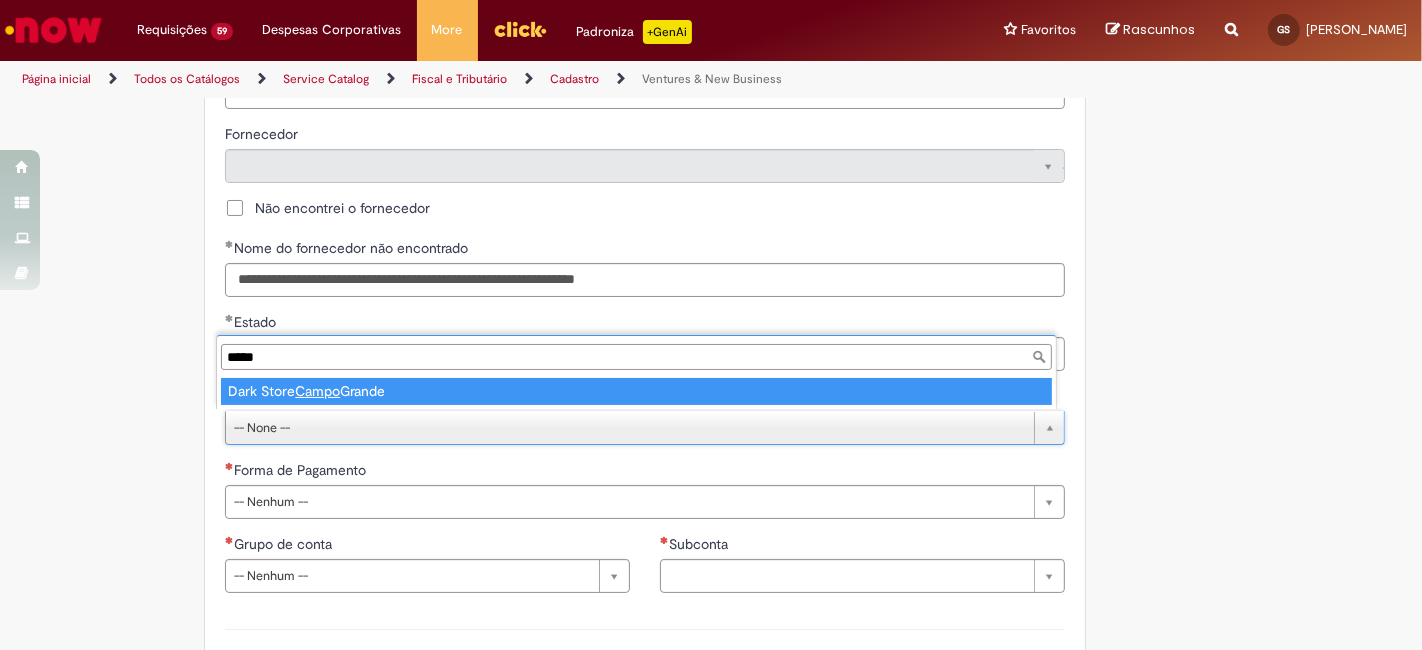 type on "*****" 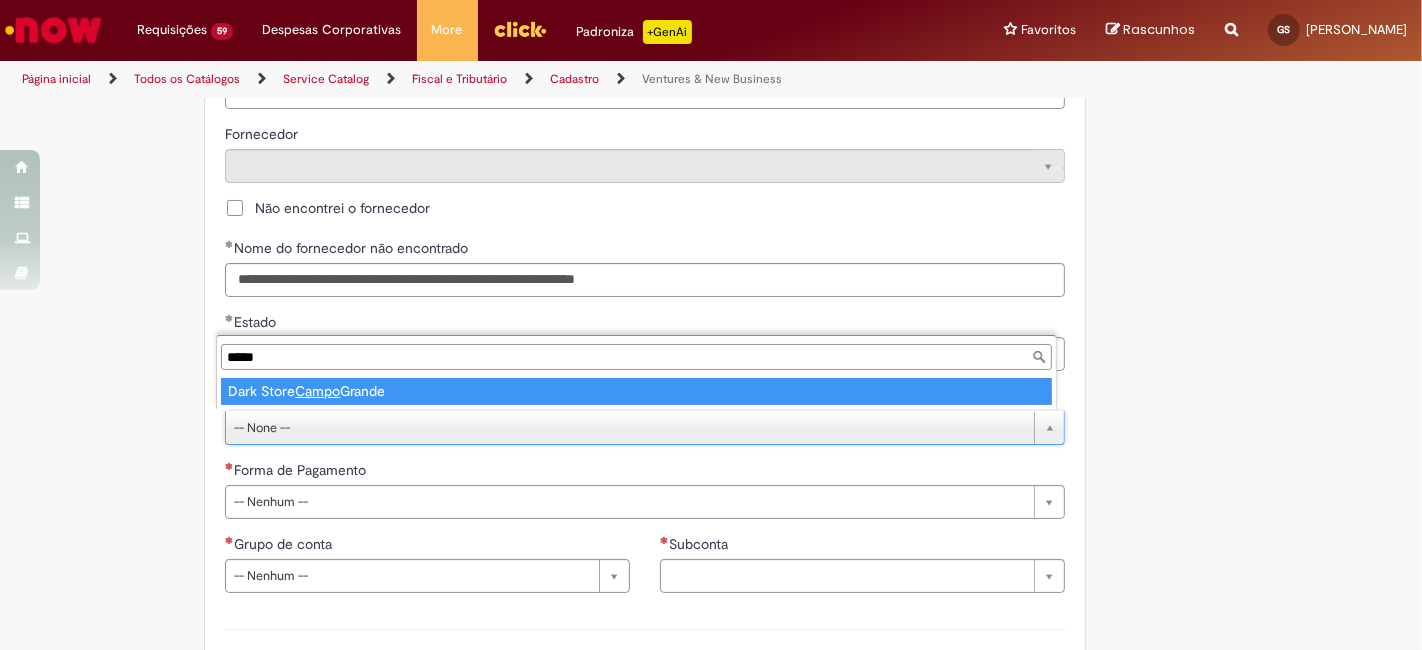 type on "**********" 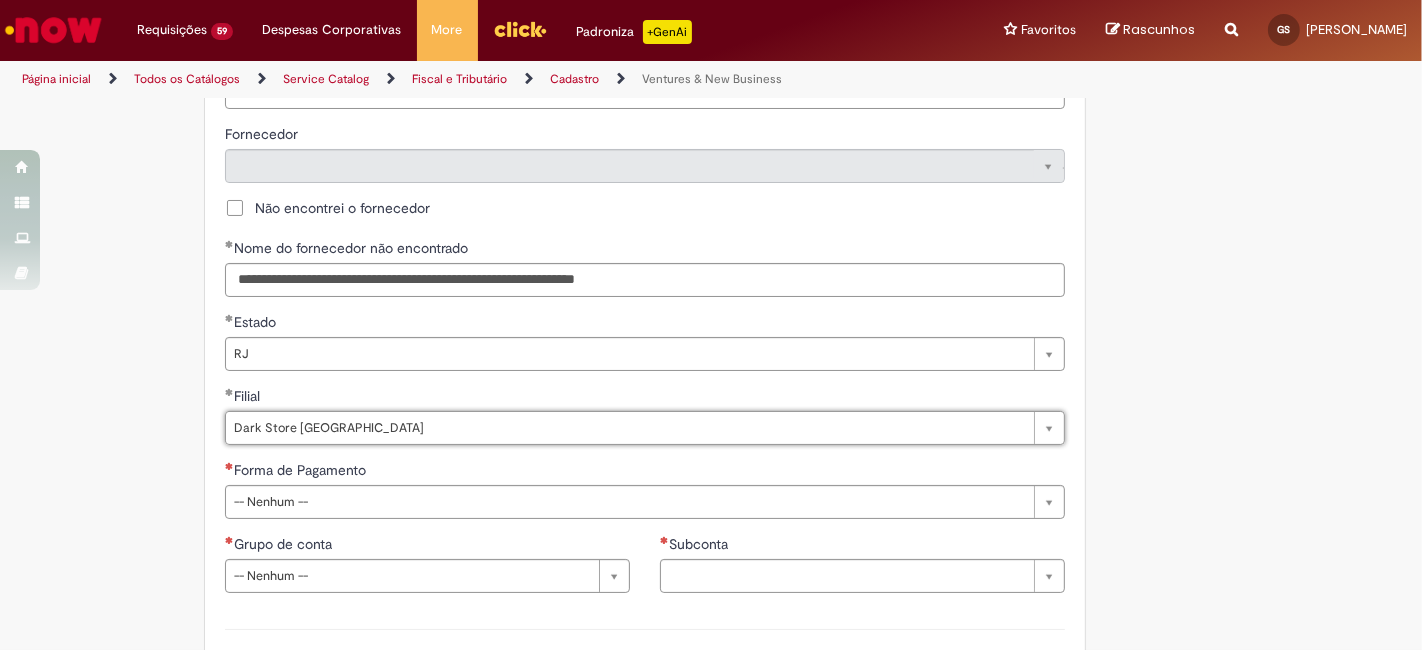scroll, scrollTop: 1111, scrollLeft: 0, axis: vertical 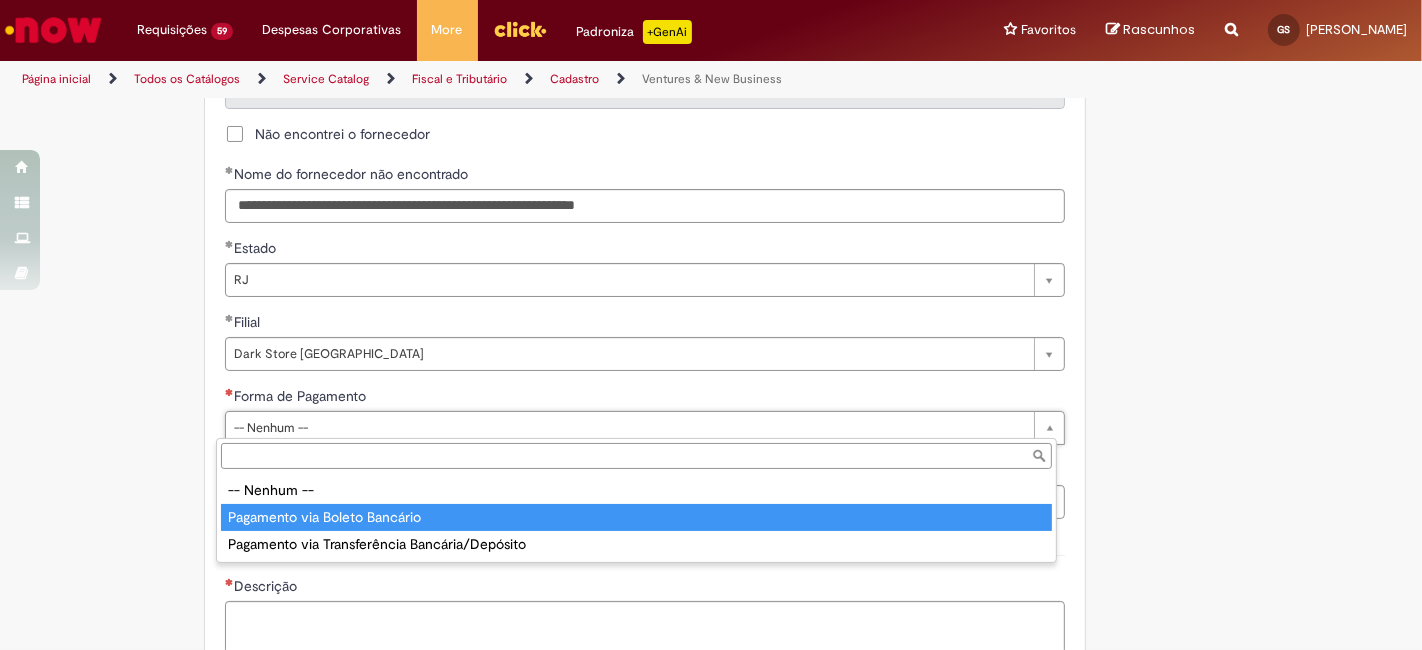 type on "**********" 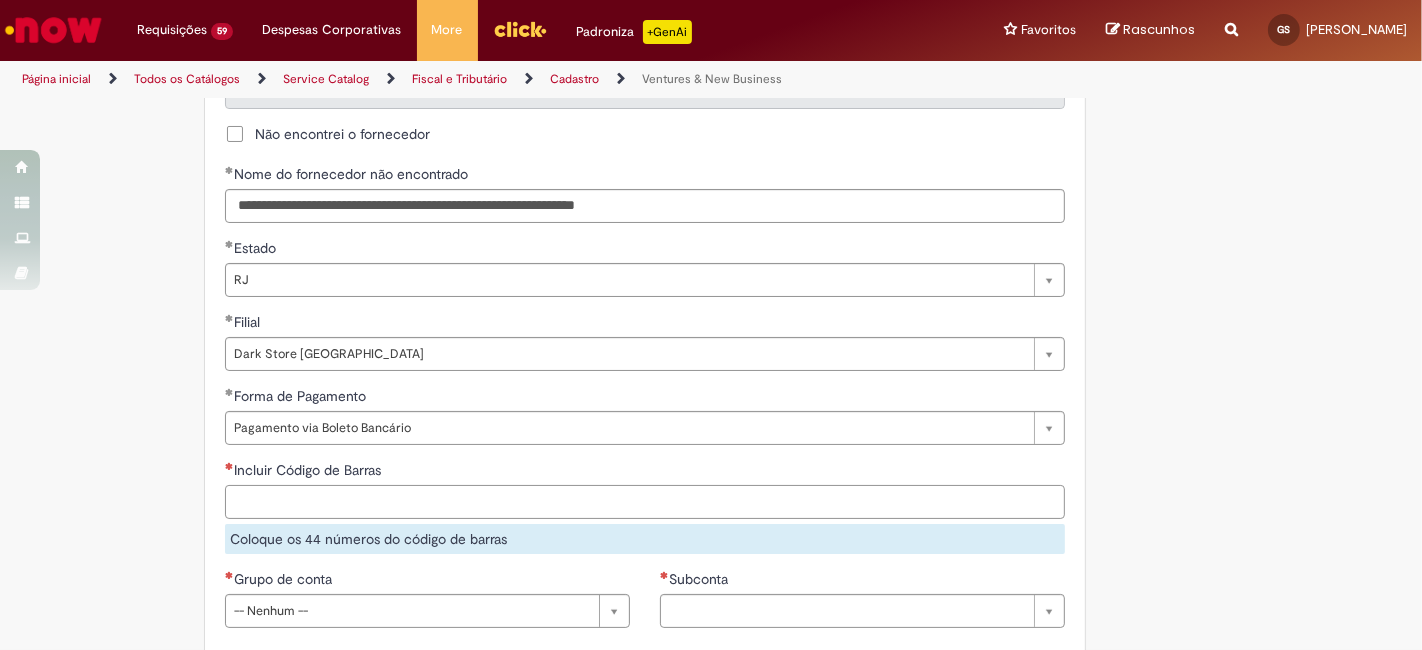 click on "Incluir Código de Barras" at bounding box center [645, 502] 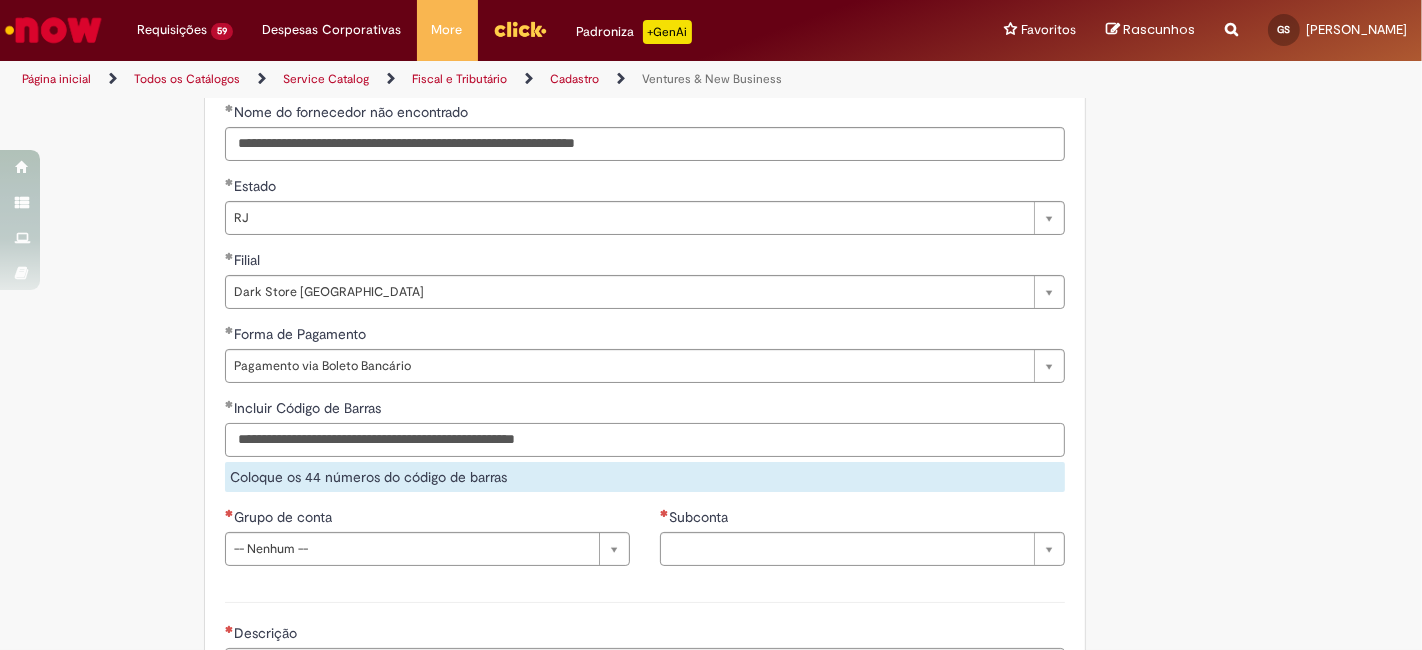 scroll, scrollTop: 1333, scrollLeft: 0, axis: vertical 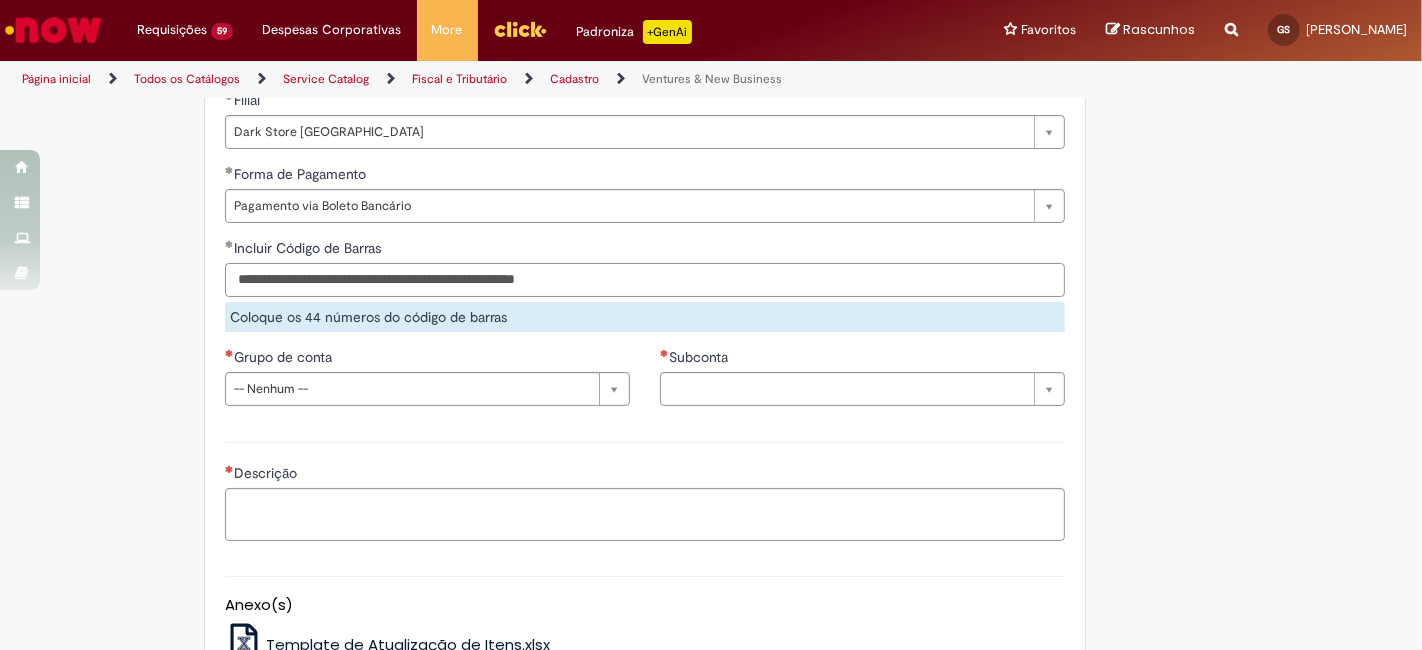 type on "**********" 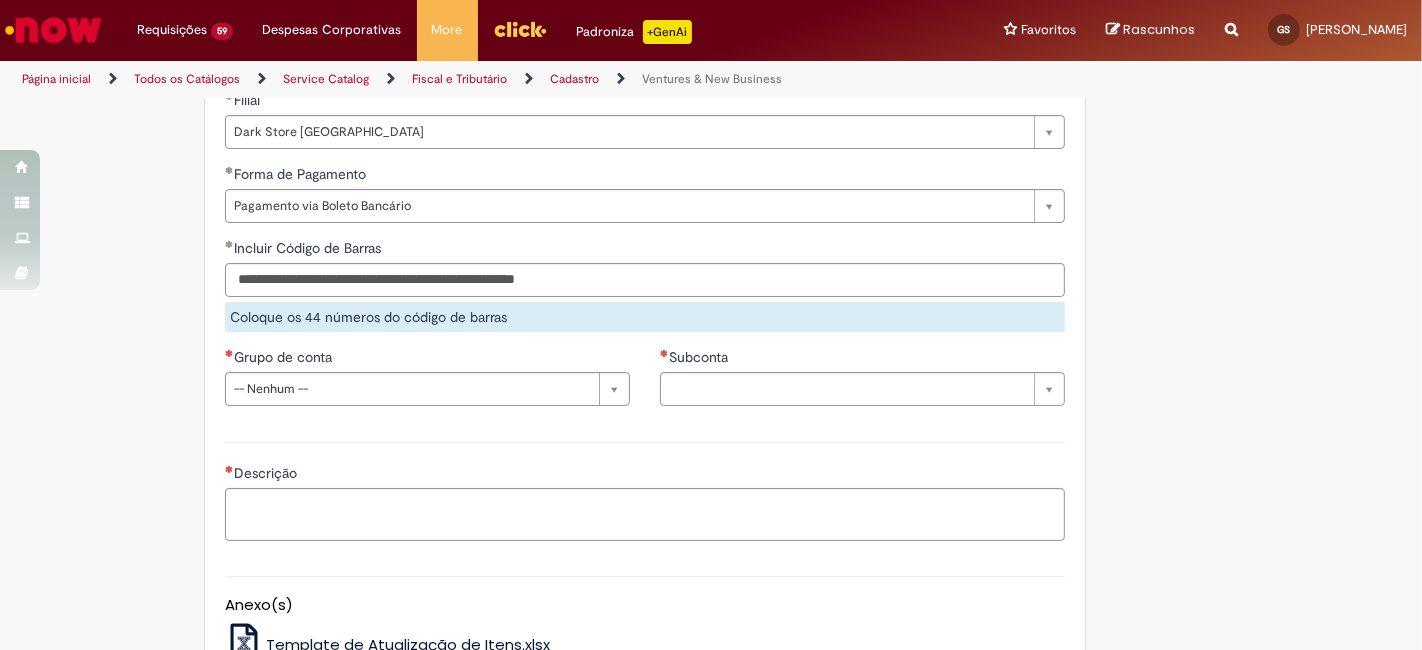 click on "**********" at bounding box center (645, -86) 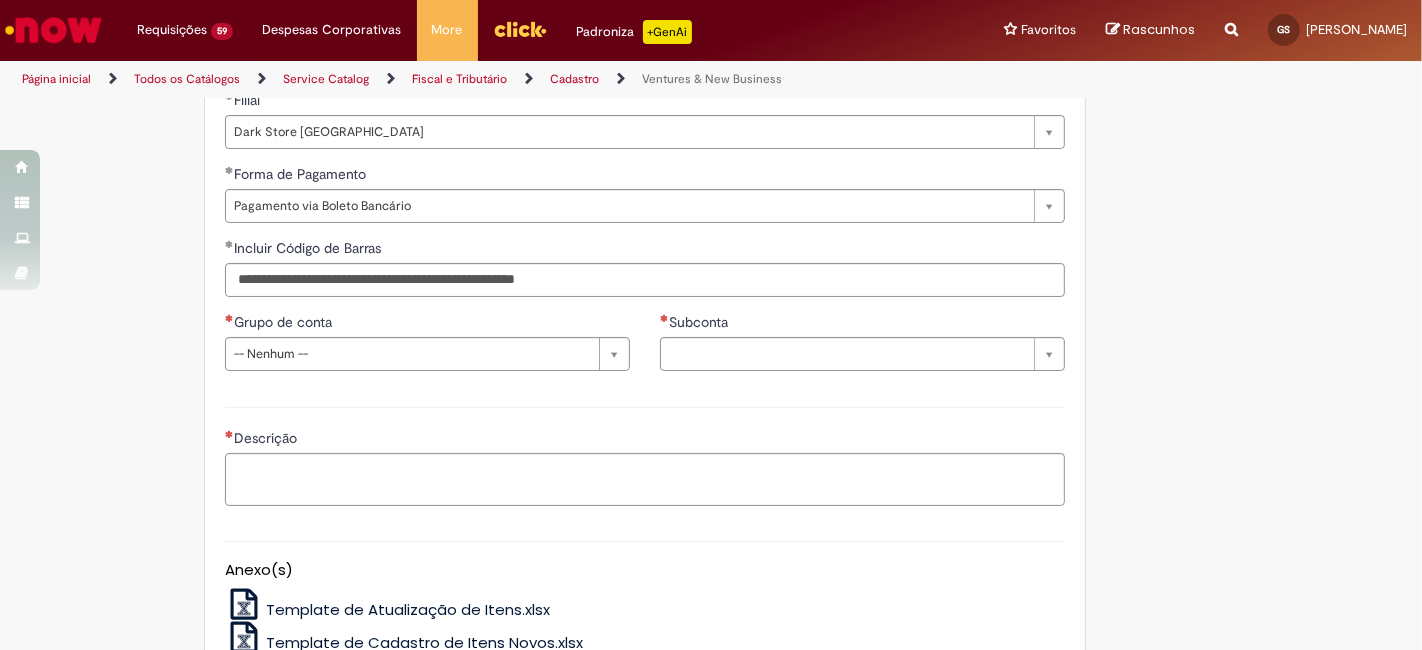 click on "Descrição" at bounding box center (645, 454) 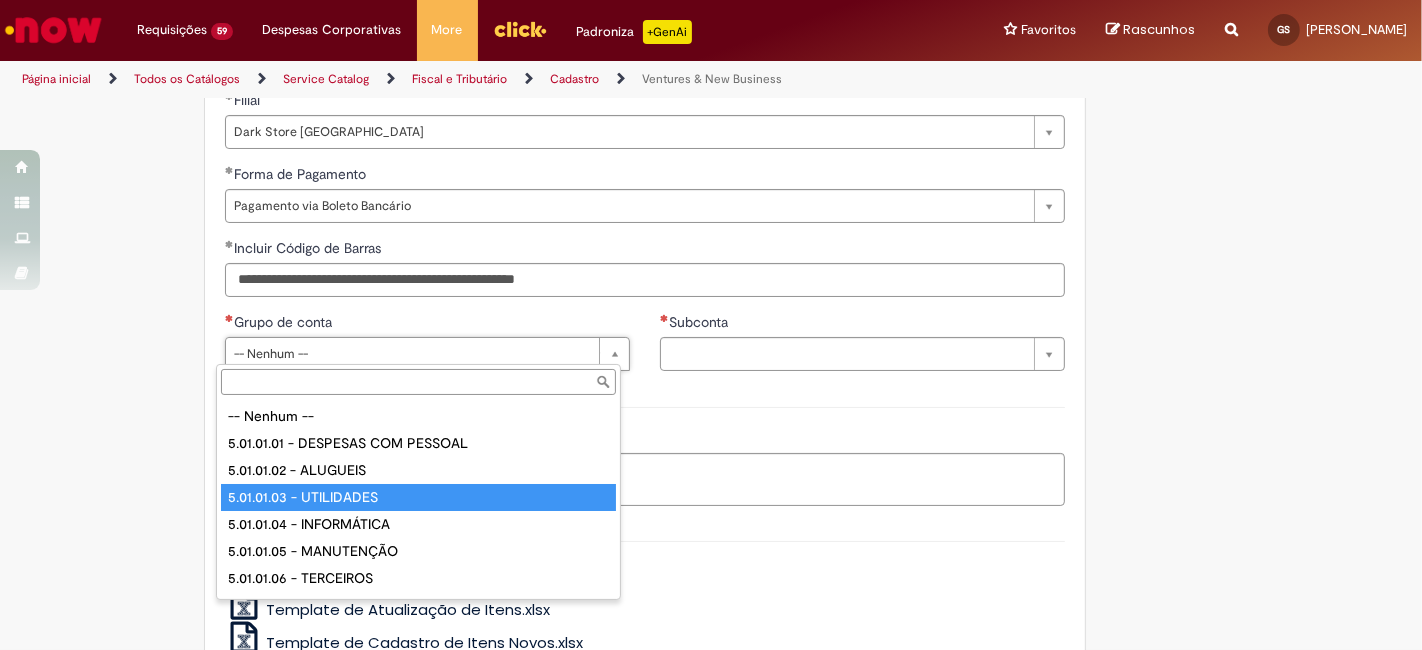 type on "**********" 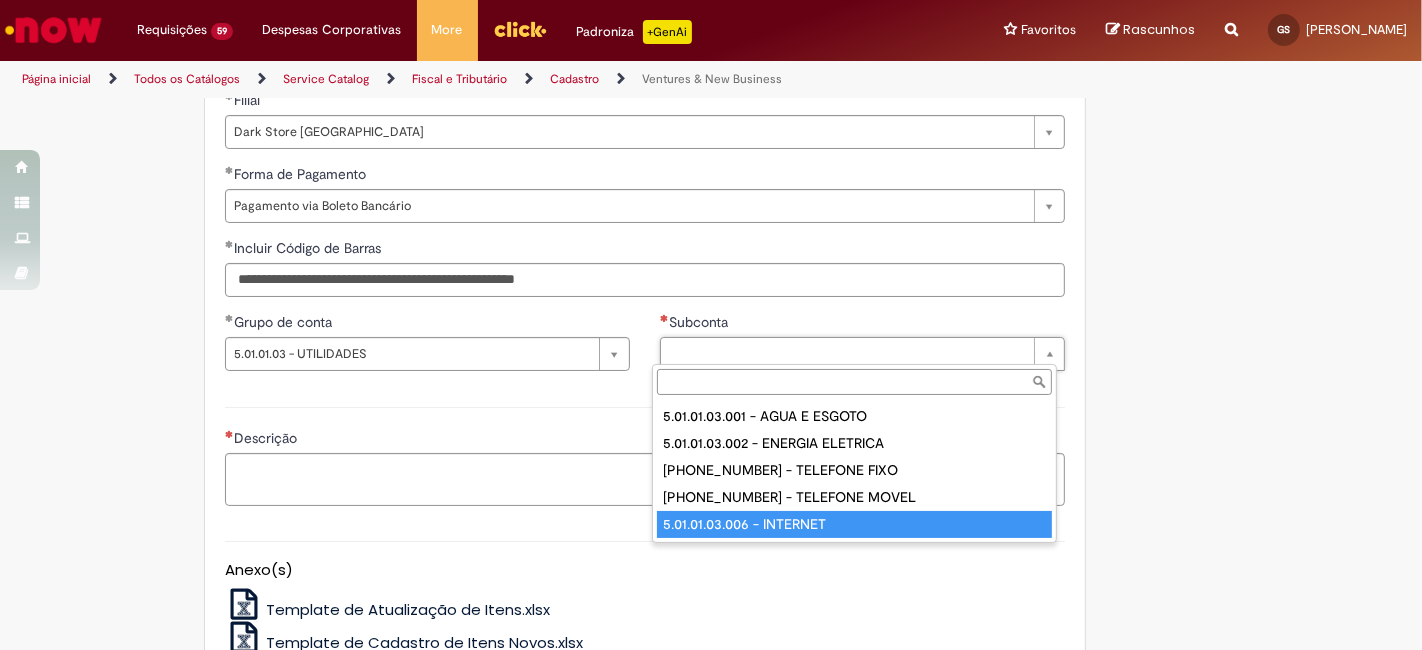 type on "**********" 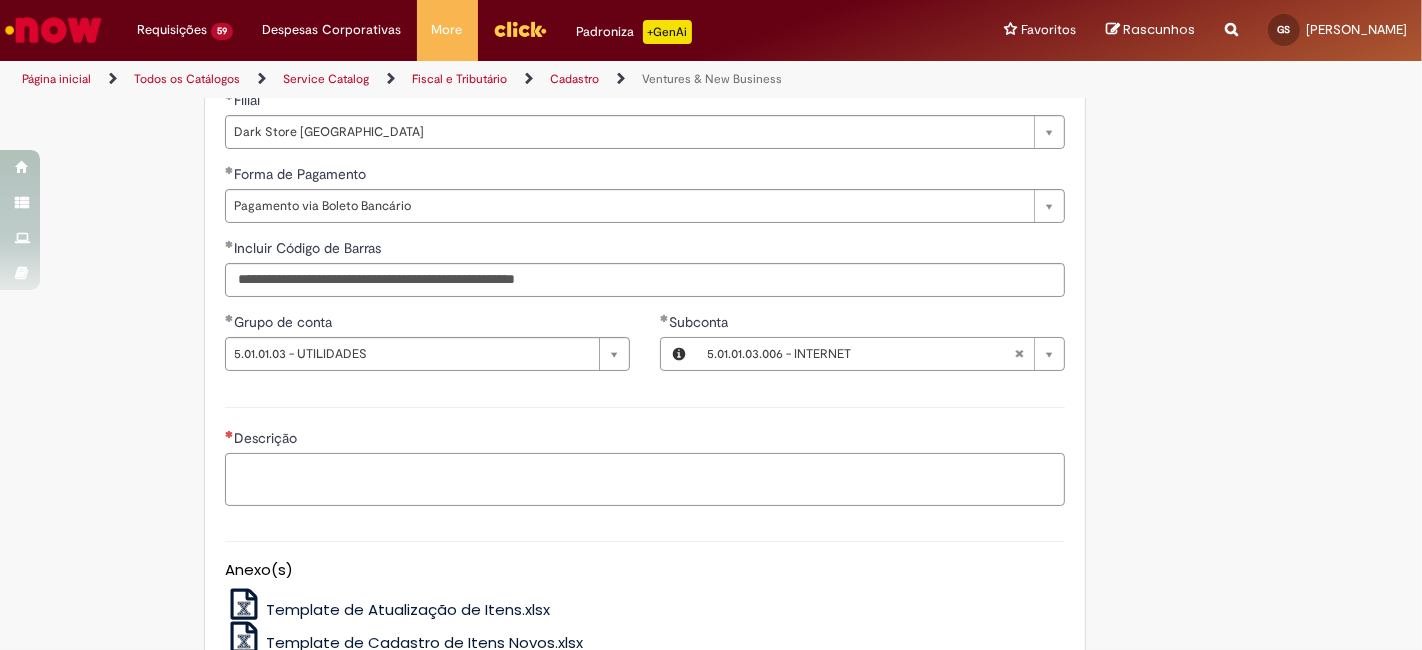 click on "Descrição" at bounding box center (645, 479) 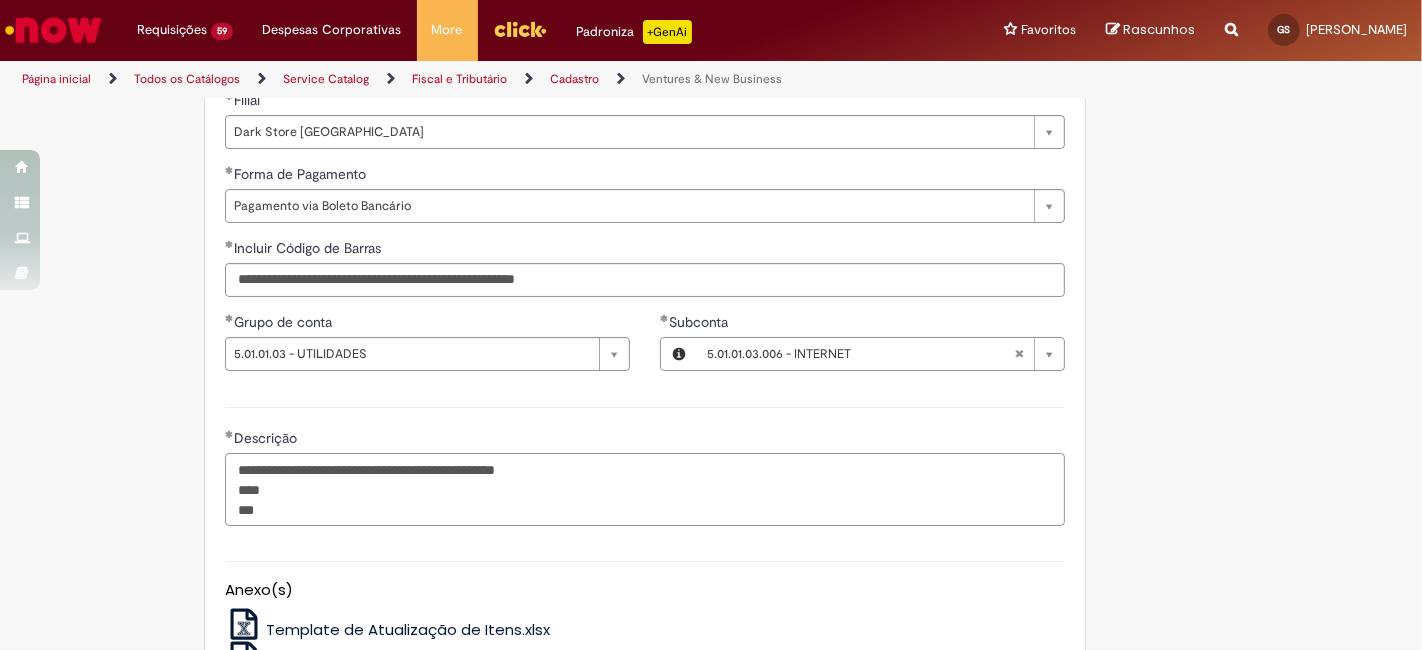 click on "**********" at bounding box center (645, 489) 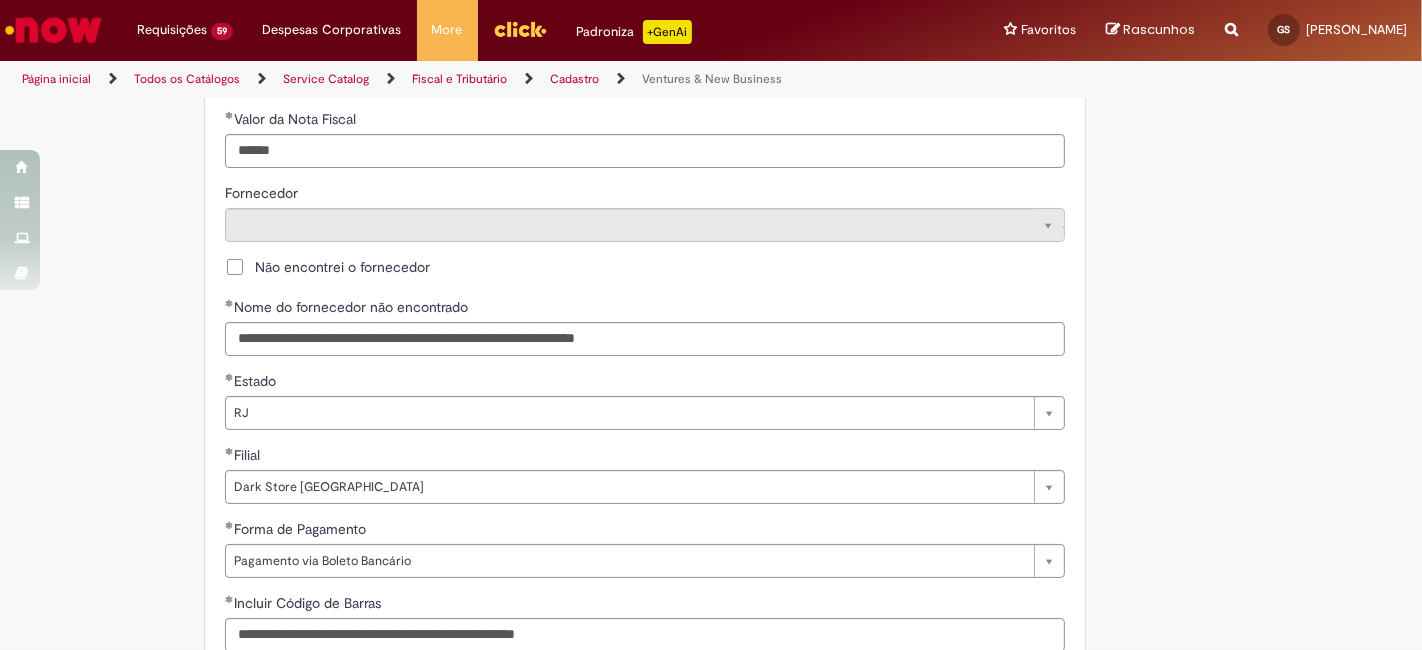 scroll, scrollTop: 888, scrollLeft: 0, axis: vertical 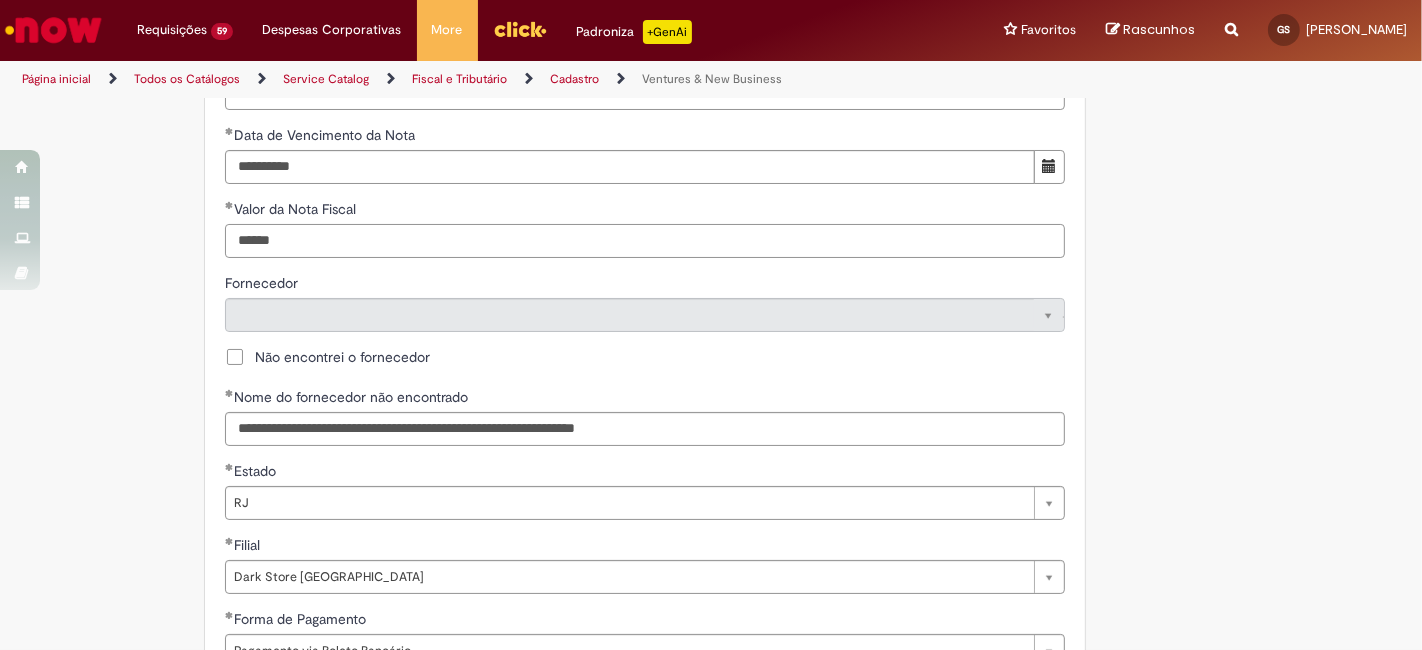 click on "******" at bounding box center [645, 241] 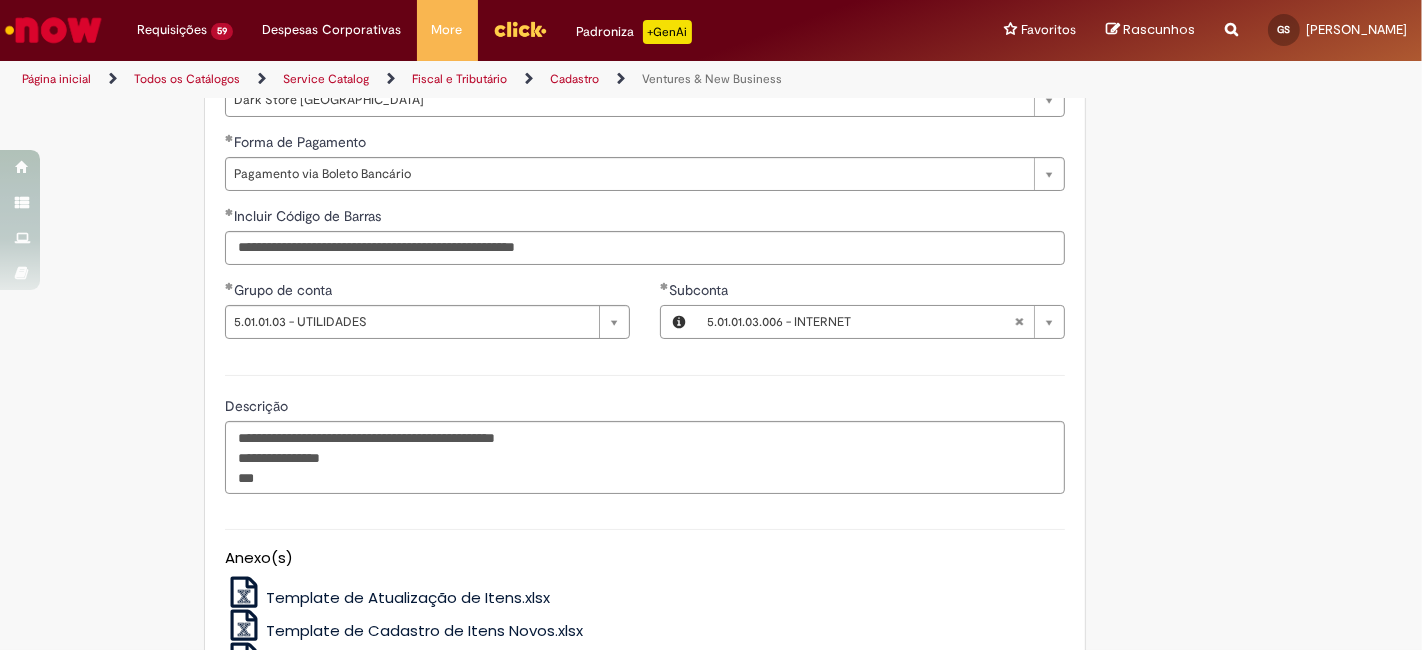 scroll, scrollTop: 1407, scrollLeft: 0, axis: vertical 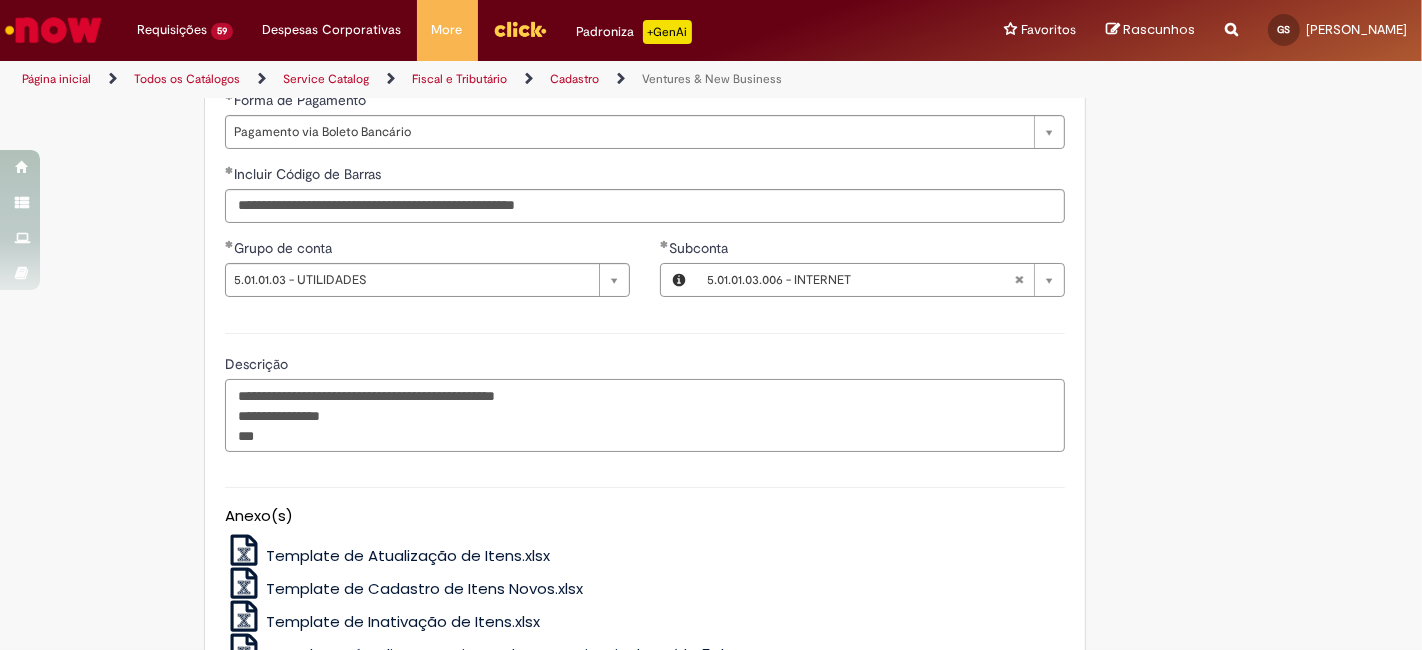 click on "**********" at bounding box center [645, 415] 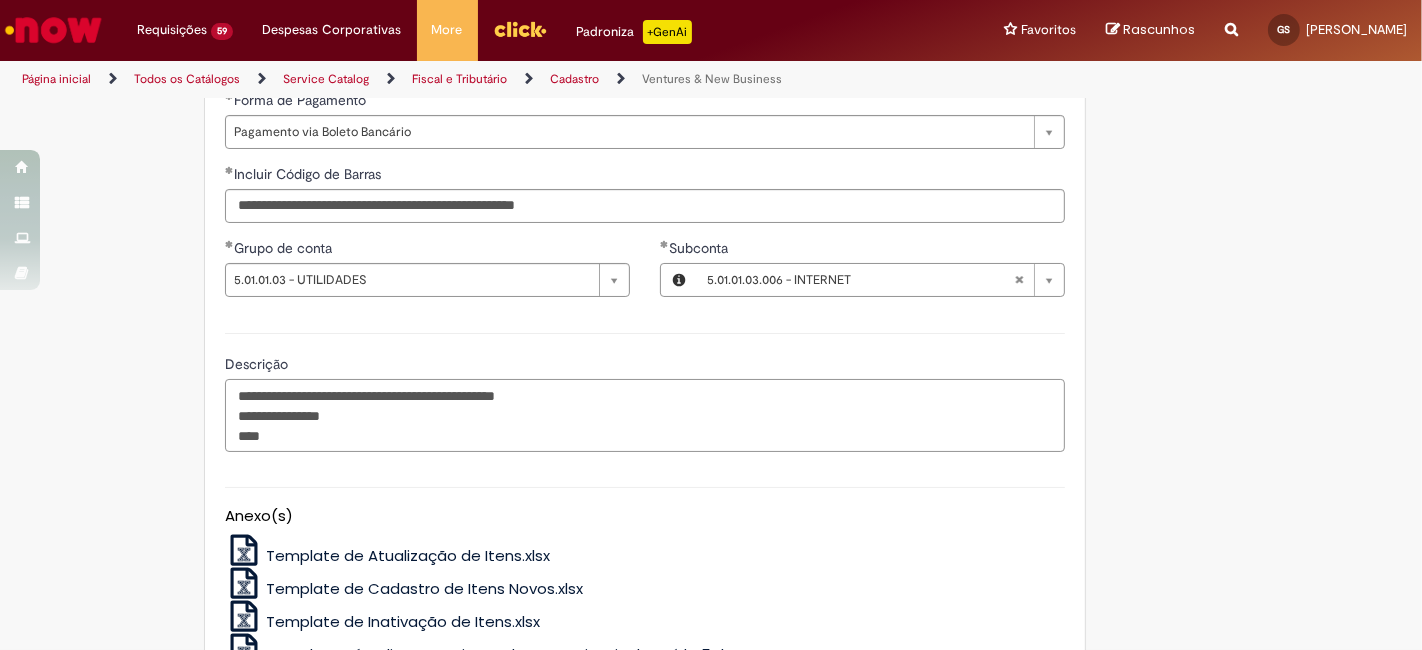paste on "*******" 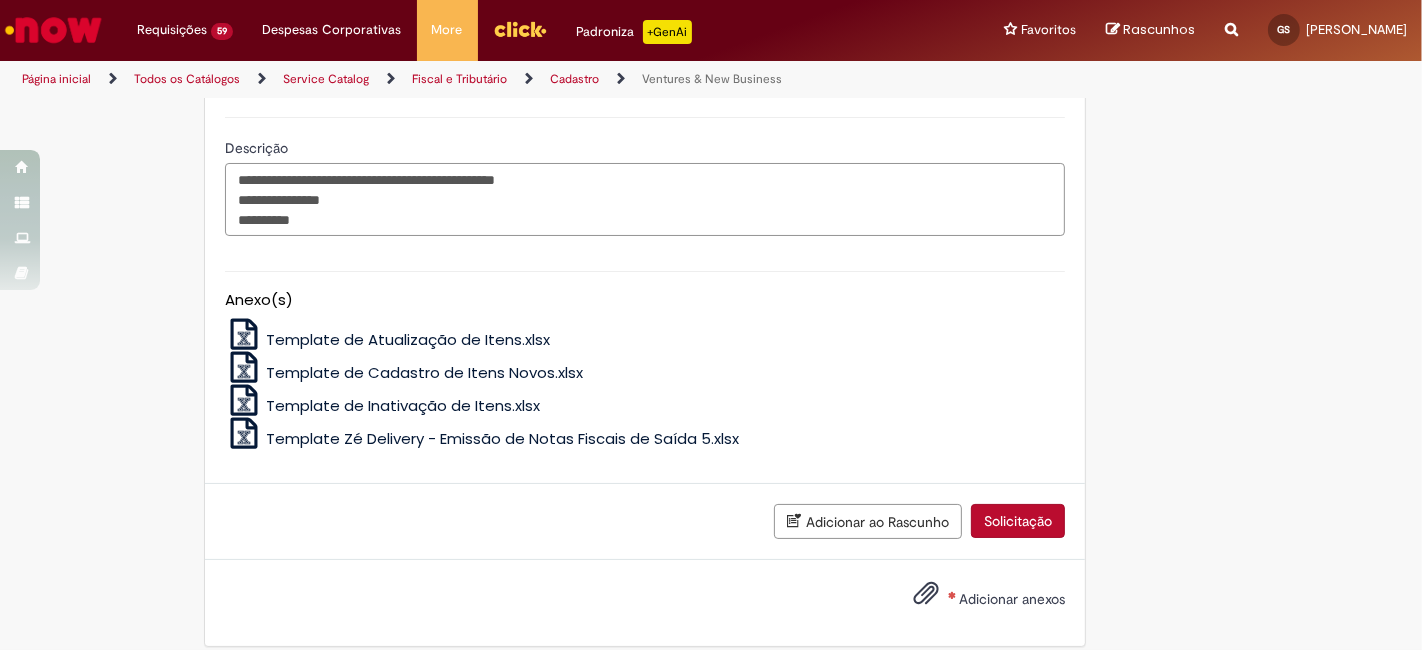 scroll, scrollTop: 1640, scrollLeft: 0, axis: vertical 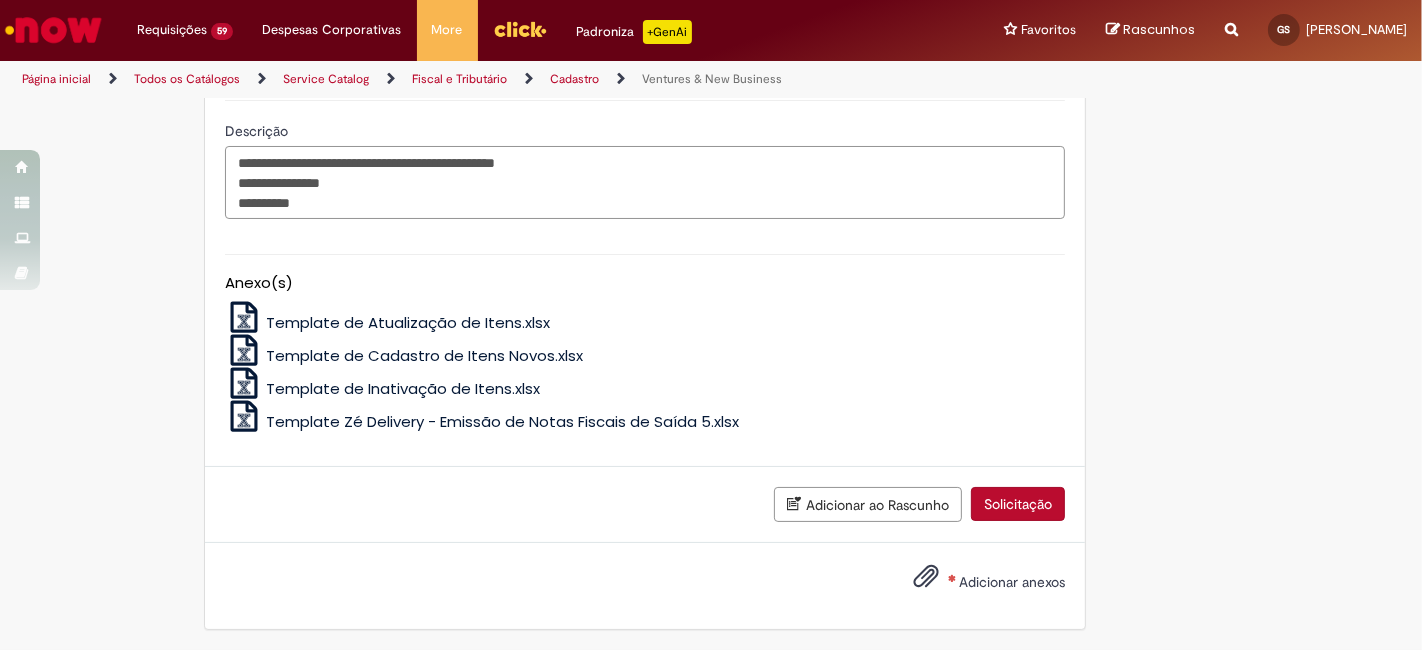 type on "**********" 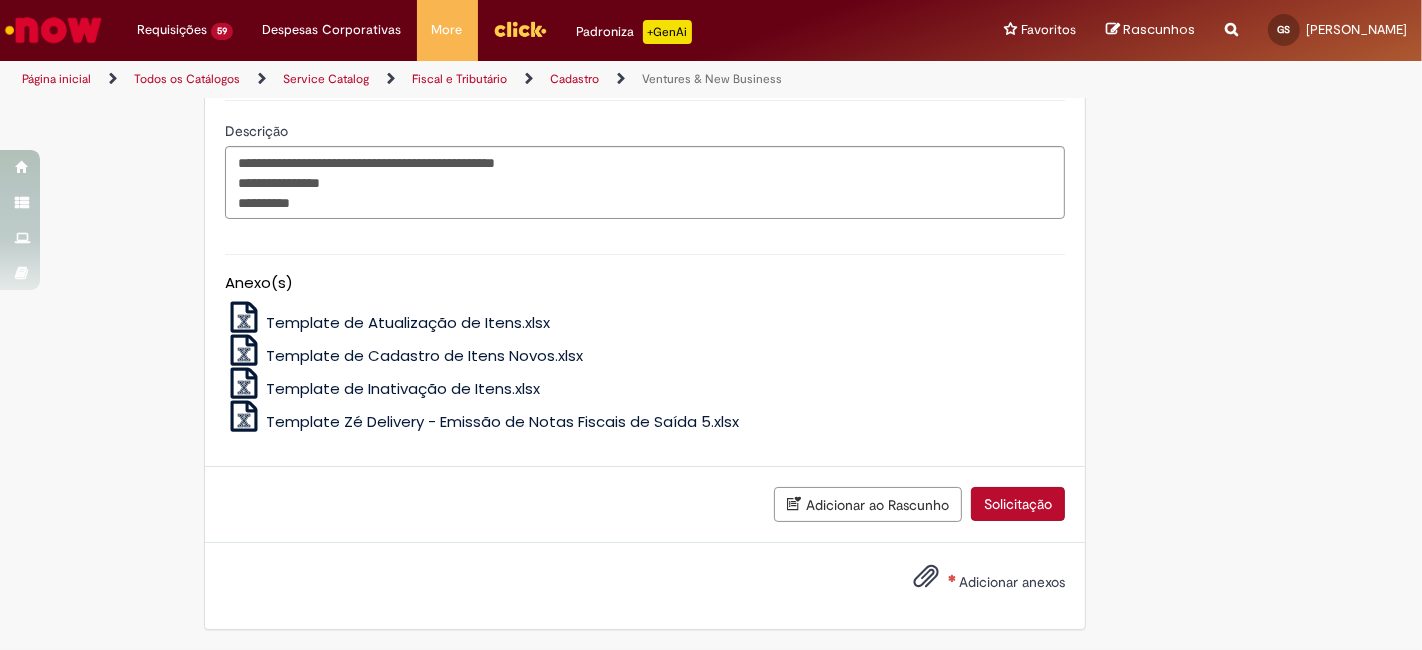 click on "Adicionar anexos" at bounding box center (974, 583) 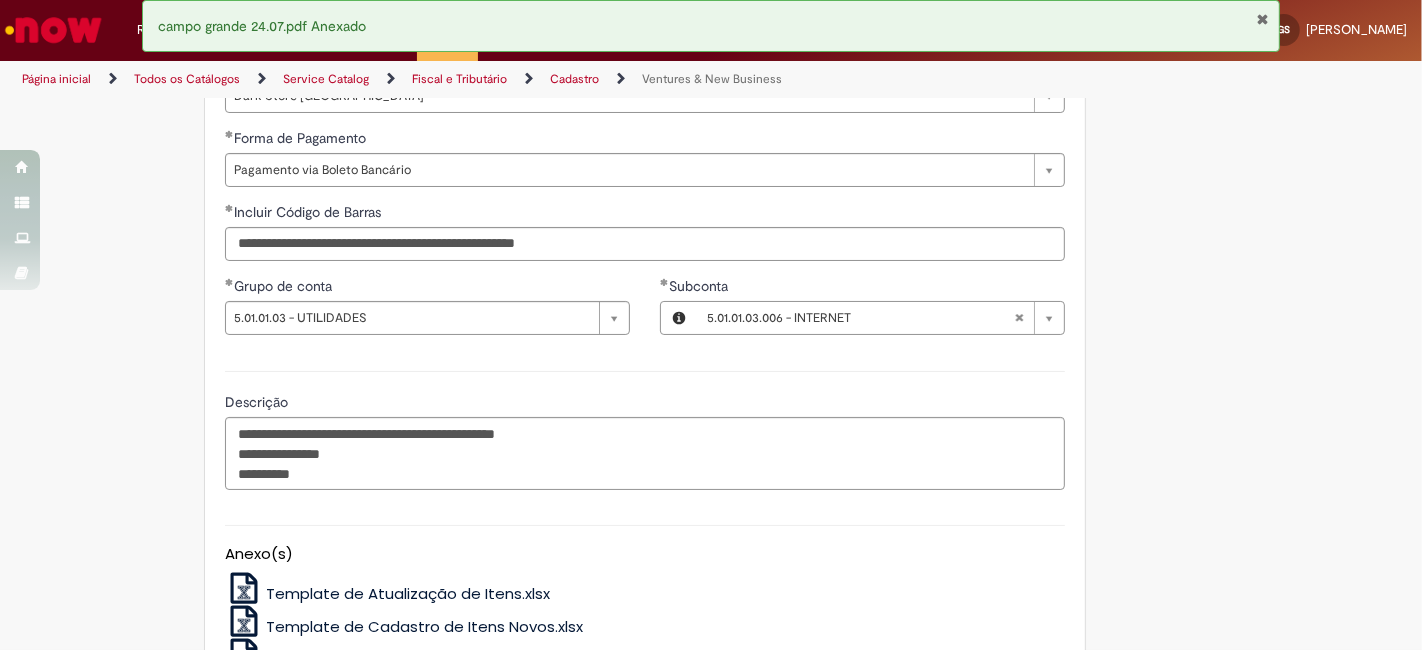 scroll, scrollTop: 1343, scrollLeft: 0, axis: vertical 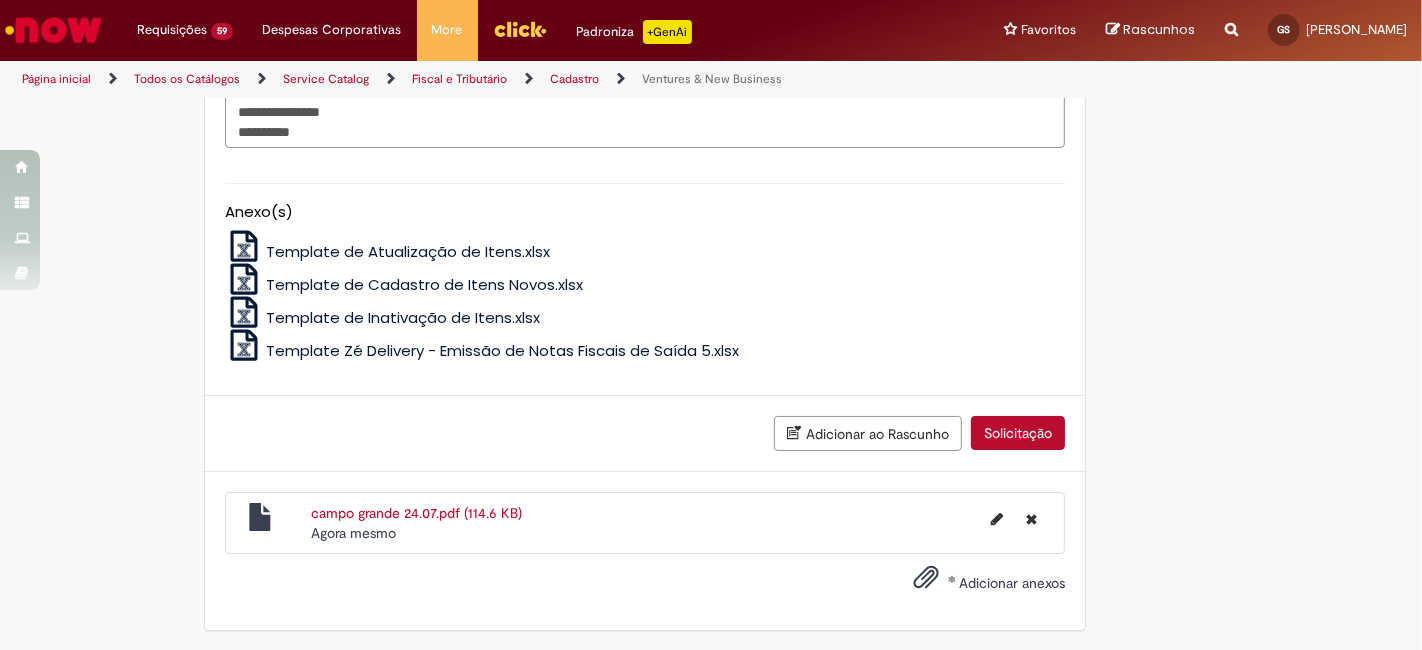 click on "Solicitação" at bounding box center (1018, 433) 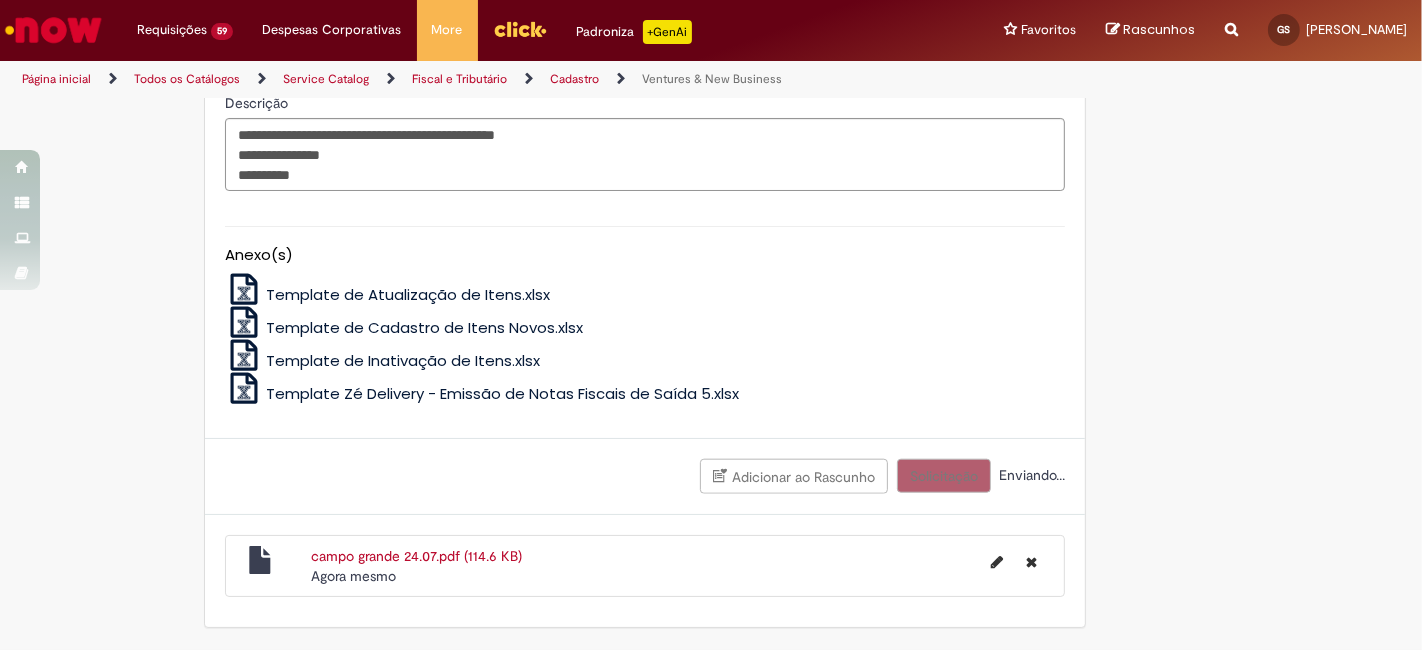 scroll, scrollTop: 1665, scrollLeft: 0, axis: vertical 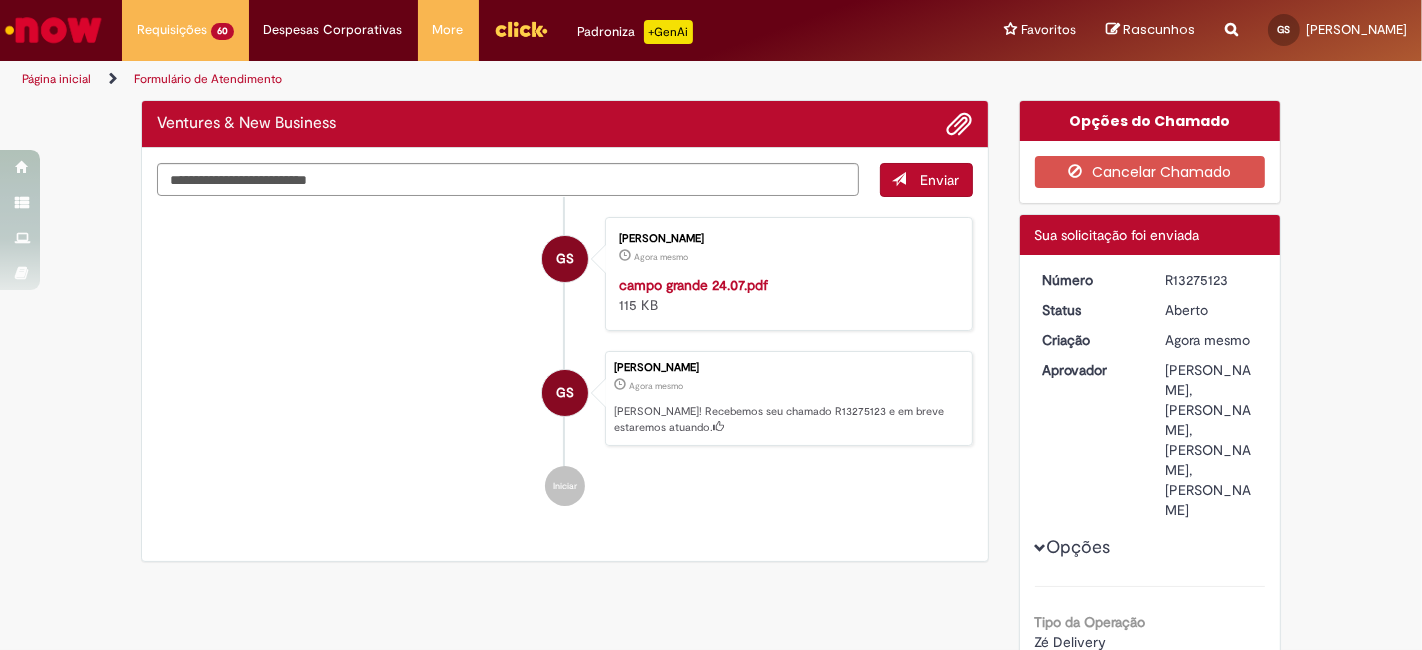 click on "R13275123" at bounding box center (1211, 280) 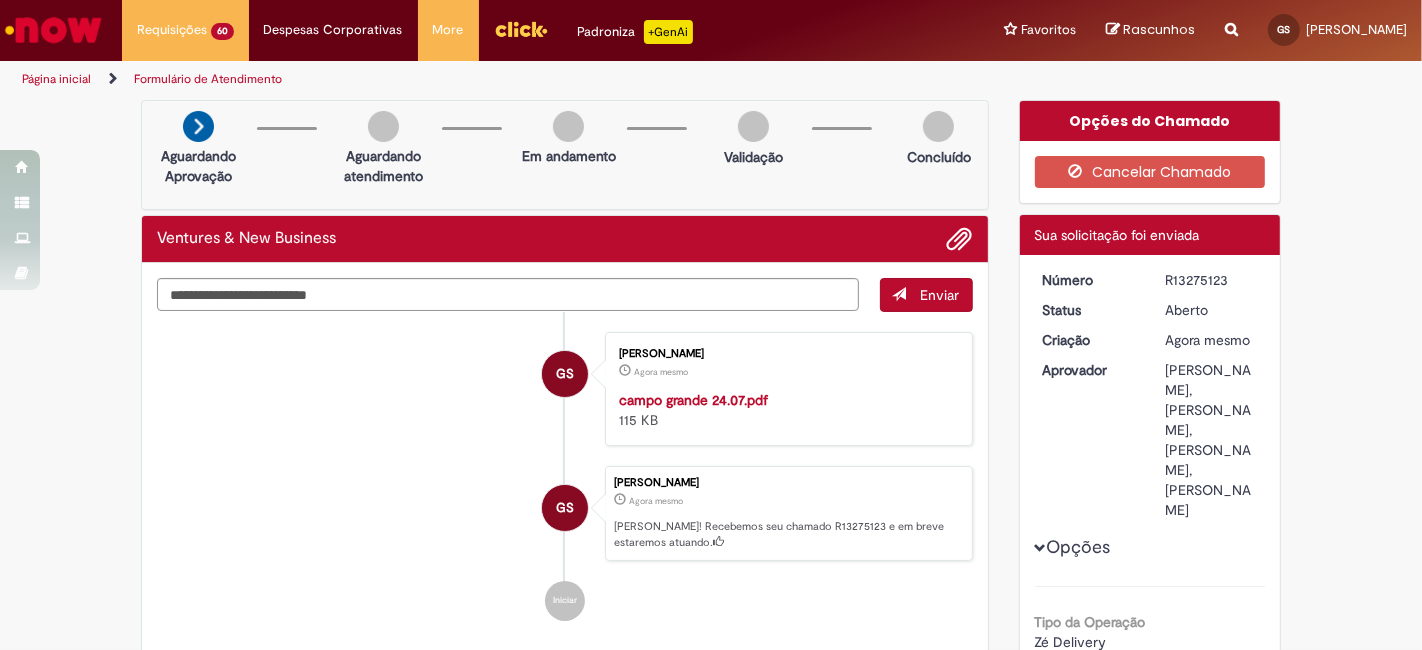 copy on "R13275123" 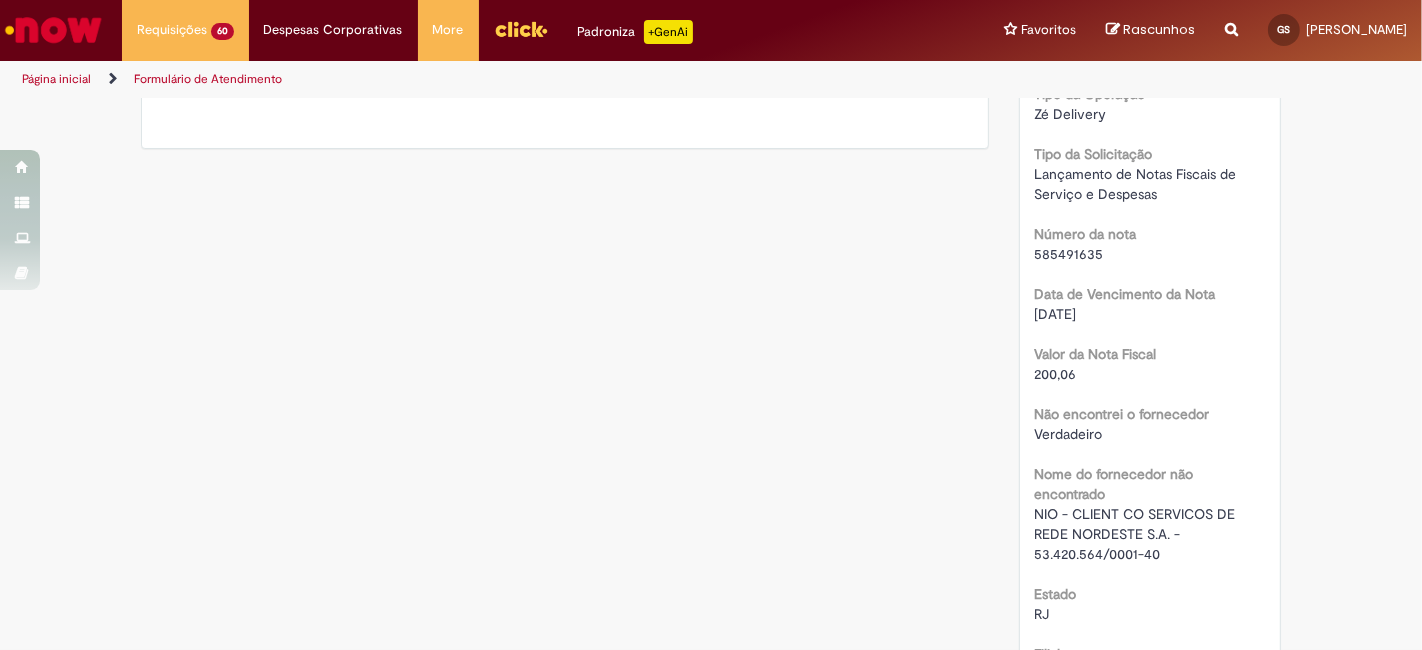 scroll, scrollTop: 592, scrollLeft: 0, axis: vertical 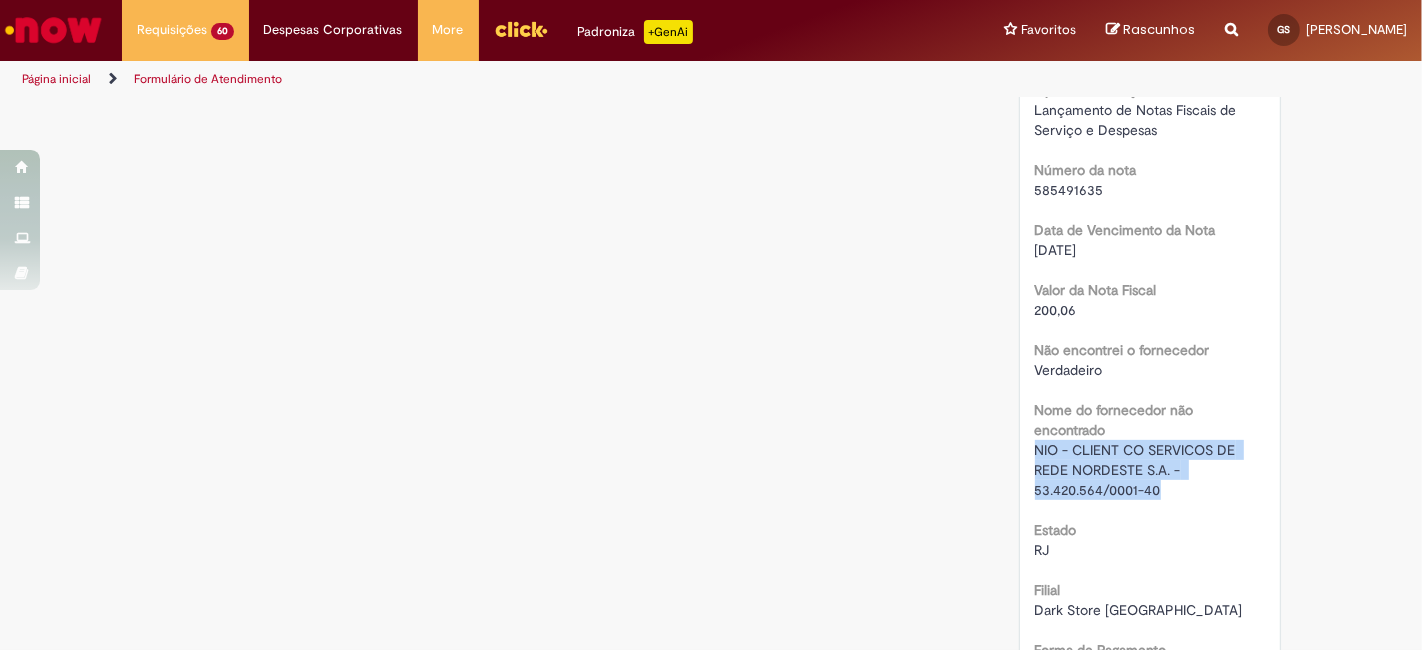 drag, startPoint x: 1161, startPoint y: 524, endPoint x: 1019, endPoint y: 492, distance: 145.56099 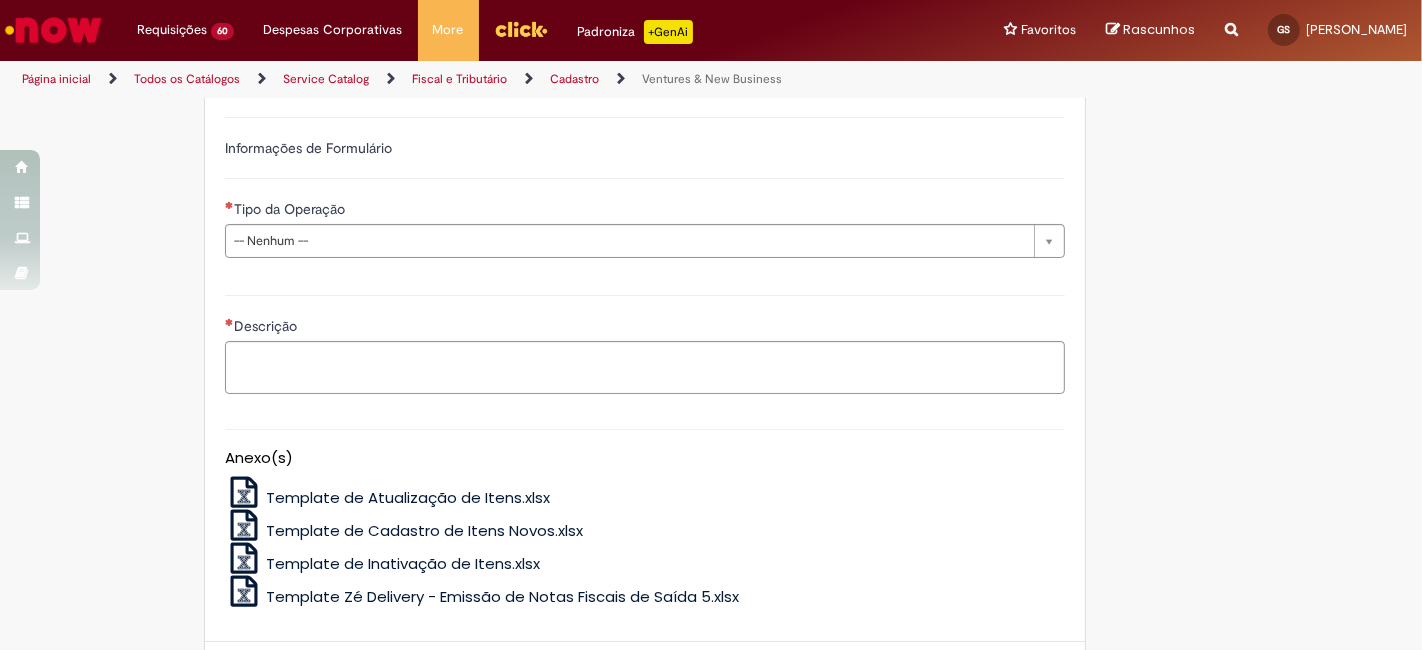 type on "********" 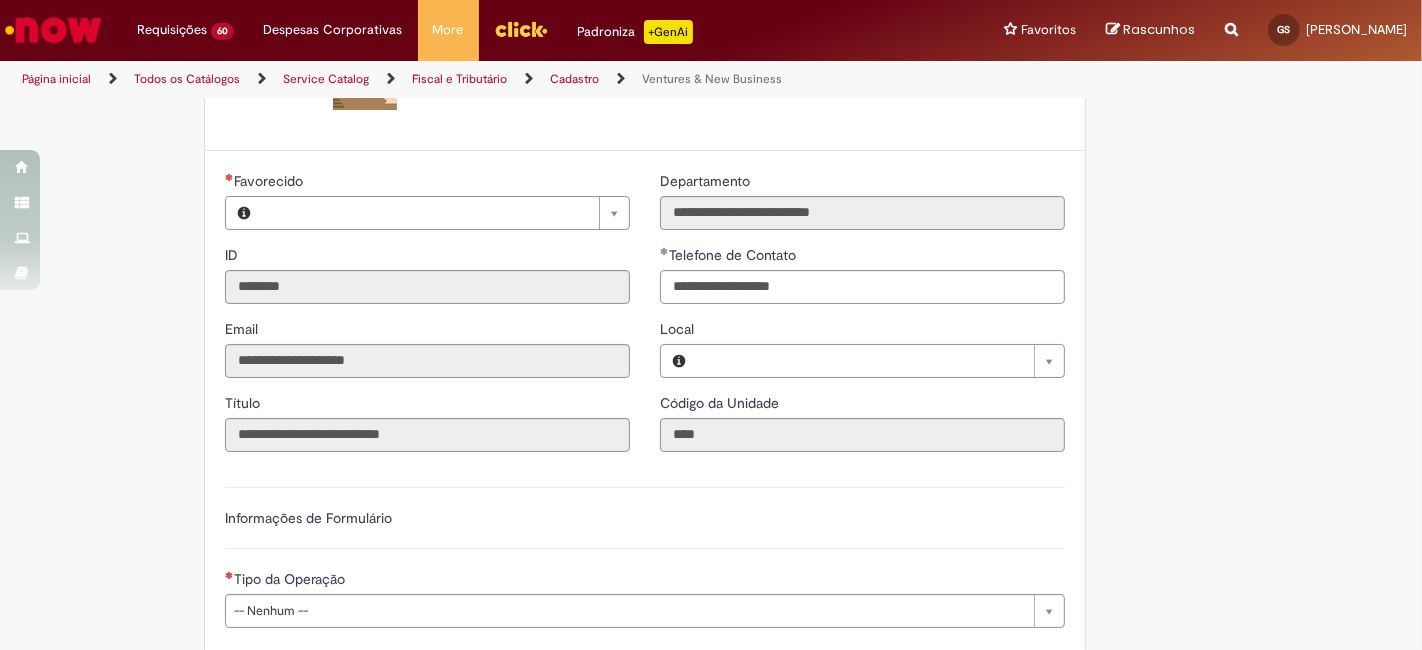 type on "**********" 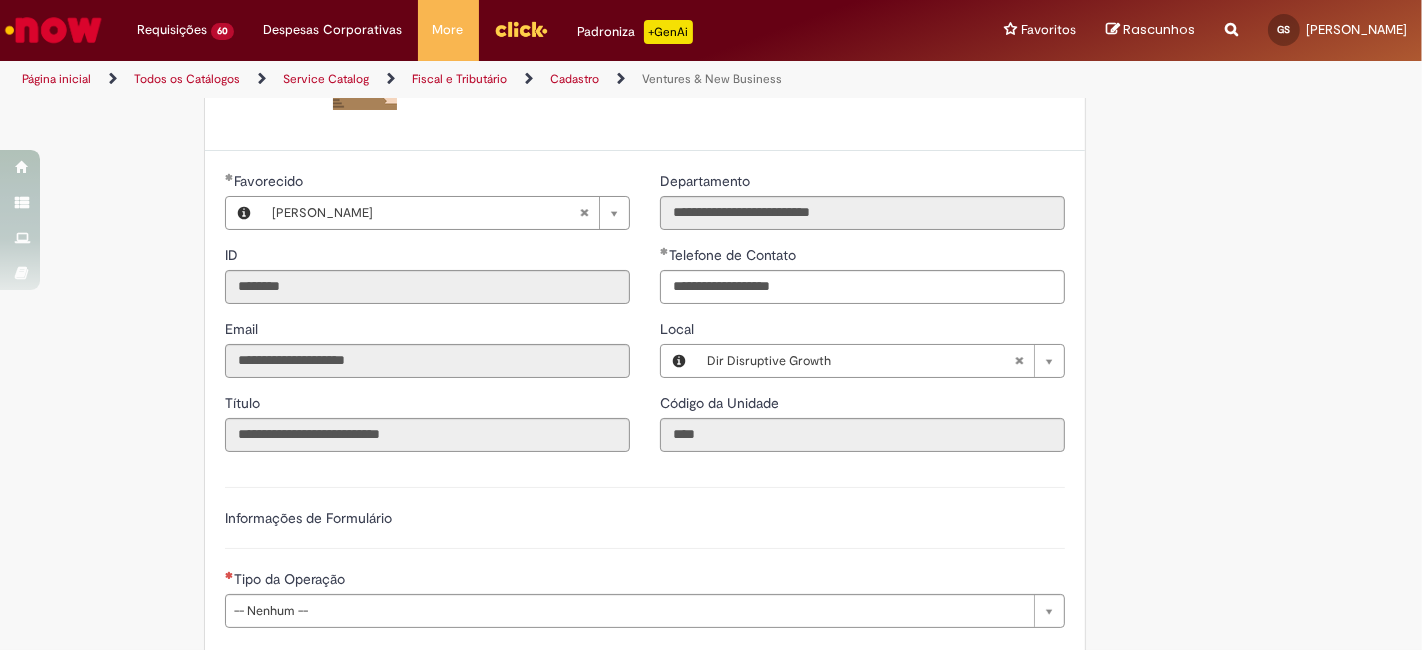 type 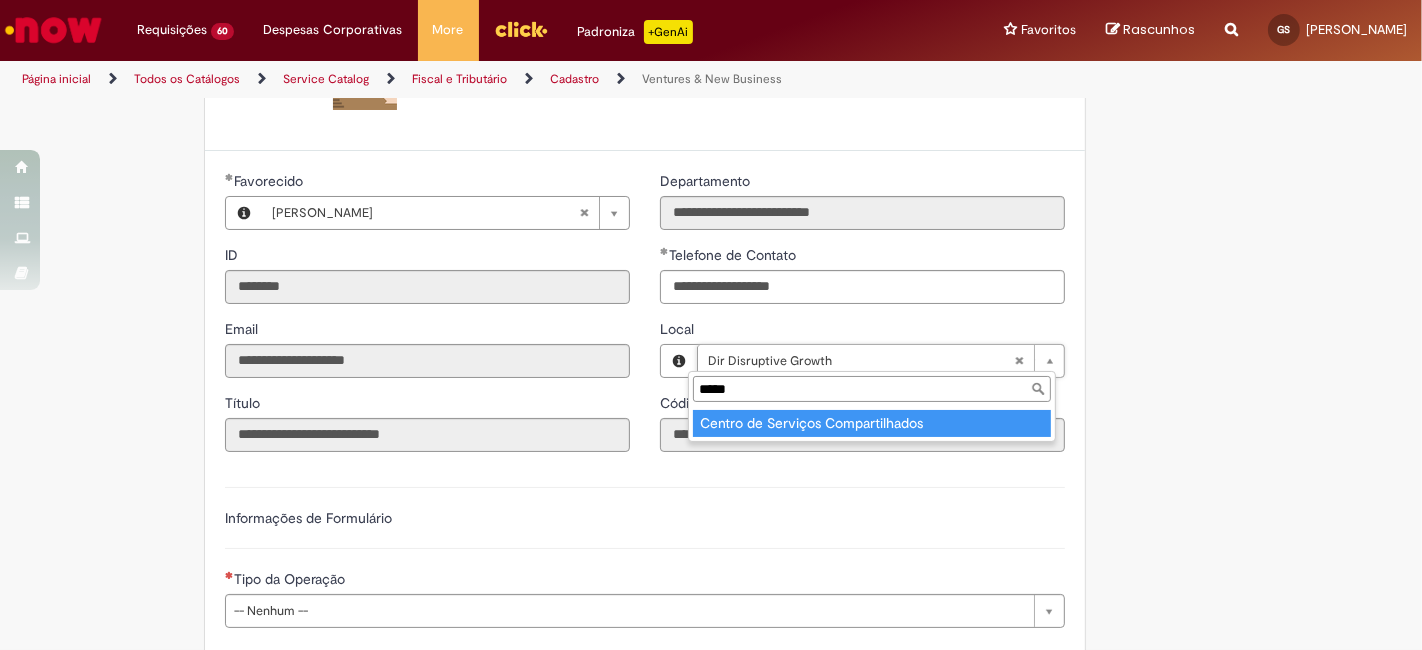type on "*****" 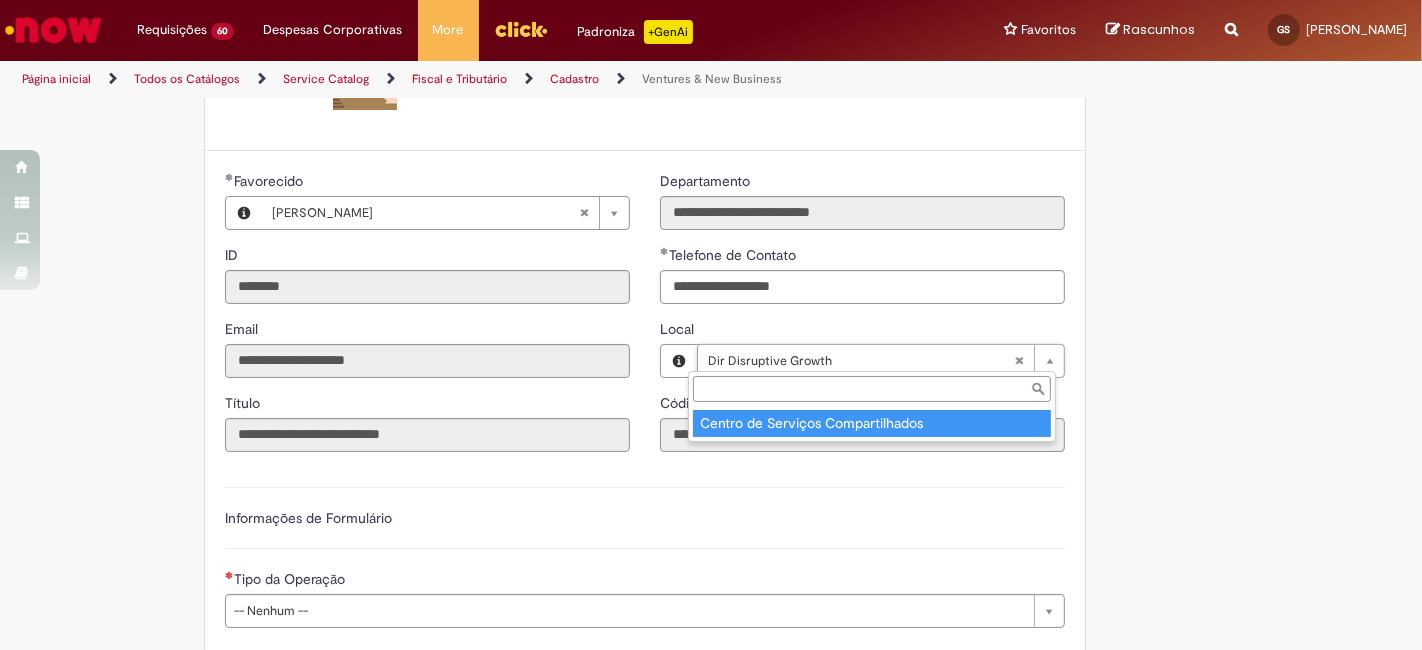 type on "****" 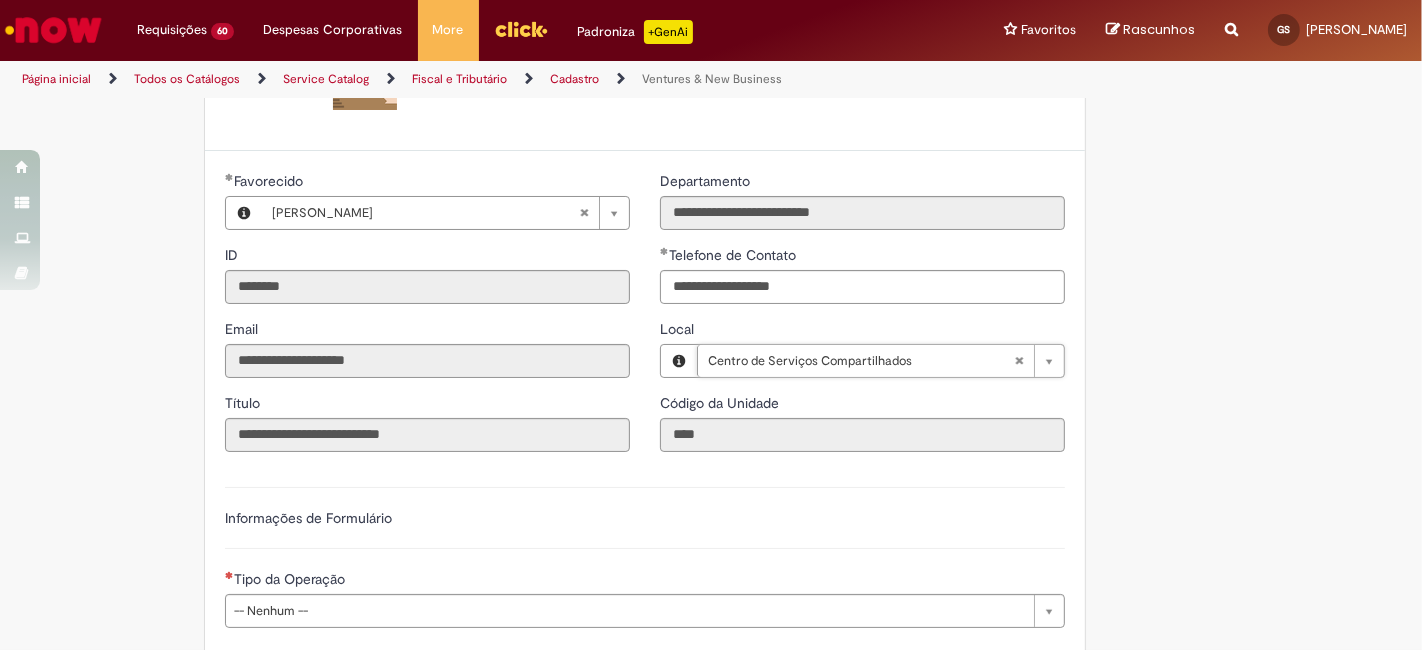 scroll, scrollTop: 0, scrollLeft: 134, axis: horizontal 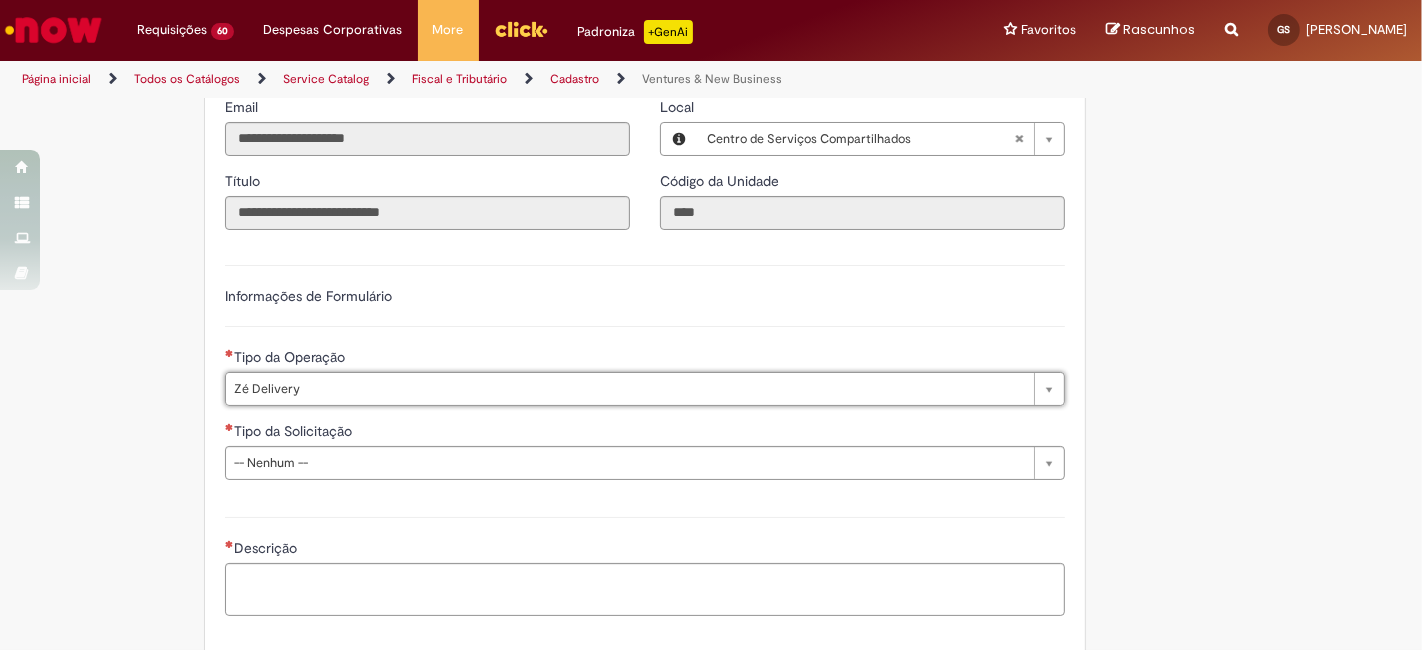type on "**********" 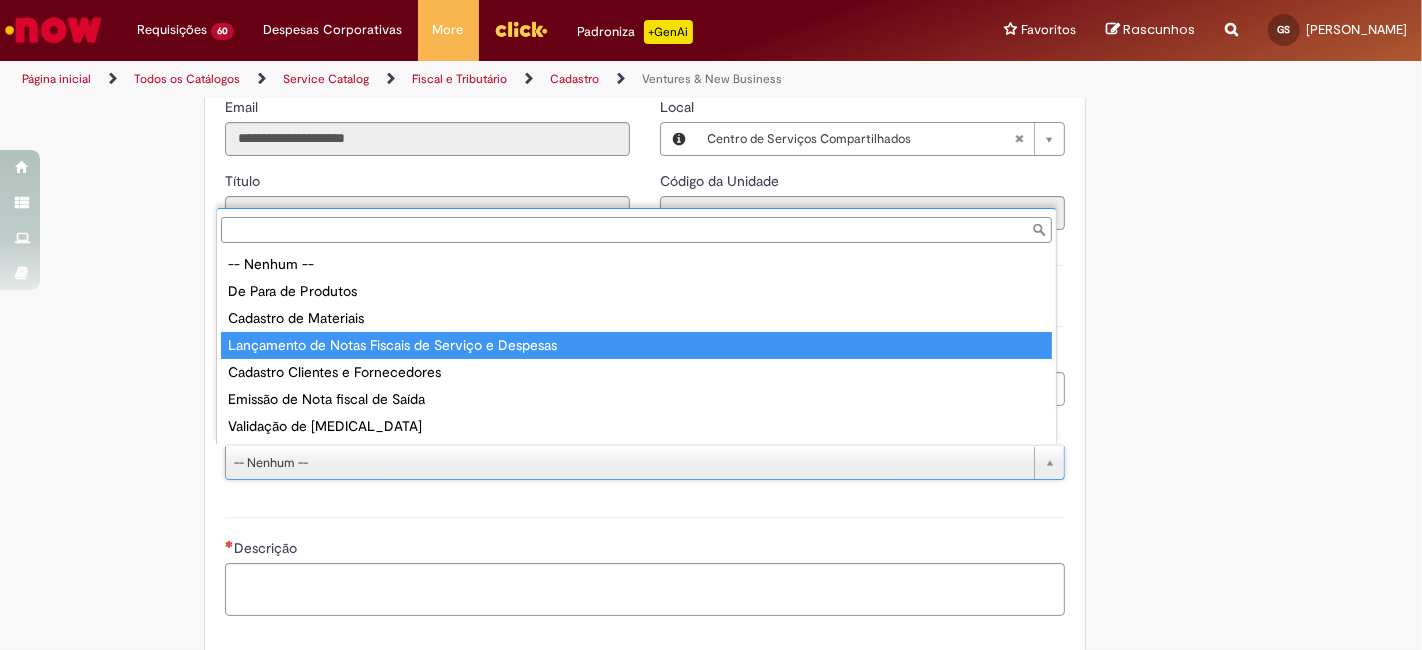 type on "**********" 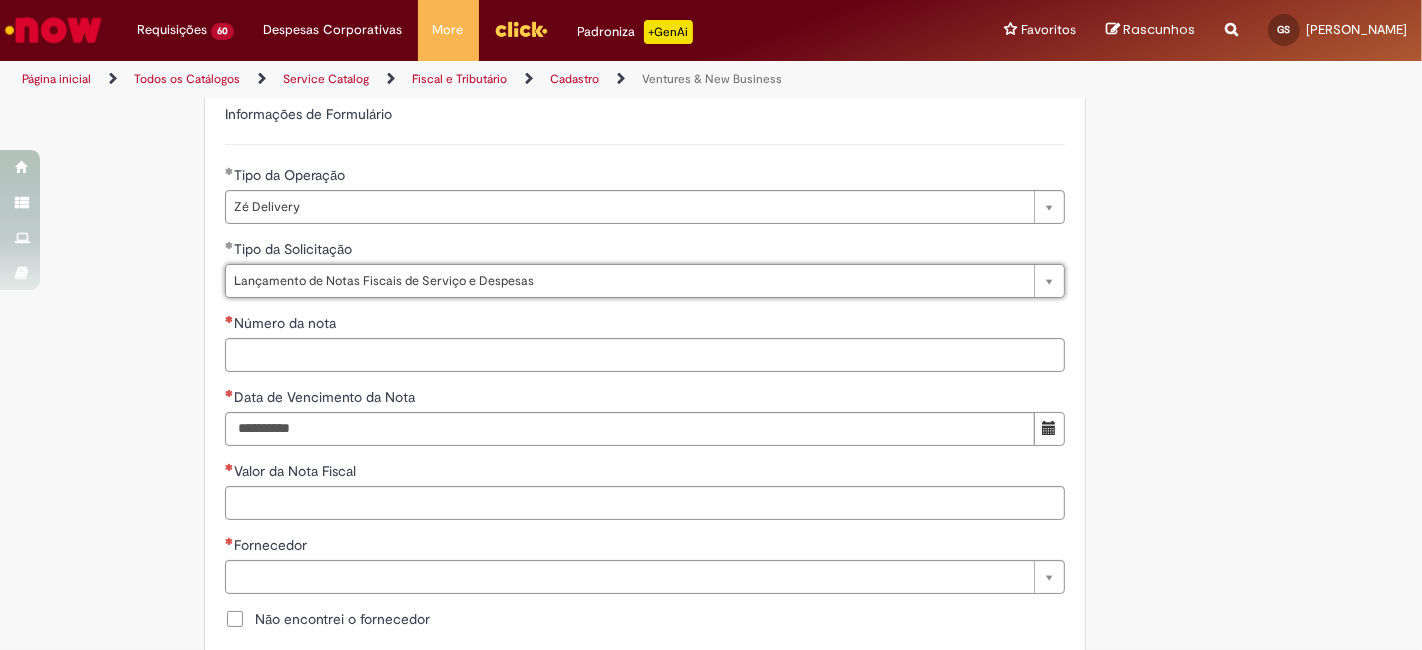 scroll, scrollTop: 666, scrollLeft: 0, axis: vertical 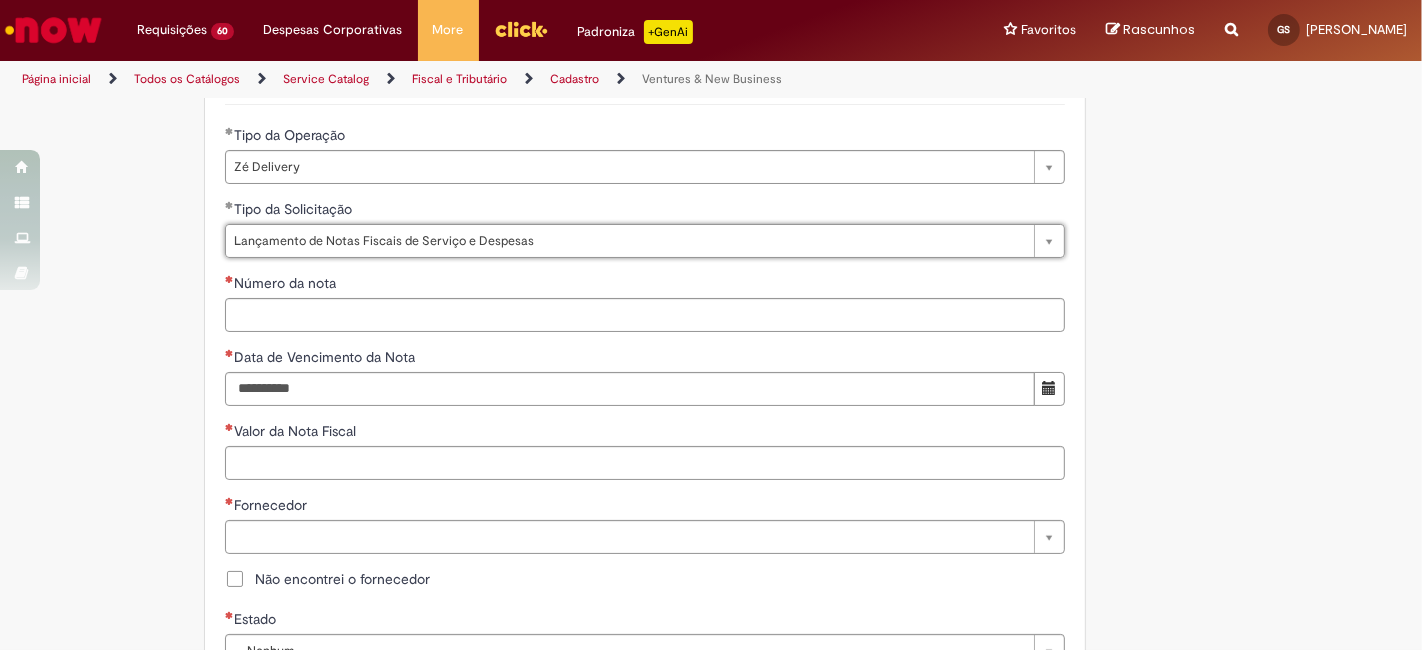 click on "Não encontrei o fornecedor" at bounding box center (342, 579) 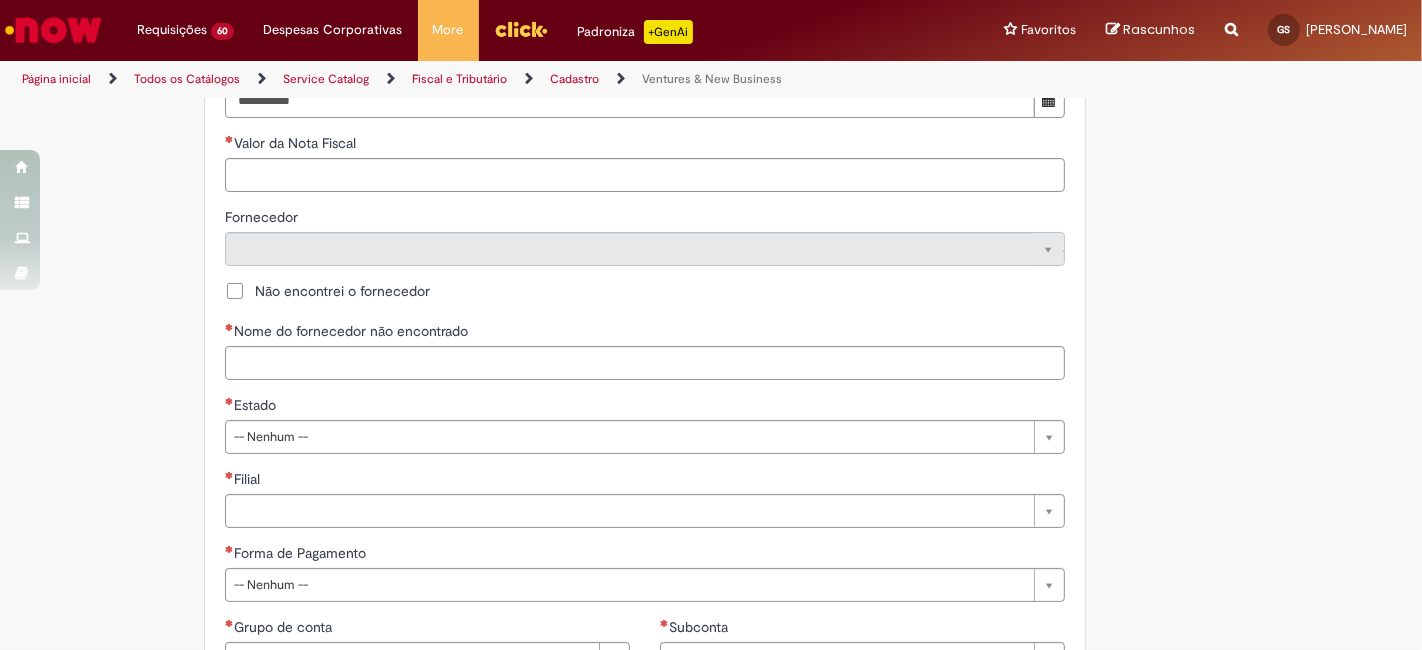 scroll, scrollTop: 962, scrollLeft: 0, axis: vertical 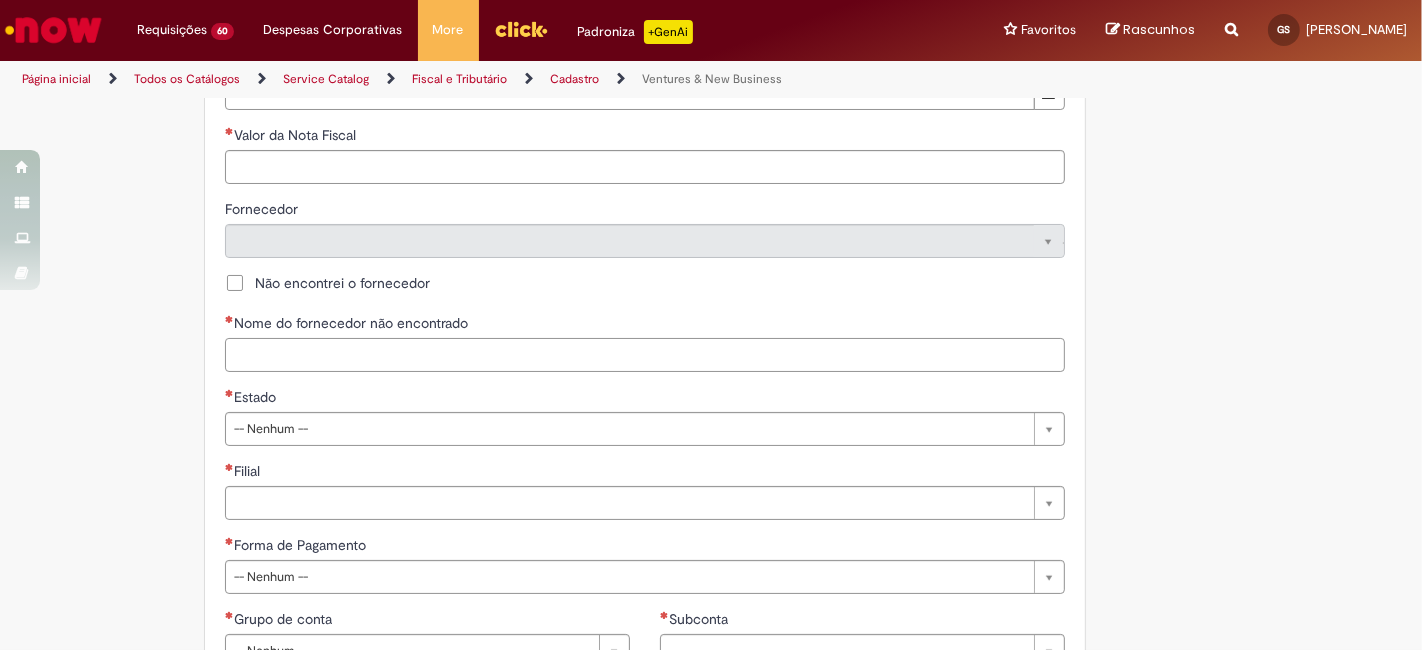 click on "Nome do fornecedor não encontrado" at bounding box center [645, 355] 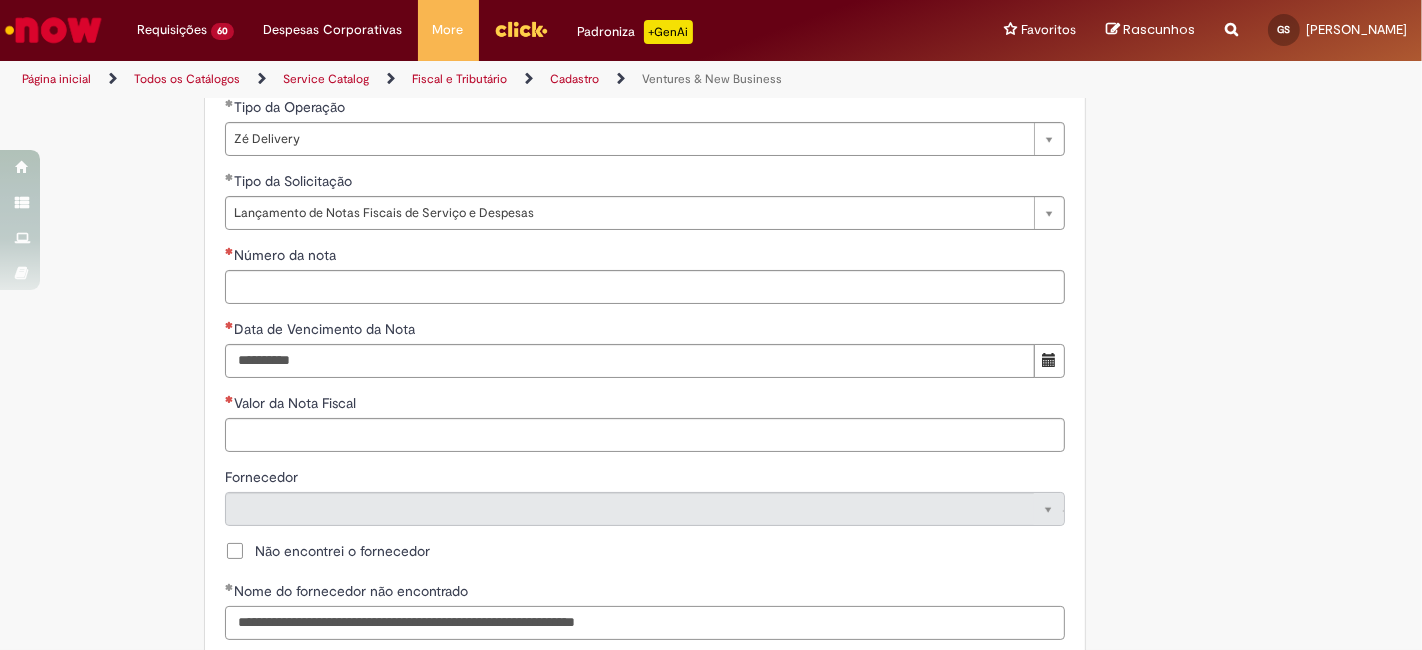 scroll, scrollTop: 666, scrollLeft: 0, axis: vertical 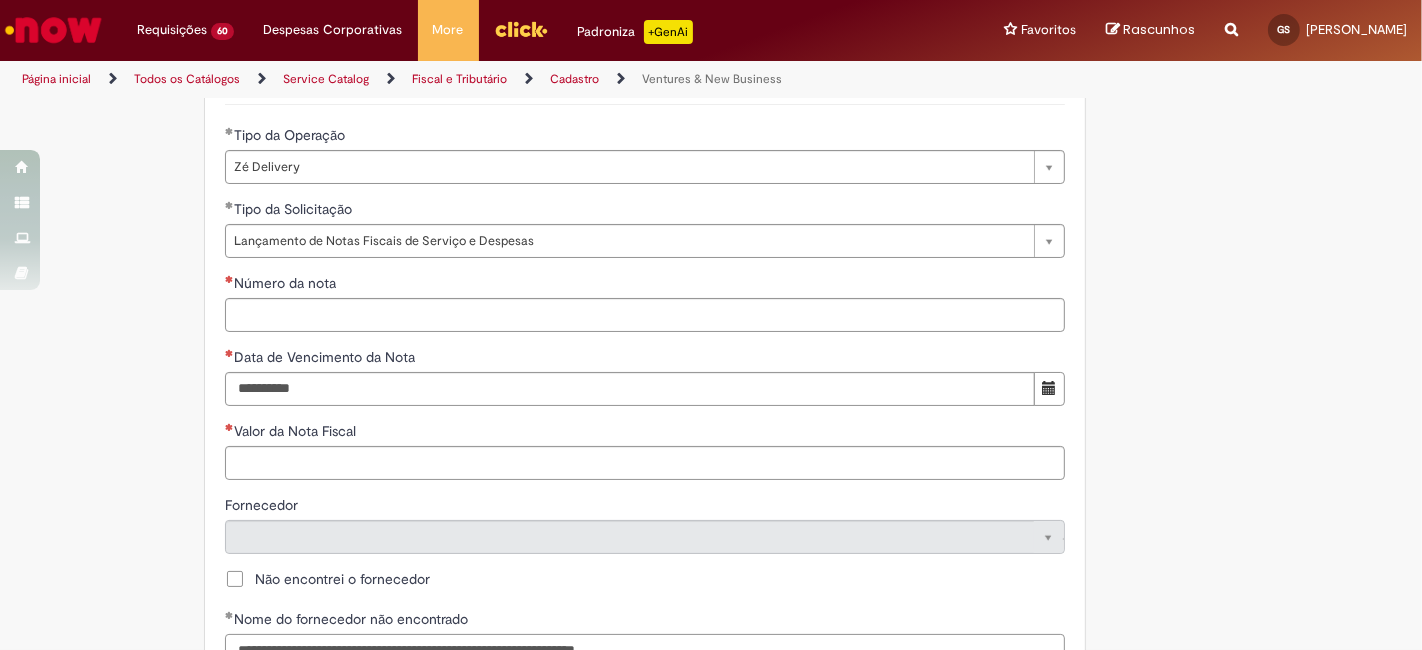 type on "**********" 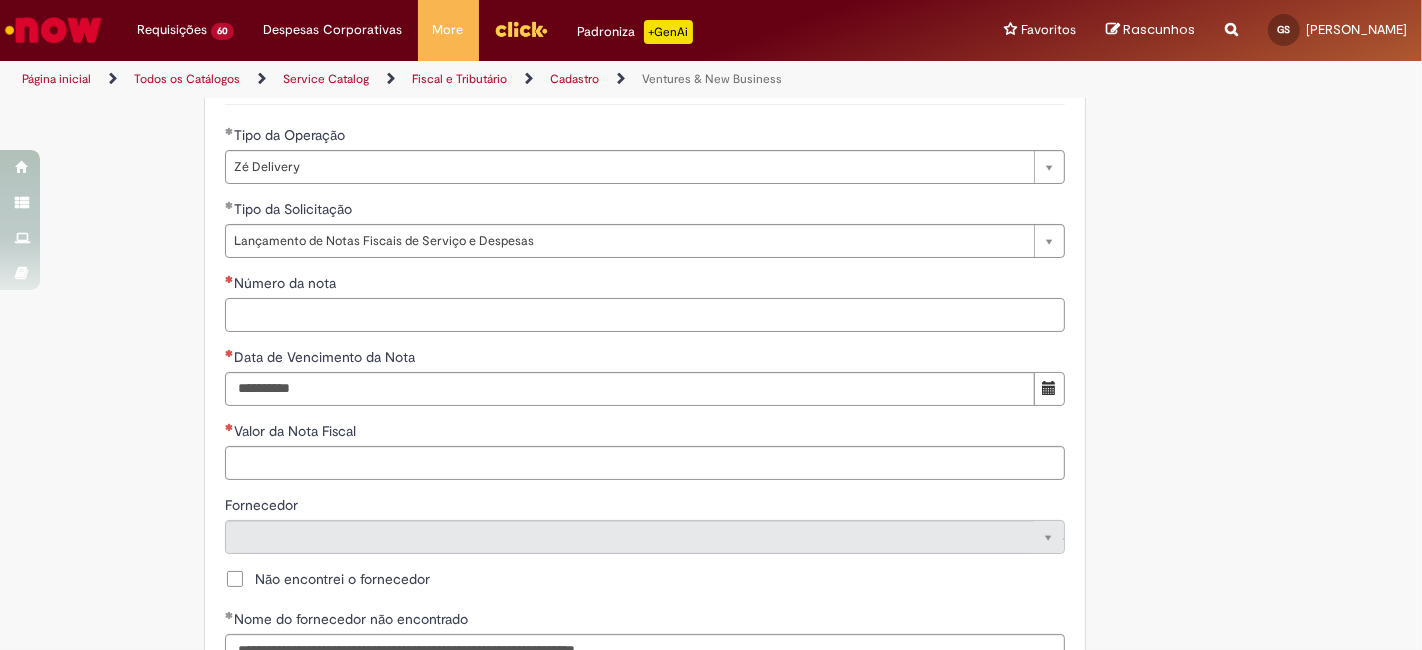 click on "Número da nota" at bounding box center (645, 315) 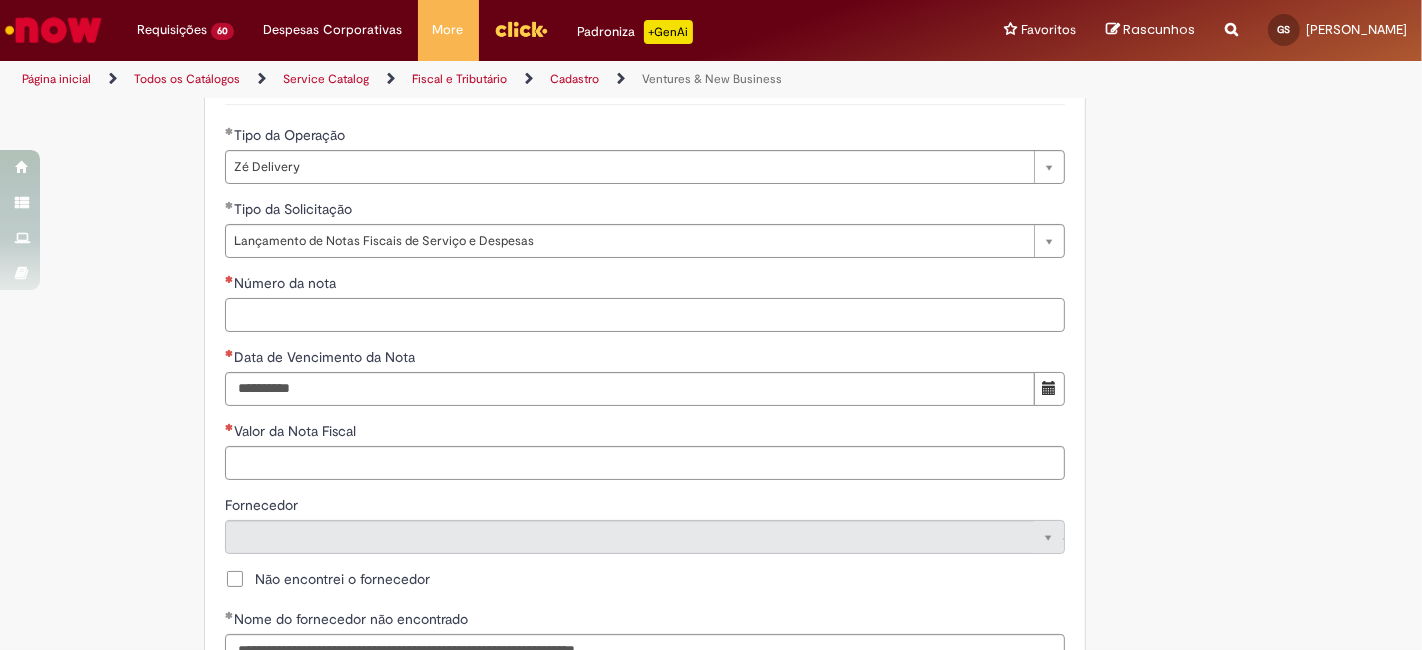 paste on "*********" 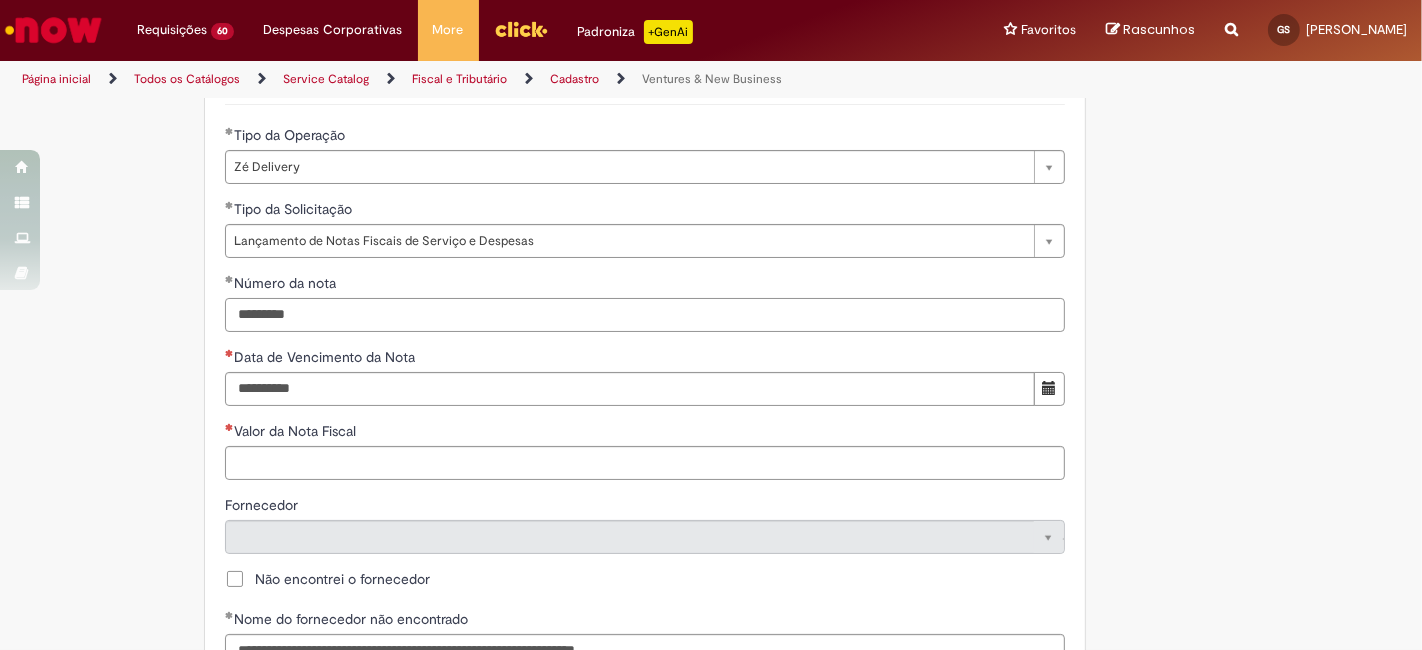 type on "*********" 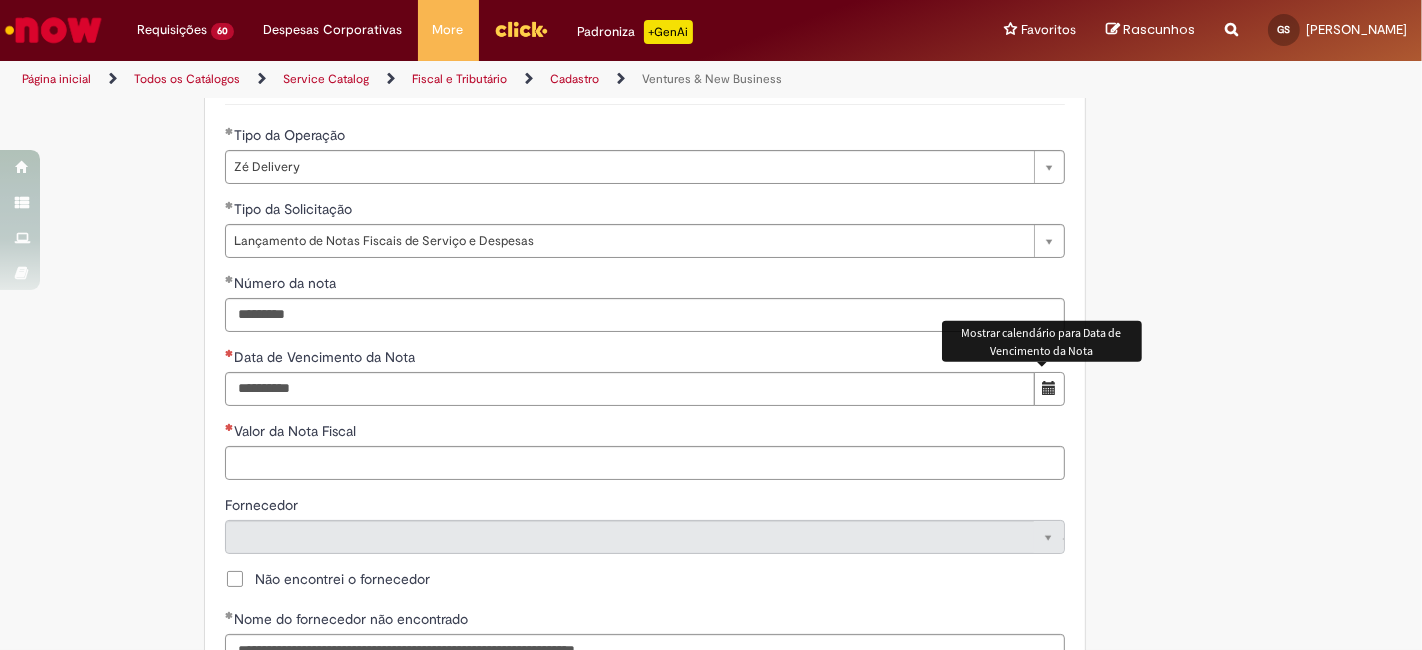 click at bounding box center (1049, 388) 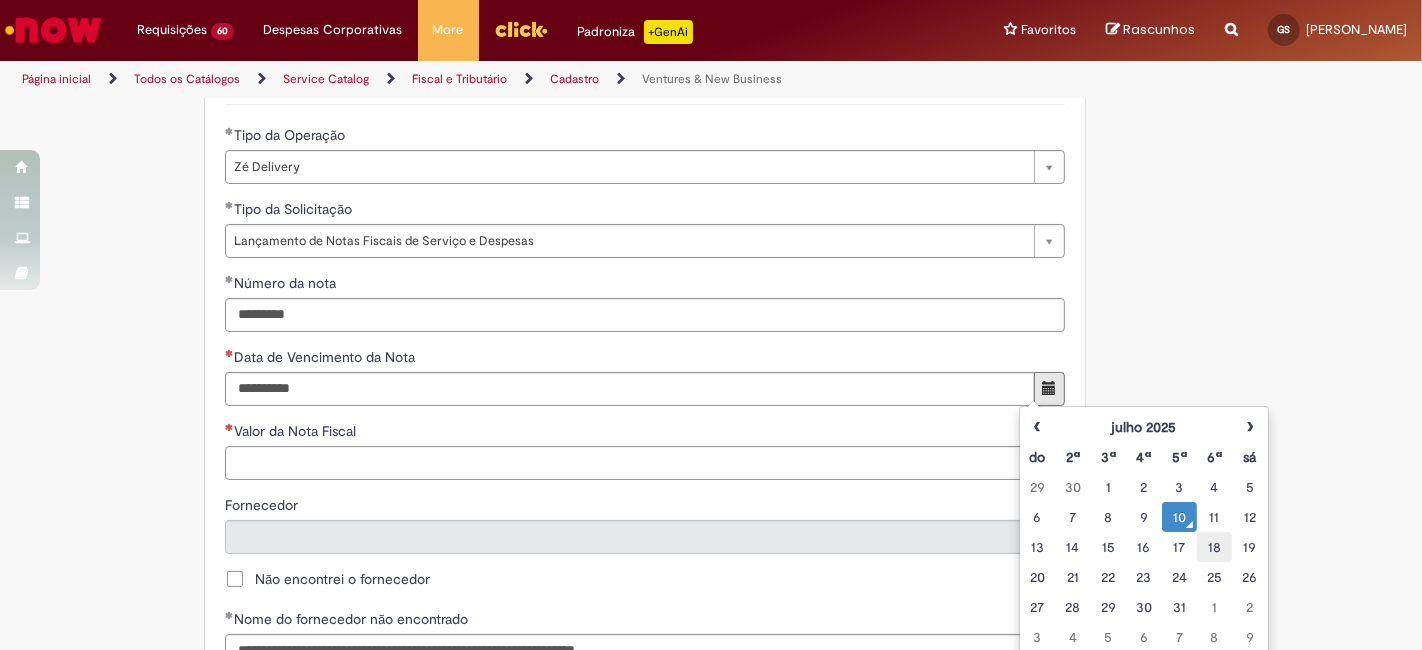 click on "18" at bounding box center [1214, 547] 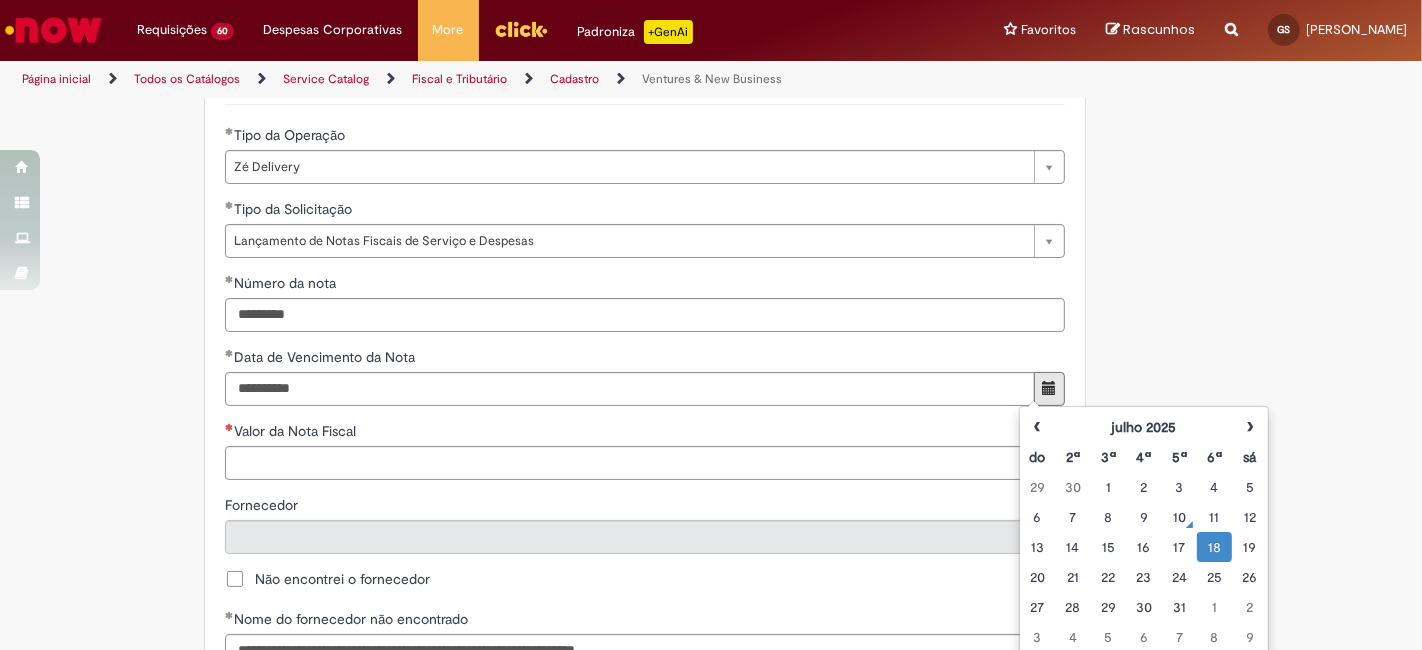 click on "**********" at bounding box center (711, 482) 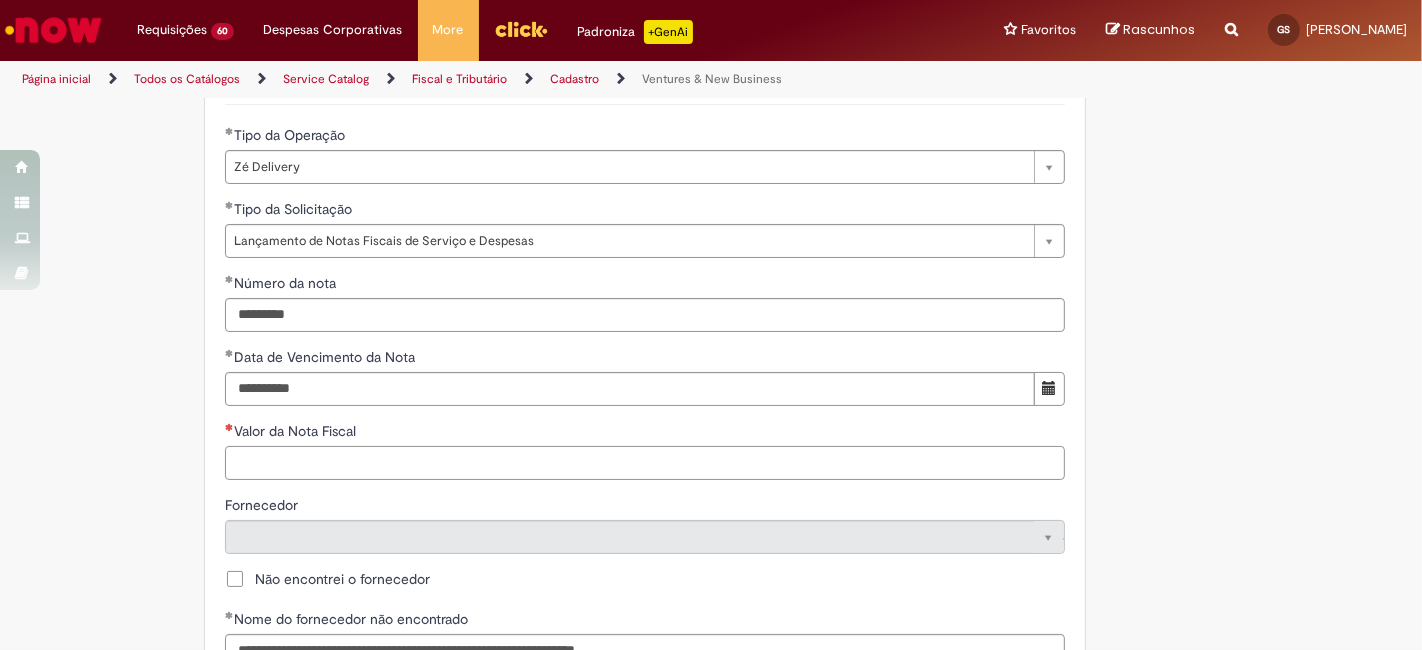 click on "Valor da Nota Fiscal" at bounding box center [645, 463] 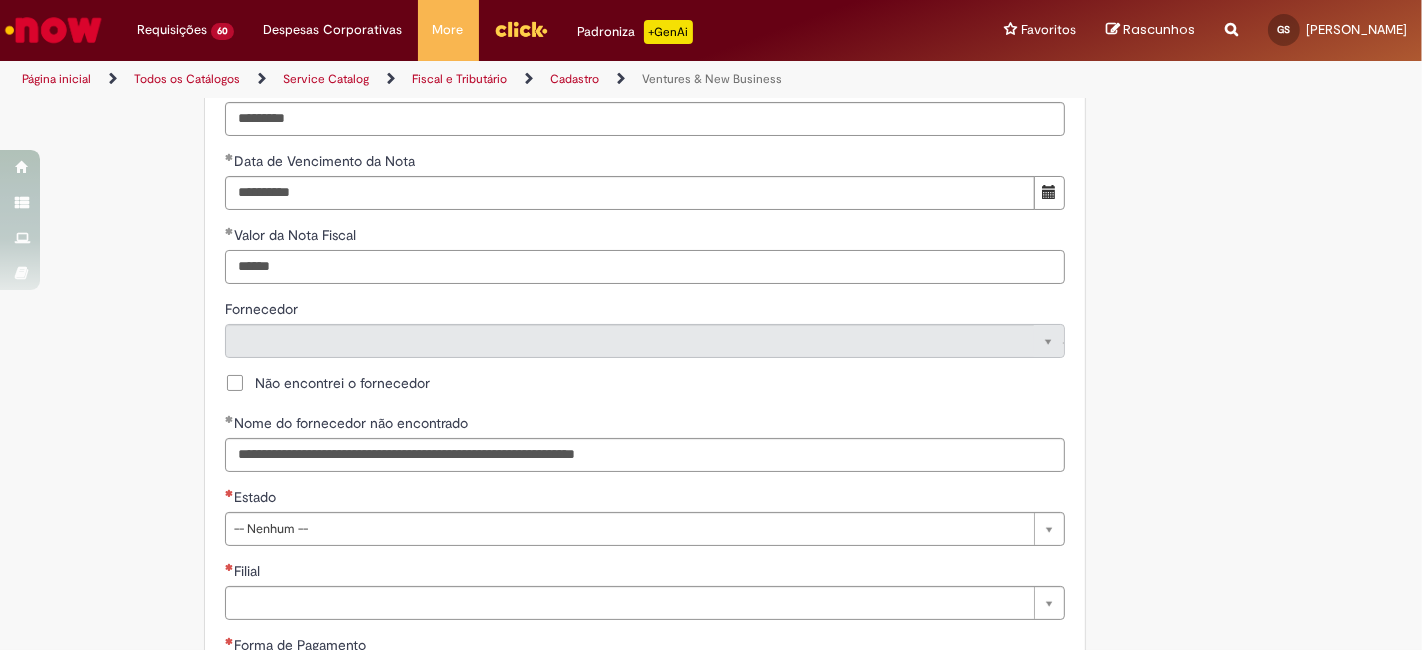 scroll, scrollTop: 888, scrollLeft: 0, axis: vertical 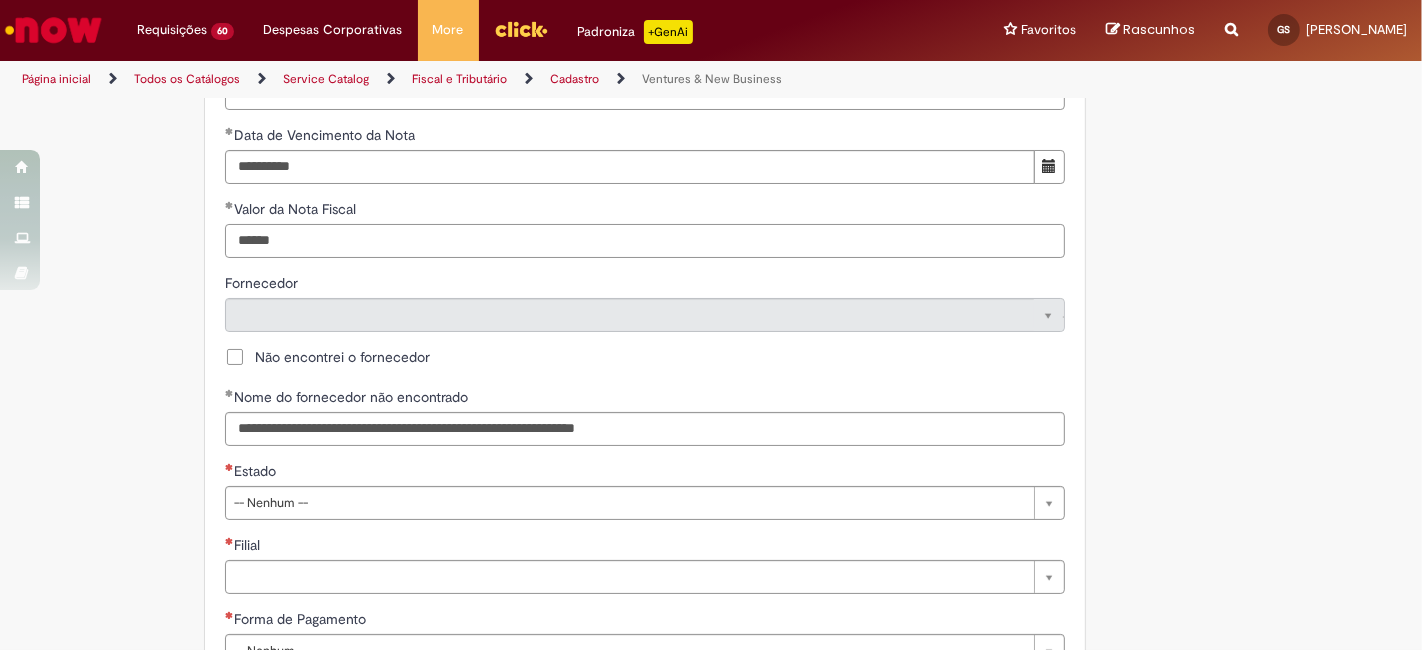 type on "******" 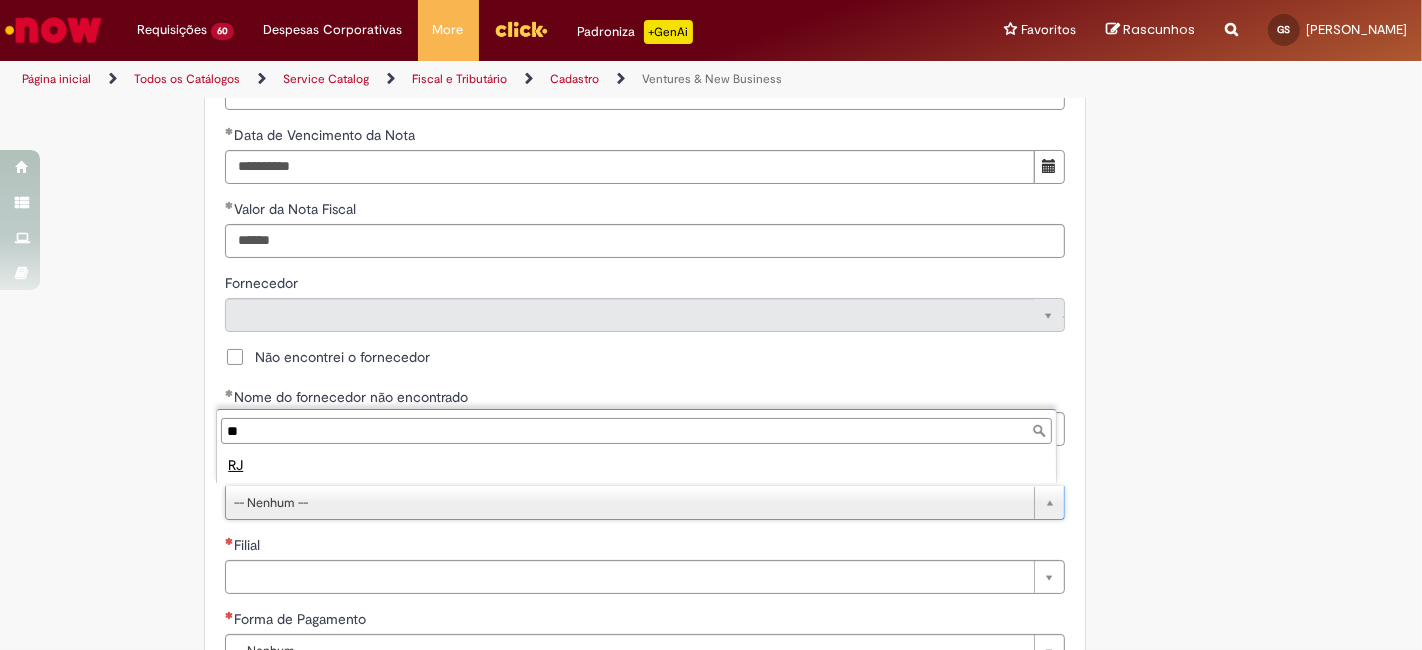 type on "**" 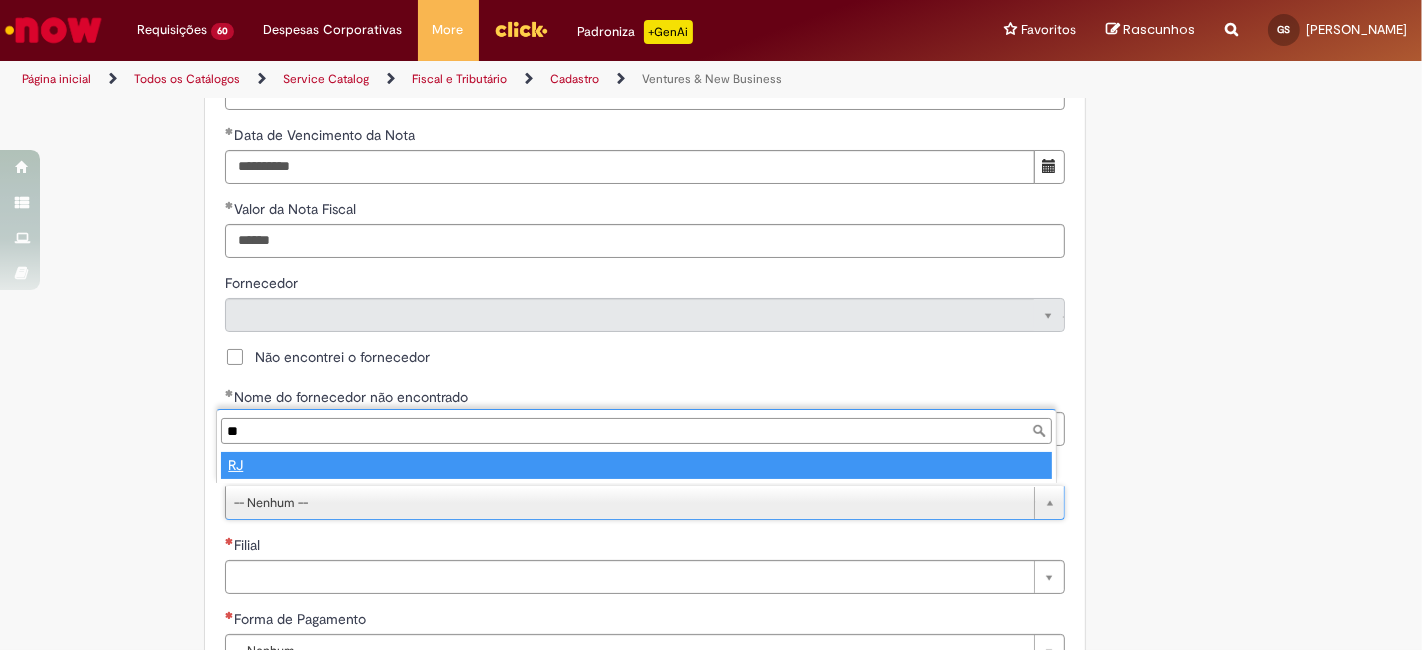 type on "**" 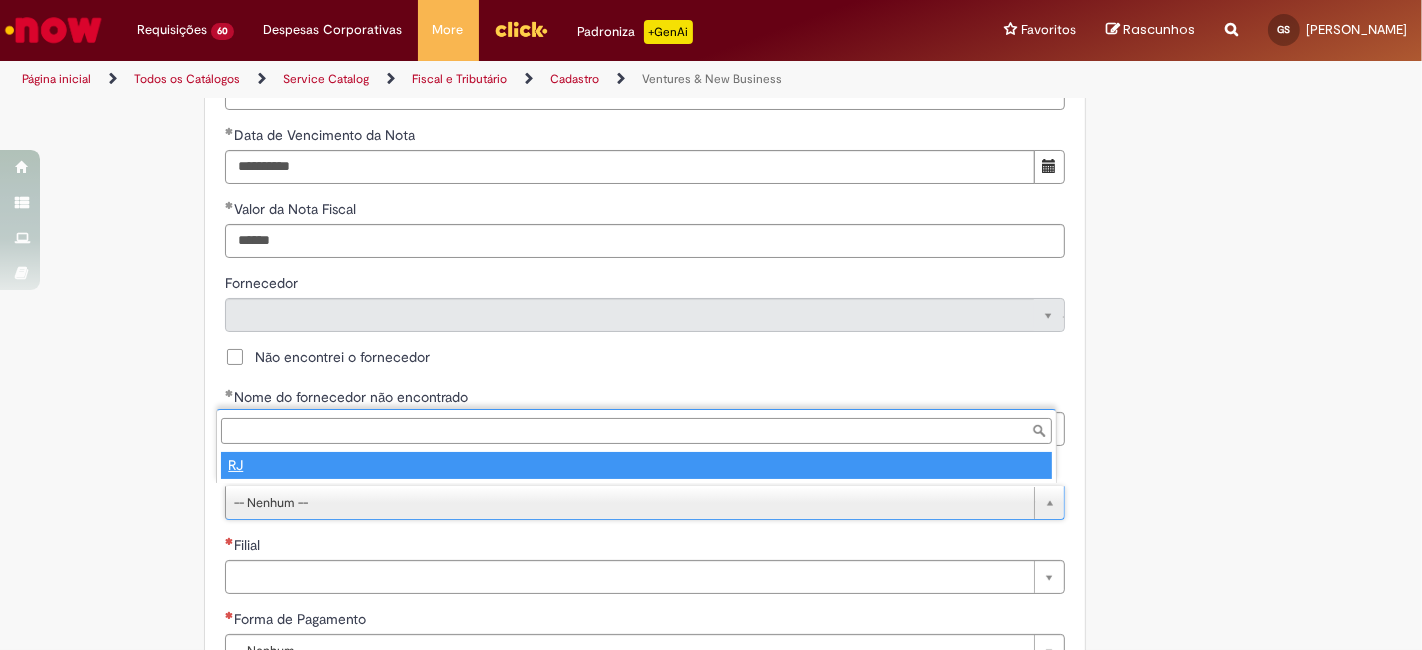 select 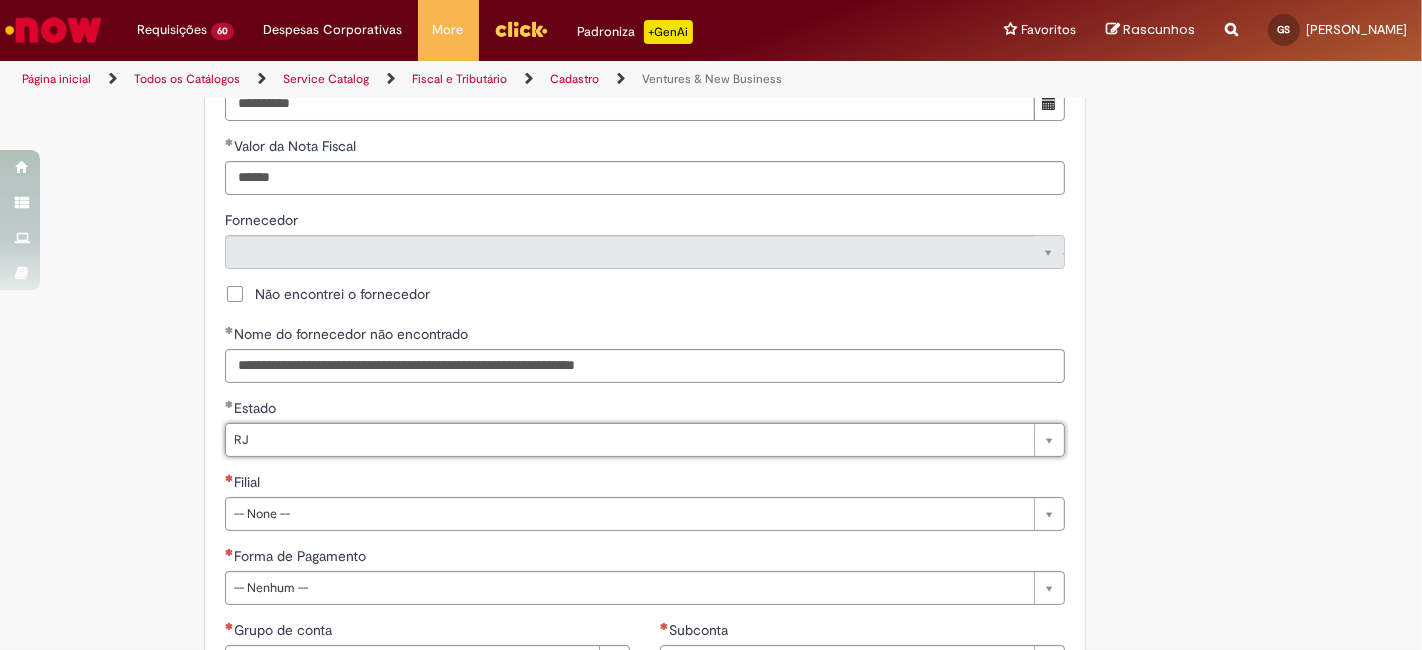 scroll, scrollTop: 1037, scrollLeft: 0, axis: vertical 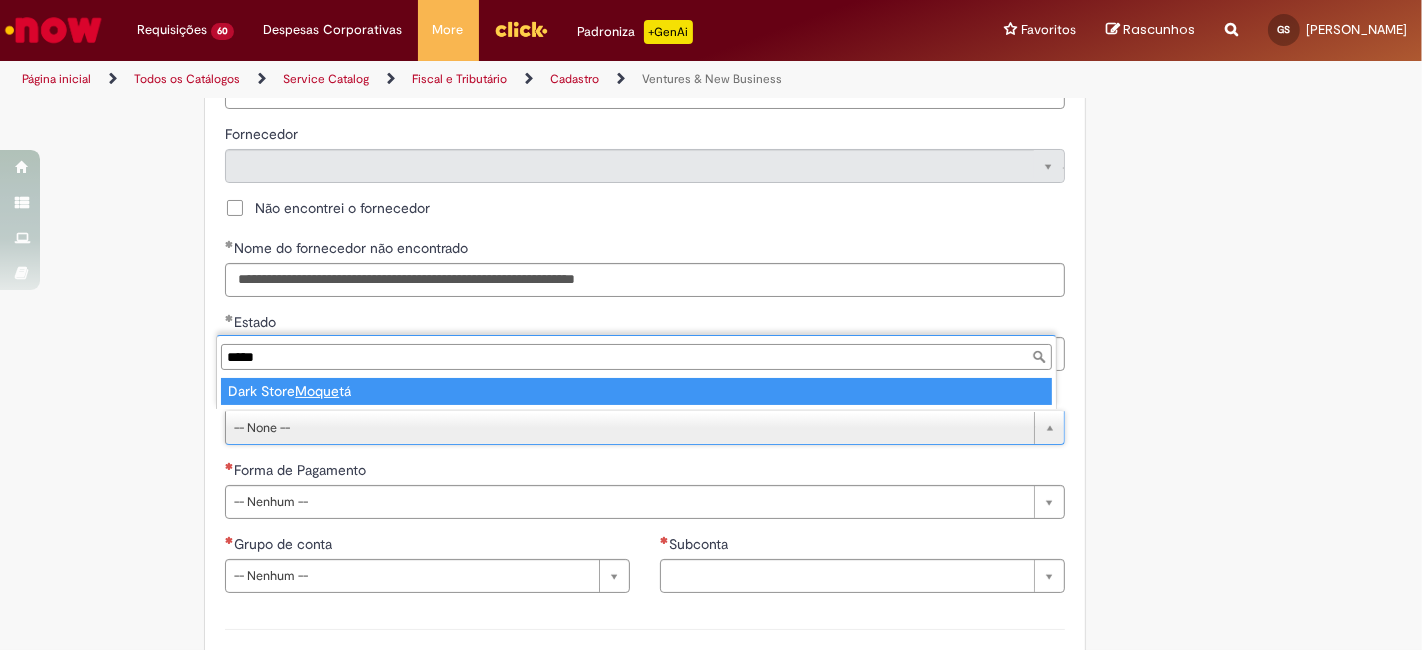 type on "*****" 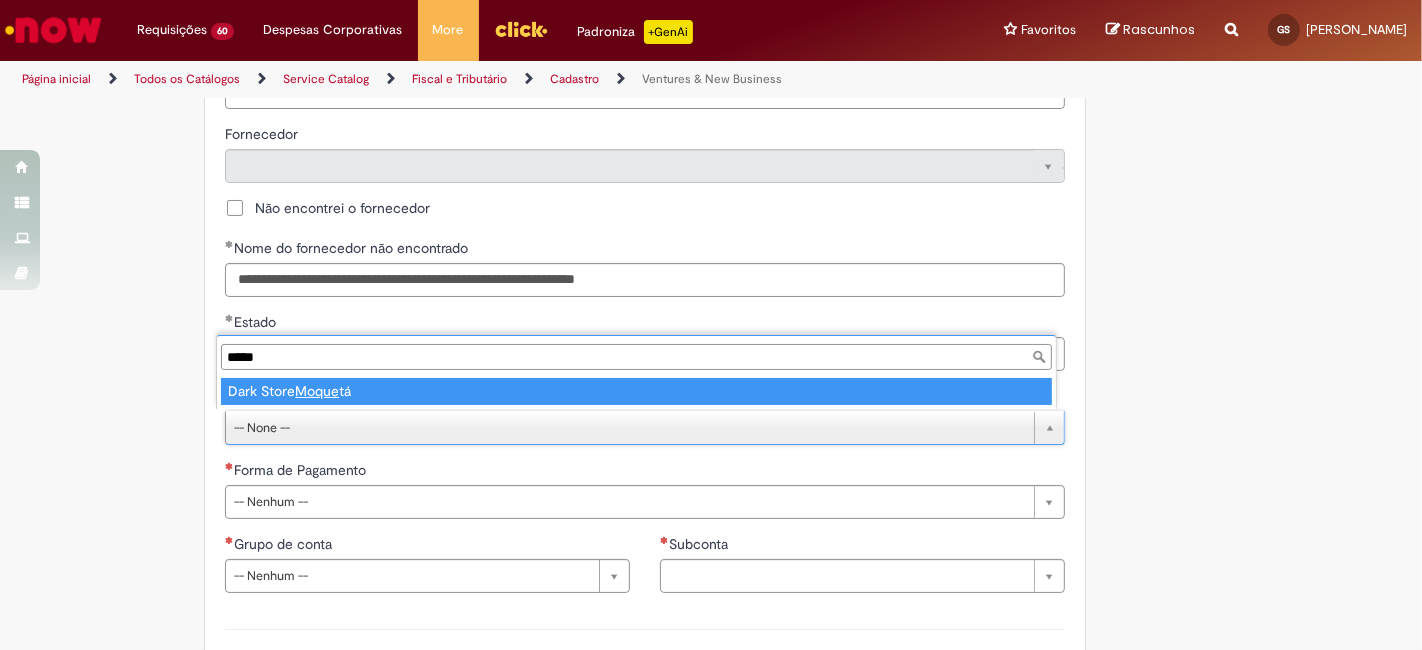 type on "**********" 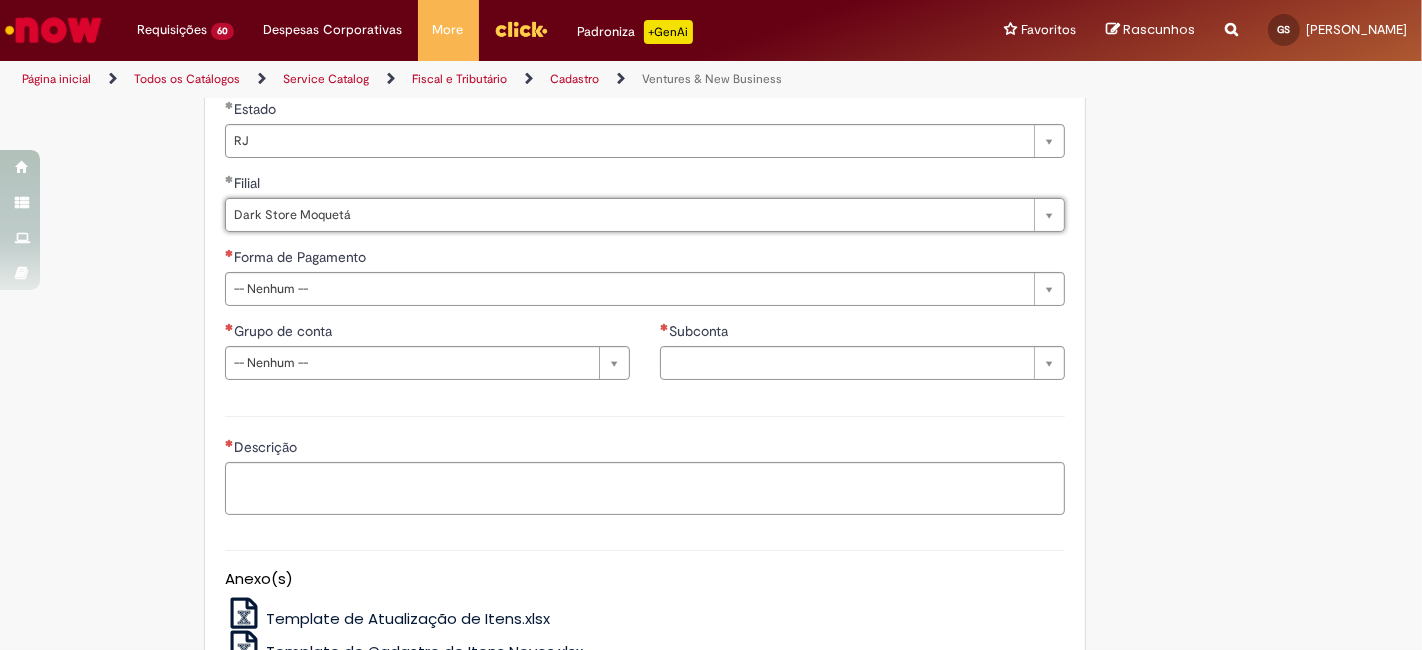 scroll, scrollTop: 1259, scrollLeft: 0, axis: vertical 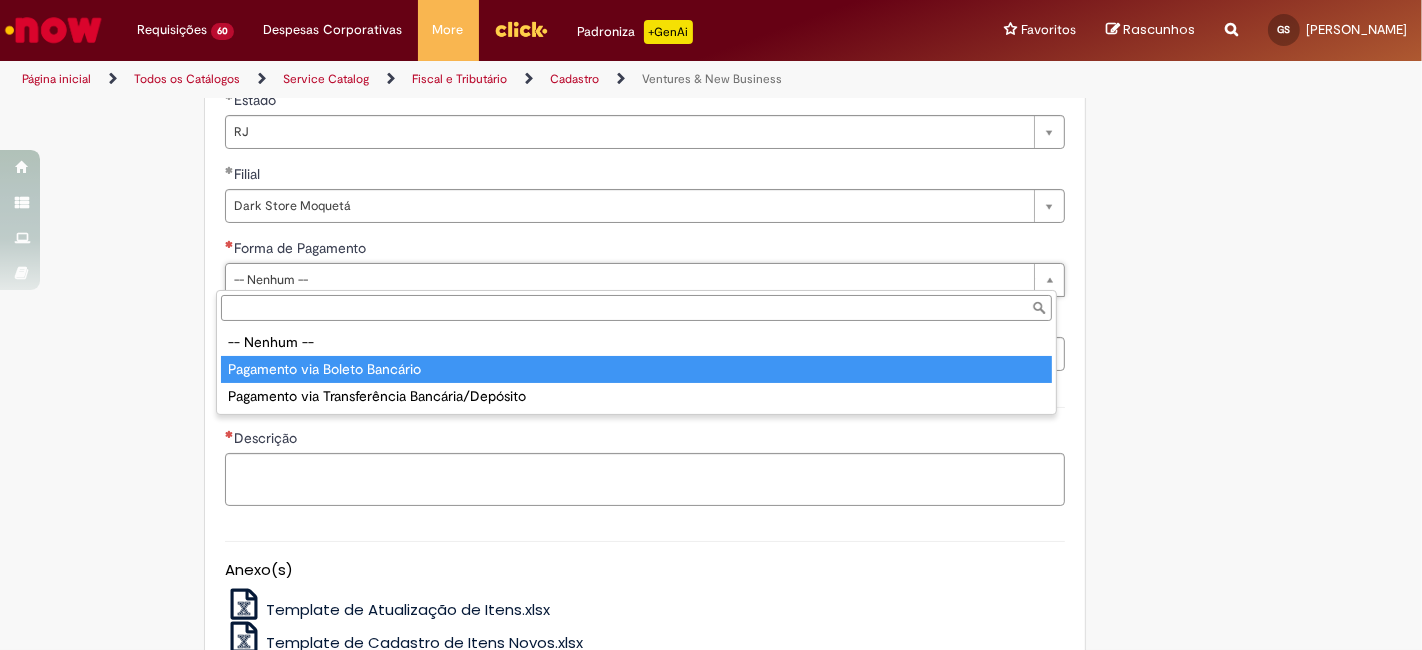 type on "**********" 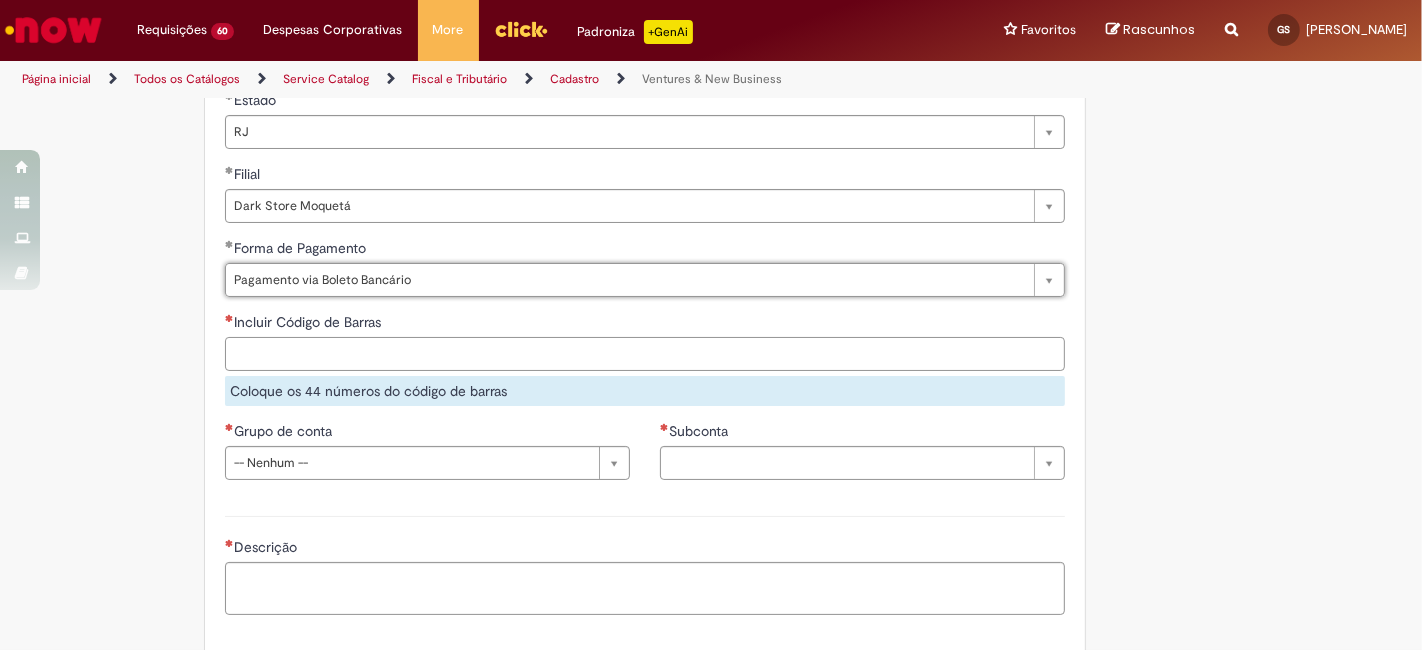 click on "Incluir Código de Barras" at bounding box center [645, 354] 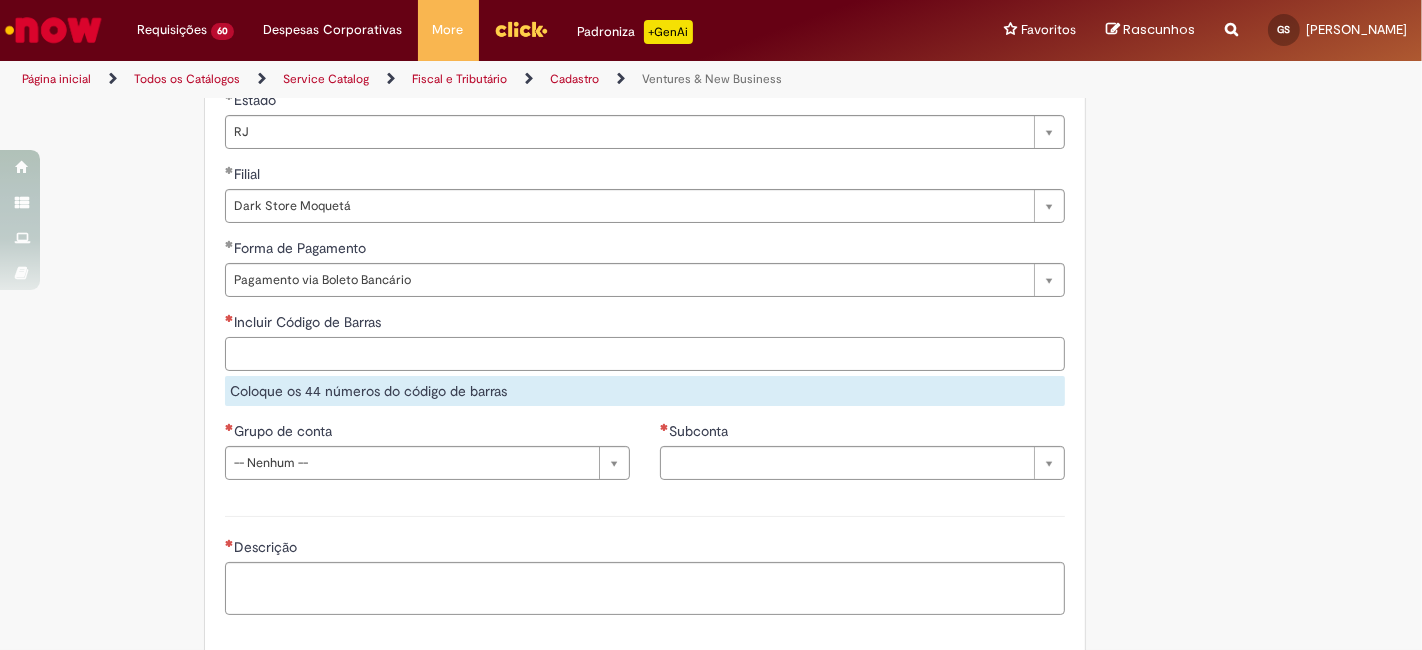 paste on "**********" 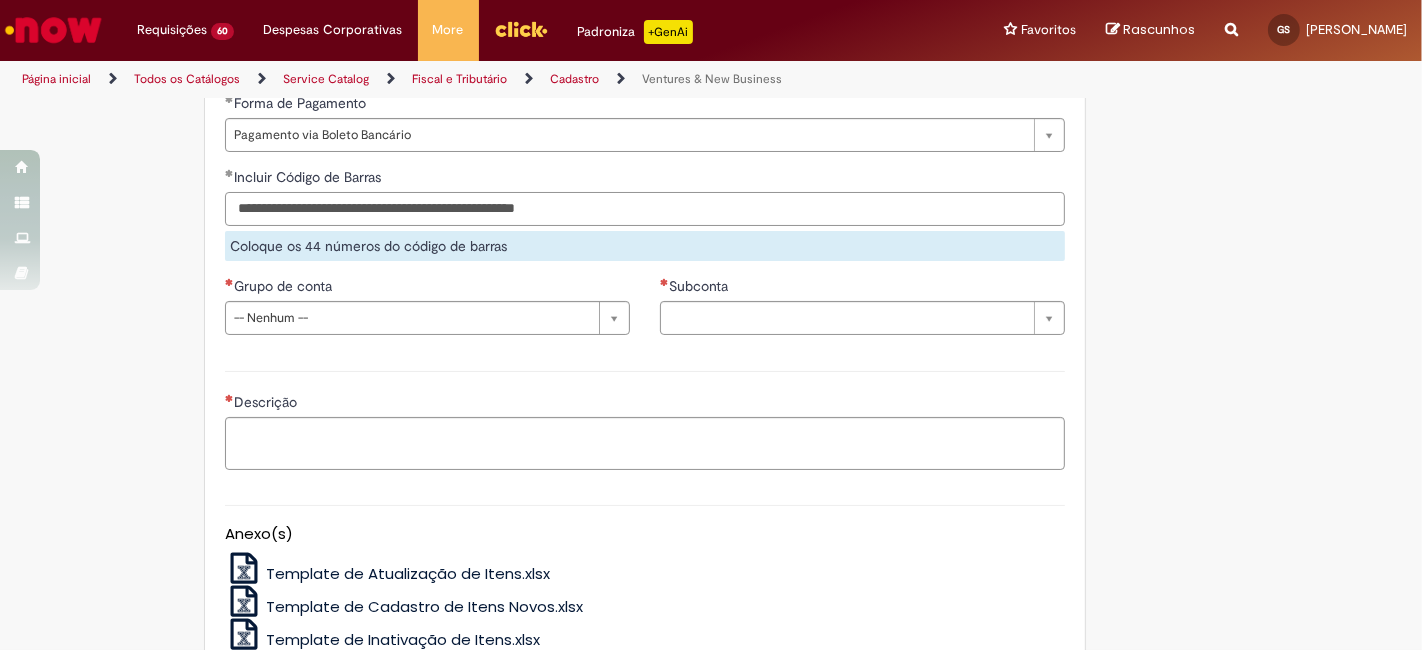 scroll, scrollTop: 1407, scrollLeft: 0, axis: vertical 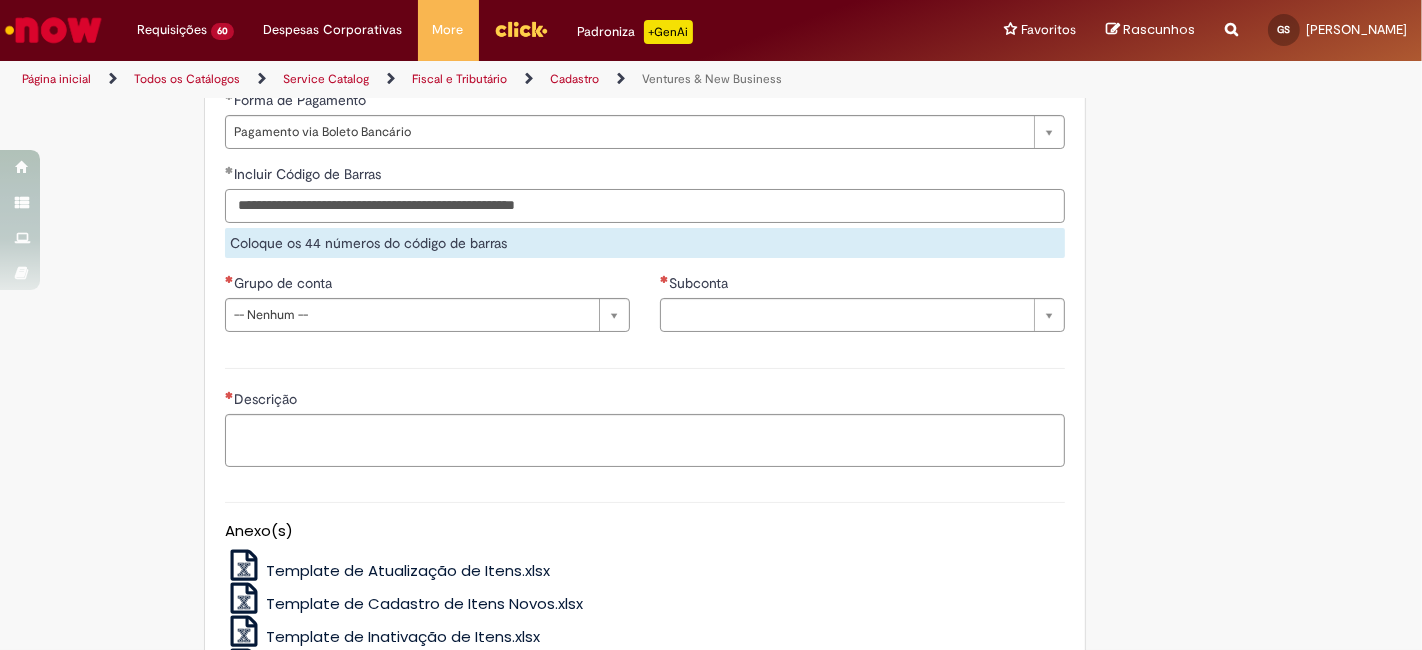 type on "**********" 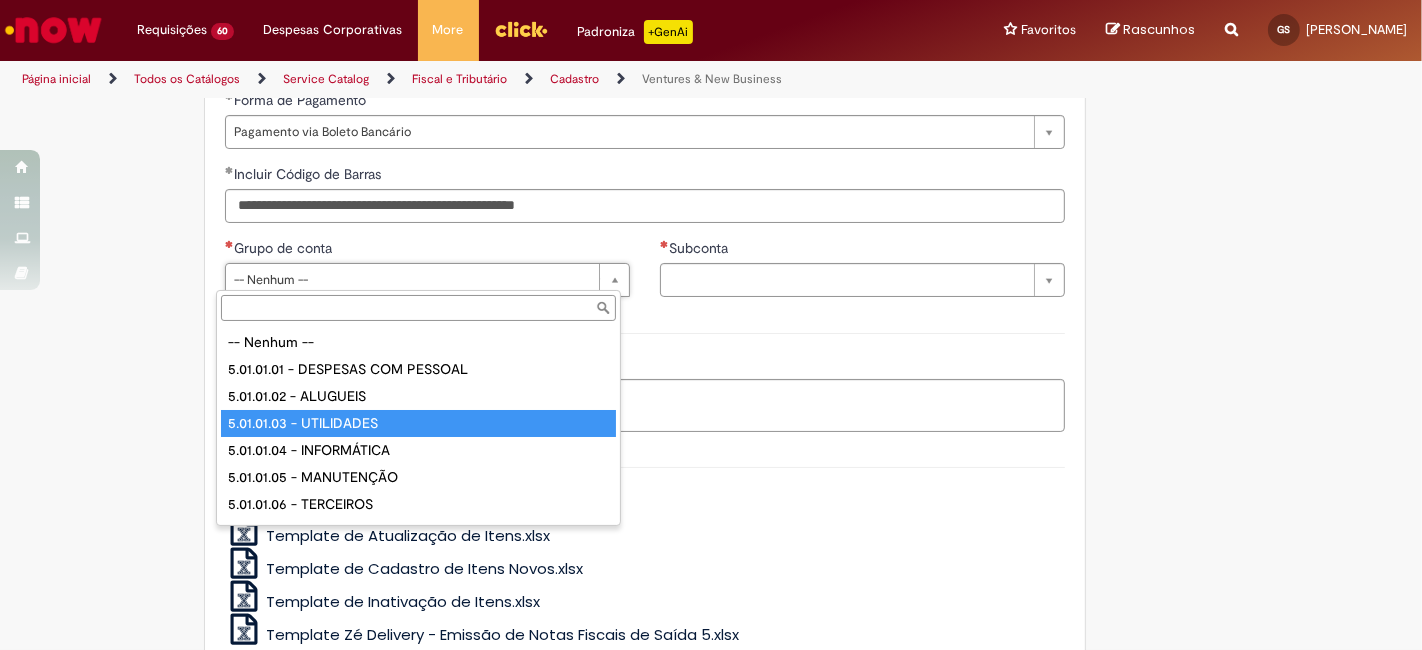 type on "**********" 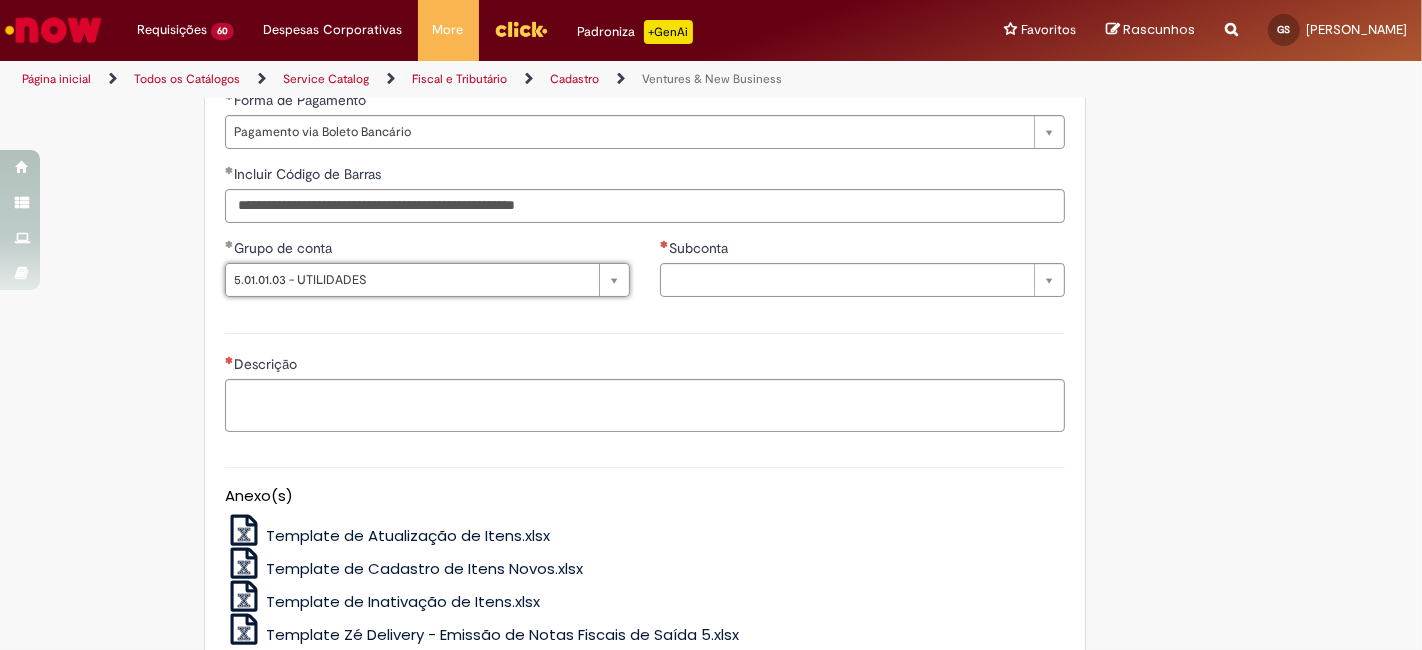 click on "Agencia CNPJ da Conta Subconta          Pesquisar usando lista                 Subconta" at bounding box center (862, 275) 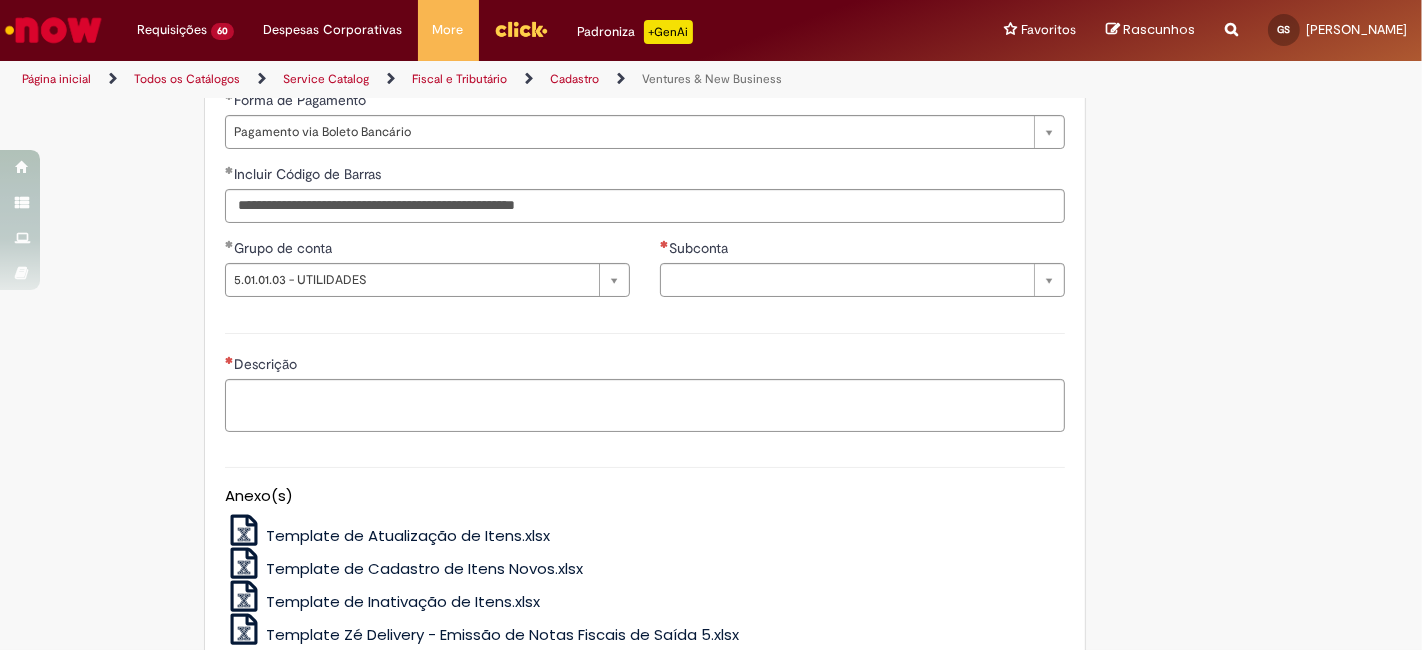 click on "Agencia CNPJ da Conta Subconta          Pesquisar usando lista                 Subconta" at bounding box center [862, 275] 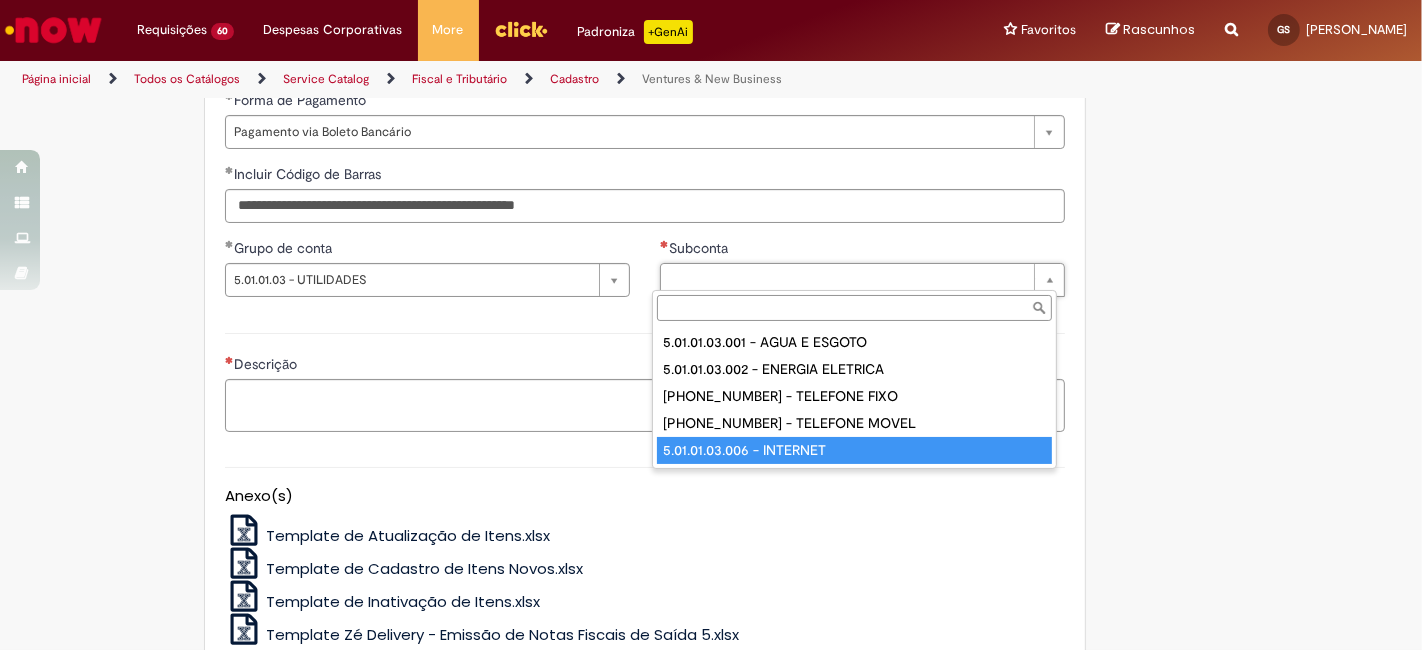 type on "**********" 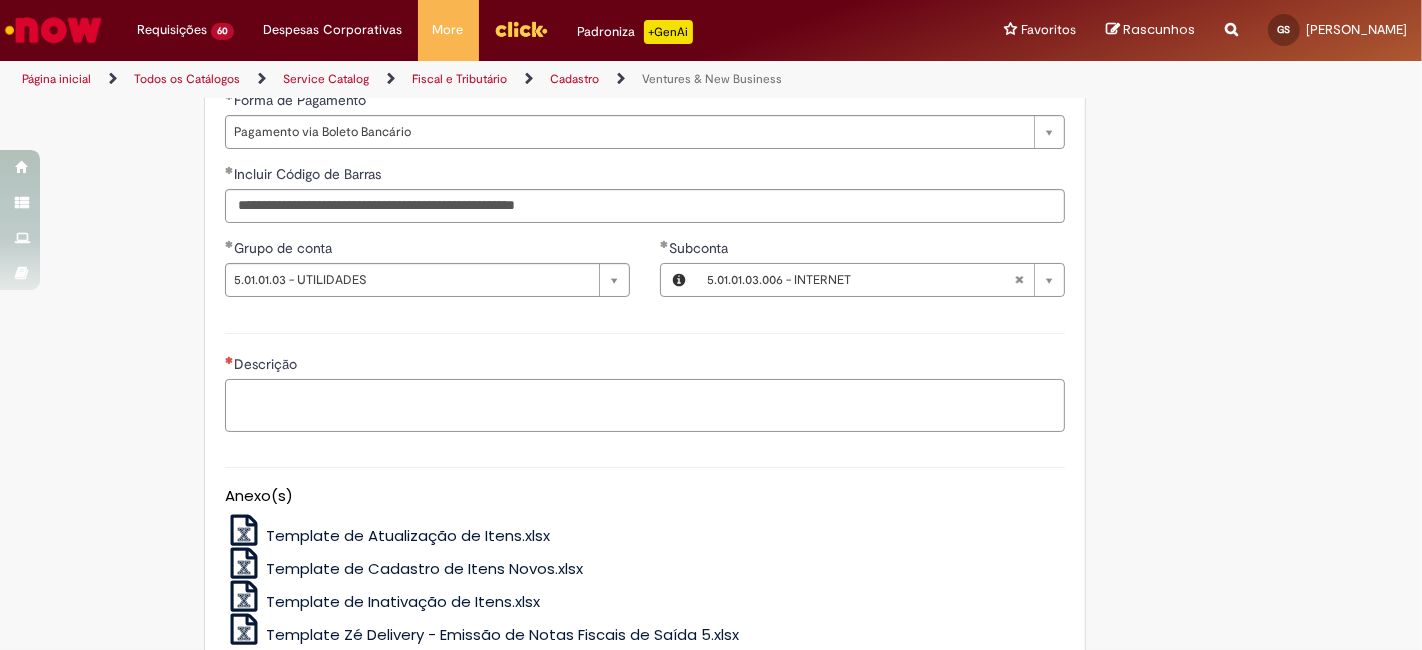 click on "Descrição" at bounding box center [645, 405] 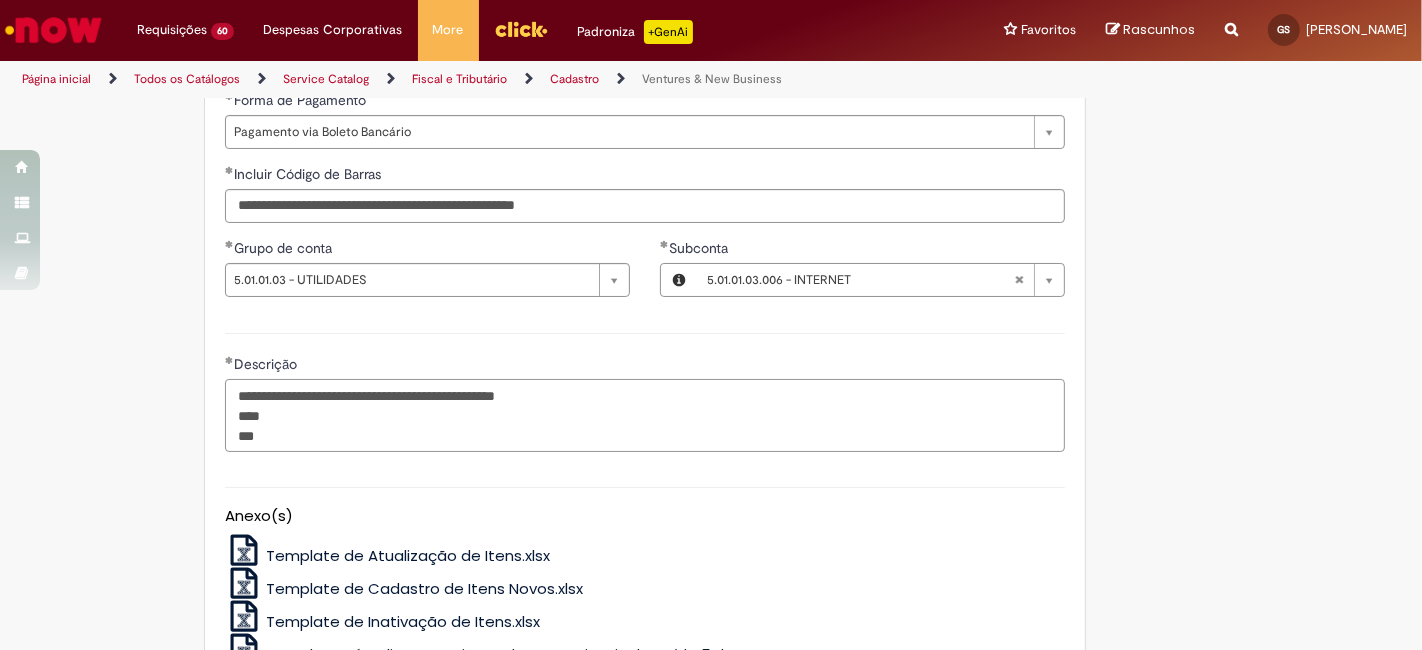 click on "**********" at bounding box center (645, 415) 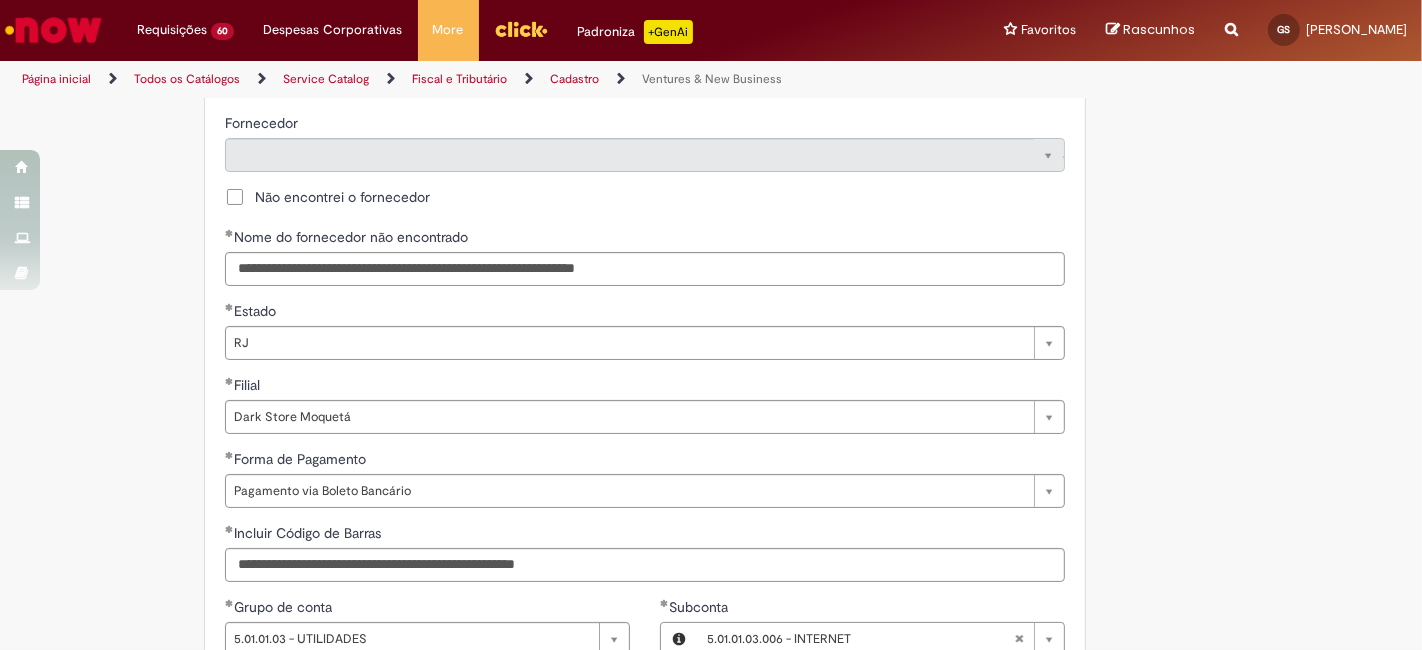scroll, scrollTop: 962, scrollLeft: 0, axis: vertical 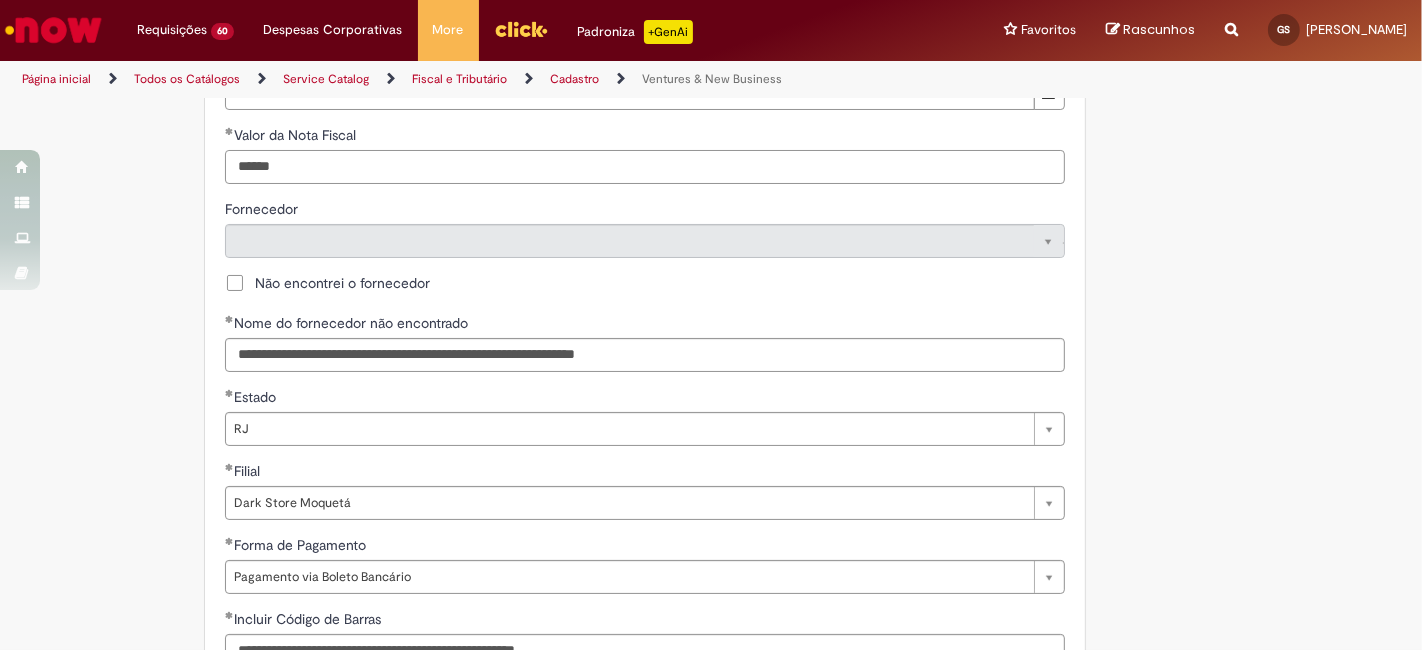 click on "******" at bounding box center (645, 167) 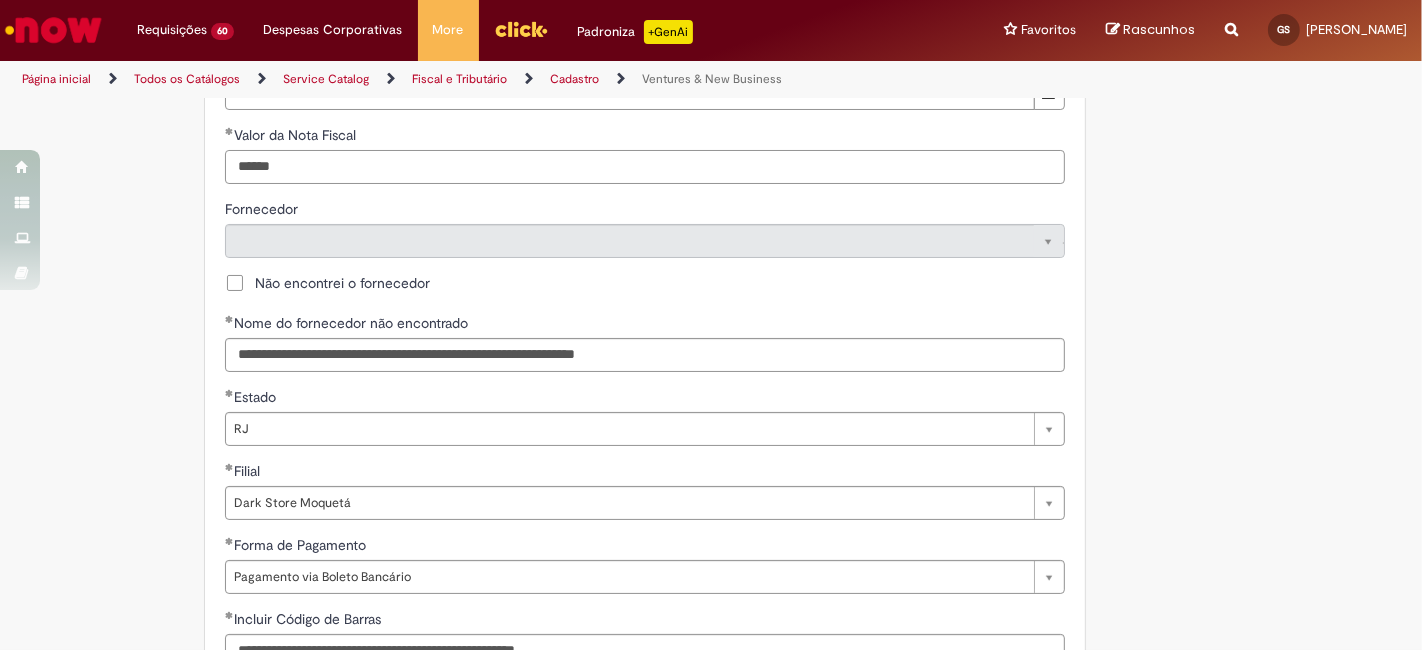 click on "******" at bounding box center (645, 167) 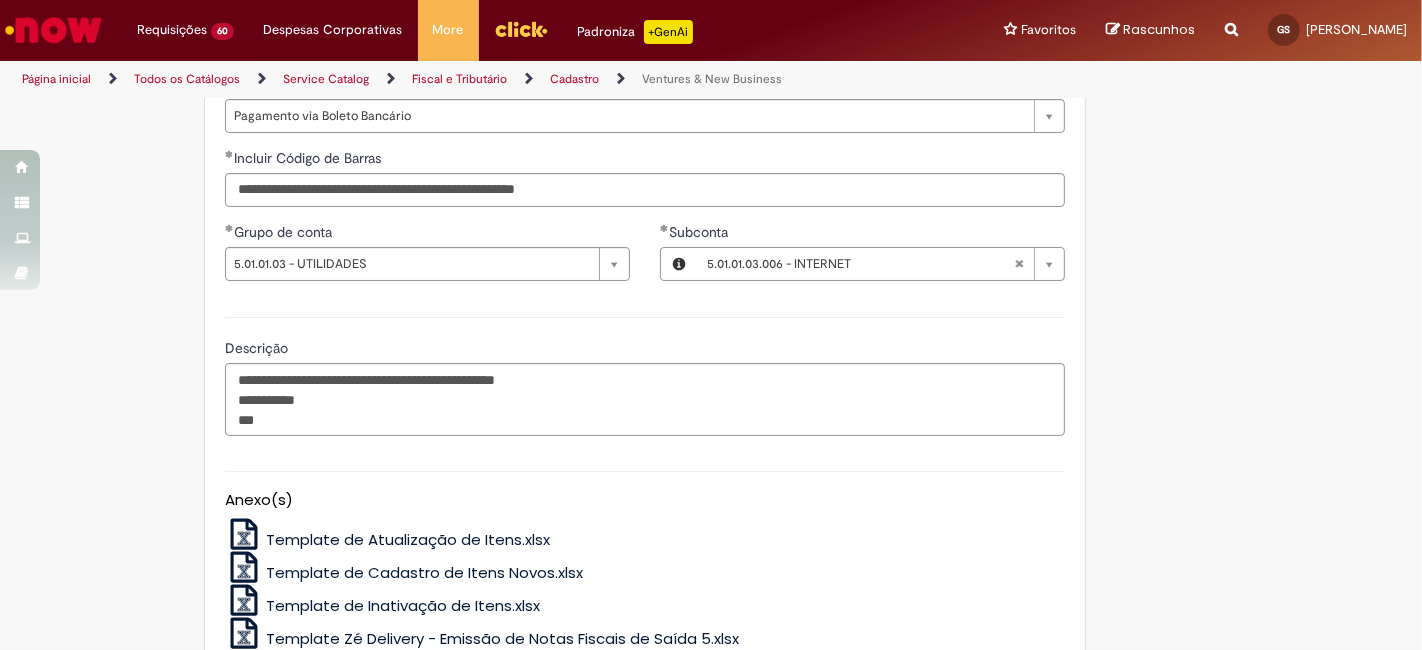 scroll, scrollTop: 1481, scrollLeft: 0, axis: vertical 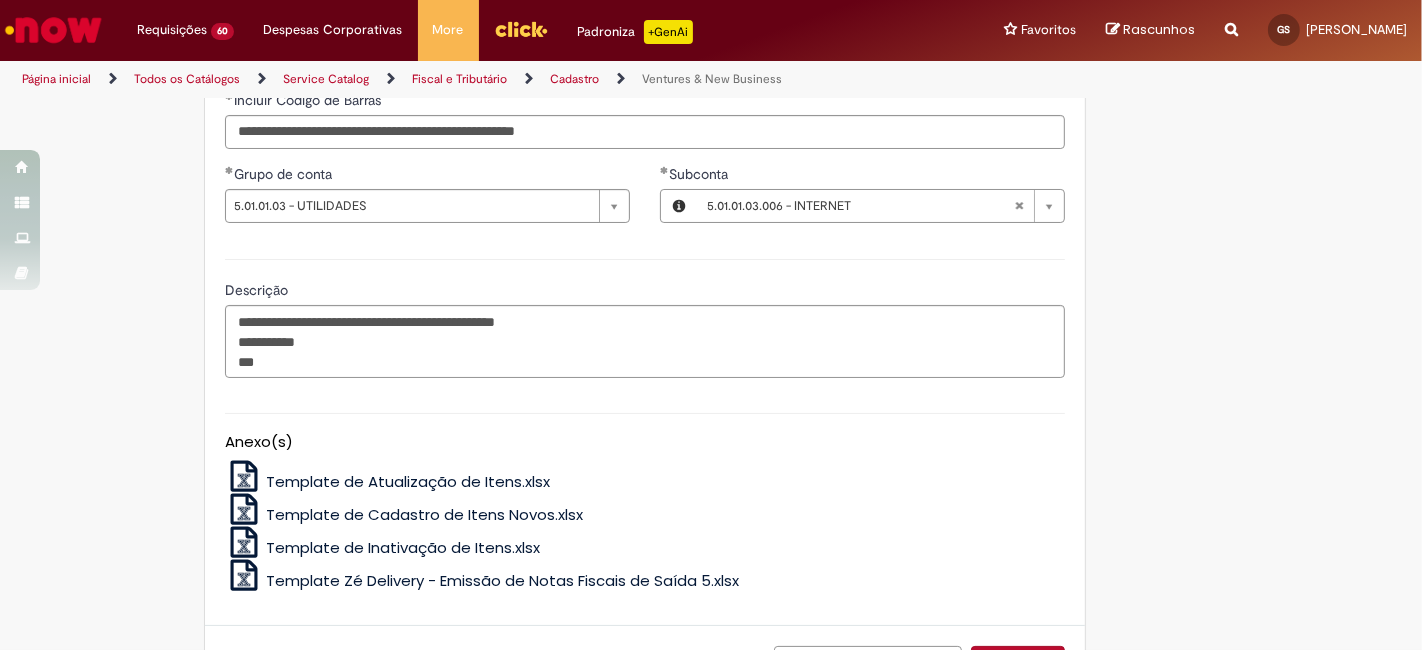 click on "**********" at bounding box center (645, 316) 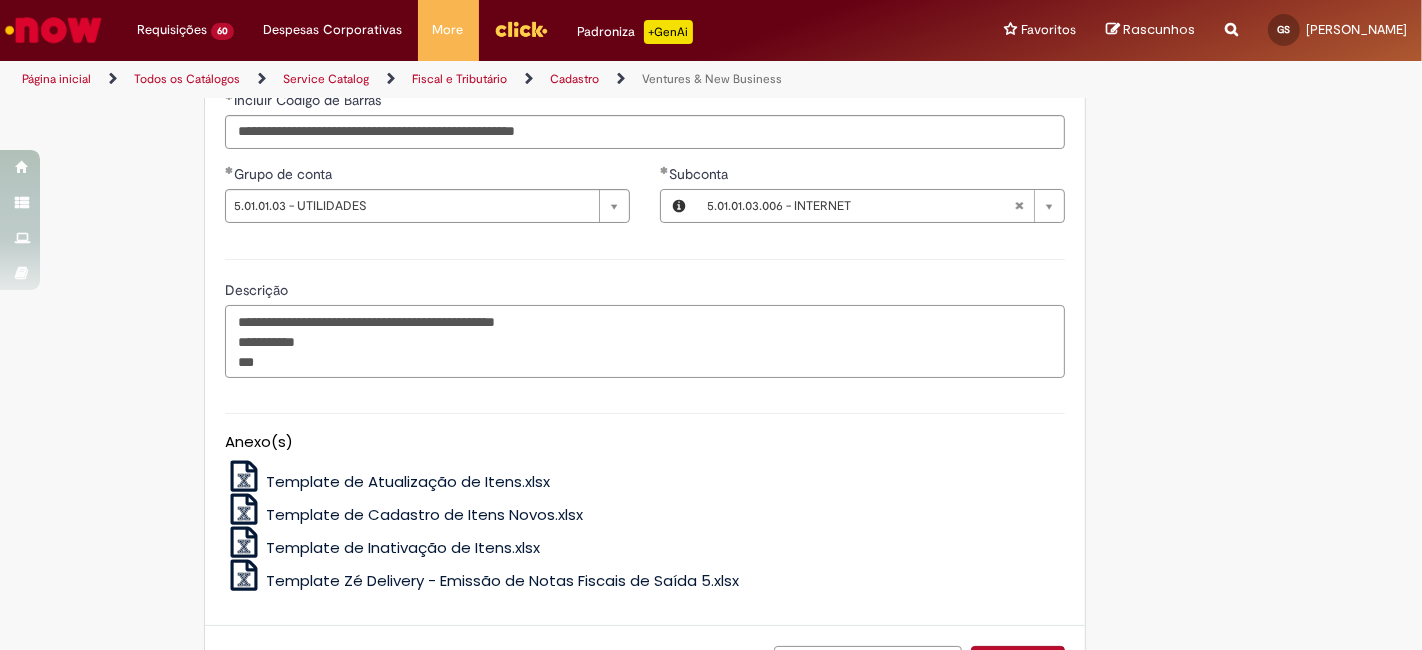 click on "**********" at bounding box center [645, 341] 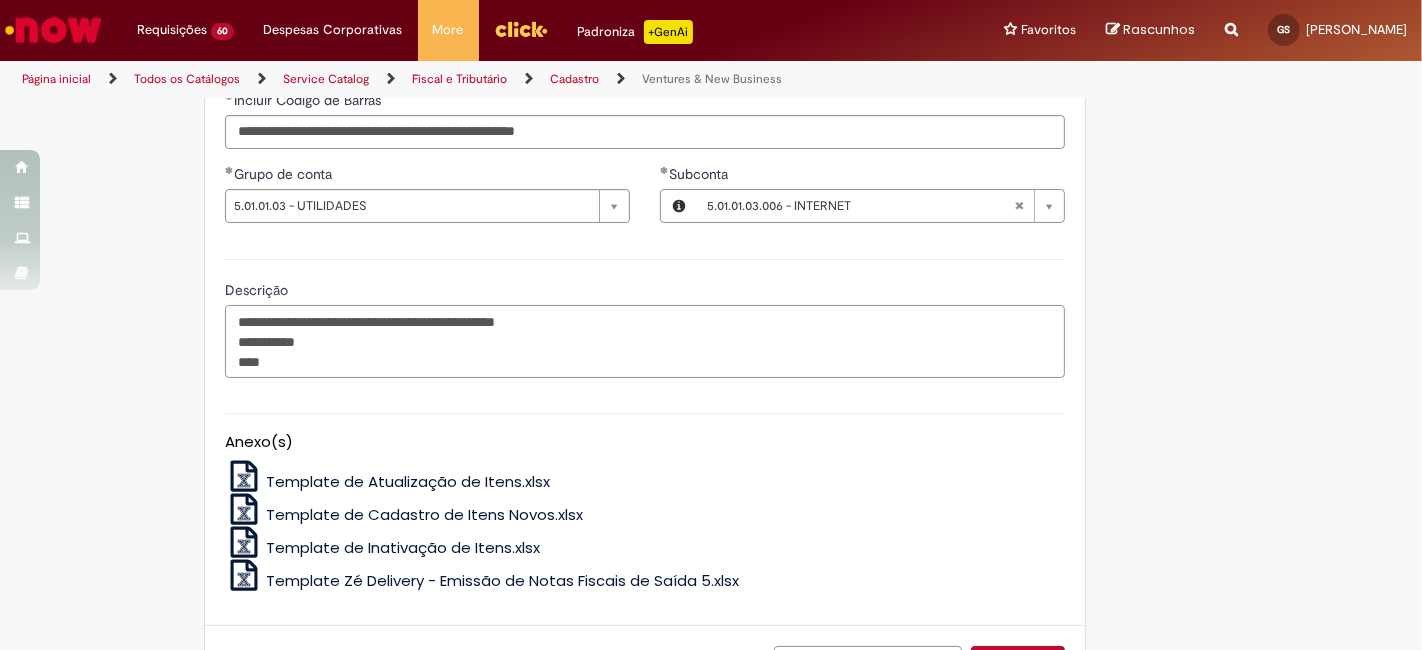paste on "*******" 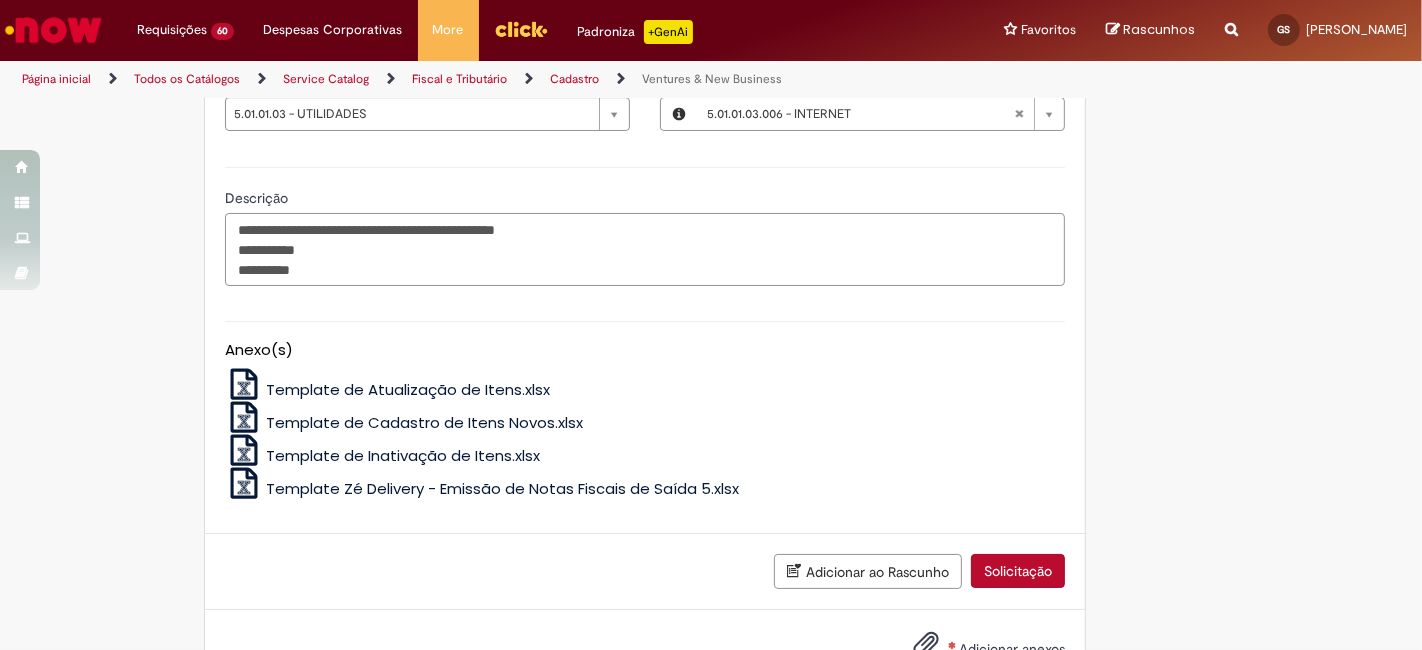 scroll, scrollTop: 1640, scrollLeft: 0, axis: vertical 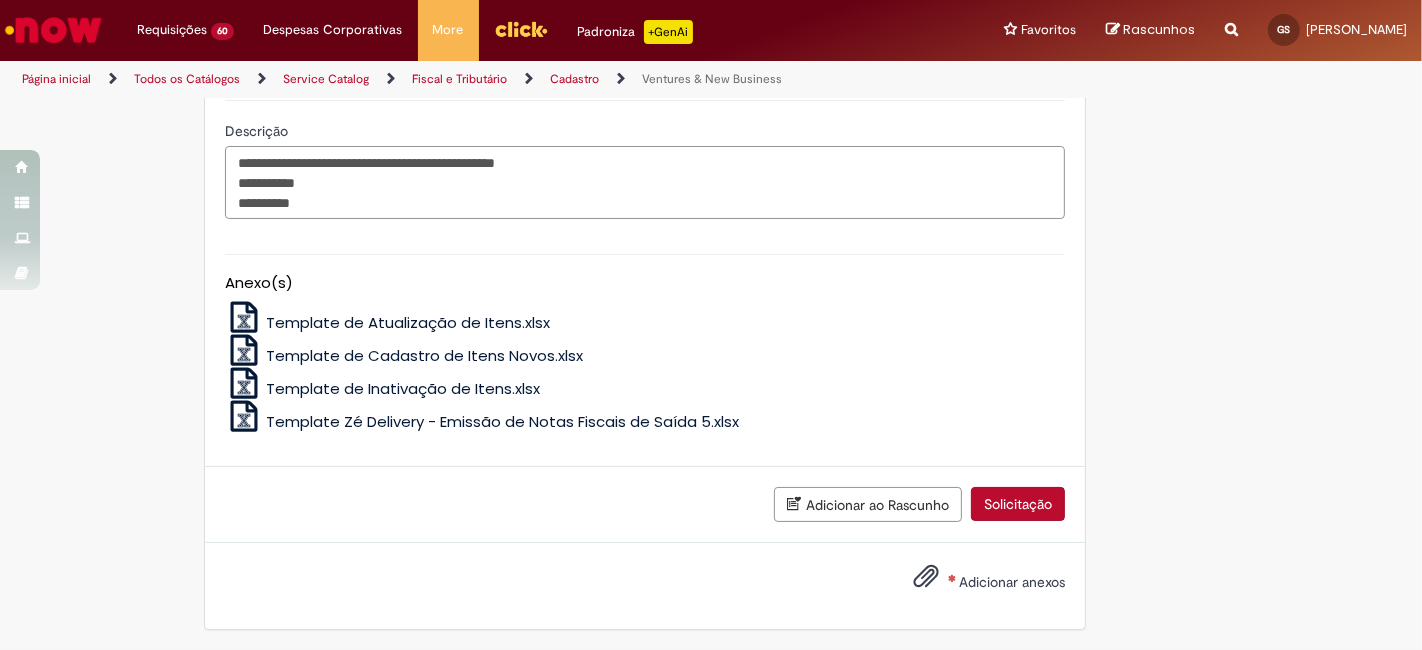 type on "**********" 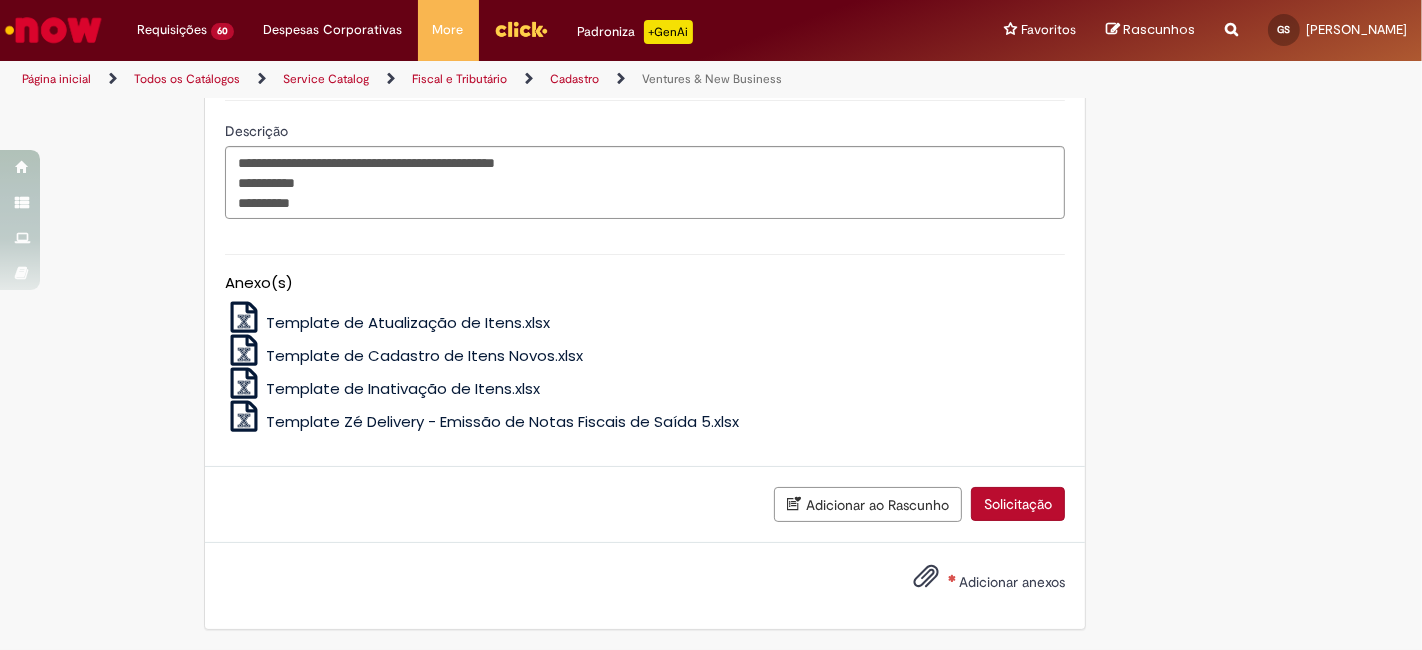 click on "Adicionar anexos" at bounding box center [1012, 582] 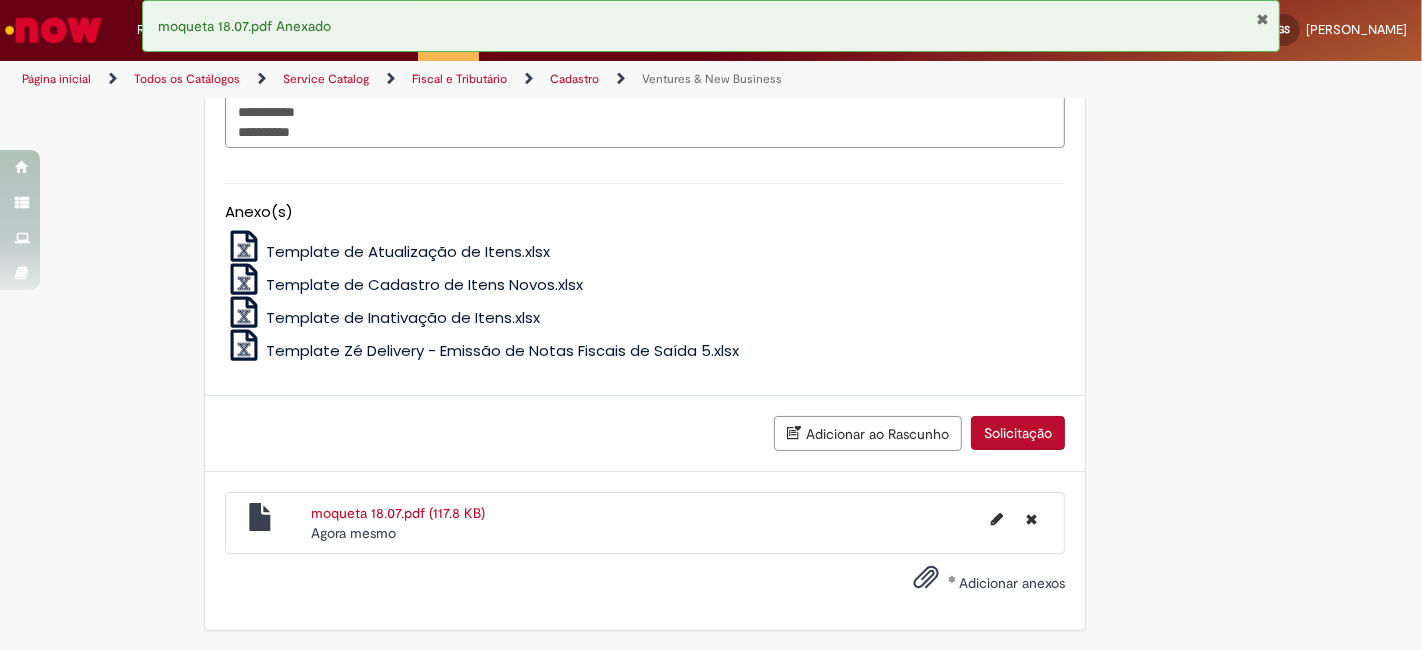 click on "Solicitação" at bounding box center [1018, 433] 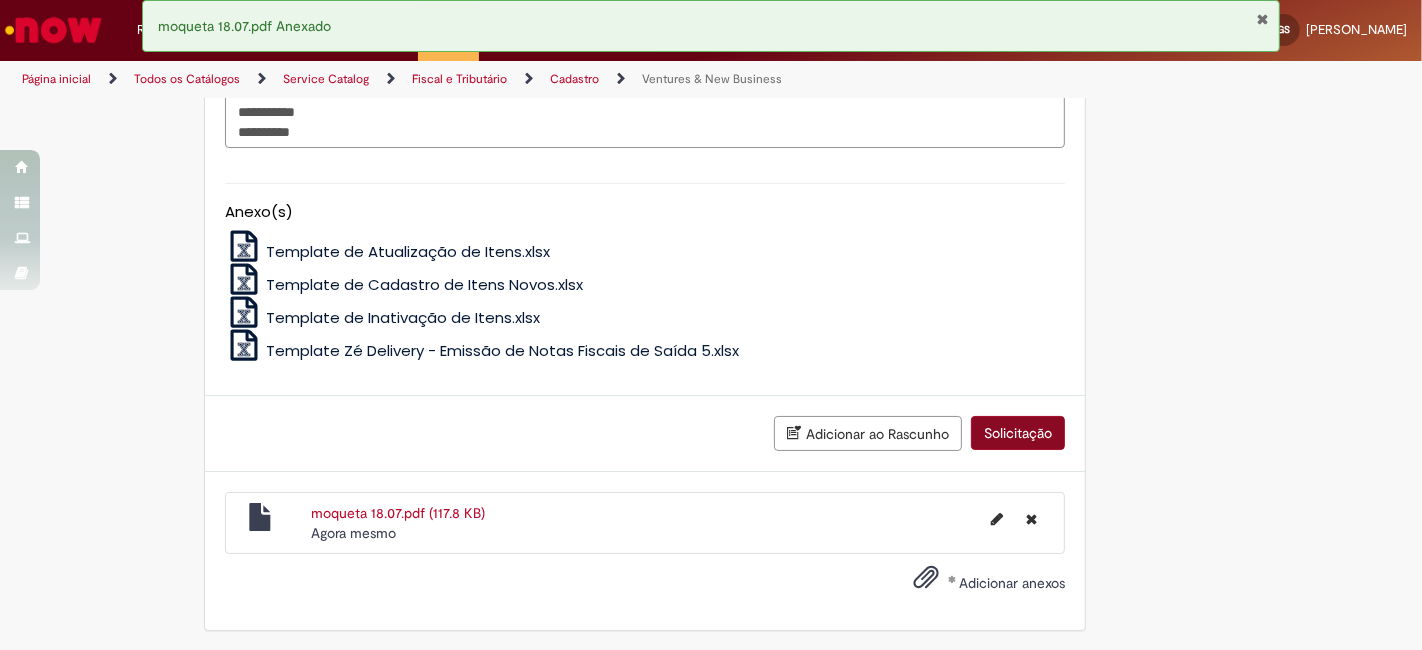 scroll, scrollTop: 1665, scrollLeft: 0, axis: vertical 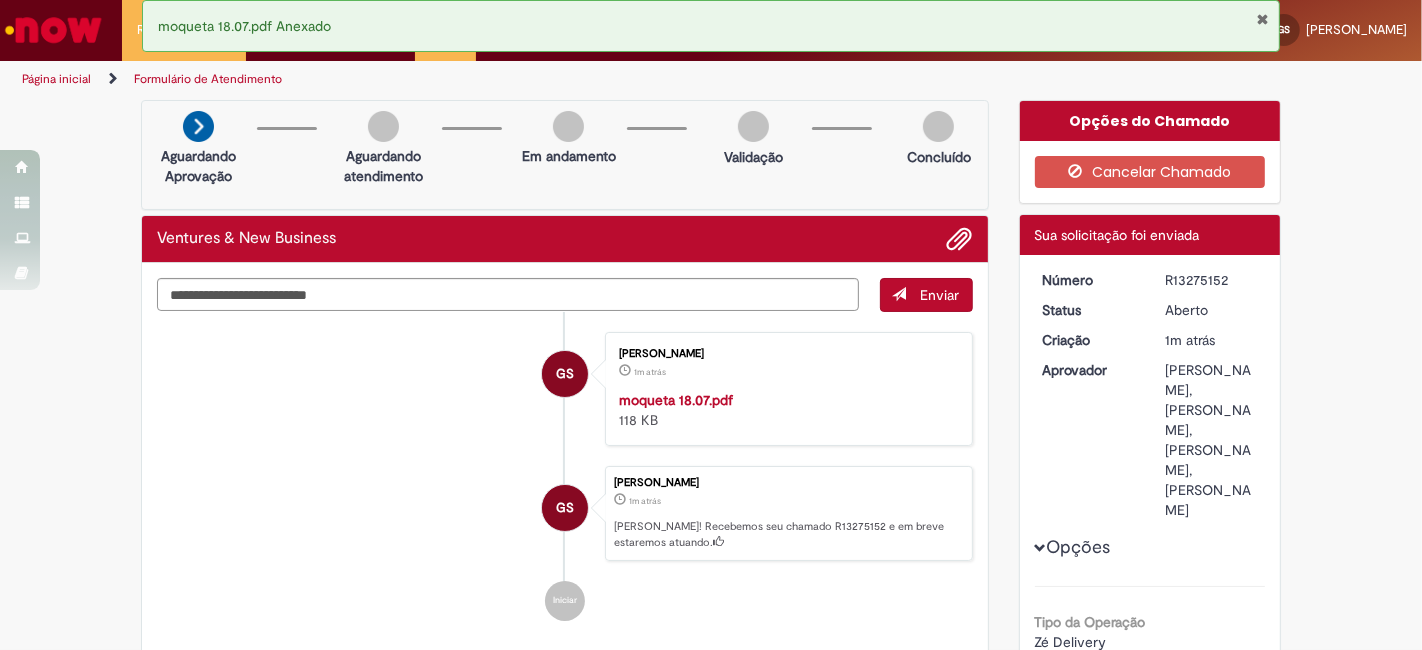 click on "R13275152" at bounding box center [1211, 280] 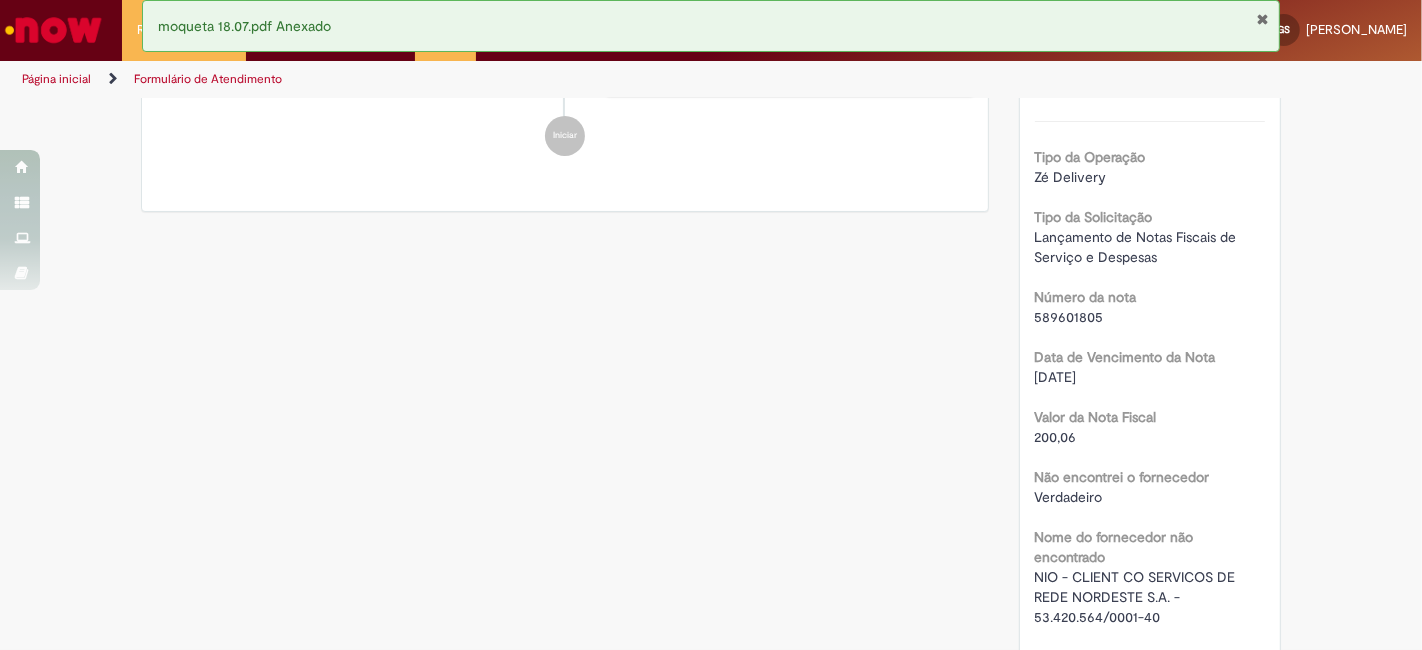 scroll, scrollTop: 592, scrollLeft: 0, axis: vertical 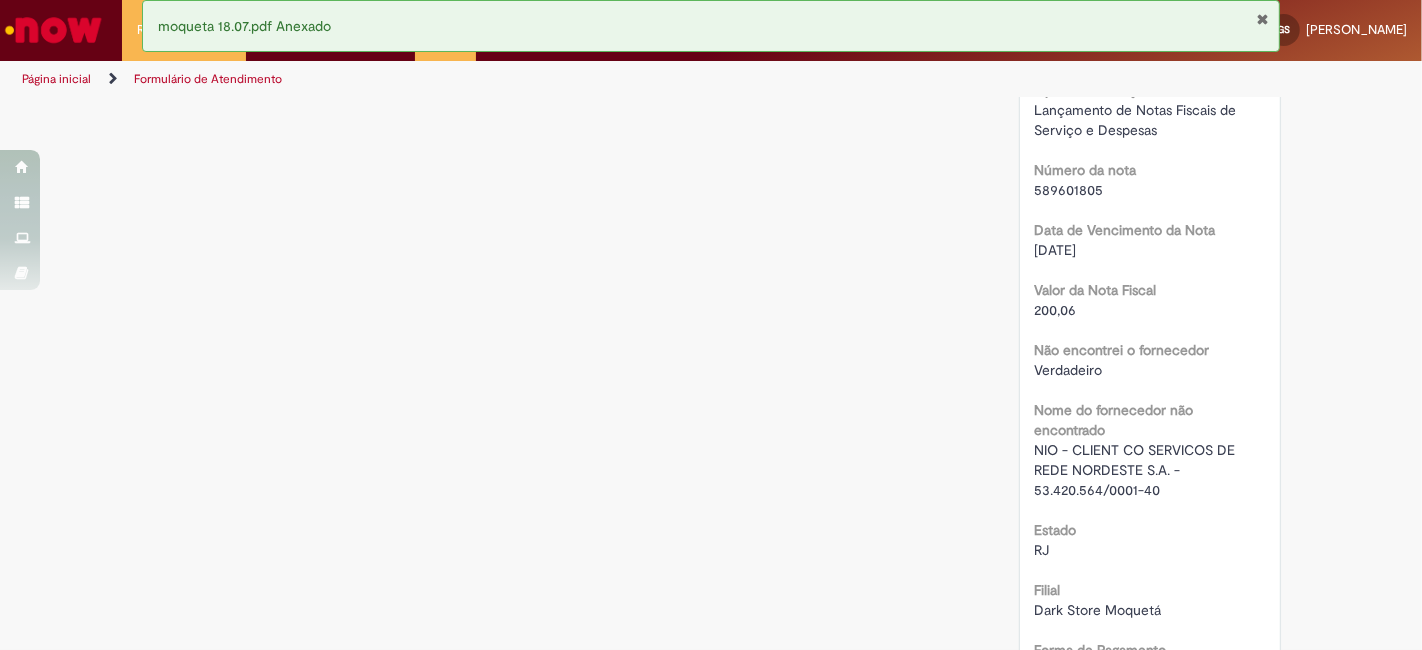 click on "NIO - CLIENT CO SERVICOS DE REDE NORDESTE S.A. - 53.420.564/0001-40" at bounding box center (1137, 470) 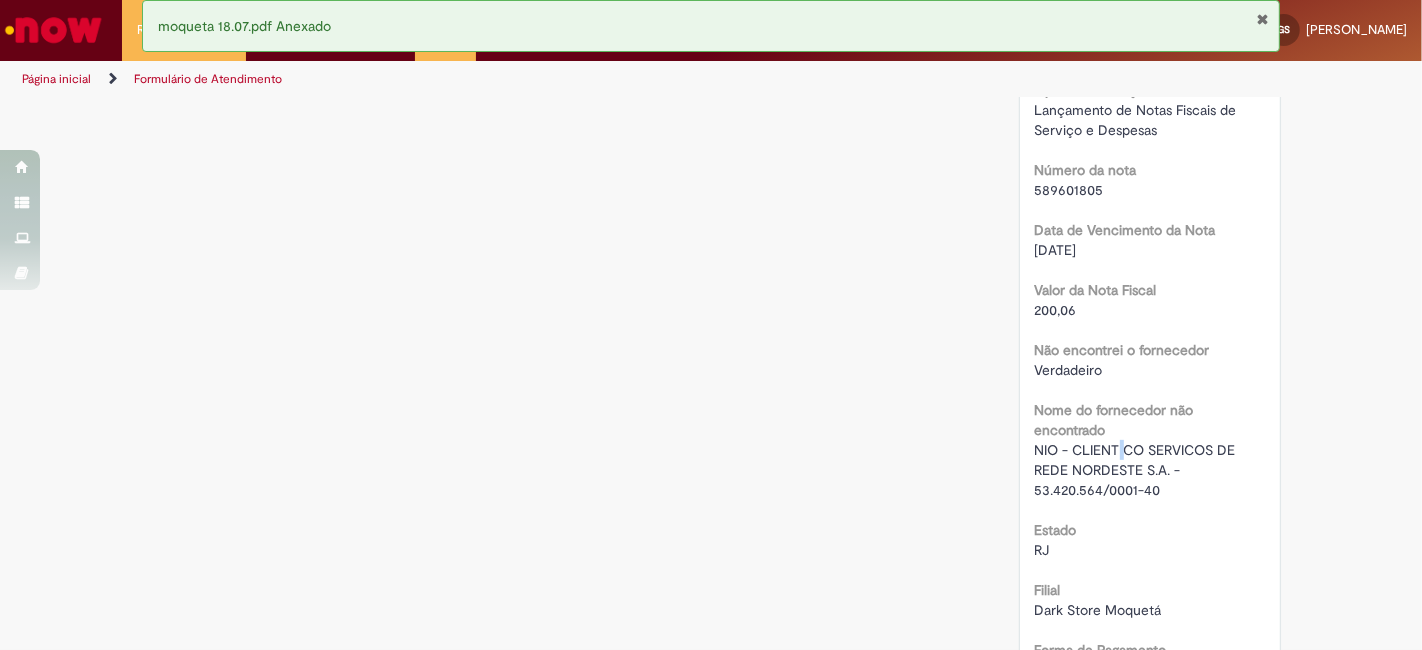 click on "NIO - CLIENT CO SERVICOS DE REDE NORDESTE S.A. - 53.420.564/0001-40" at bounding box center [1137, 470] 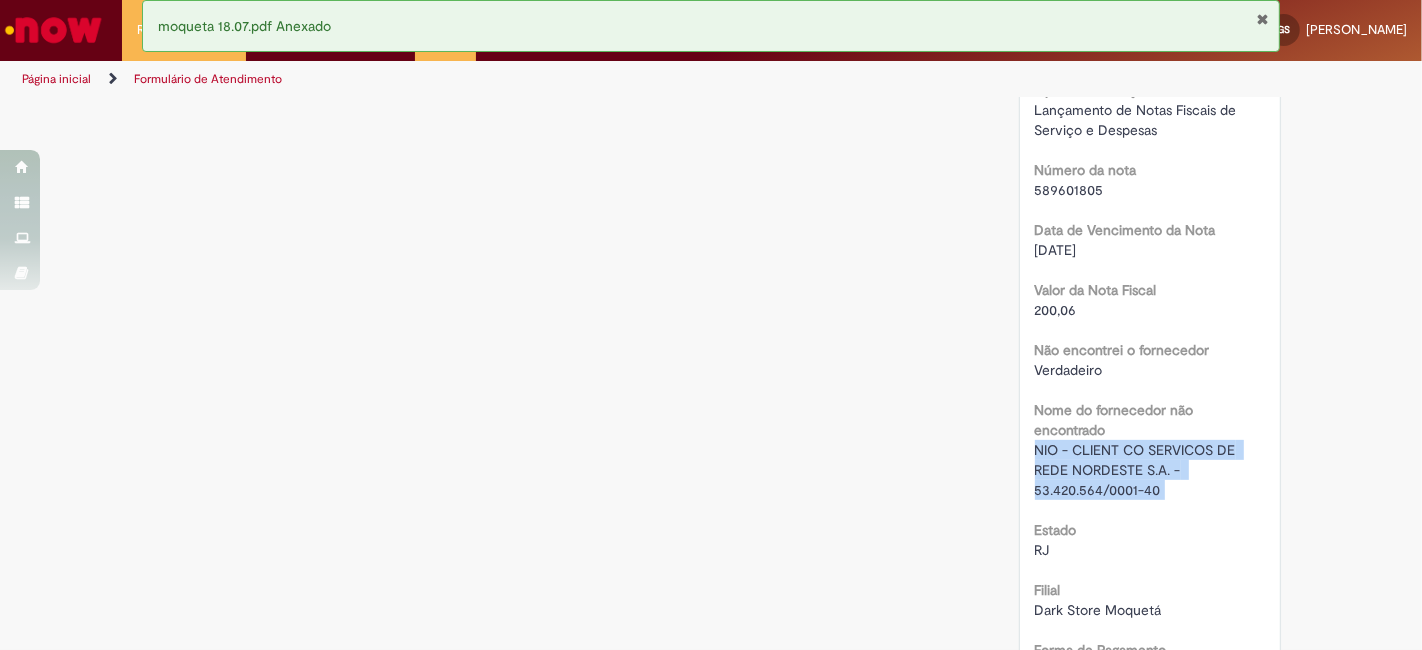 click on "NIO - CLIENT CO SERVICOS DE REDE NORDESTE S.A. - 53.420.564/0001-40" at bounding box center [1137, 470] 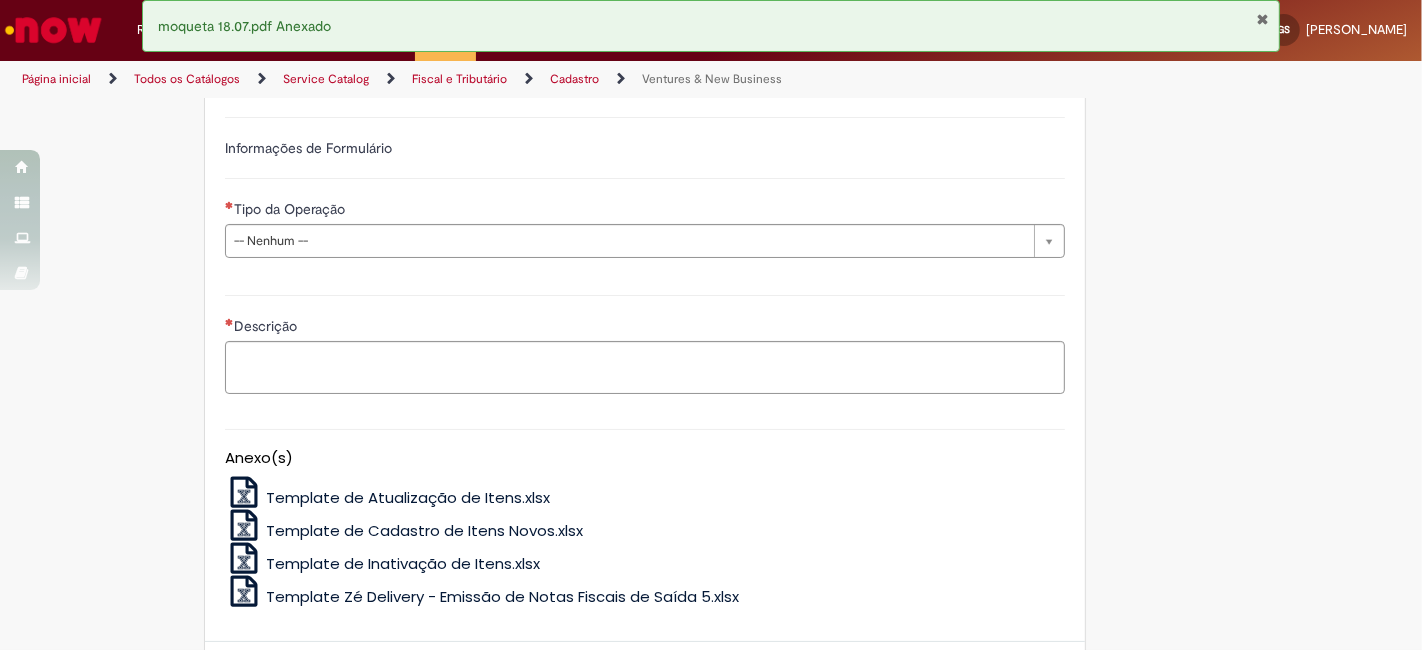 type on "********" 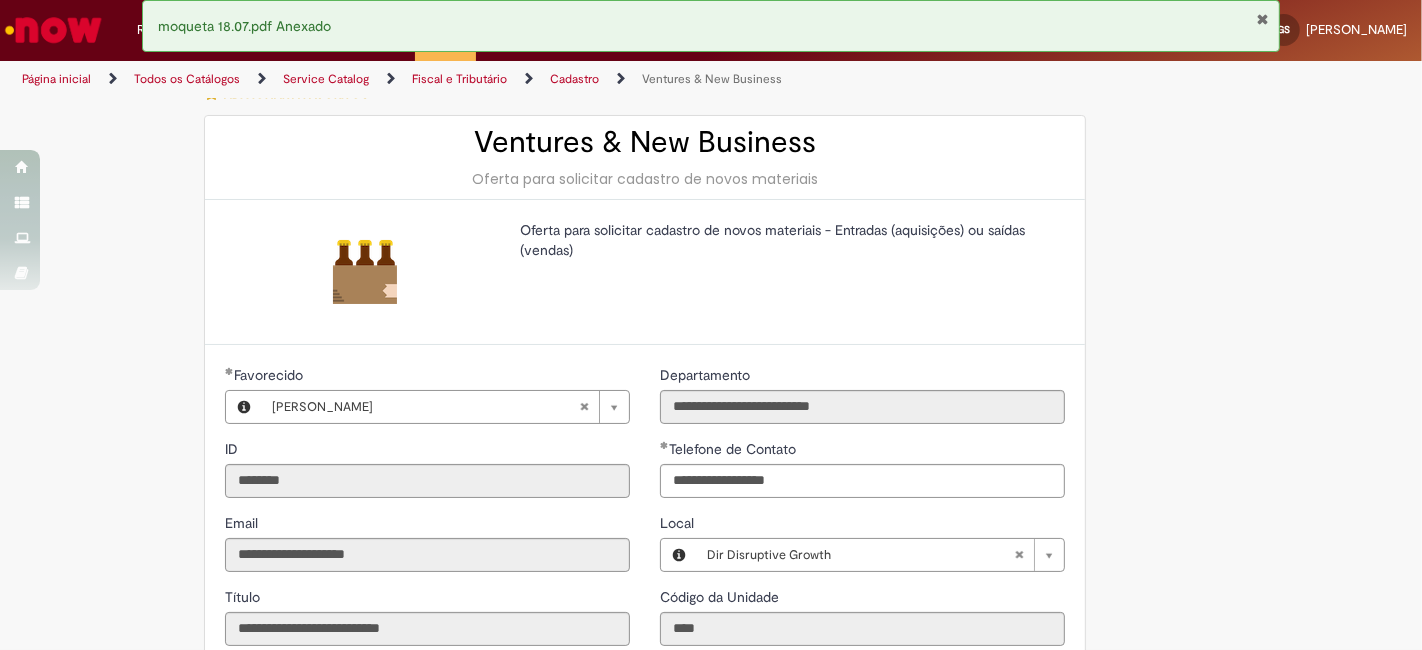 type on "**********" 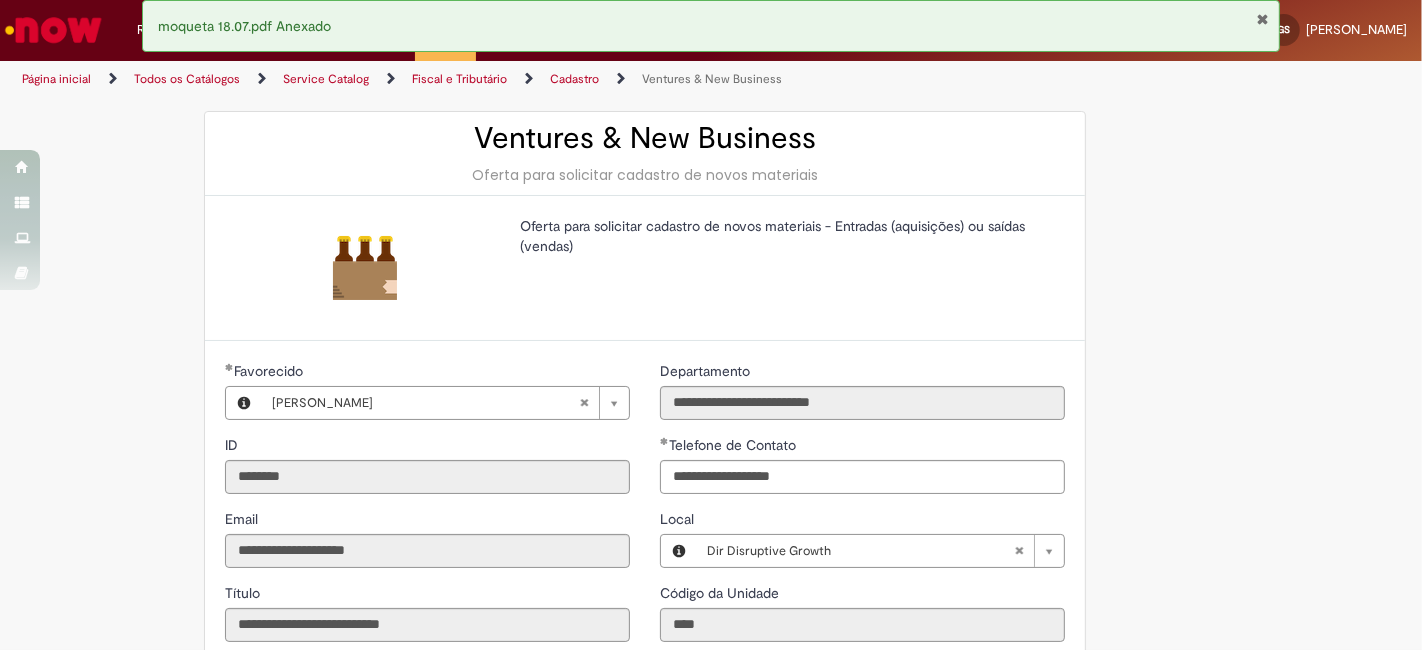scroll, scrollTop: 222, scrollLeft: 0, axis: vertical 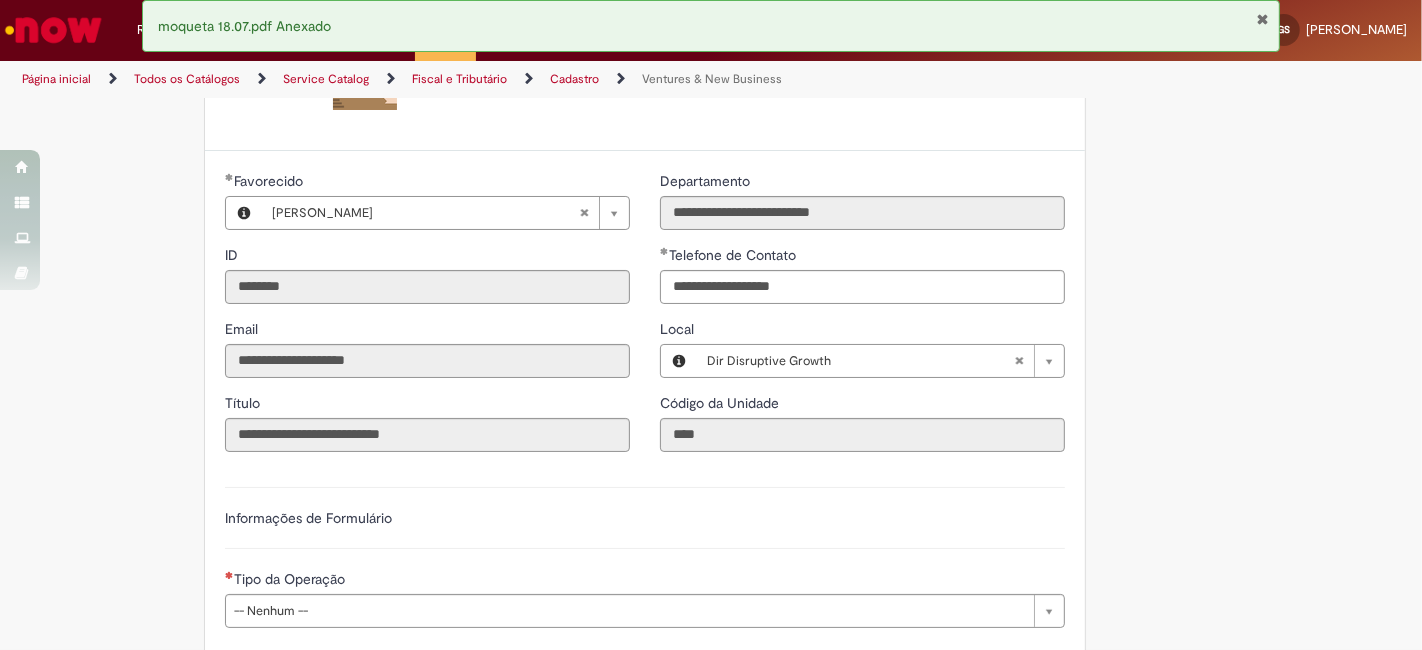 click on "Local" at bounding box center (862, 331) 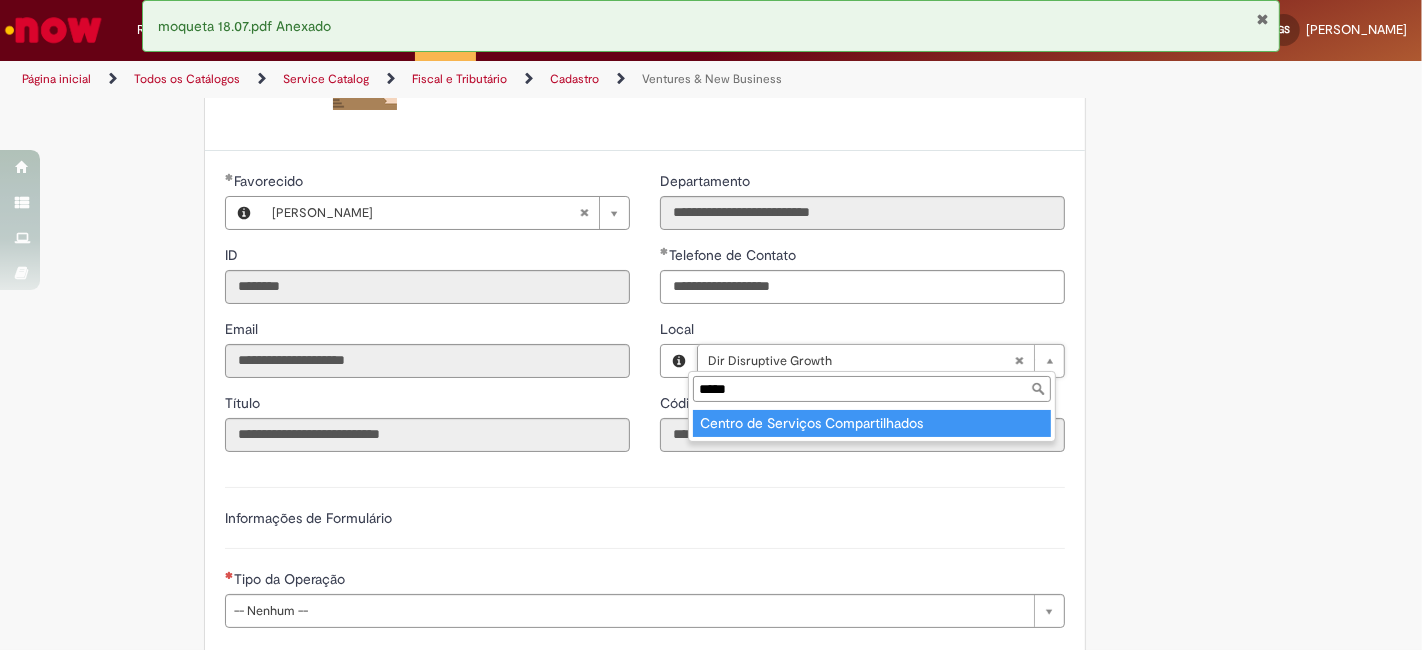 type on "*****" 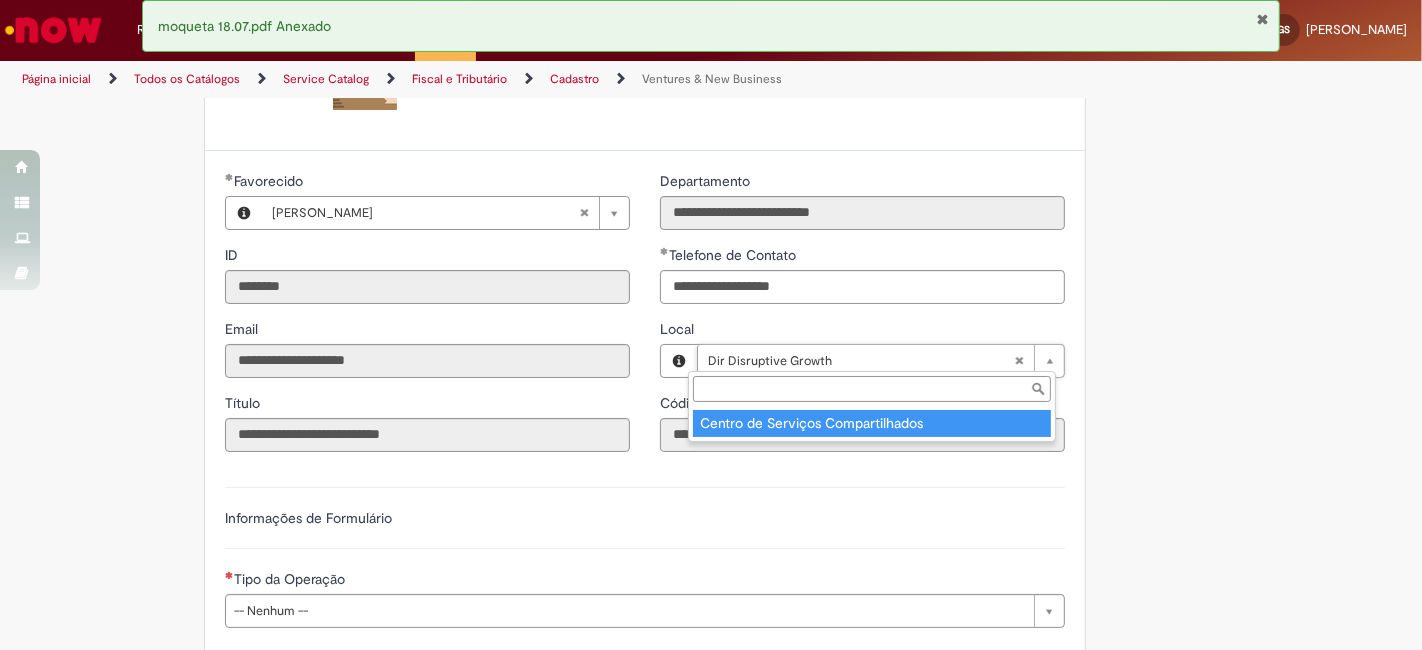 type on "****" 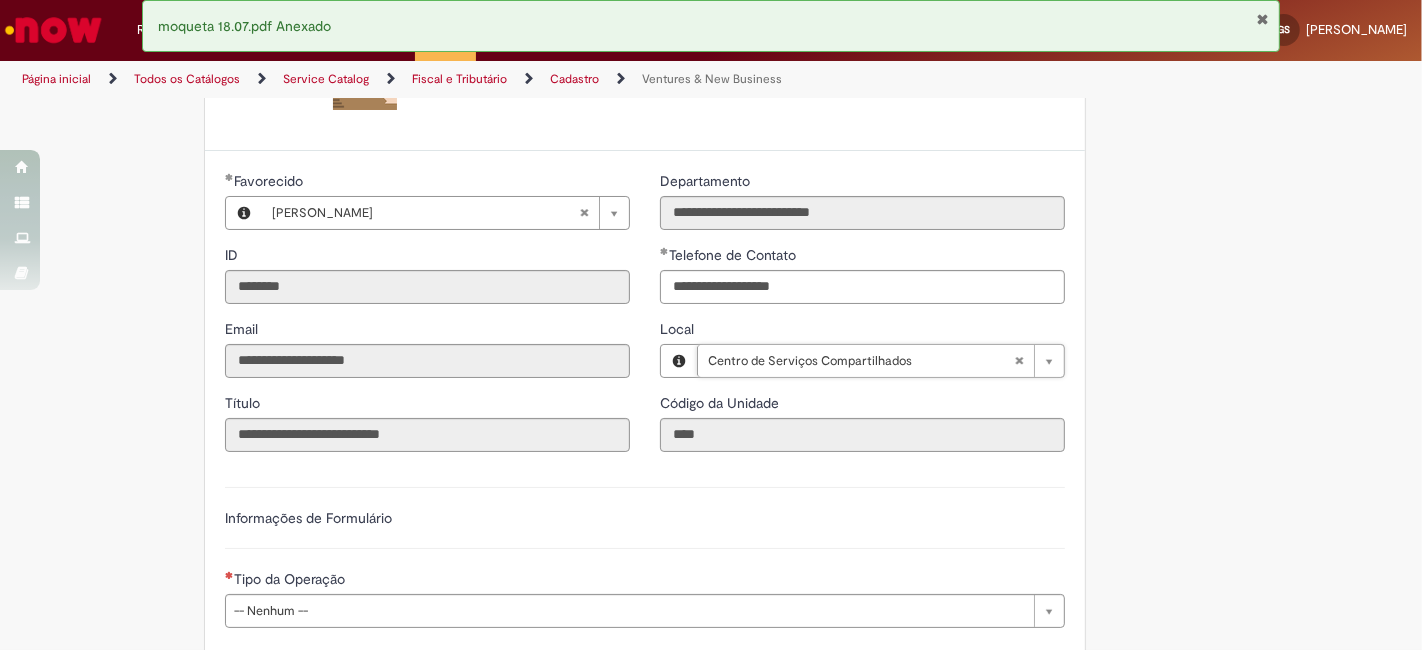 scroll, scrollTop: 0, scrollLeft: 134, axis: horizontal 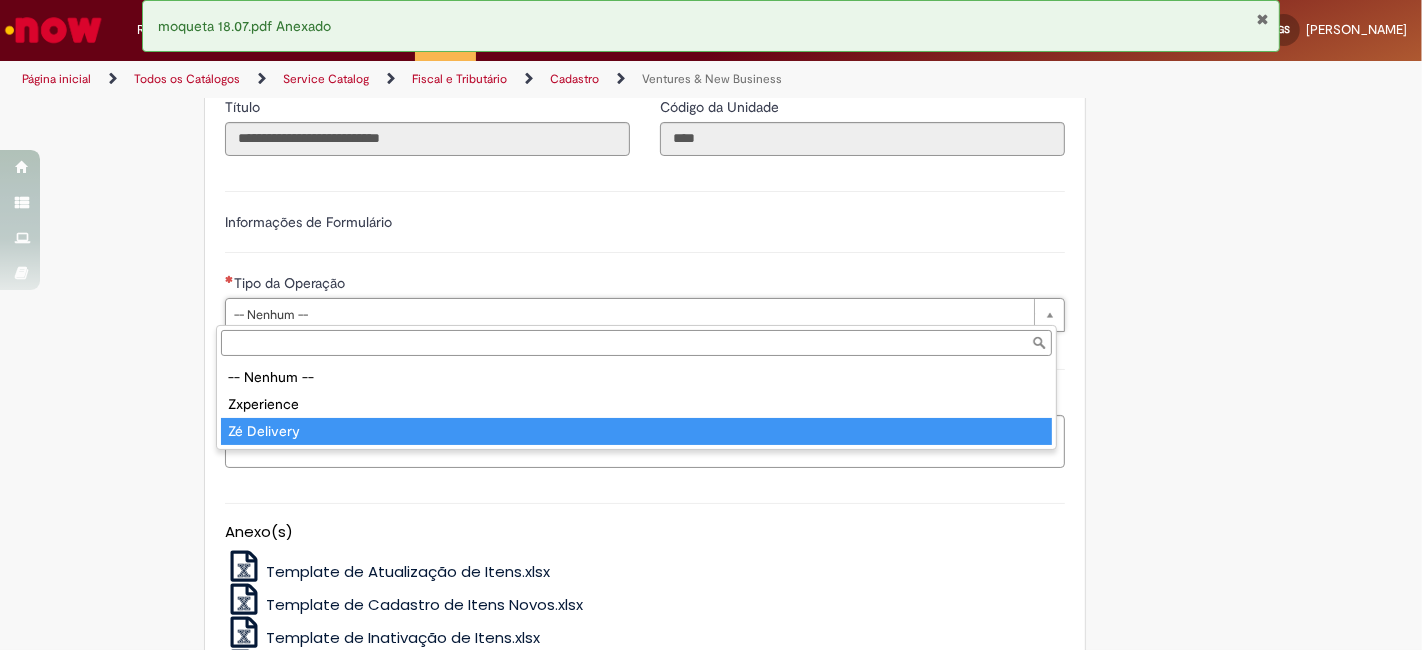 type on "**********" 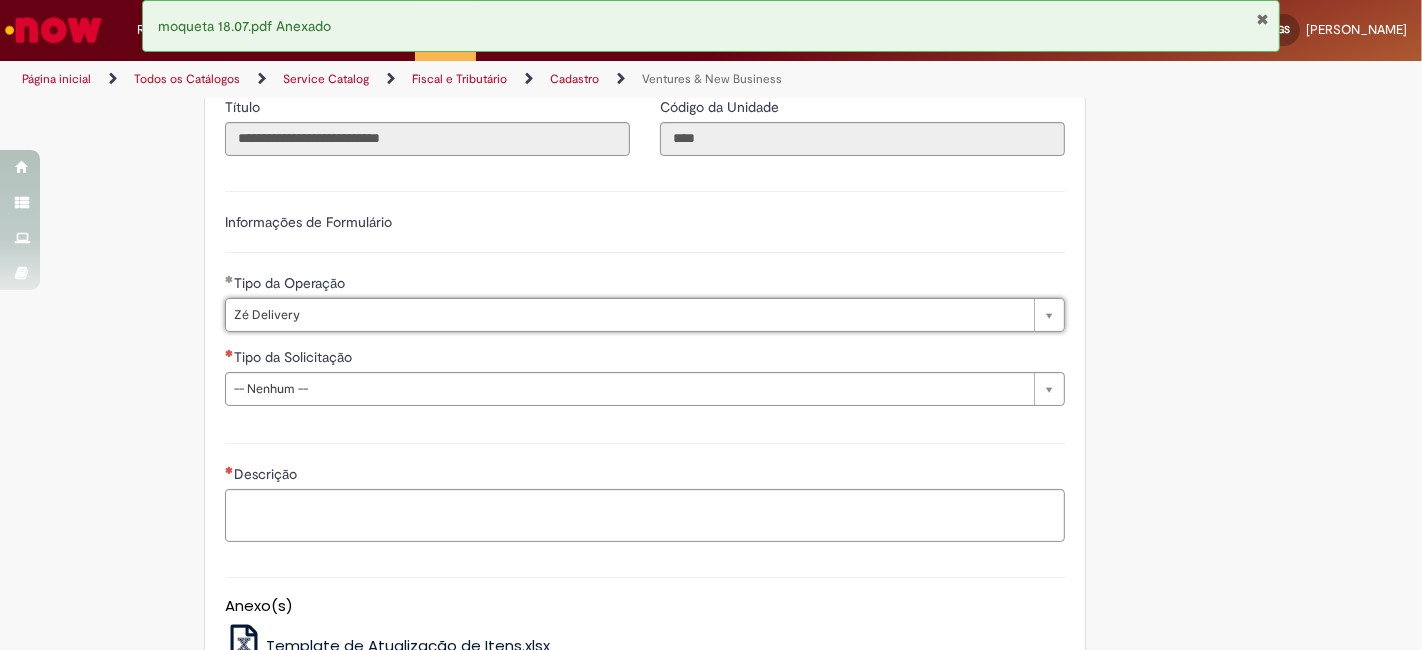 drag, startPoint x: 360, startPoint y: 410, endPoint x: 371, endPoint y: 378, distance: 33.83785 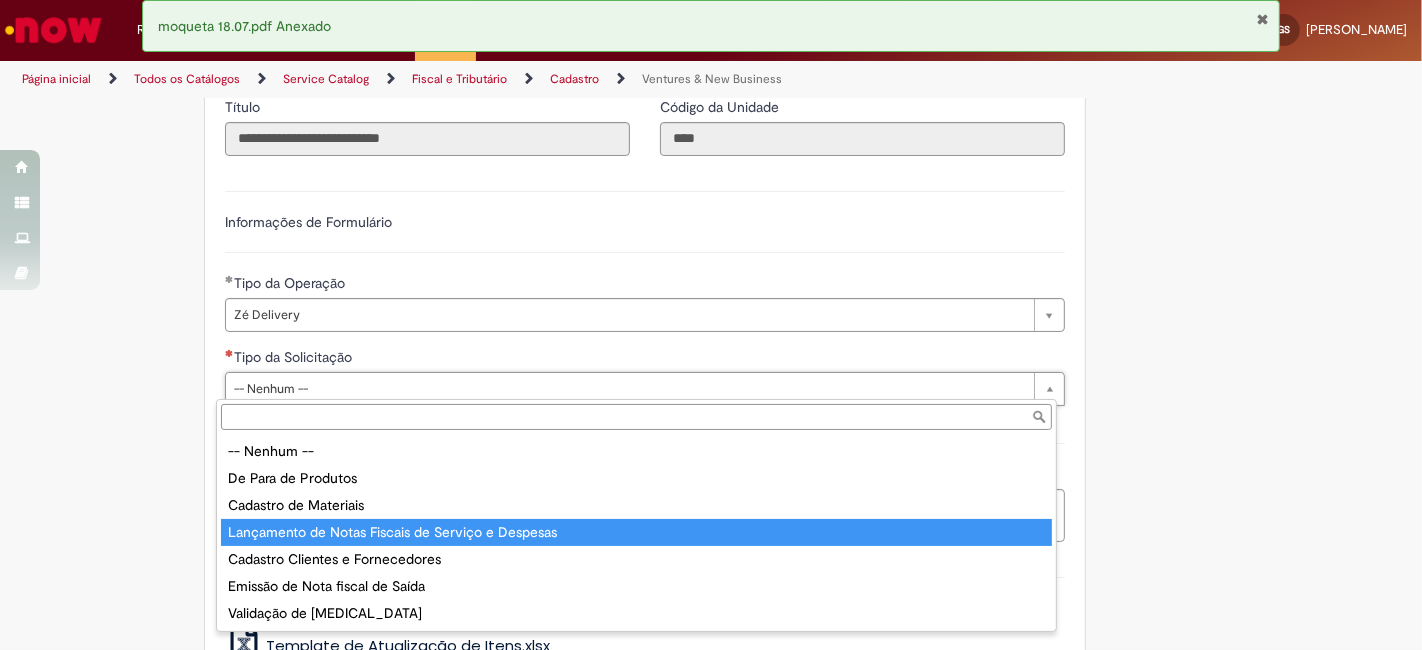 type on "**********" 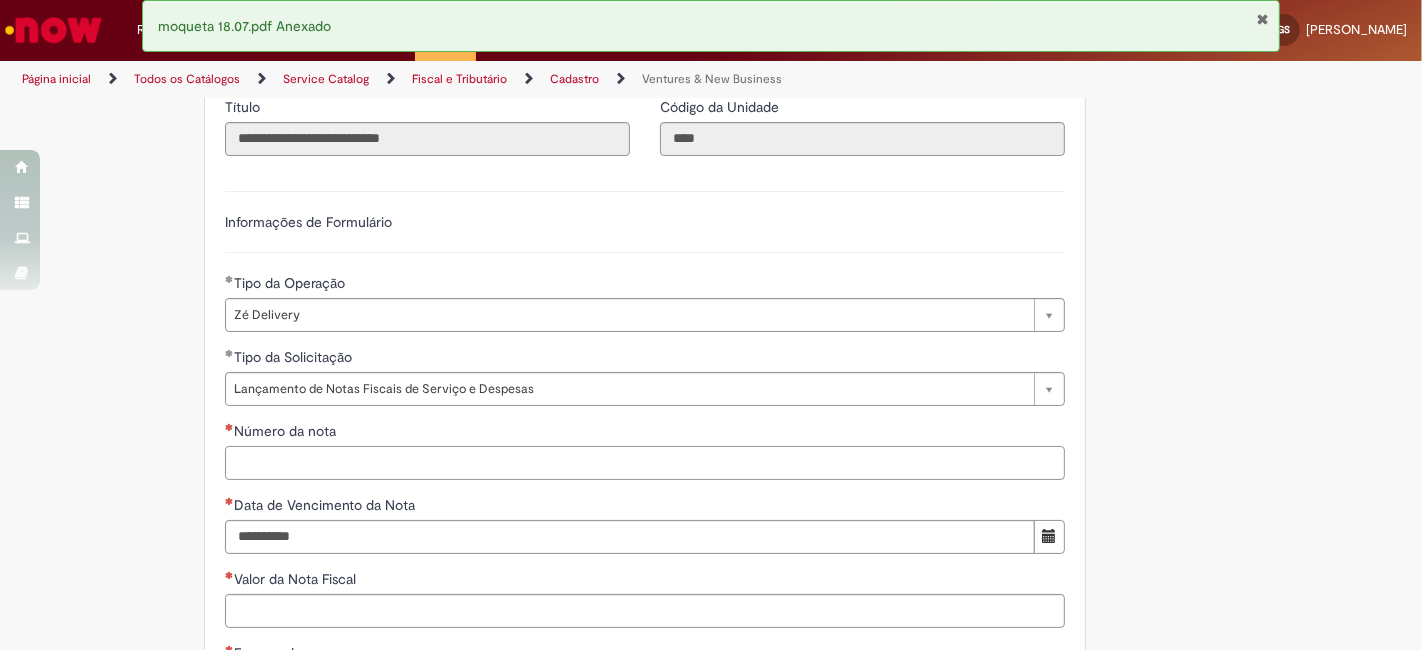 click on "Número da nota" at bounding box center [645, 463] 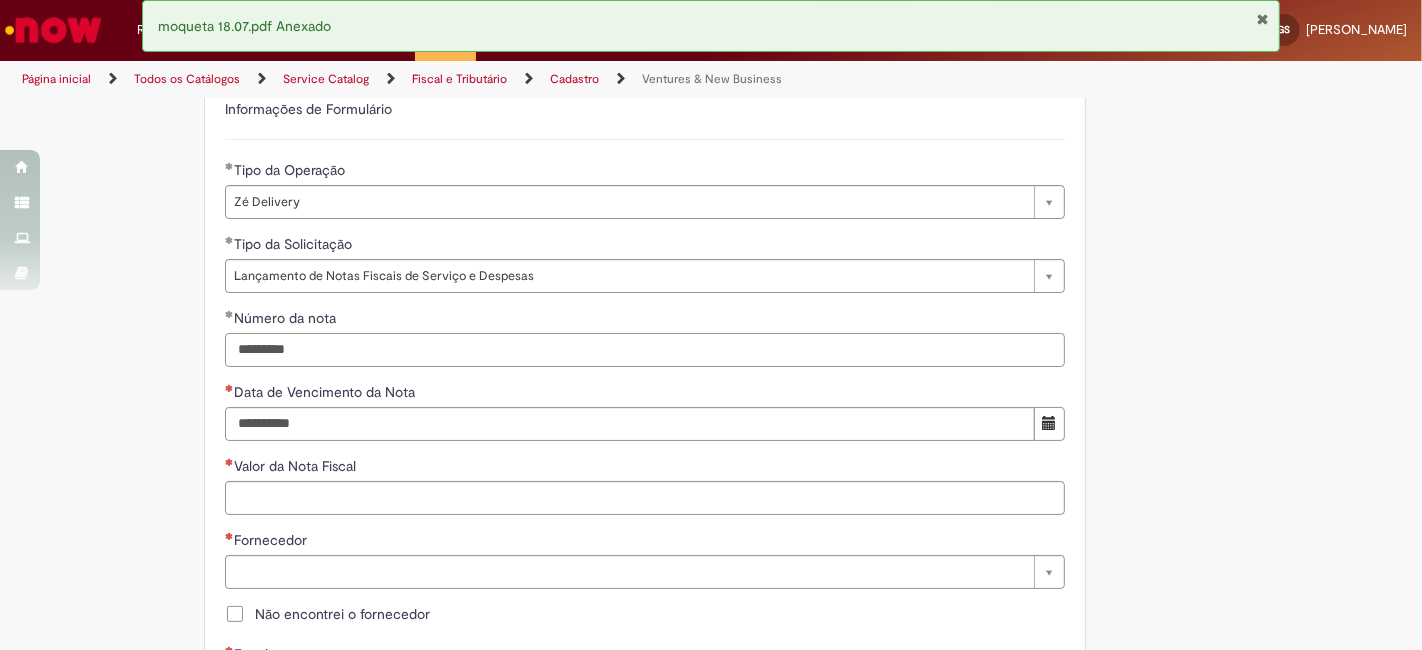 scroll, scrollTop: 666, scrollLeft: 0, axis: vertical 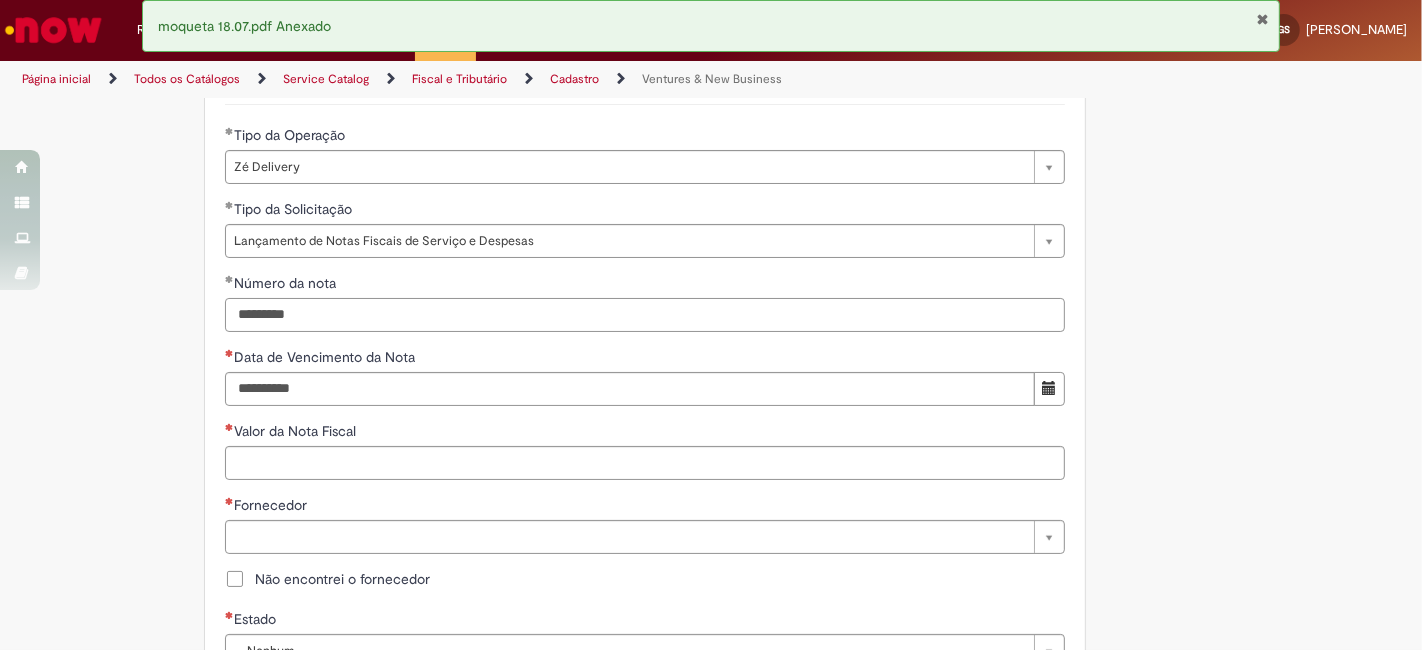 type on "*********" 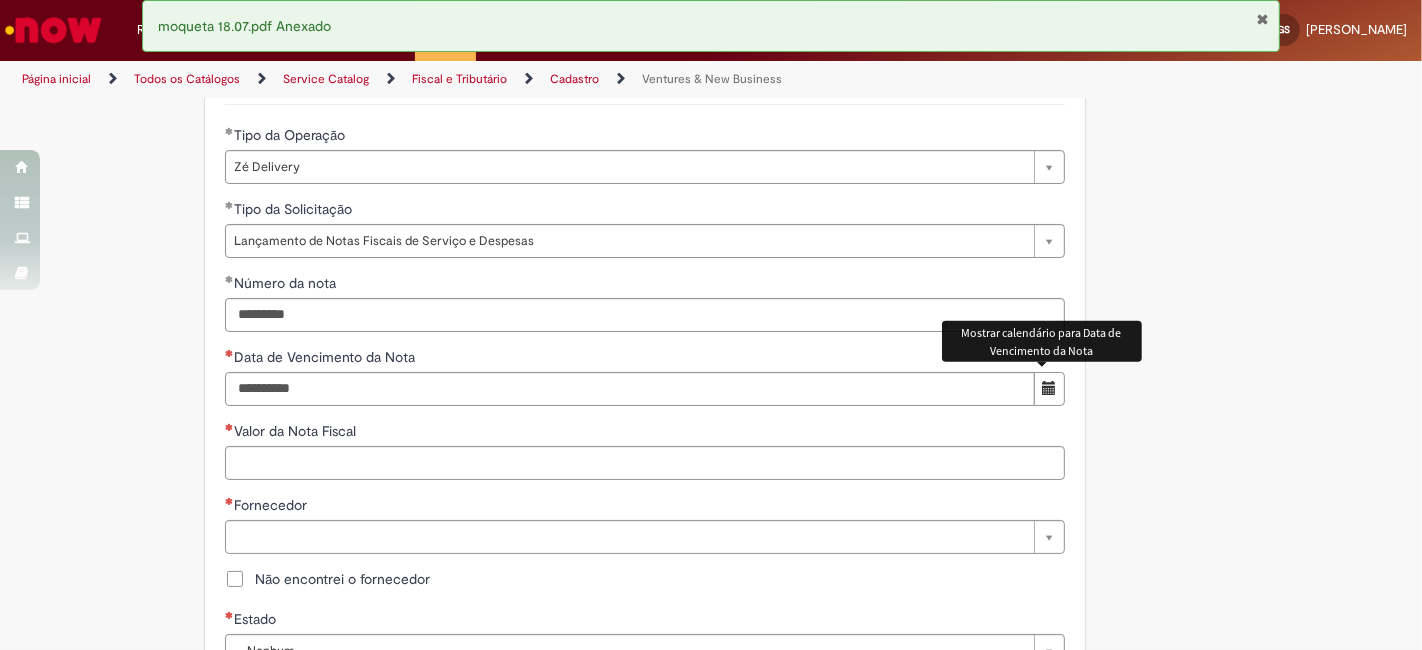 click at bounding box center [1049, 389] 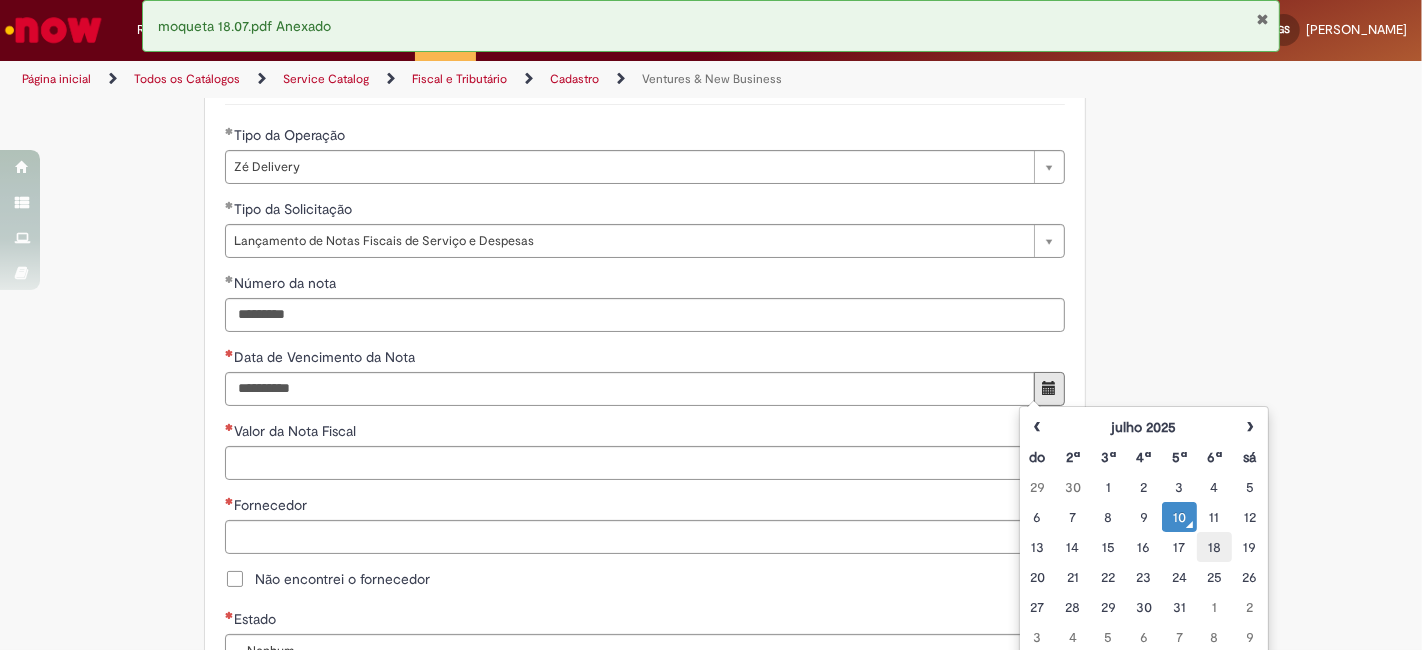 click on "18" at bounding box center (1214, 547) 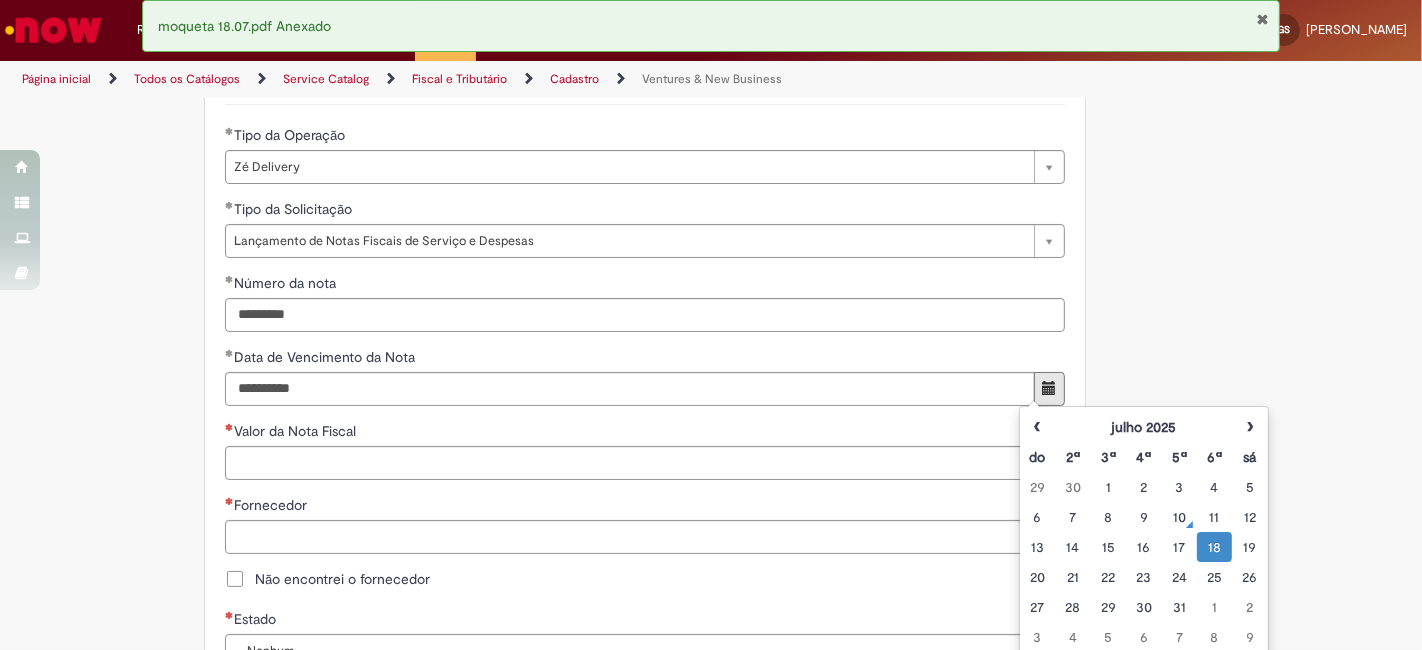 click on "**********" at bounding box center (711, 445) 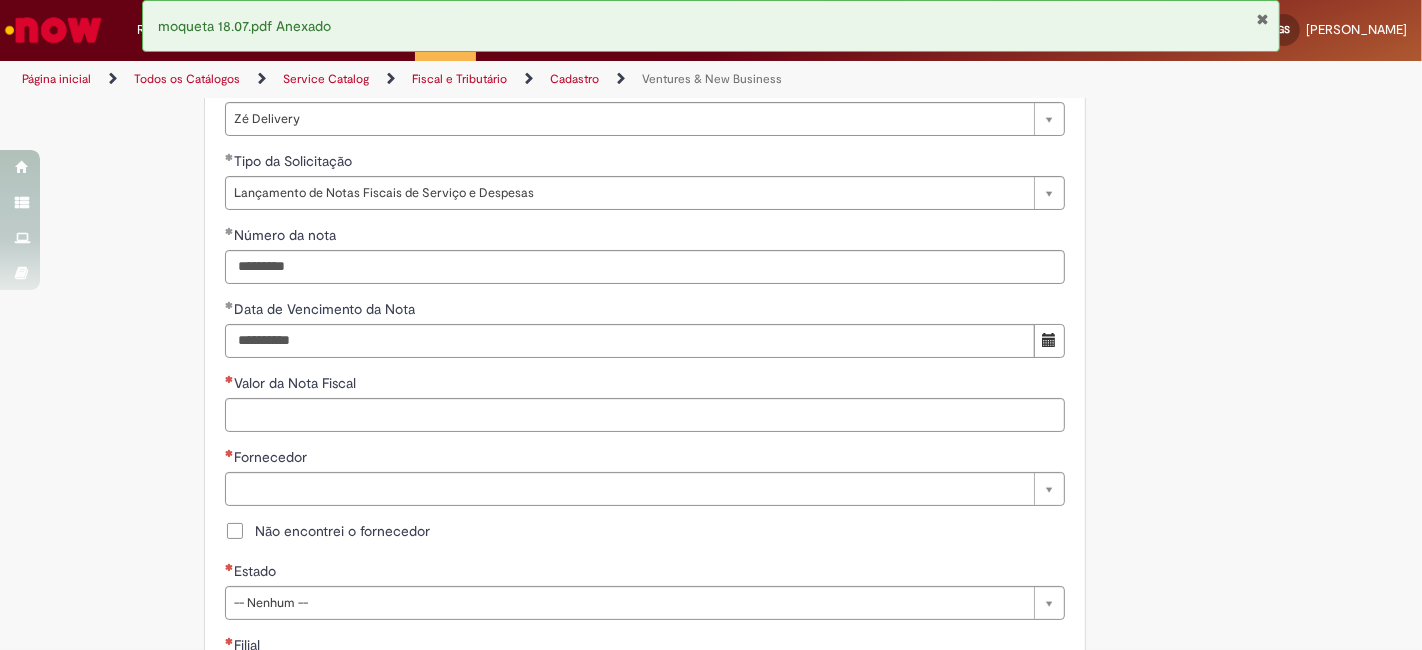 scroll, scrollTop: 740, scrollLeft: 0, axis: vertical 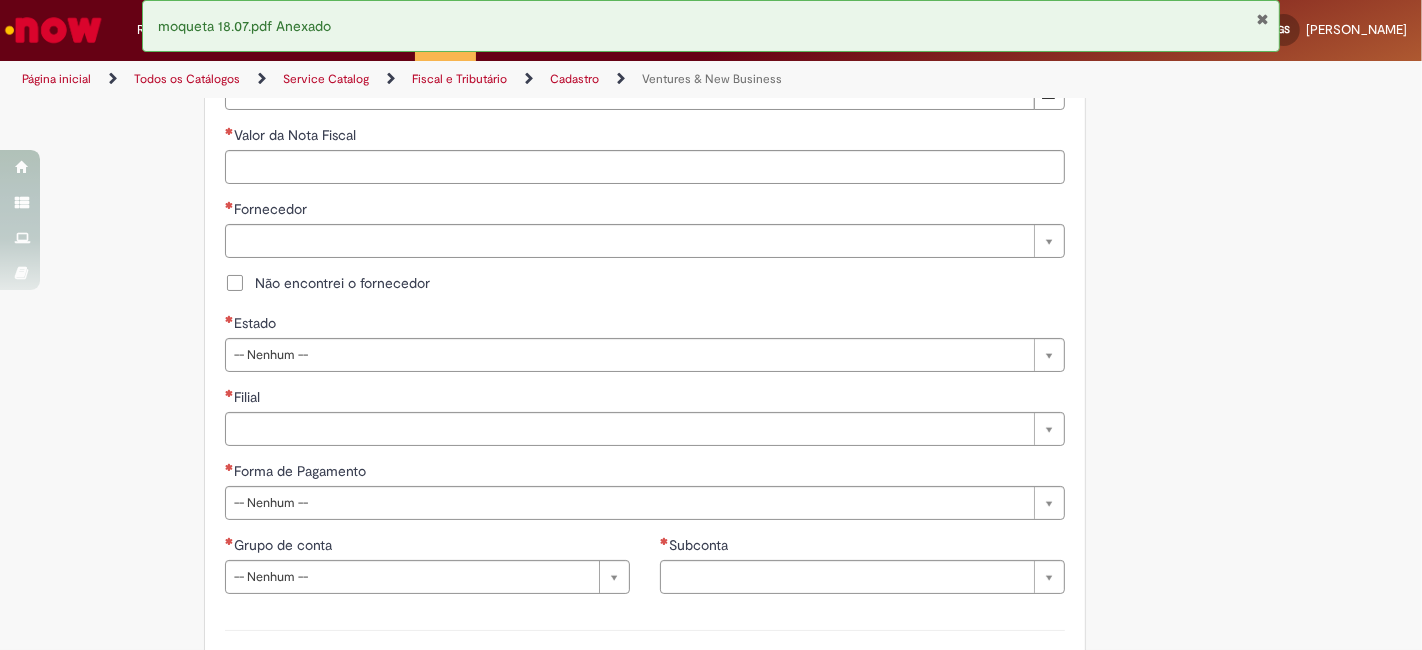 click on "Não encontrei o fornecedor" at bounding box center (342, 283) 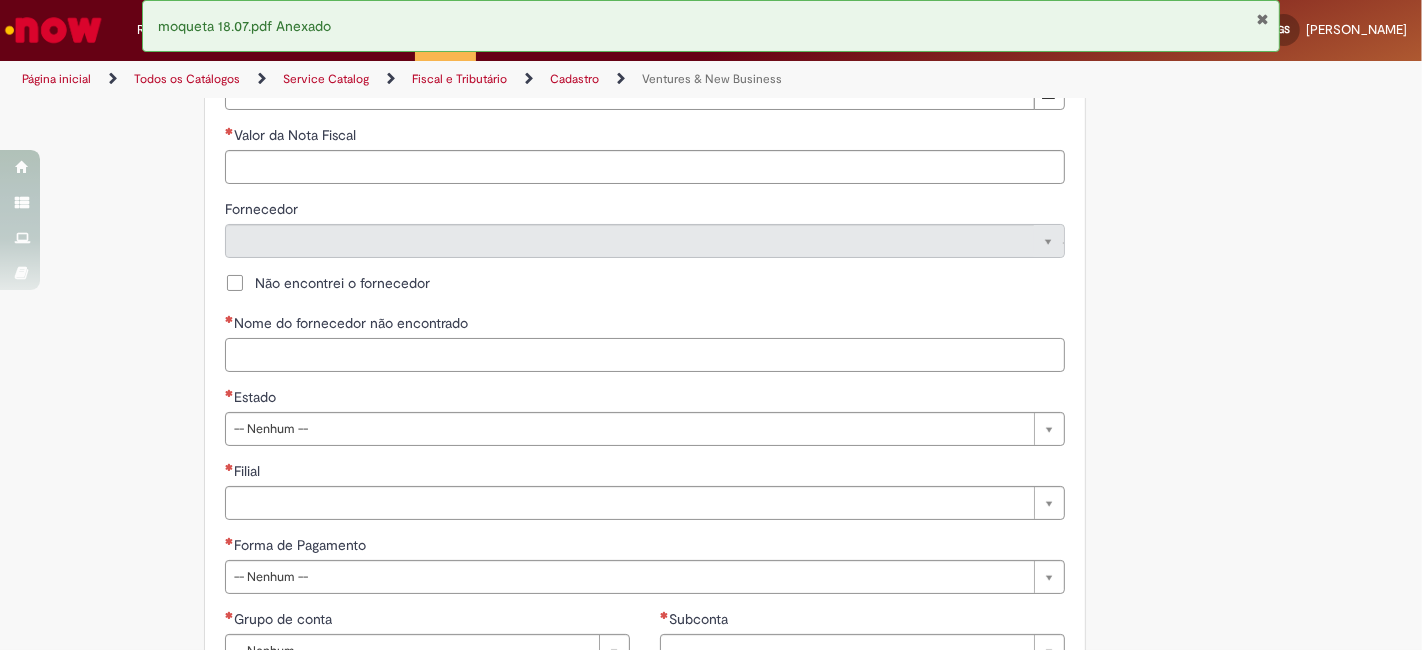 click on "Nome do fornecedor não encontrado" at bounding box center [645, 355] 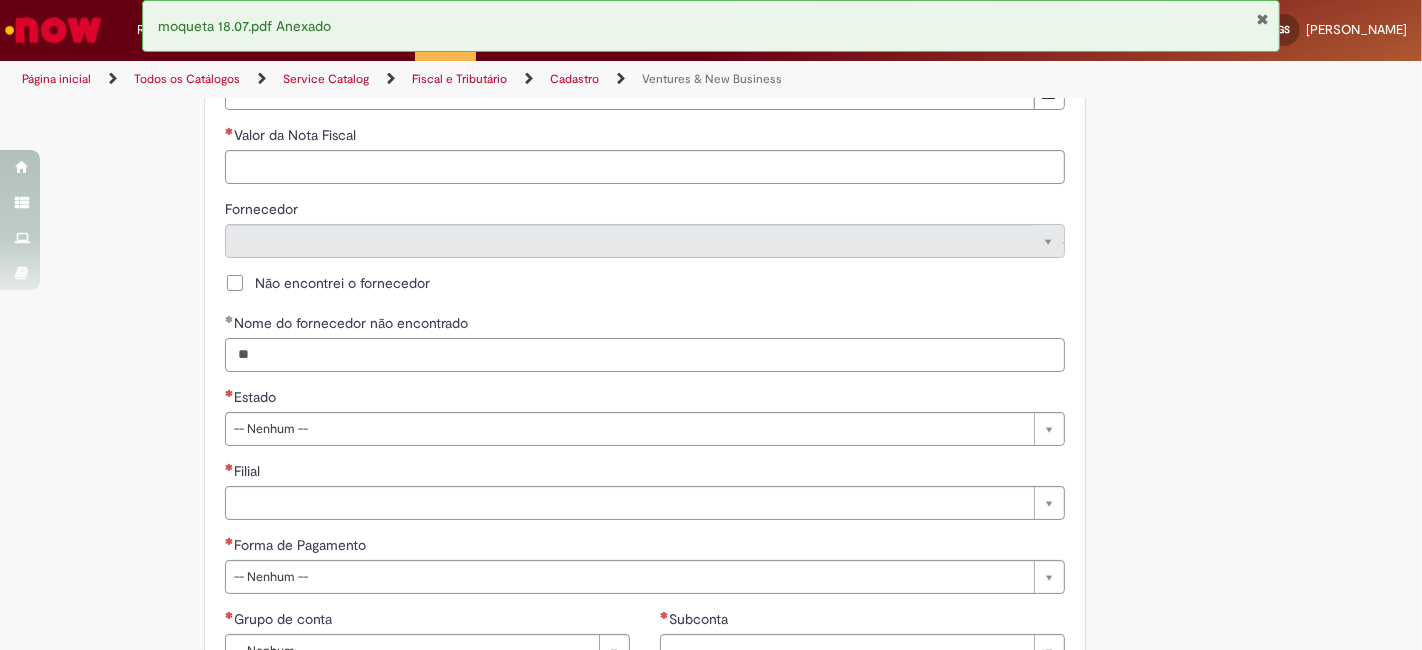 type on "*" 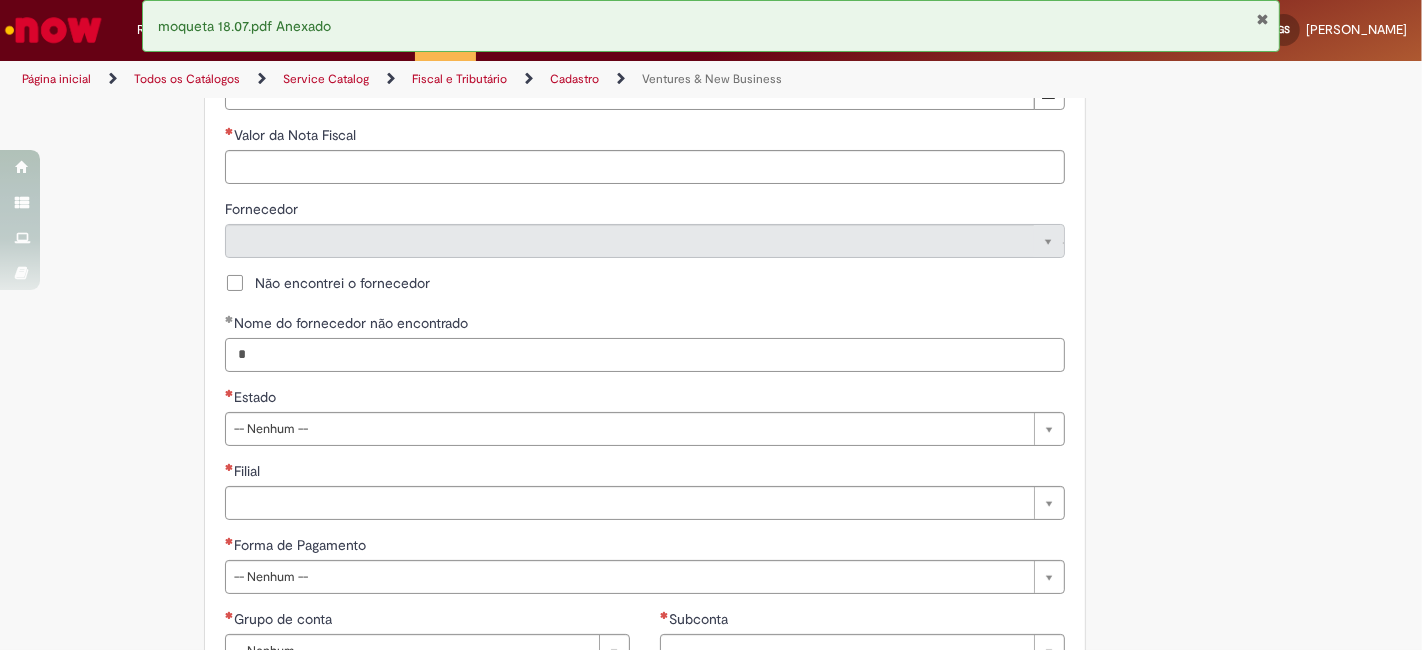 type 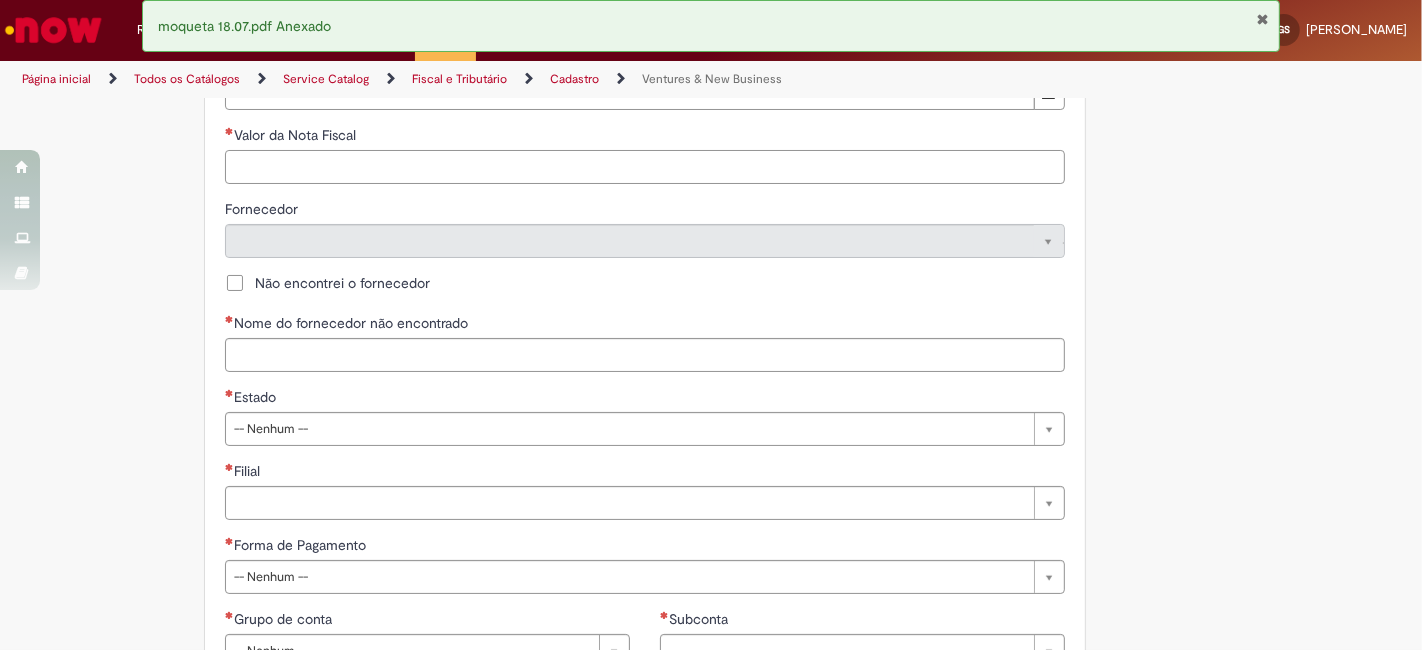 click on "Valor da Nota Fiscal" at bounding box center (645, 167) 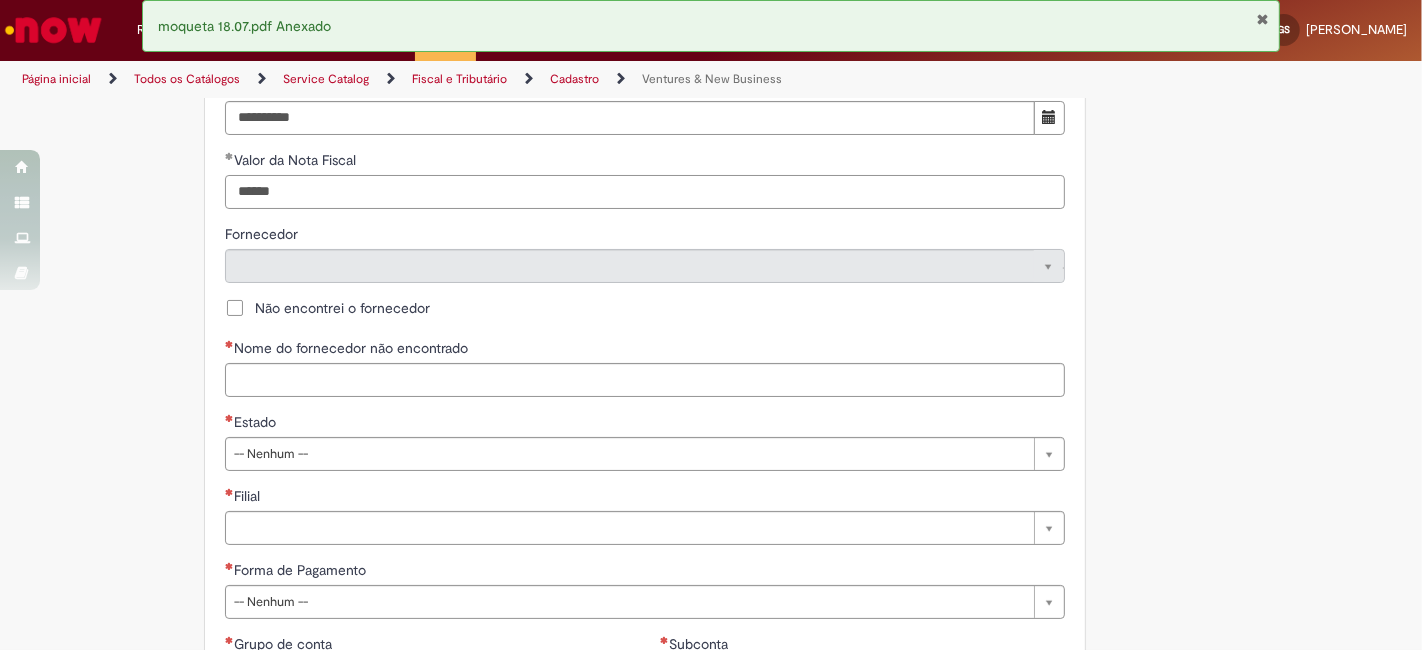 scroll, scrollTop: 962, scrollLeft: 0, axis: vertical 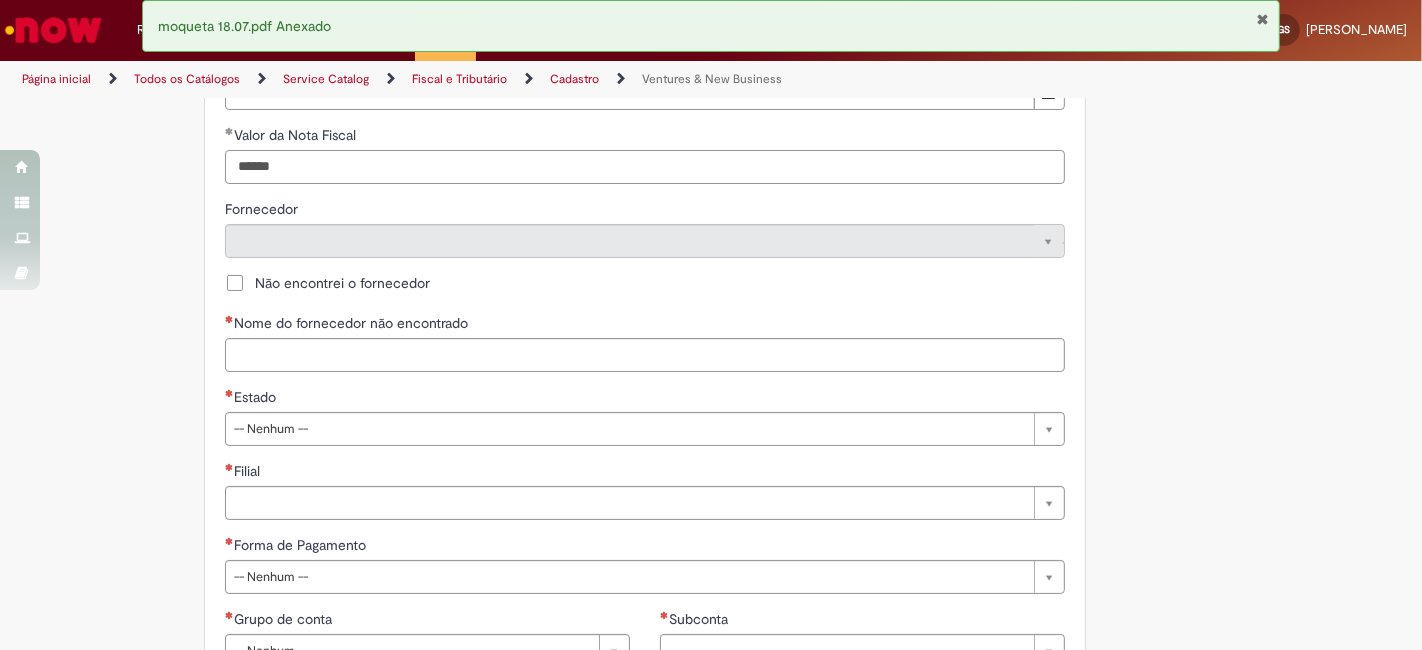 type on "******" 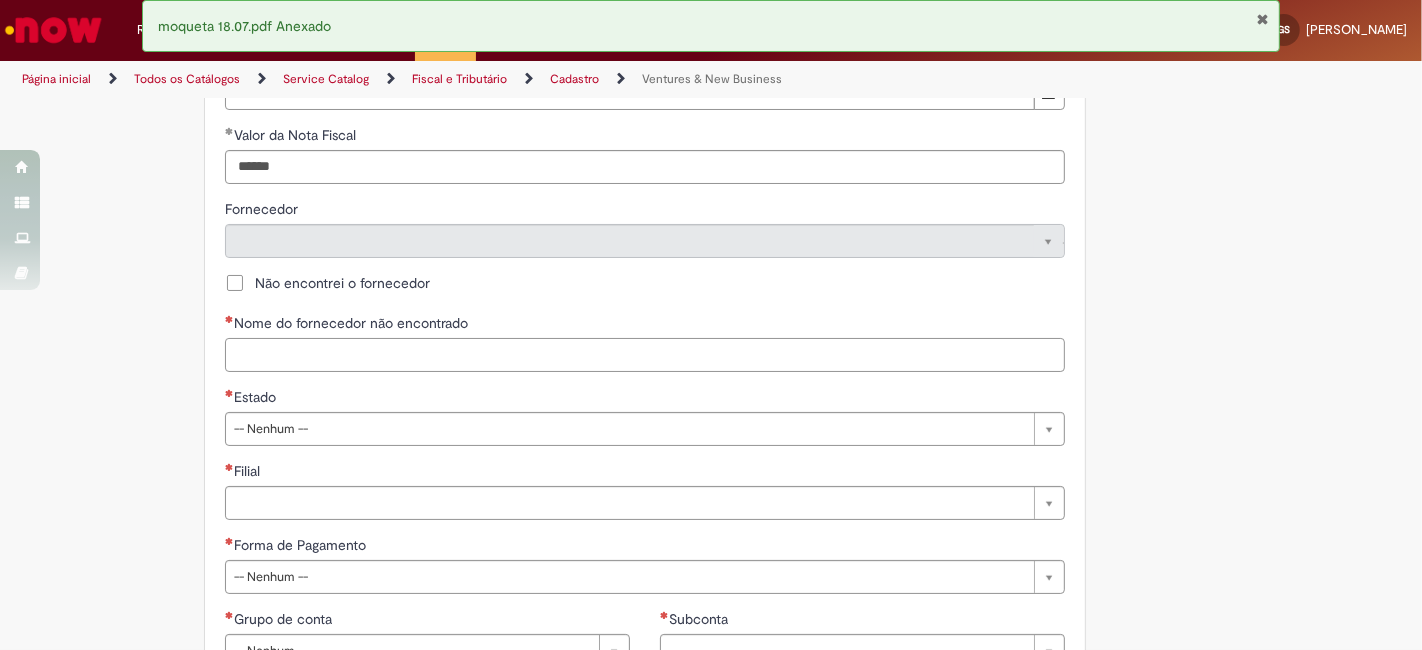 click on "Nome do fornecedor não encontrado" at bounding box center [645, 355] 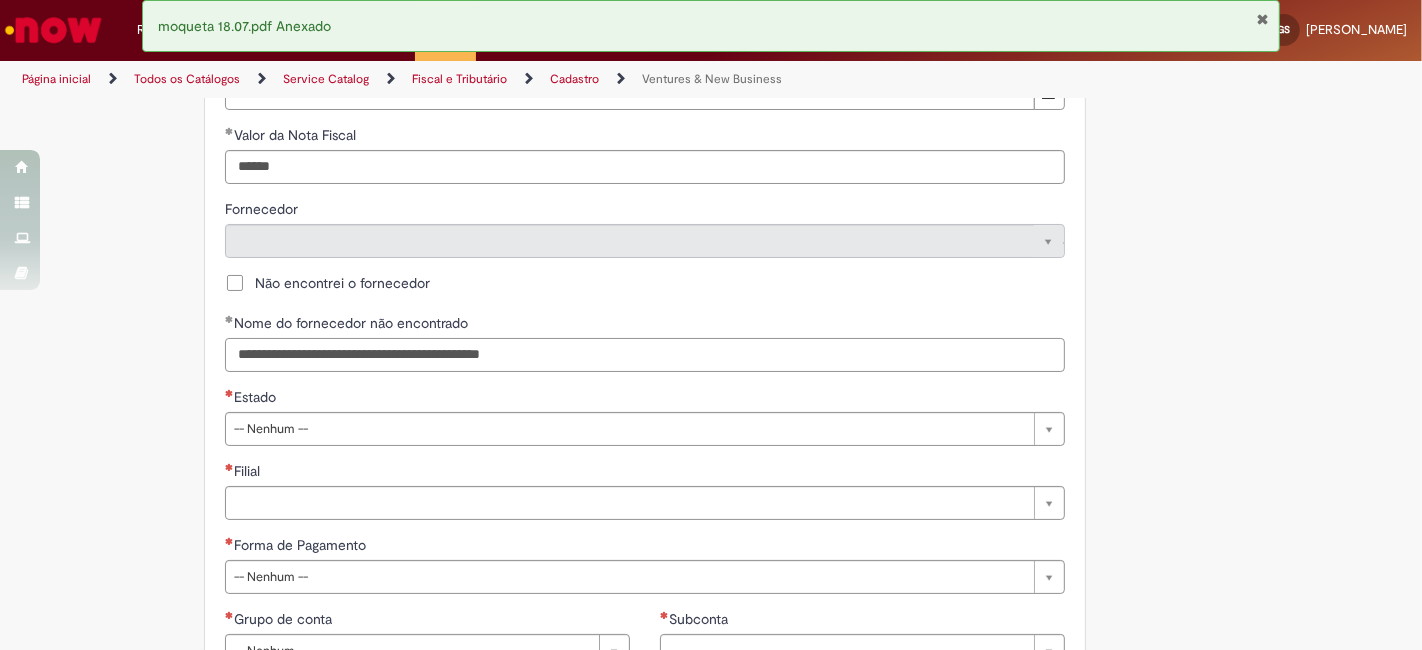 paste on "**********" 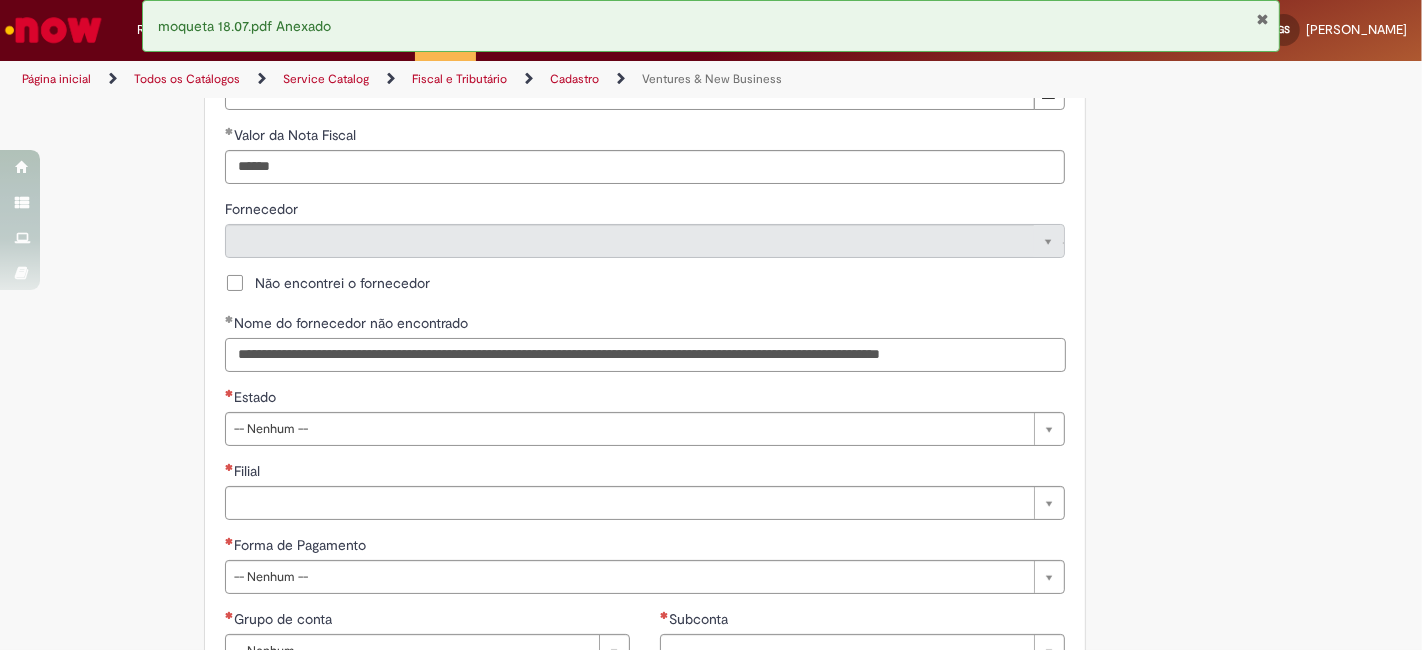 scroll, scrollTop: 0, scrollLeft: 39, axis: horizontal 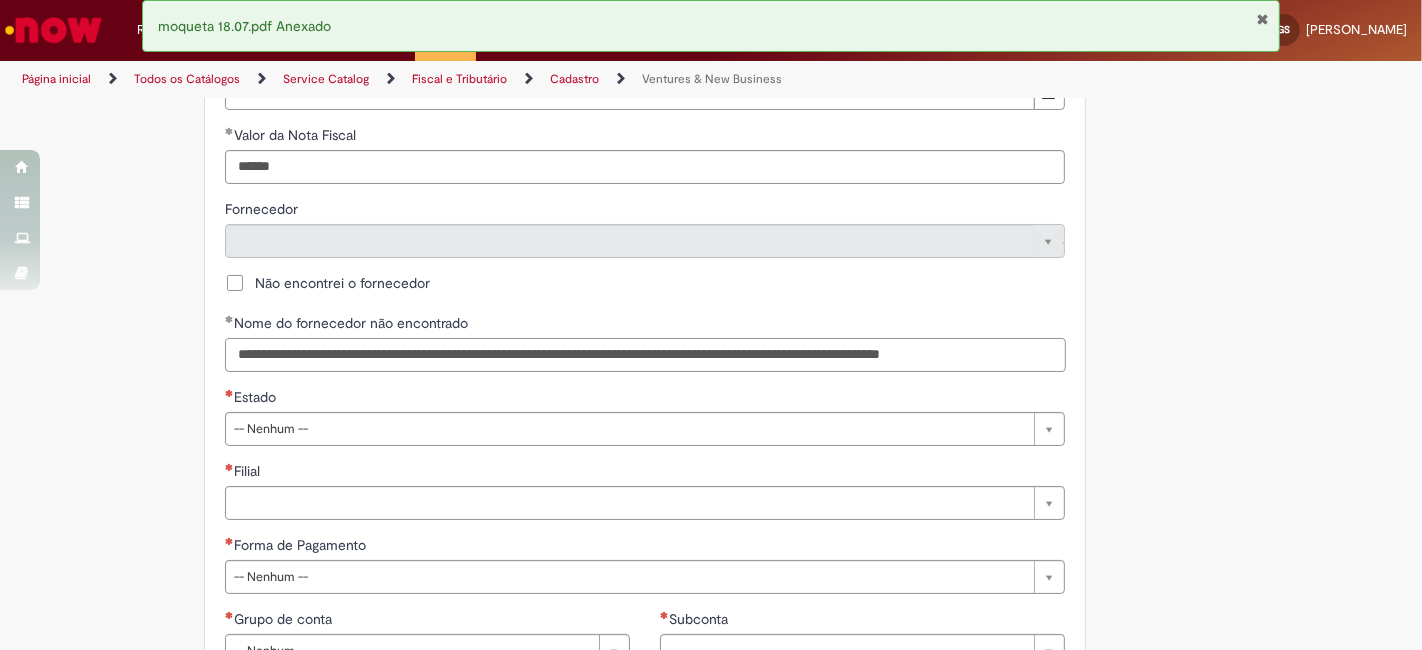drag, startPoint x: 694, startPoint y: 354, endPoint x: 1203, endPoint y: 360, distance: 509.03537 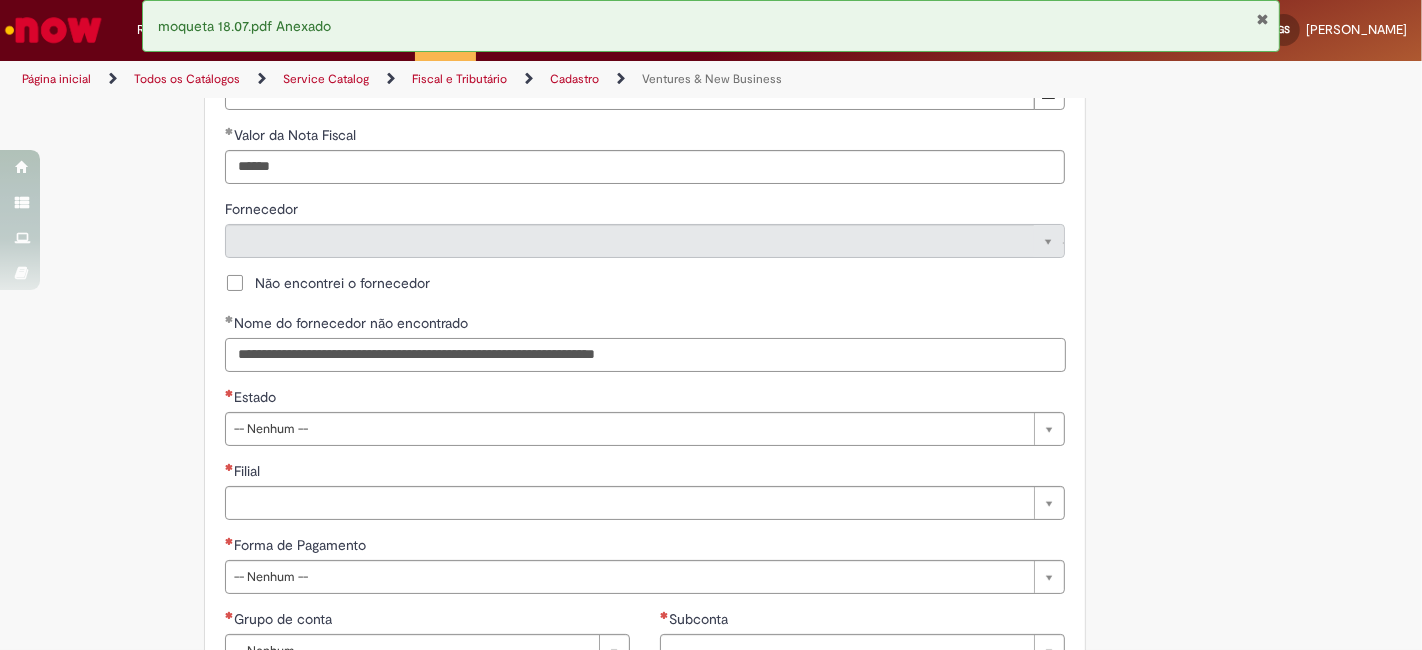 scroll, scrollTop: 0, scrollLeft: 0, axis: both 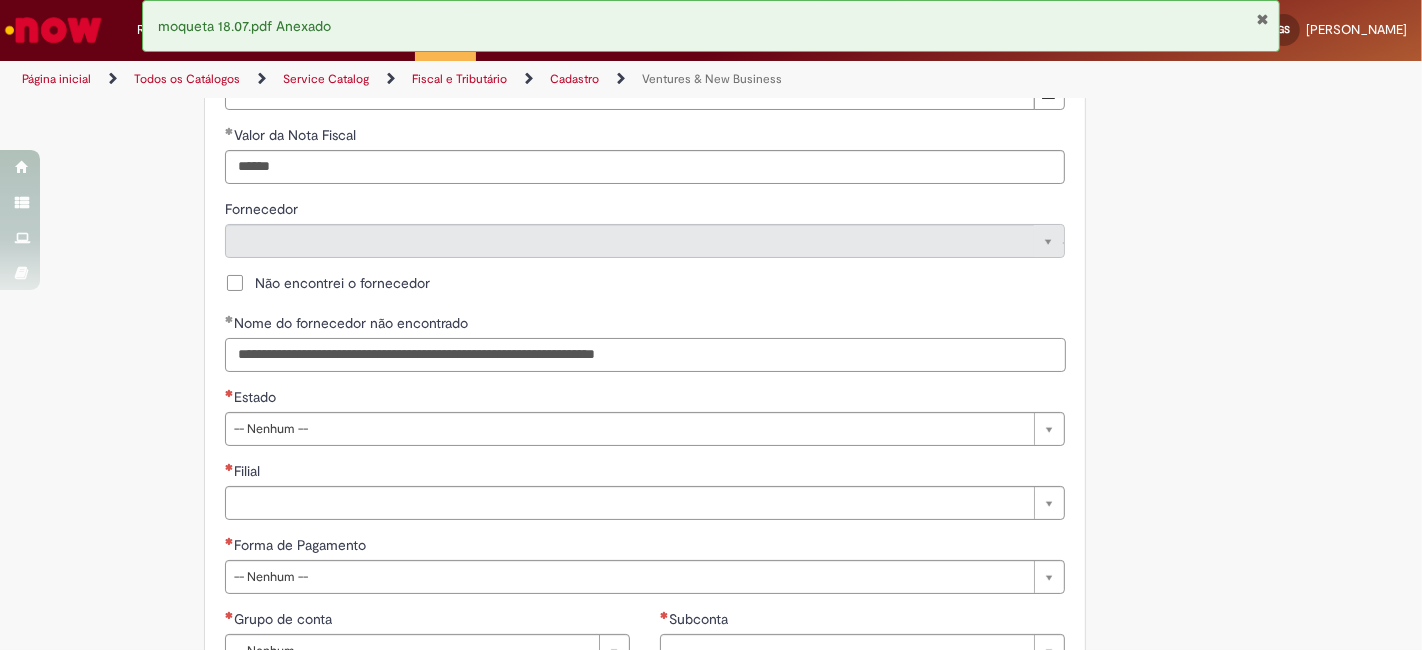 click on "**********" at bounding box center (645, 355) 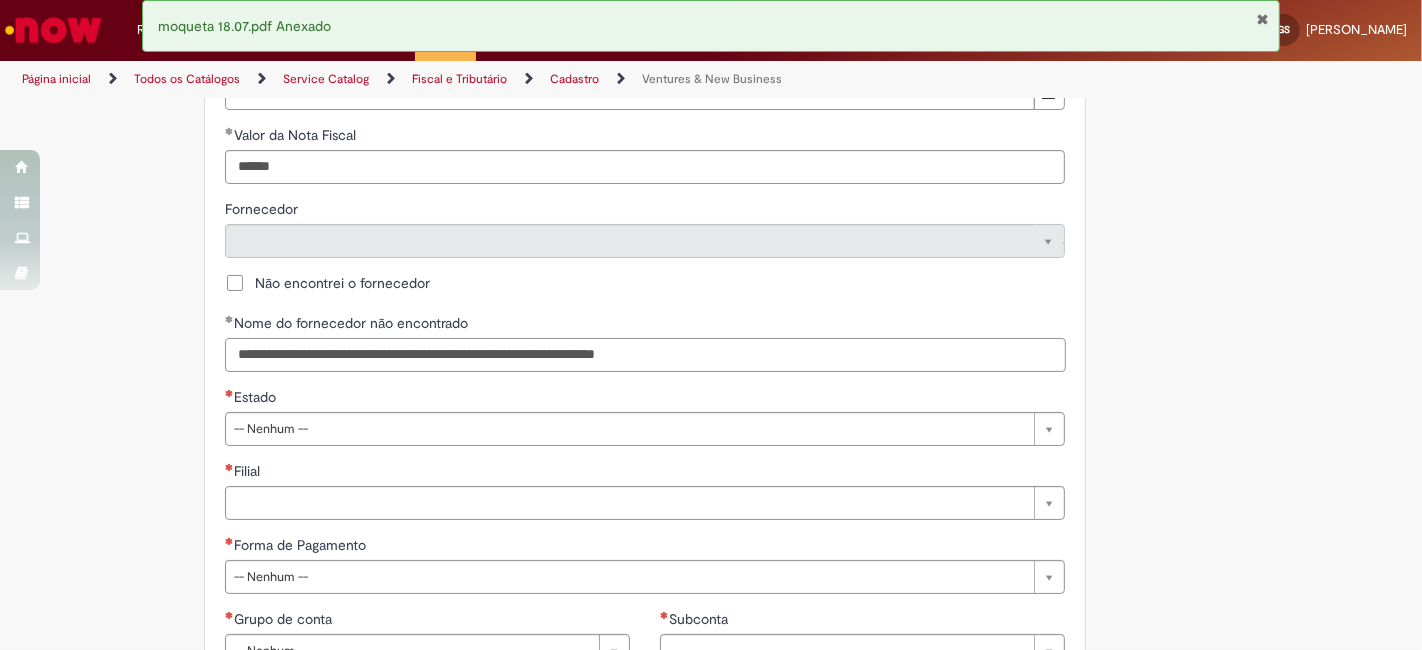 drag, startPoint x: 587, startPoint y: 346, endPoint x: 614, endPoint y: 345, distance: 27.018513 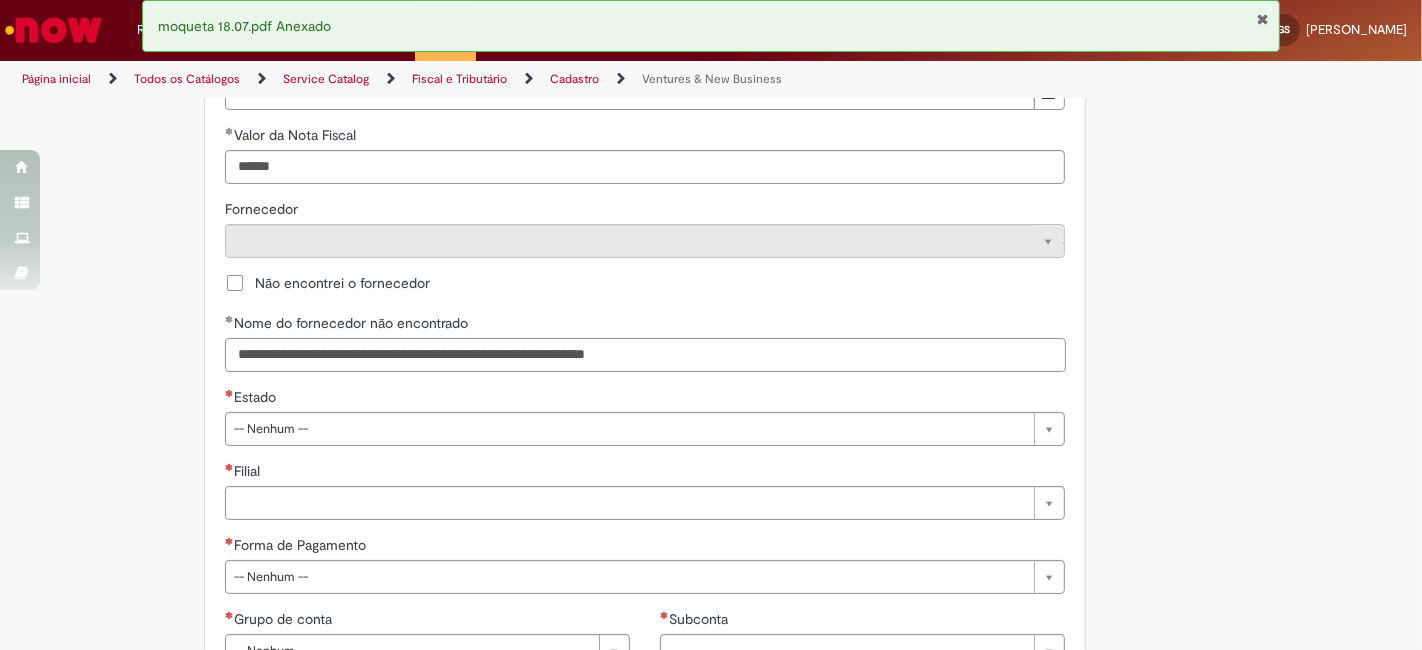 type on "**********" 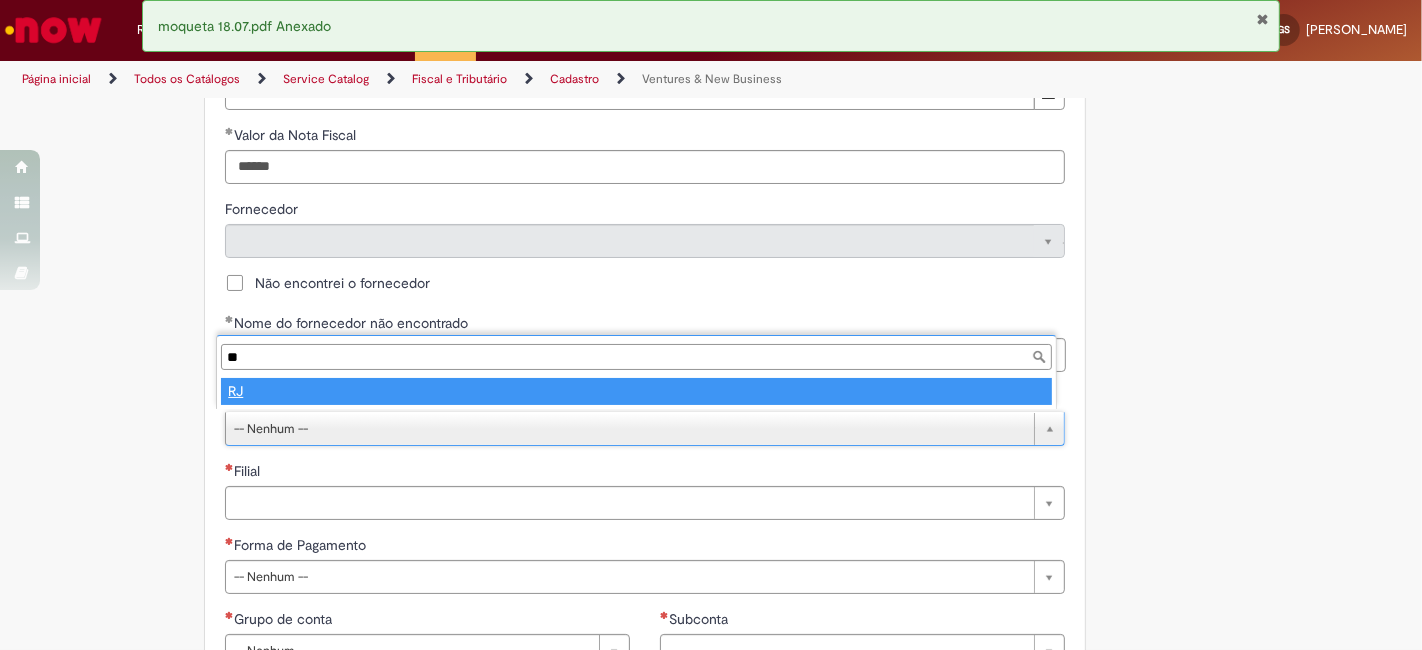 type on "**" 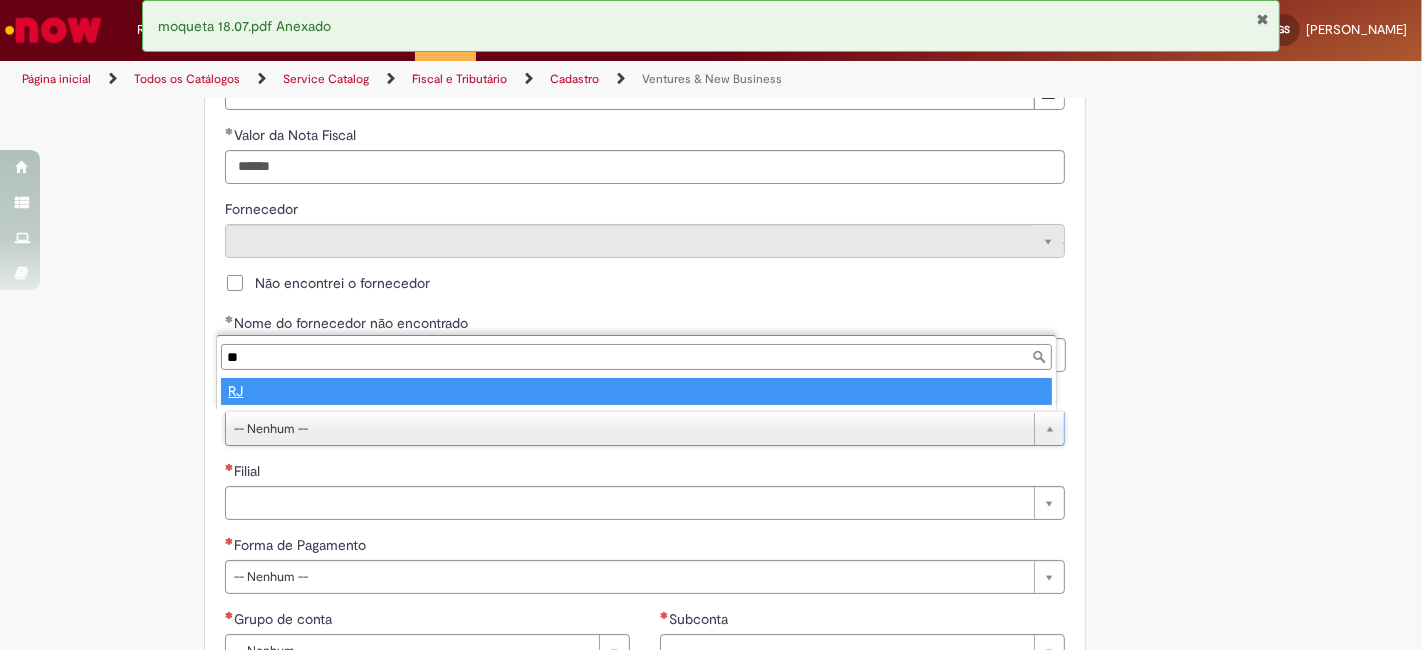 type on "**" 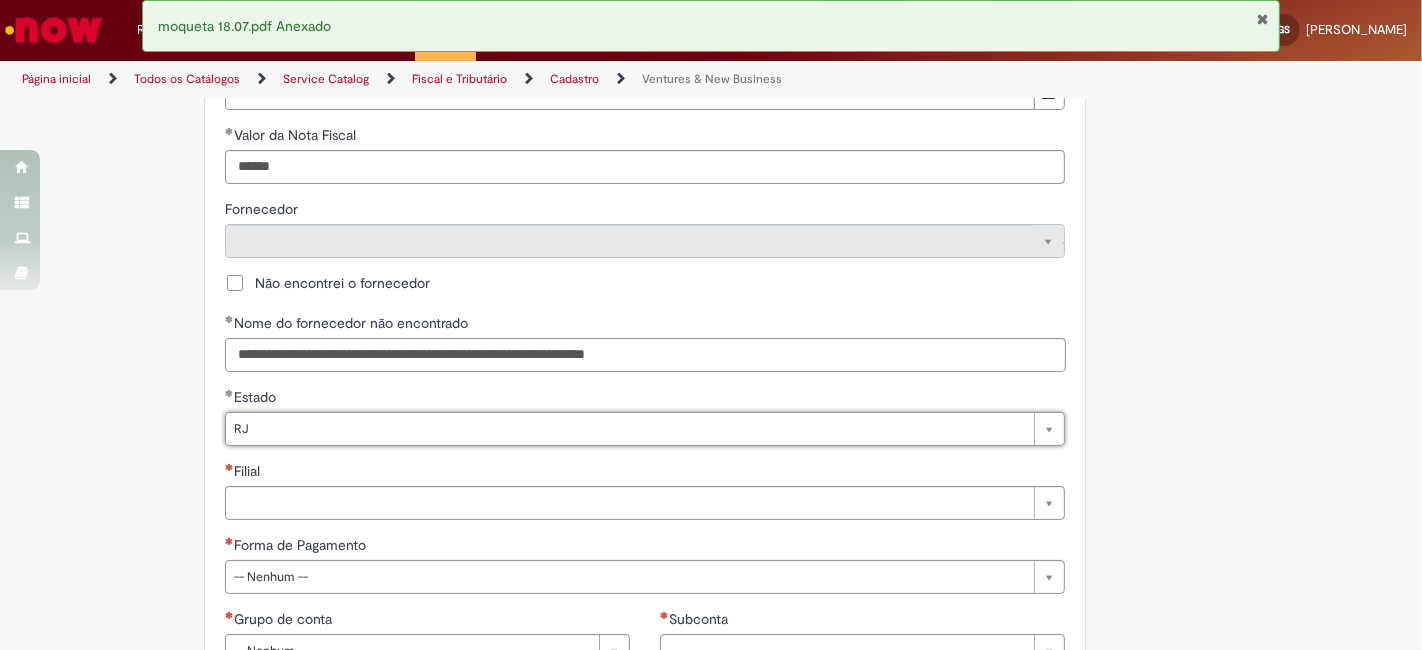 select 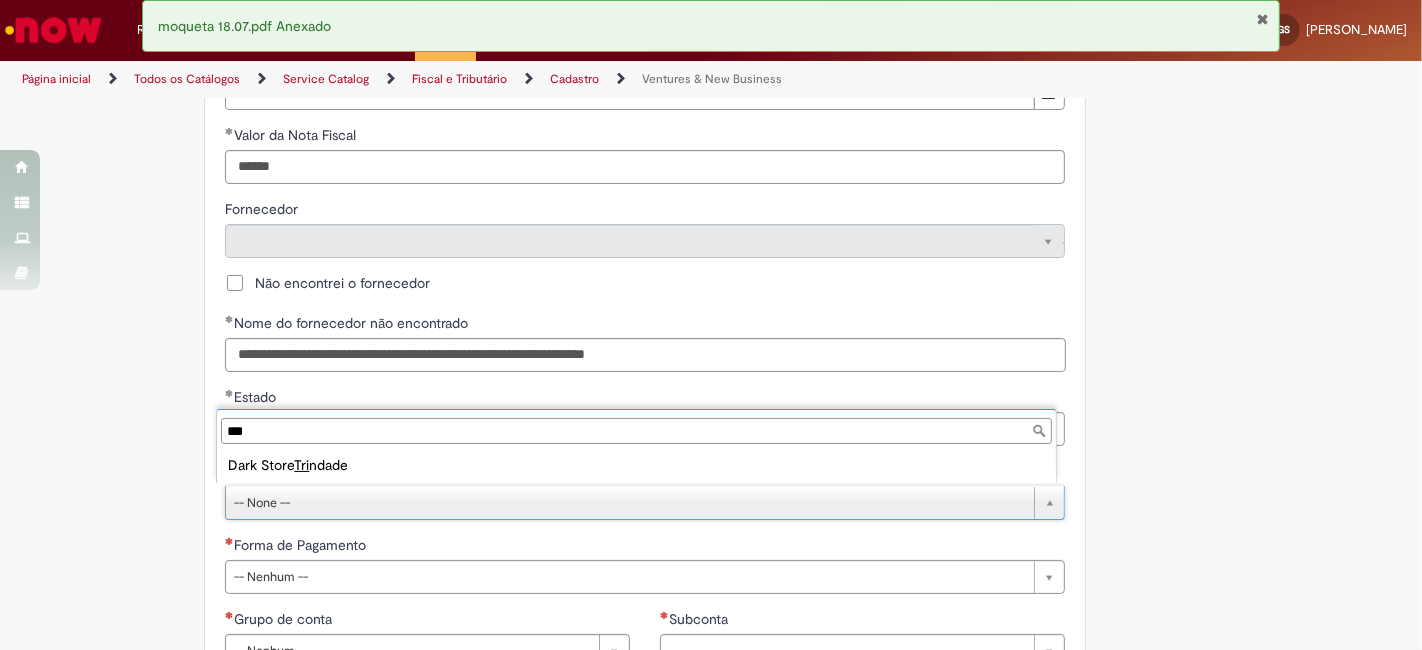 type on "***" 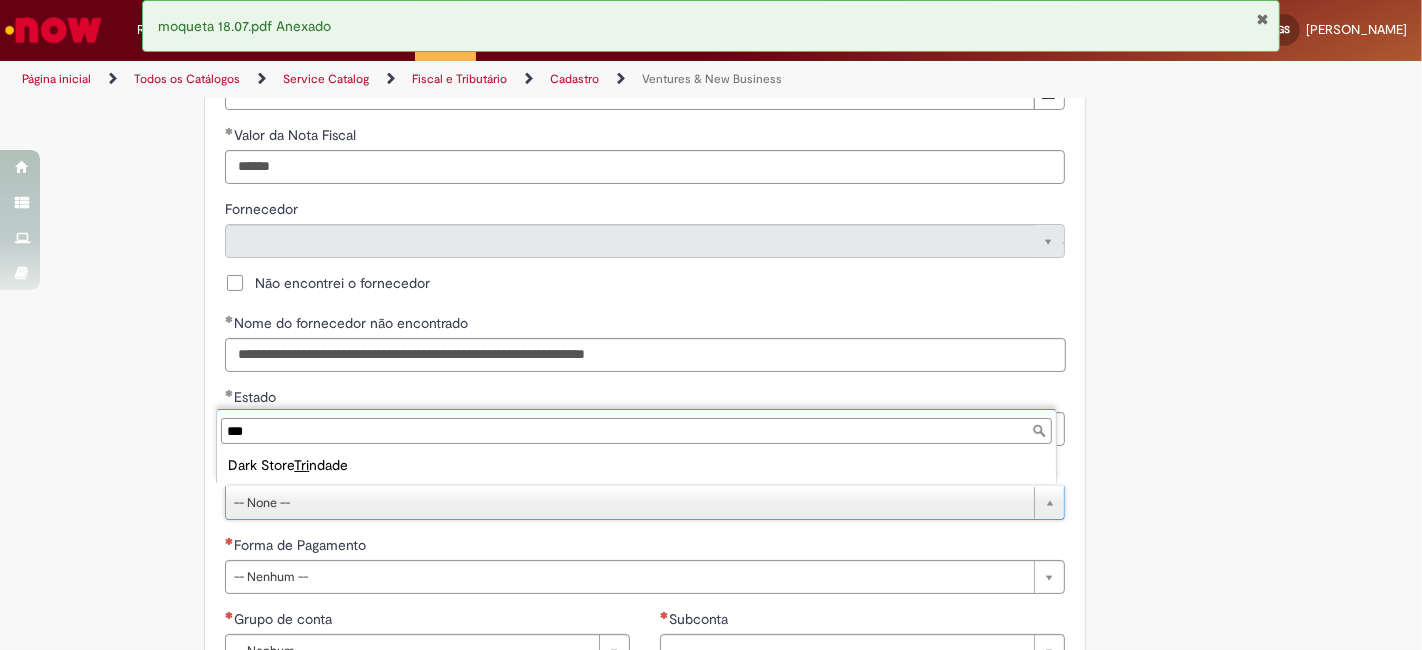 type on "**********" 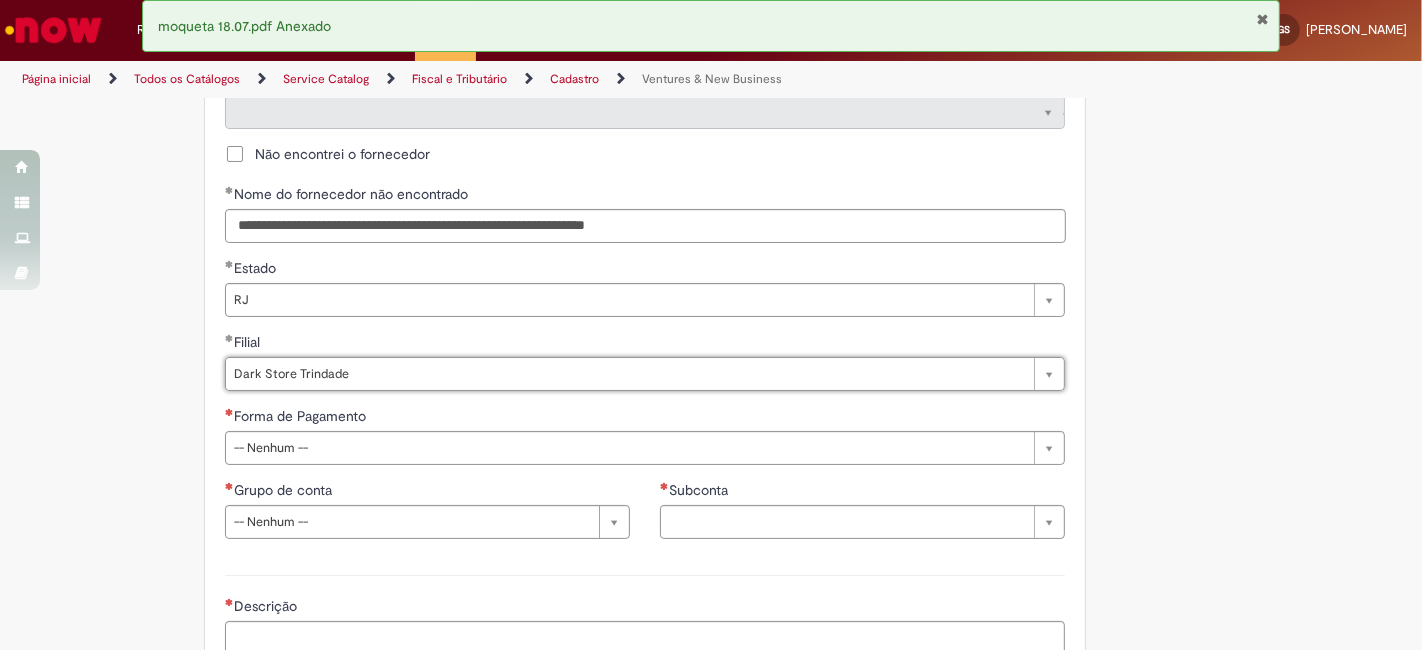 scroll, scrollTop: 1111, scrollLeft: 0, axis: vertical 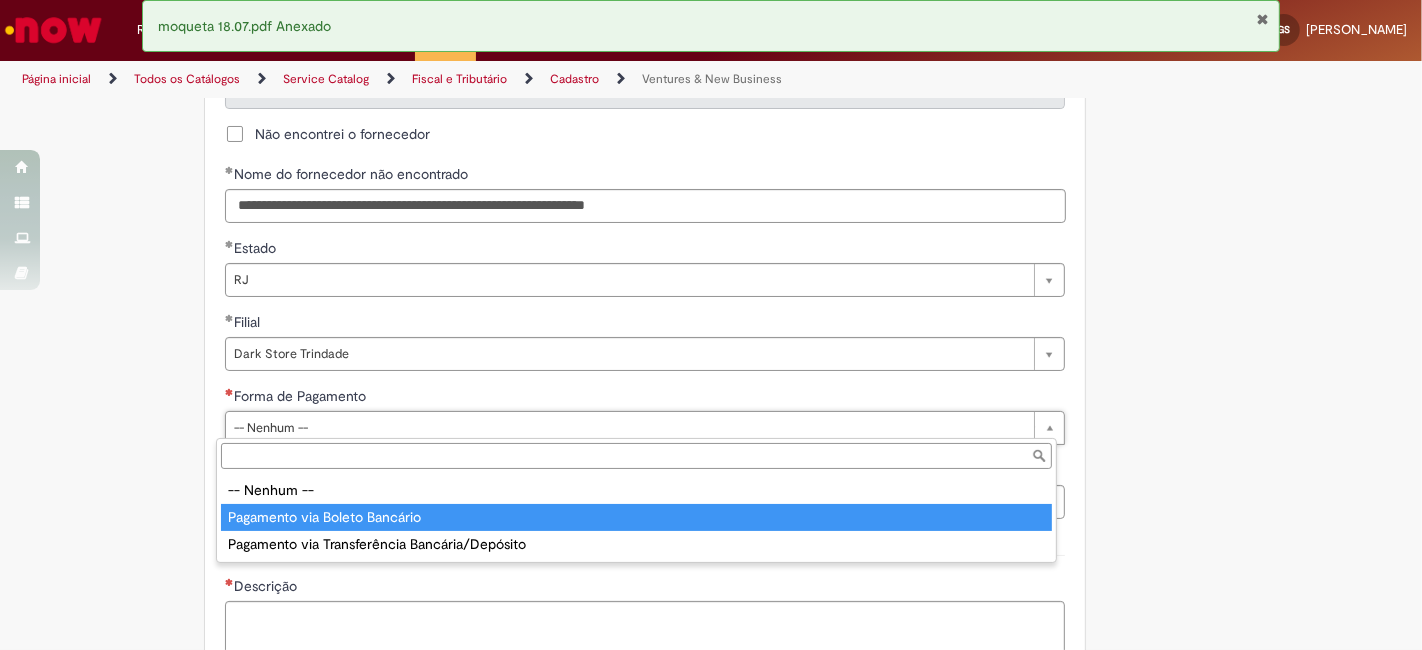 type on "**********" 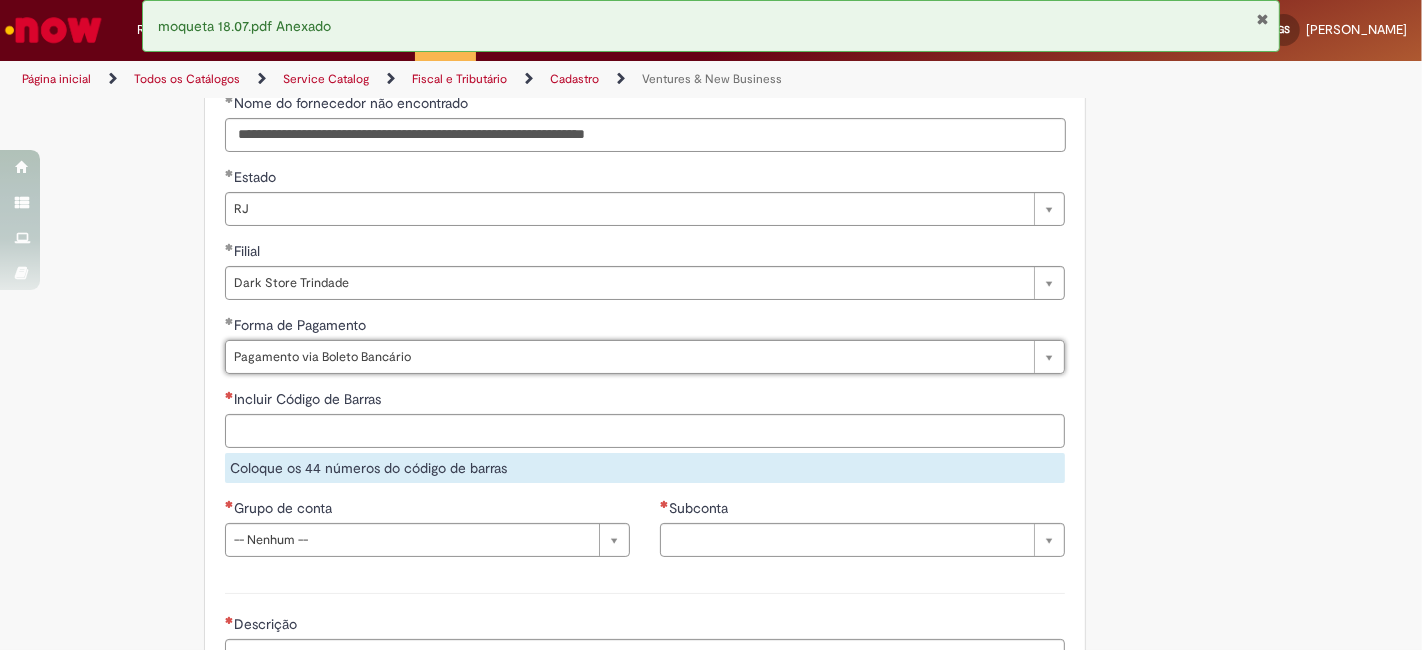 scroll, scrollTop: 1259, scrollLeft: 0, axis: vertical 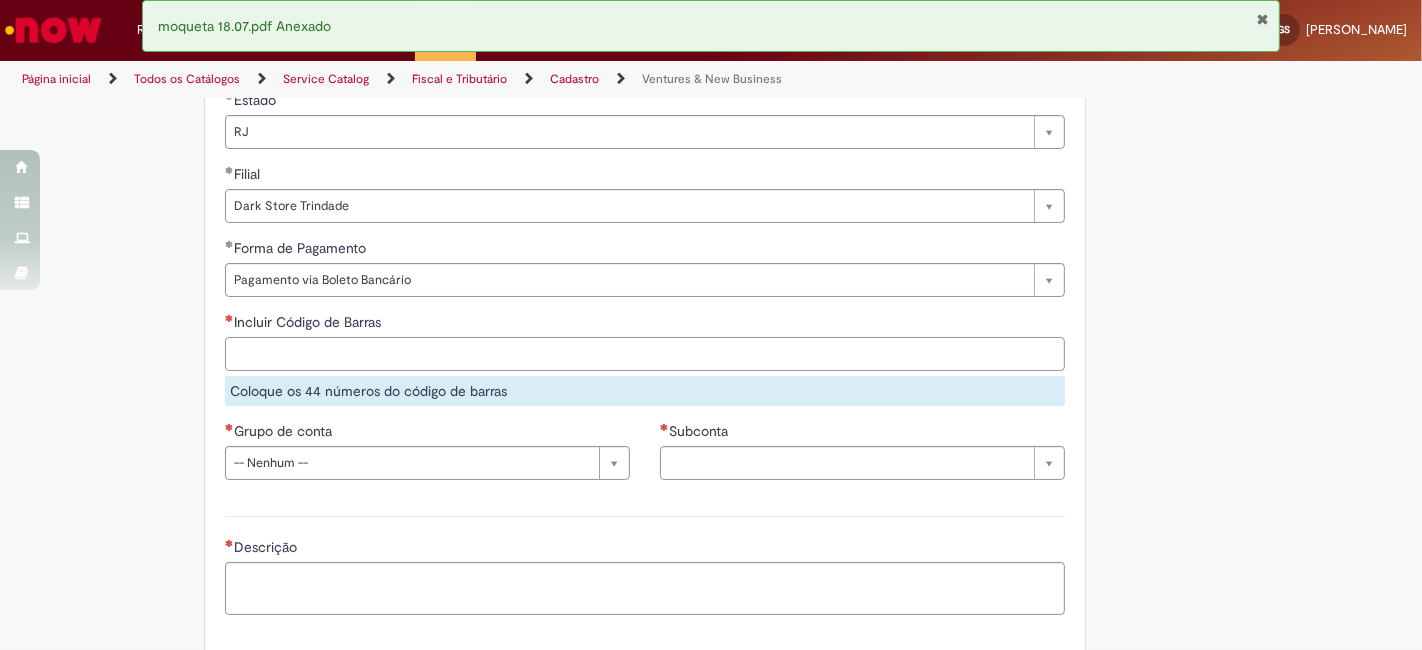 click on "Incluir Código de Barras" at bounding box center (645, 354) 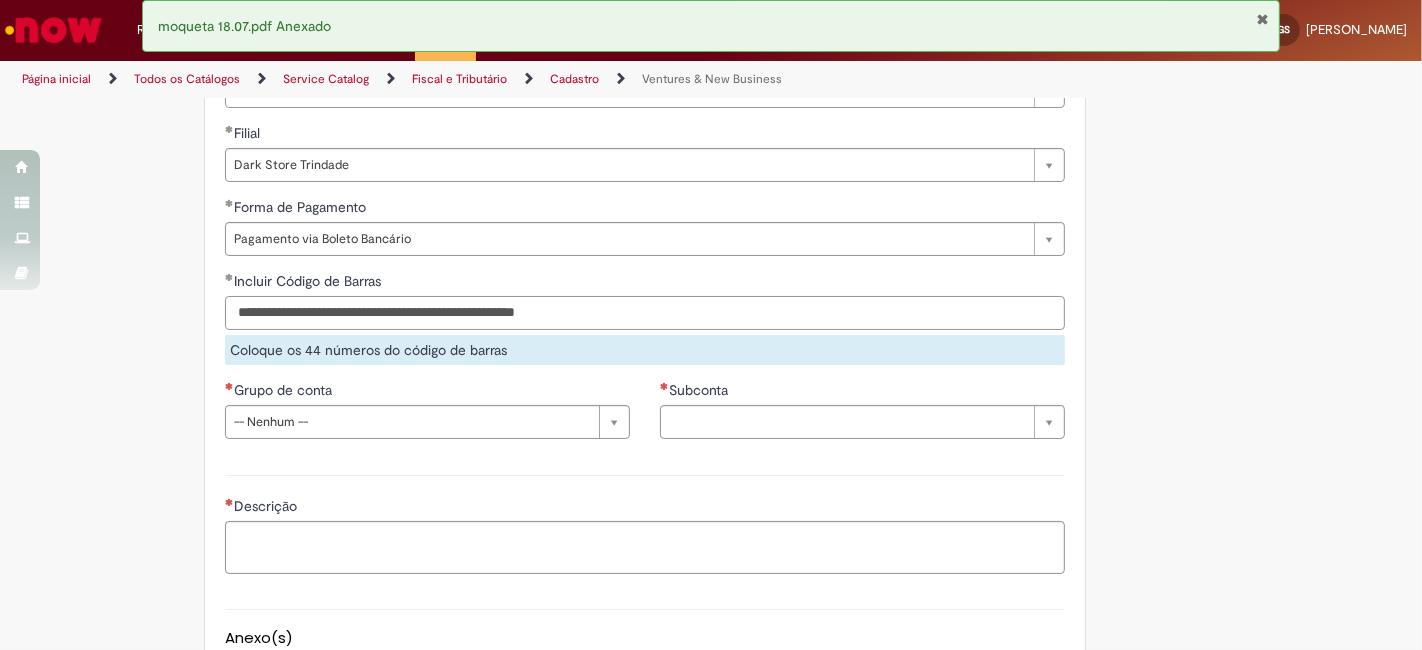 scroll, scrollTop: 1333, scrollLeft: 0, axis: vertical 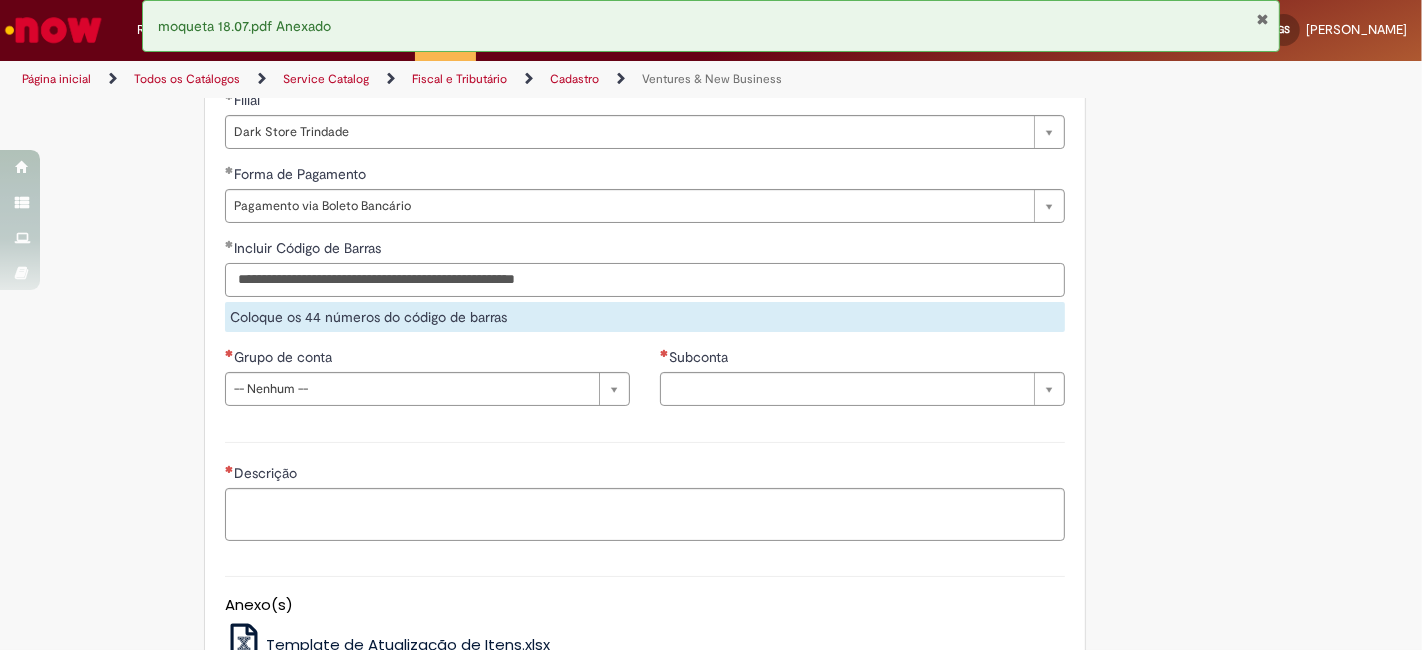 type on "**********" 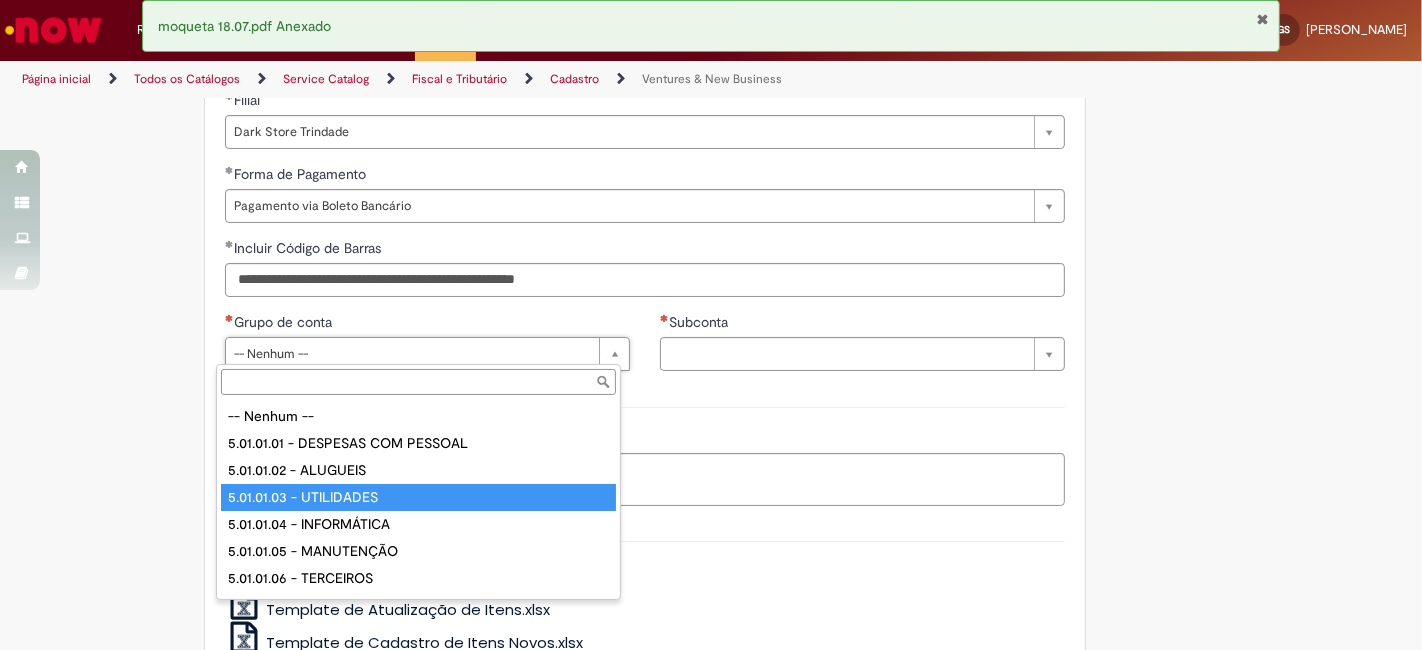 drag, startPoint x: 372, startPoint y: 489, endPoint x: 592, endPoint y: 421, distance: 230.26941 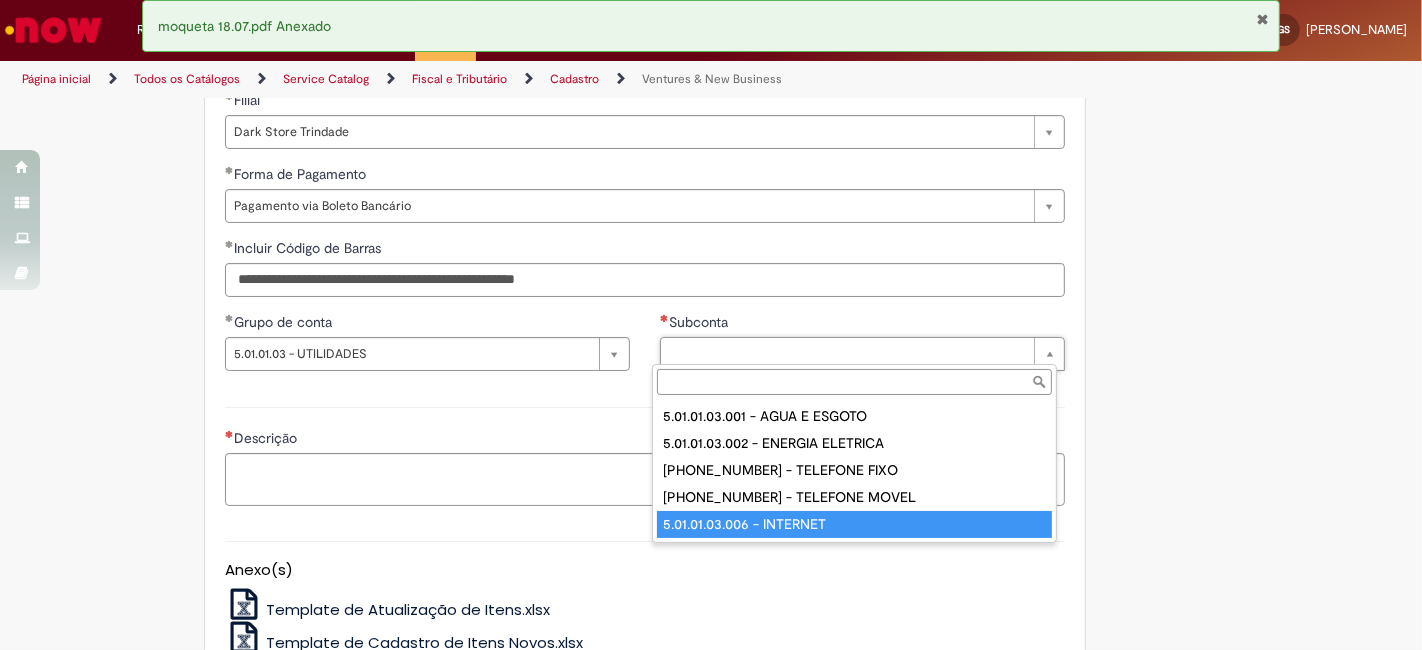drag, startPoint x: 792, startPoint y: 518, endPoint x: 801, endPoint y: 544, distance: 27.513634 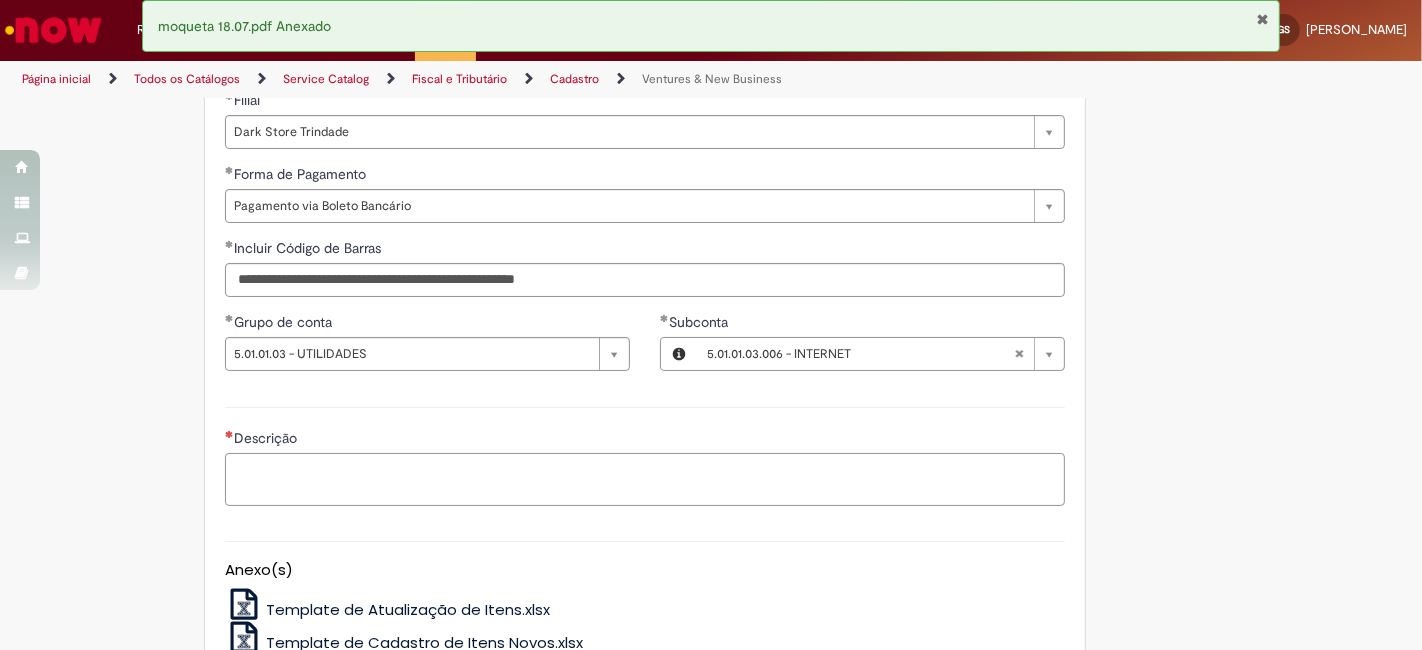 click on "Descrição" at bounding box center (645, 479) 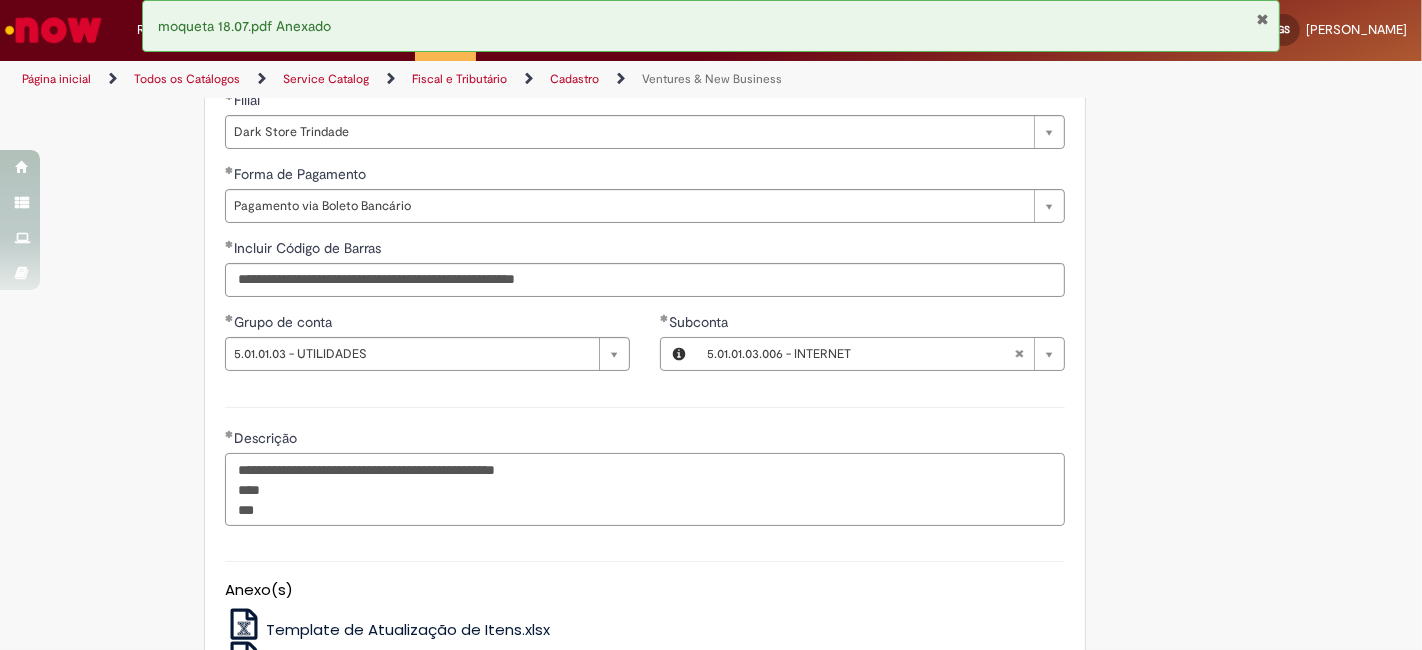 click on "**********" at bounding box center [645, 489] 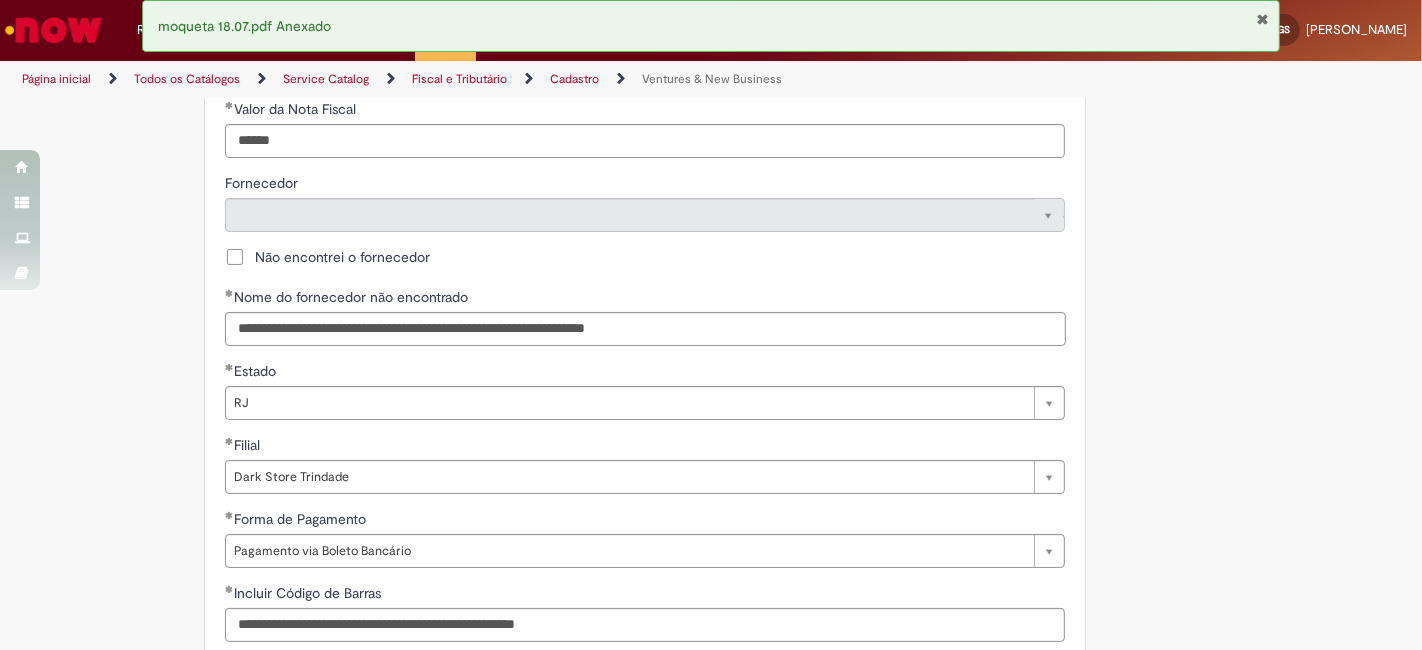 scroll, scrollTop: 888, scrollLeft: 0, axis: vertical 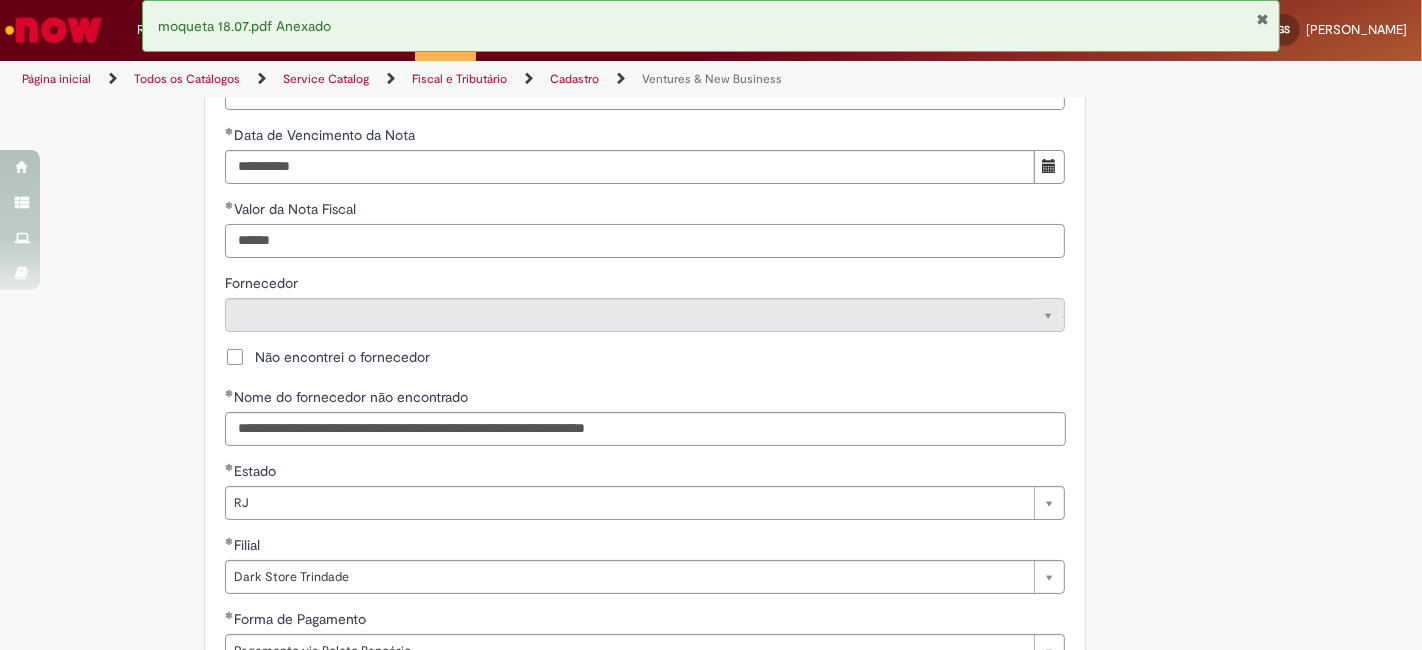 click on "******" at bounding box center (645, 241) 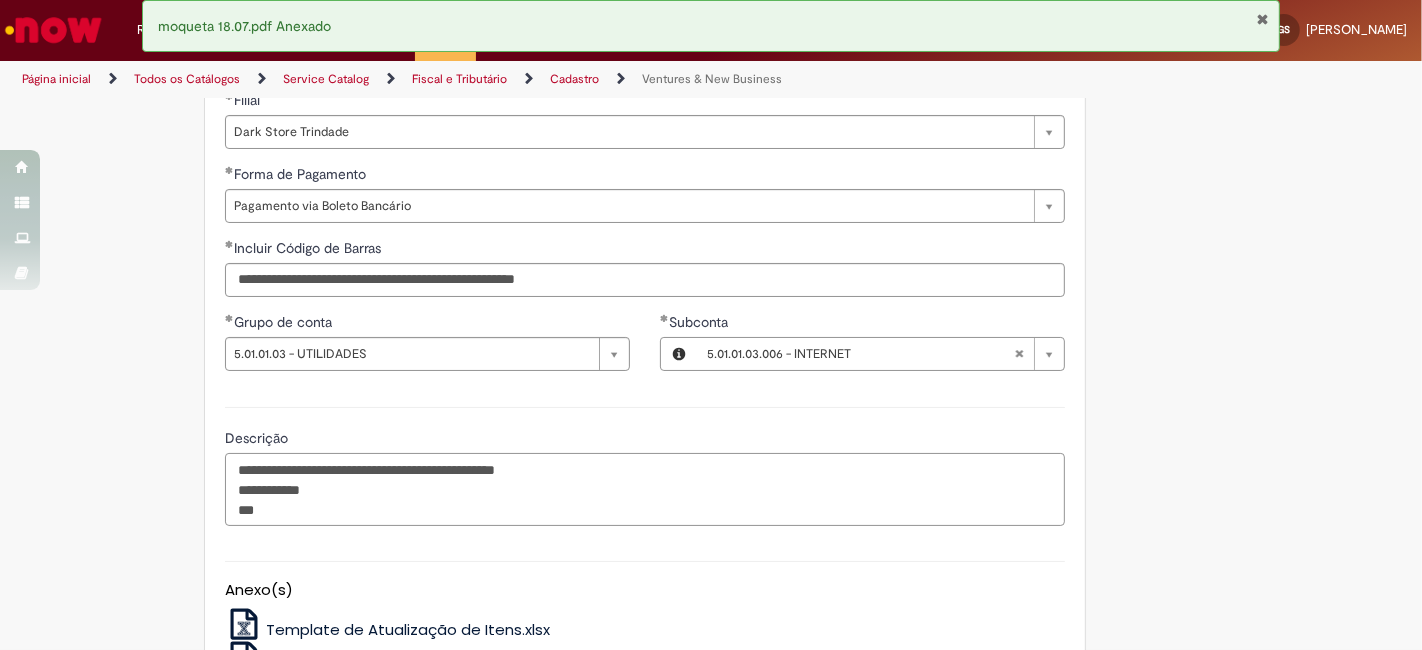 click on "**********" at bounding box center (645, 489) 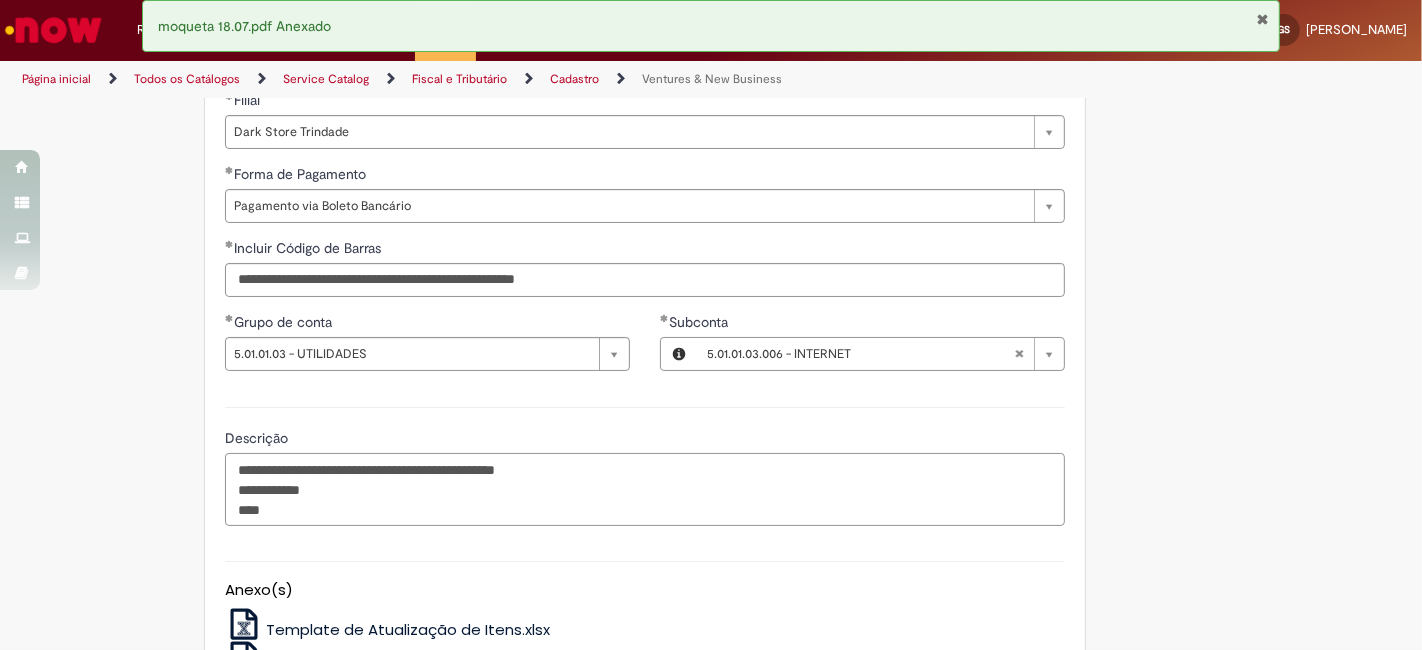 paste on "*******" 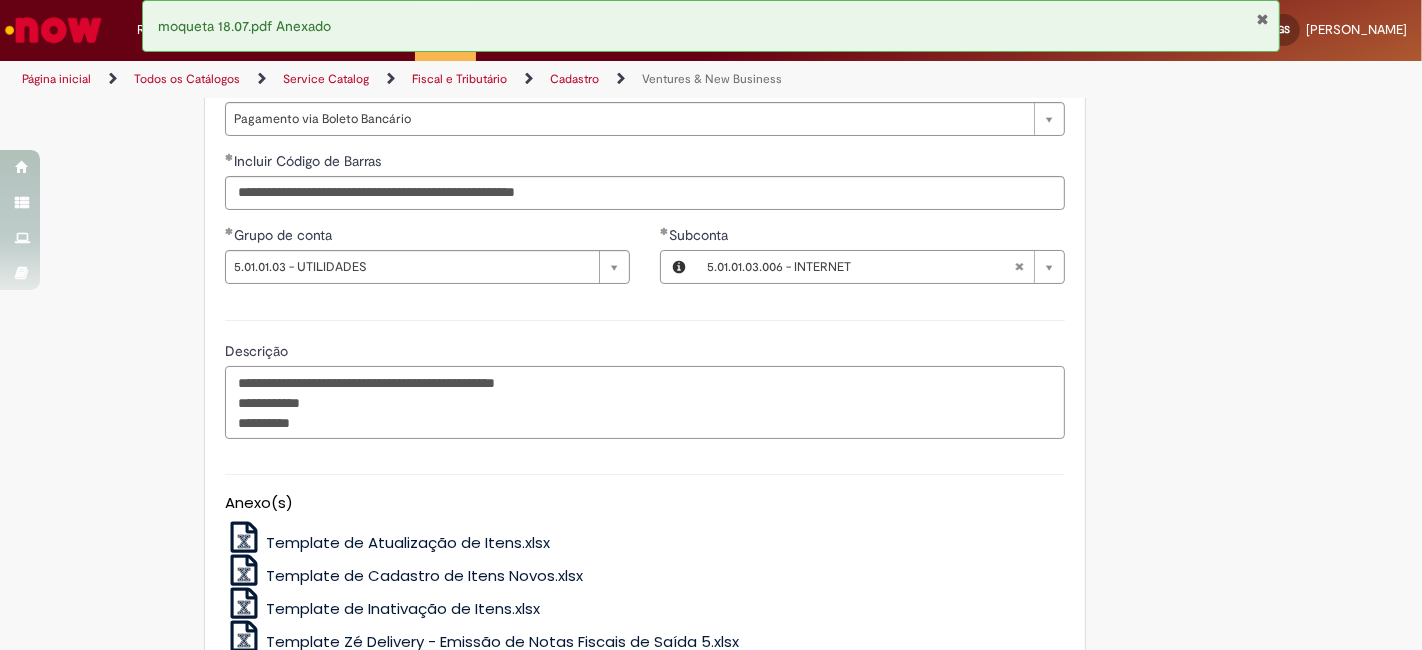 scroll, scrollTop: 1640, scrollLeft: 0, axis: vertical 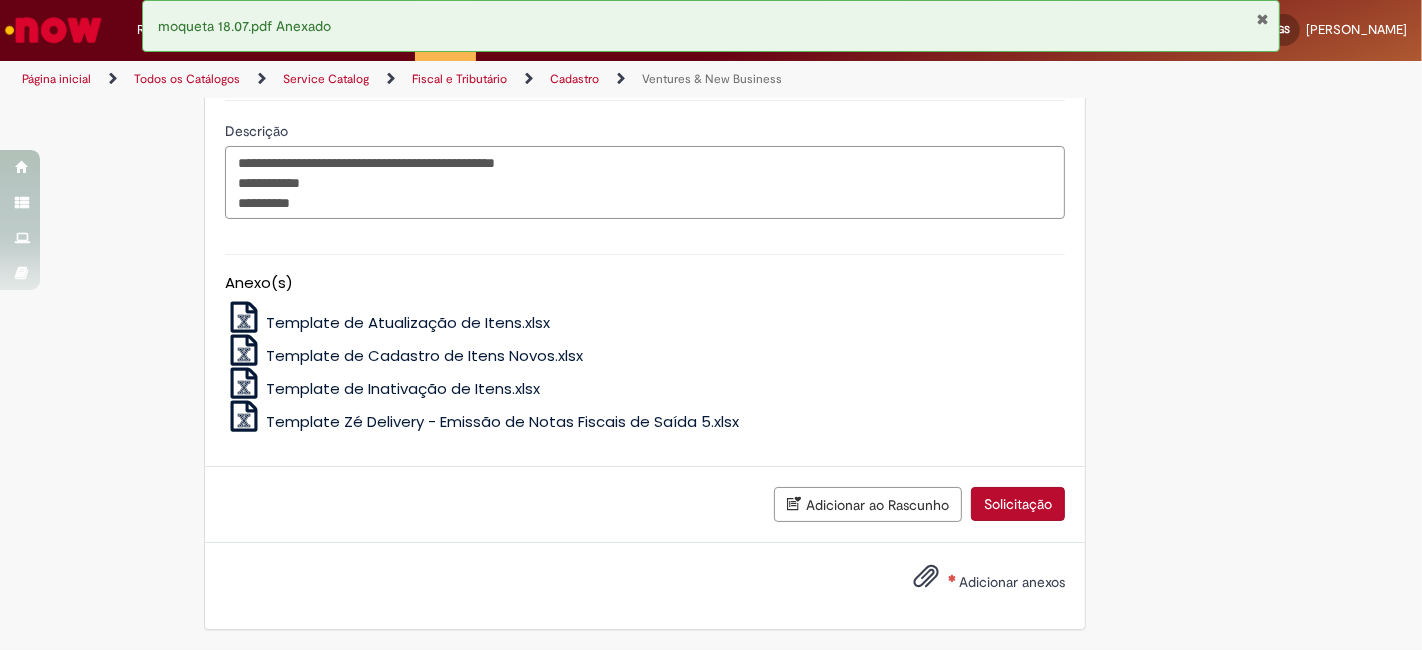 type on "**********" 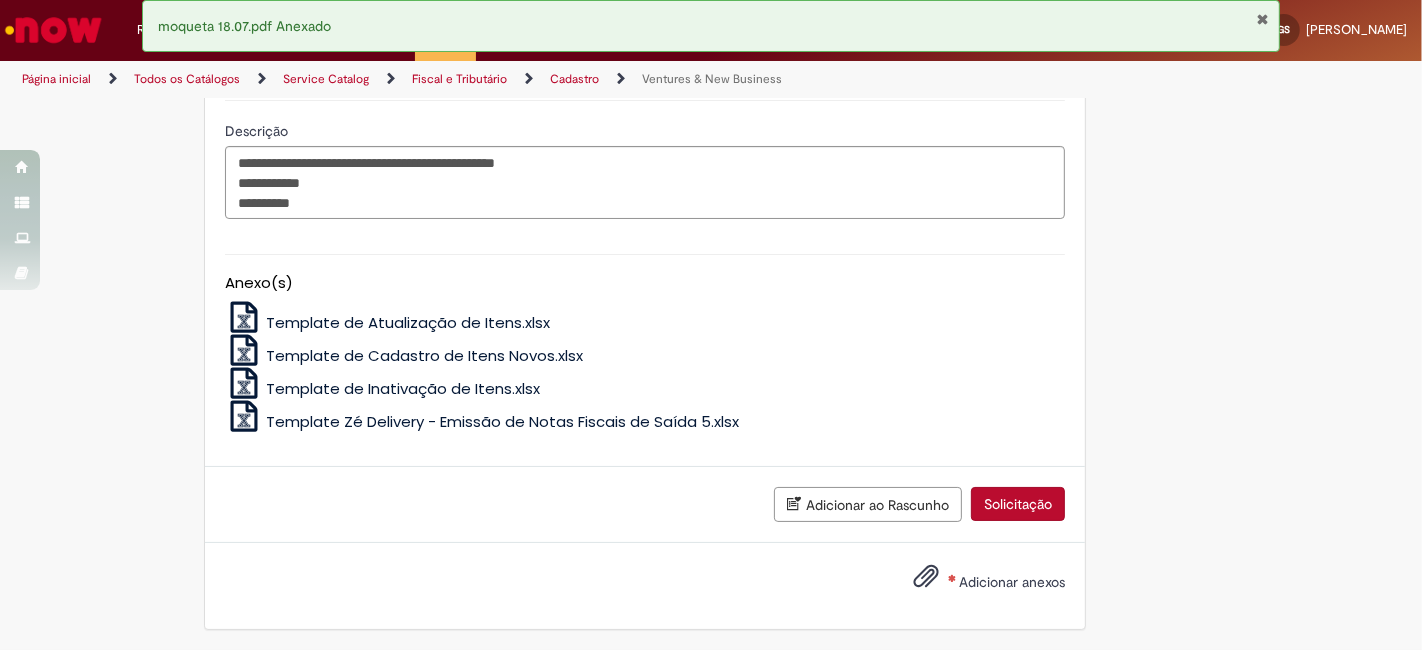 click on "Adicionar anexos" at bounding box center (974, 583) 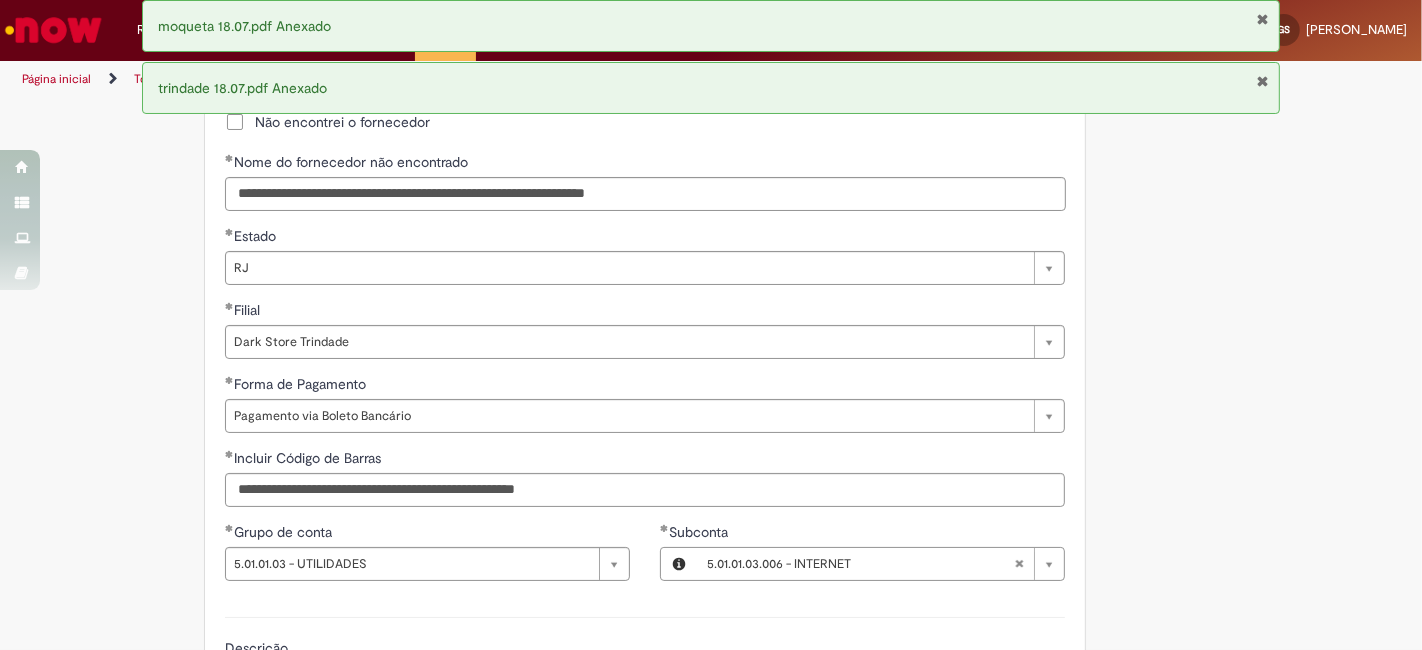 scroll, scrollTop: 1121, scrollLeft: 0, axis: vertical 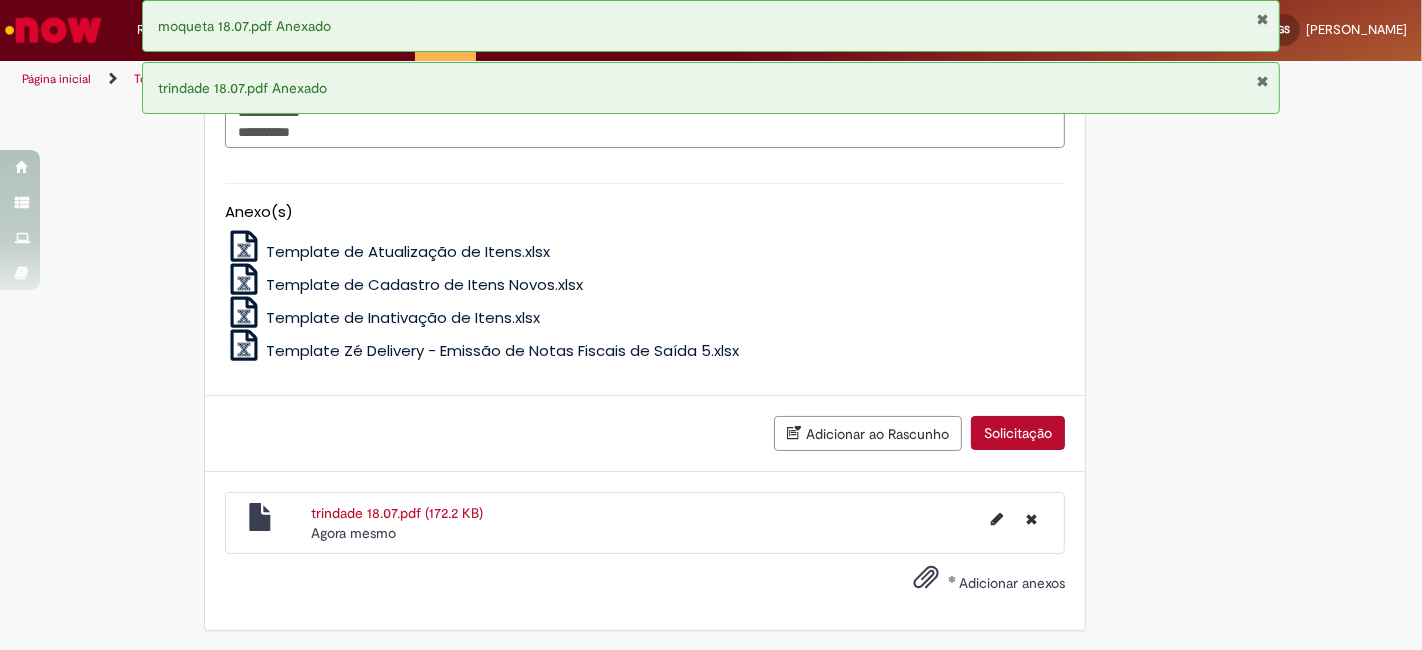 click on "Solicitação" at bounding box center [1018, 433] 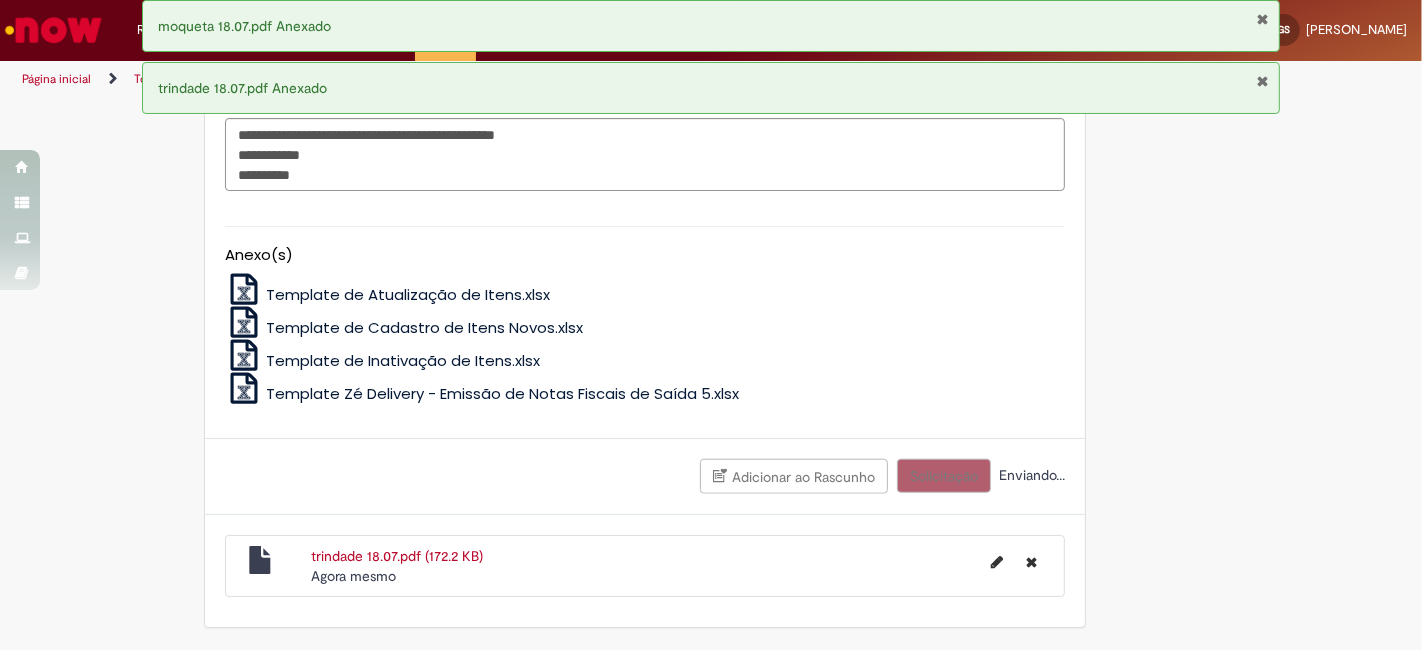 scroll, scrollTop: 1665, scrollLeft: 0, axis: vertical 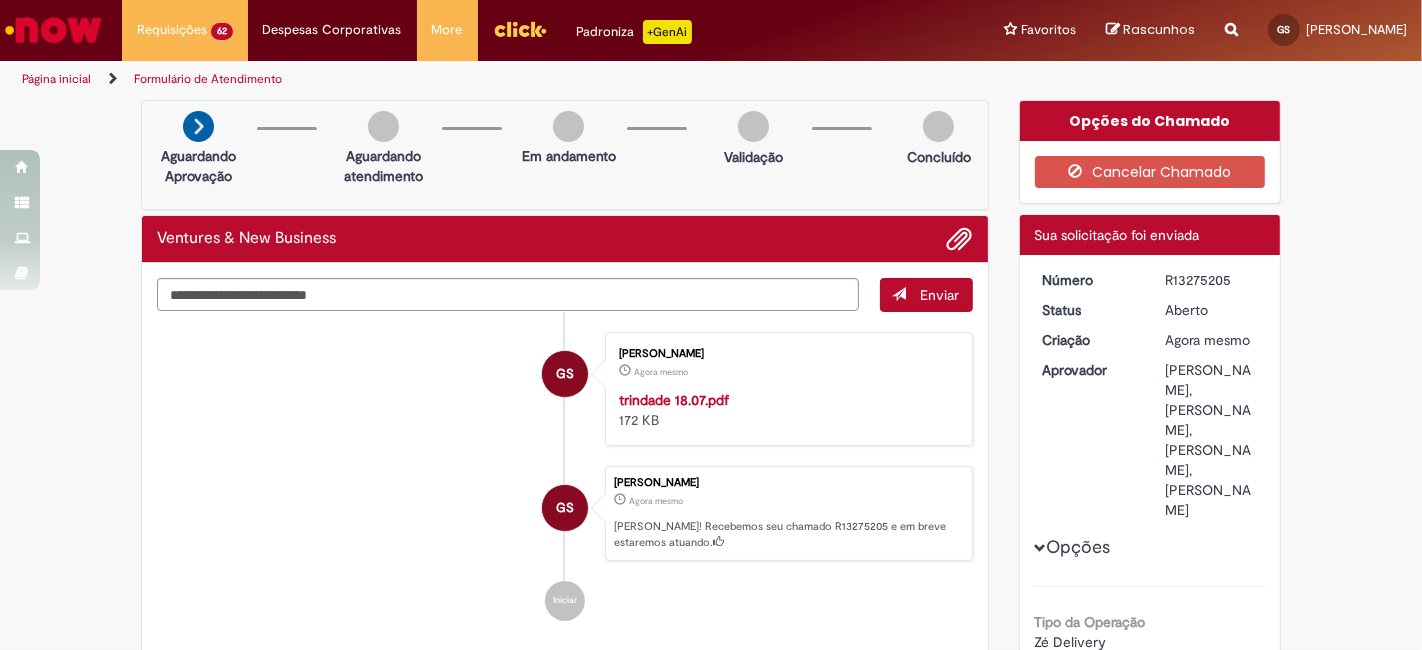 click on "R13275205" at bounding box center [1211, 280] 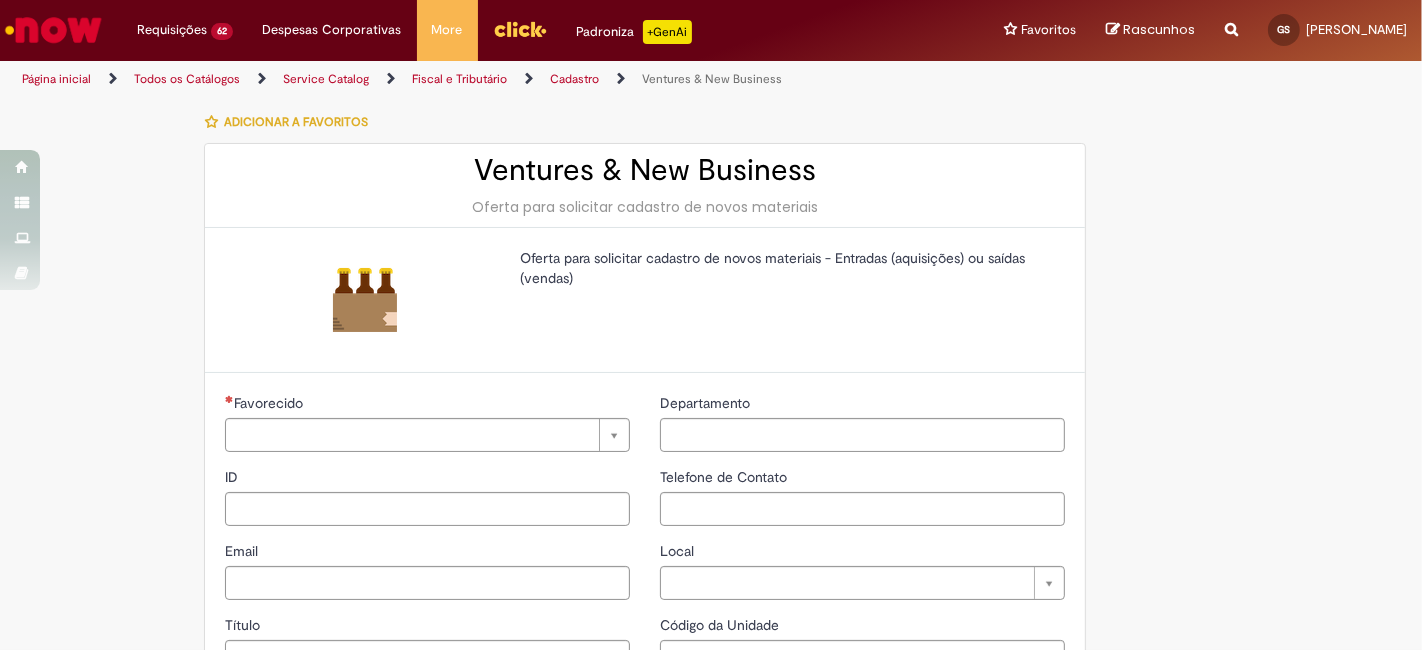 type on "********" 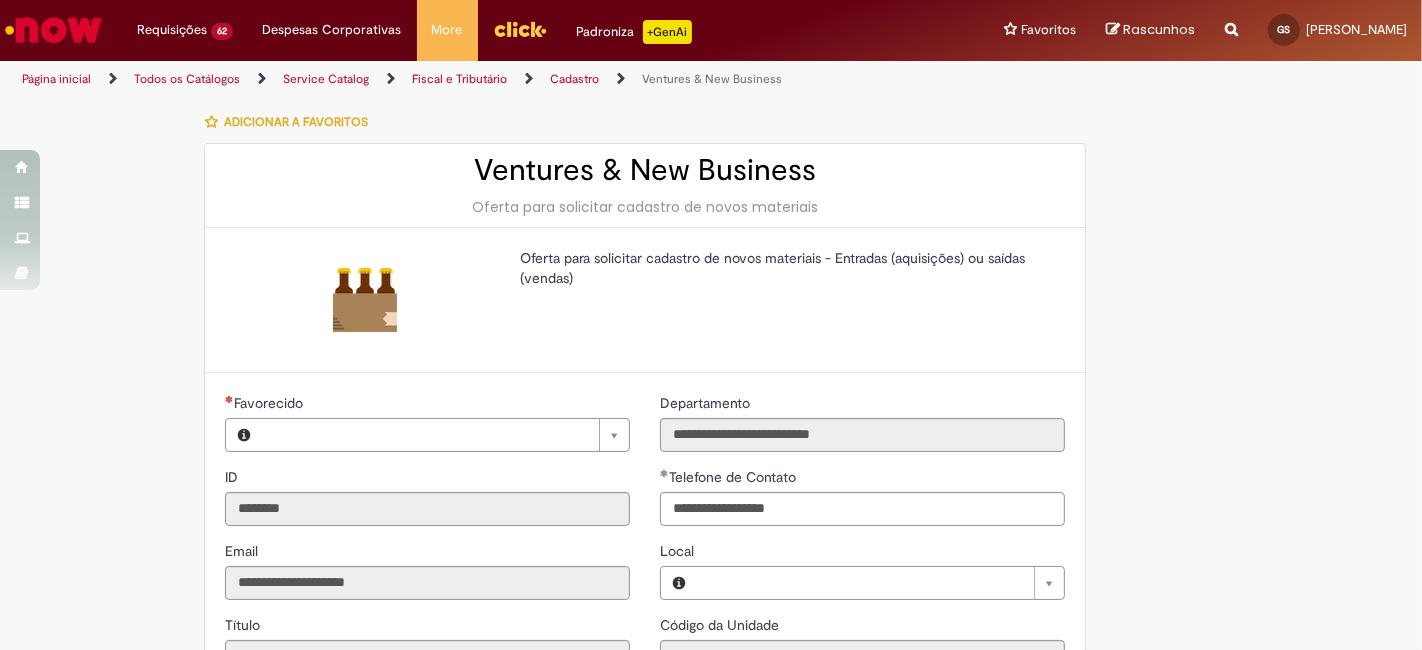 type on "**********" 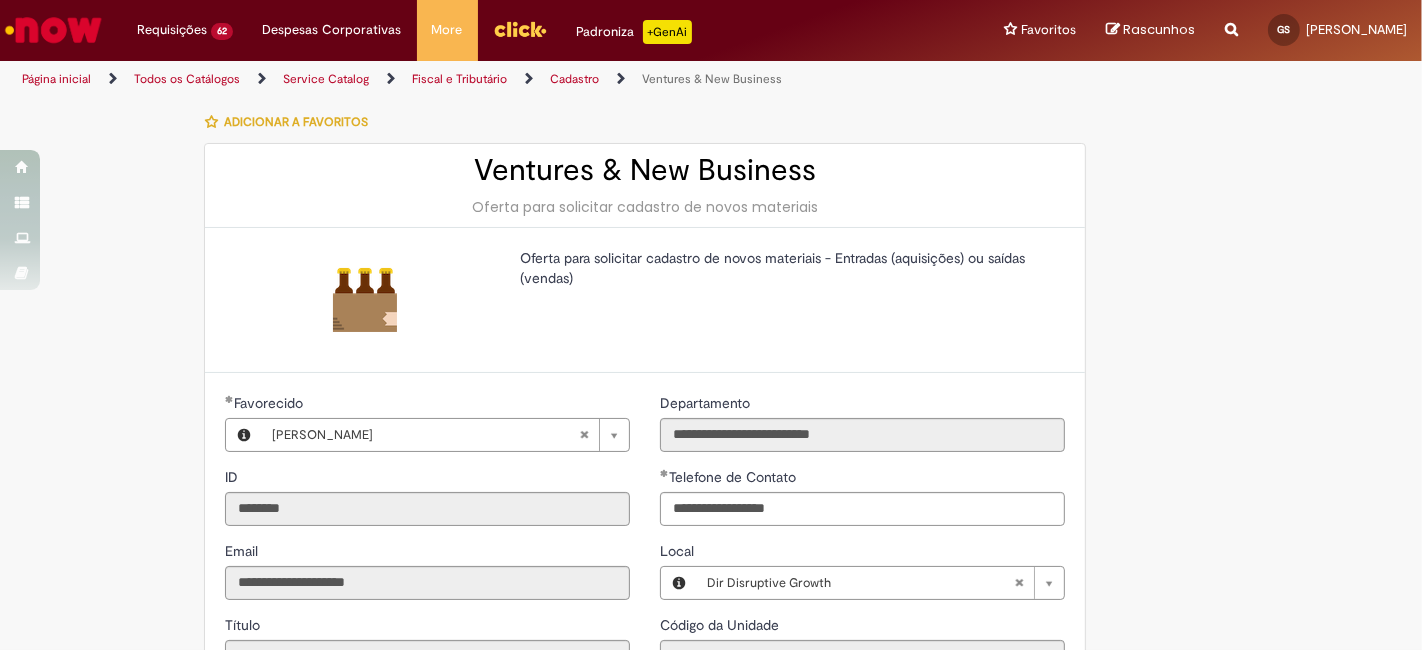 type on "**********" 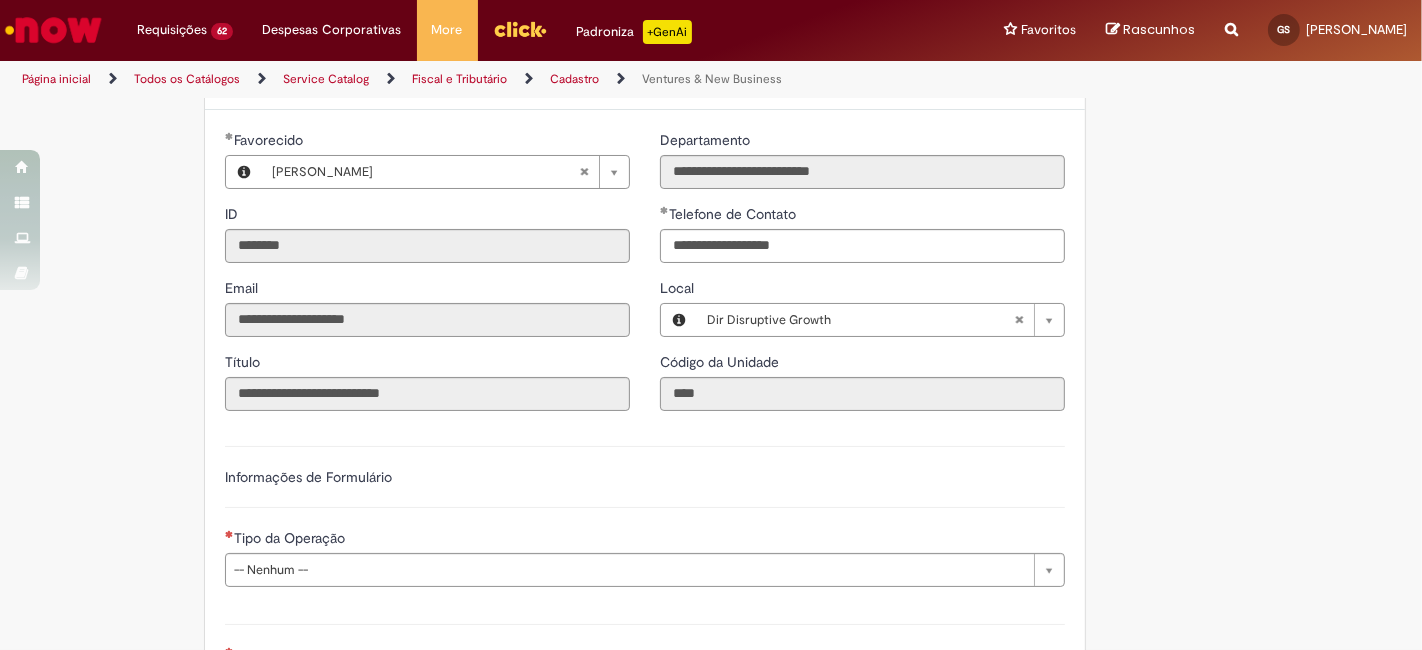 scroll, scrollTop: 296, scrollLeft: 0, axis: vertical 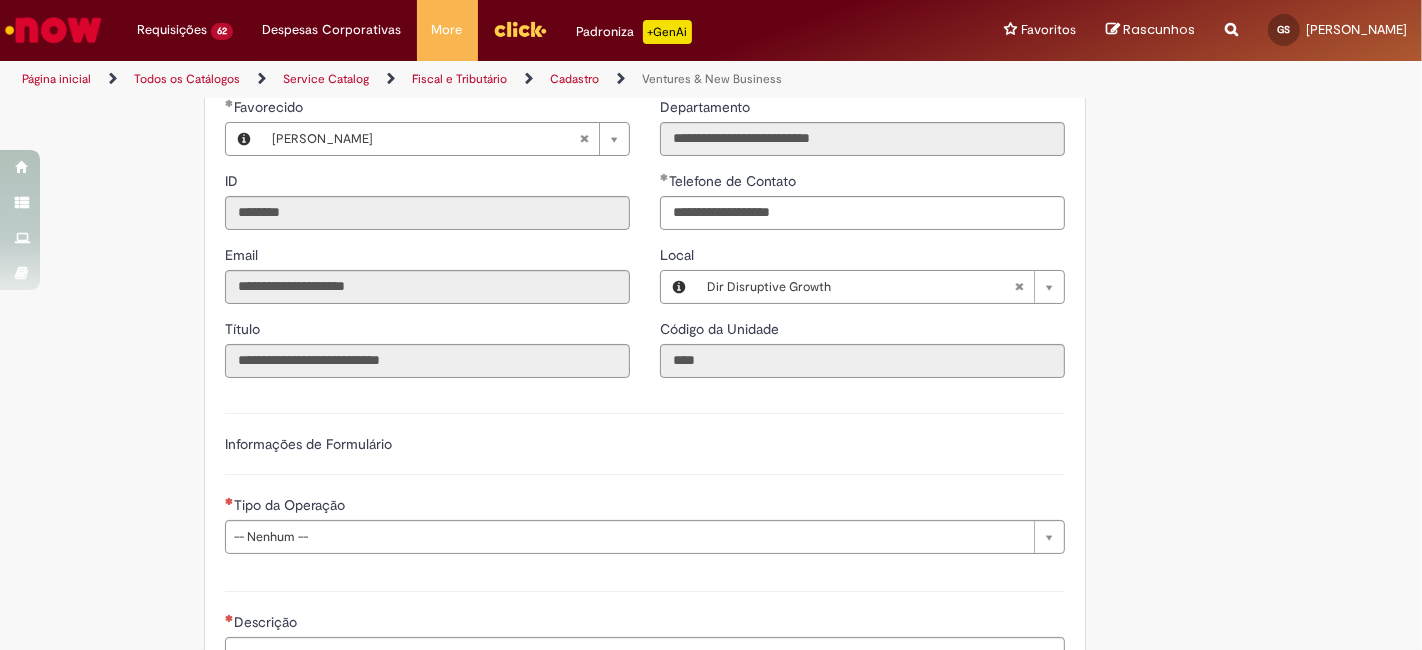type 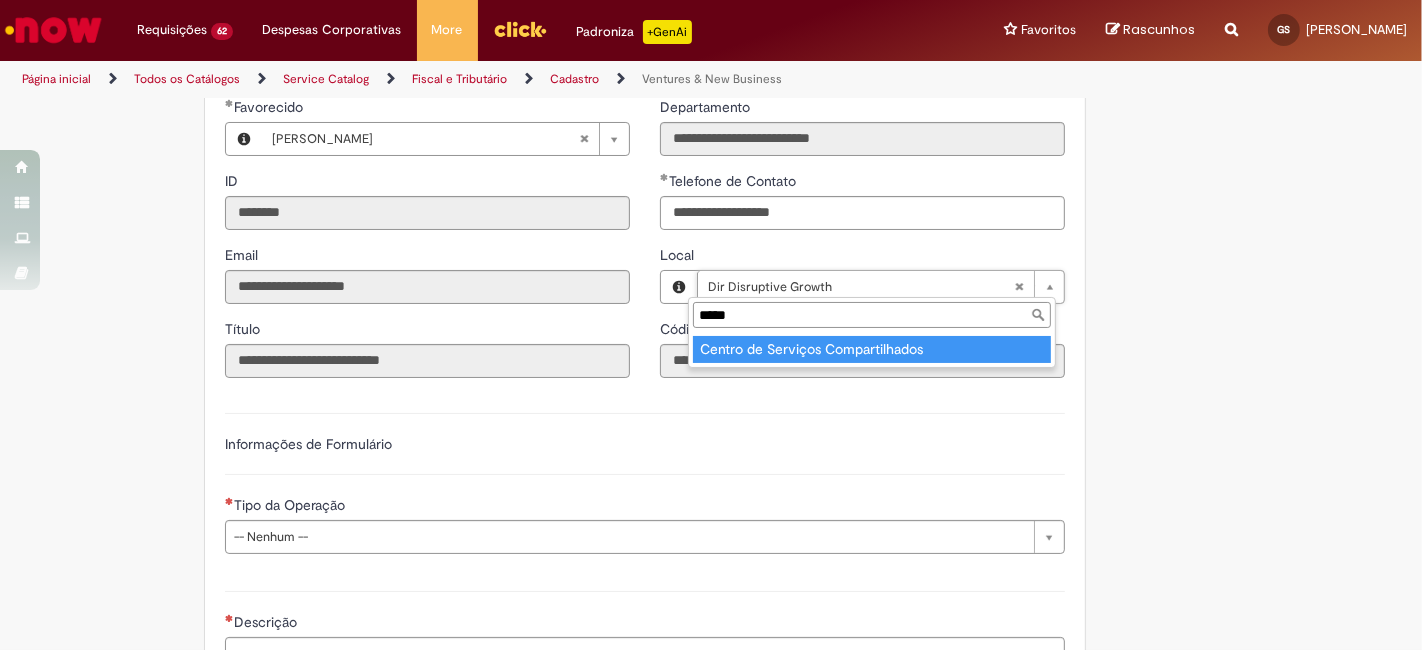 type on "*****" 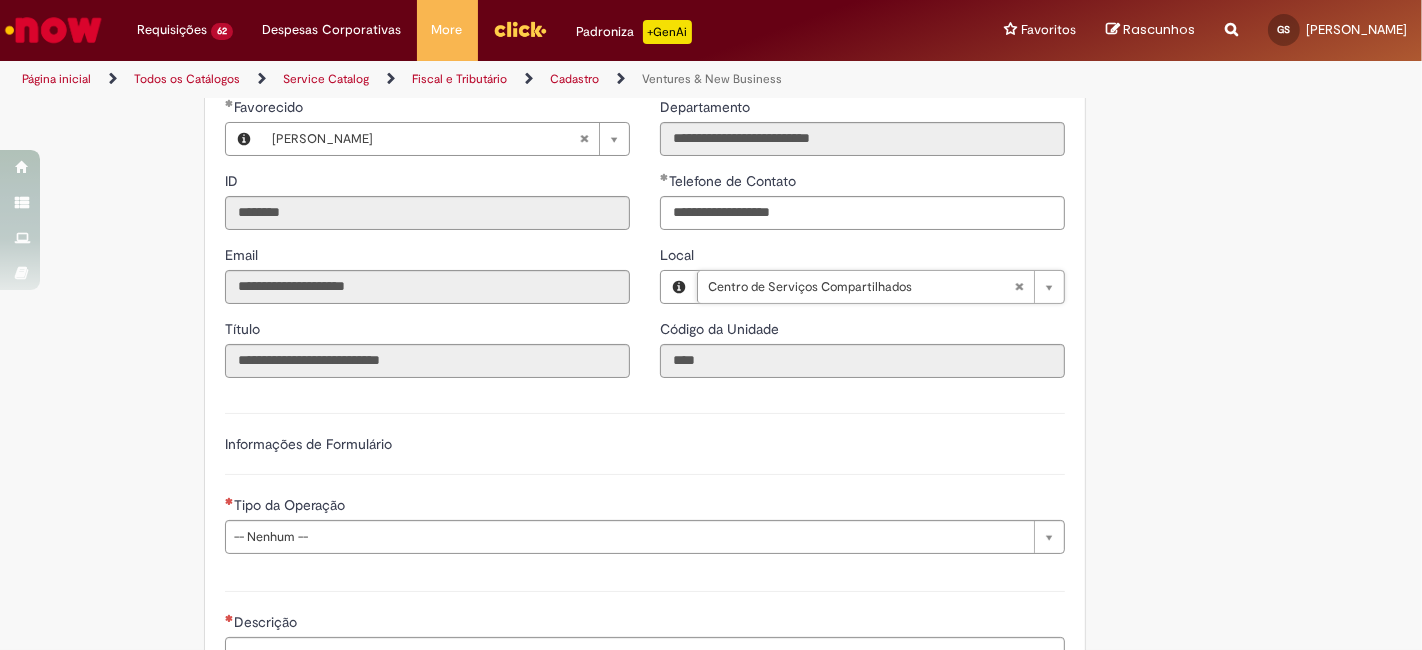 type on "****" 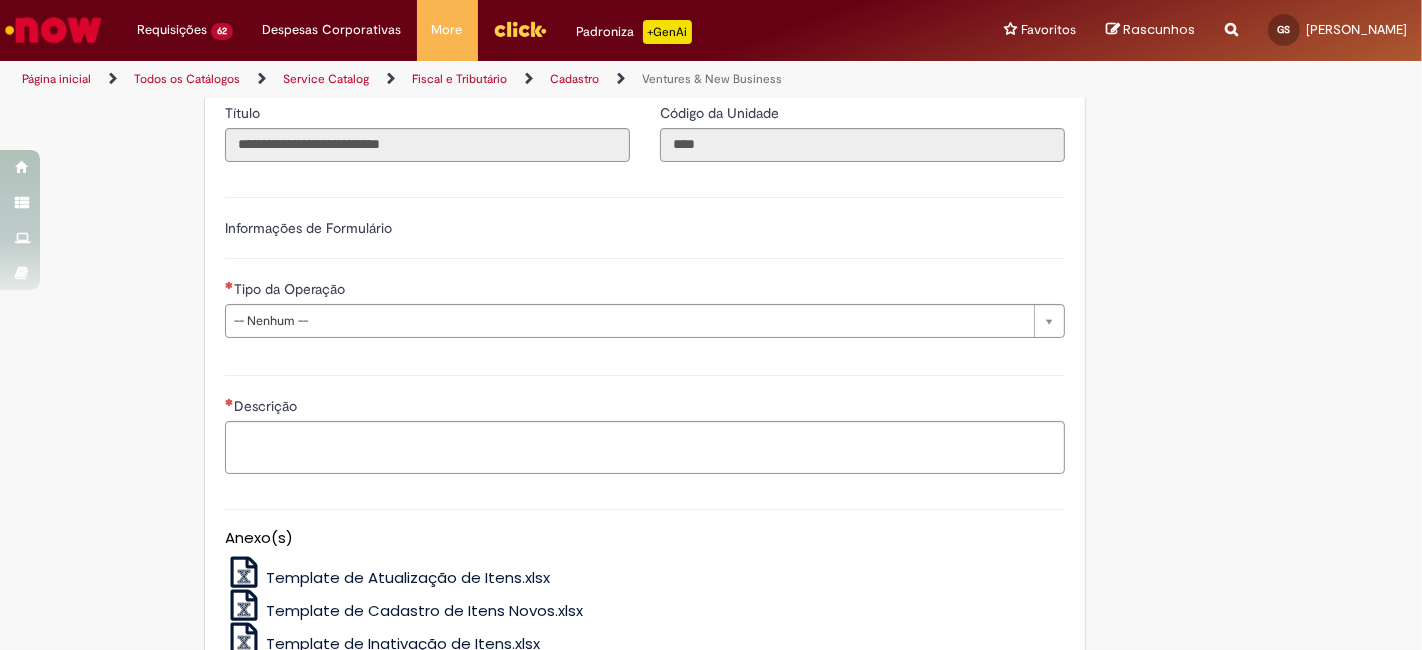 scroll, scrollTop: 518, scrollLeft: 0, axis: vertical 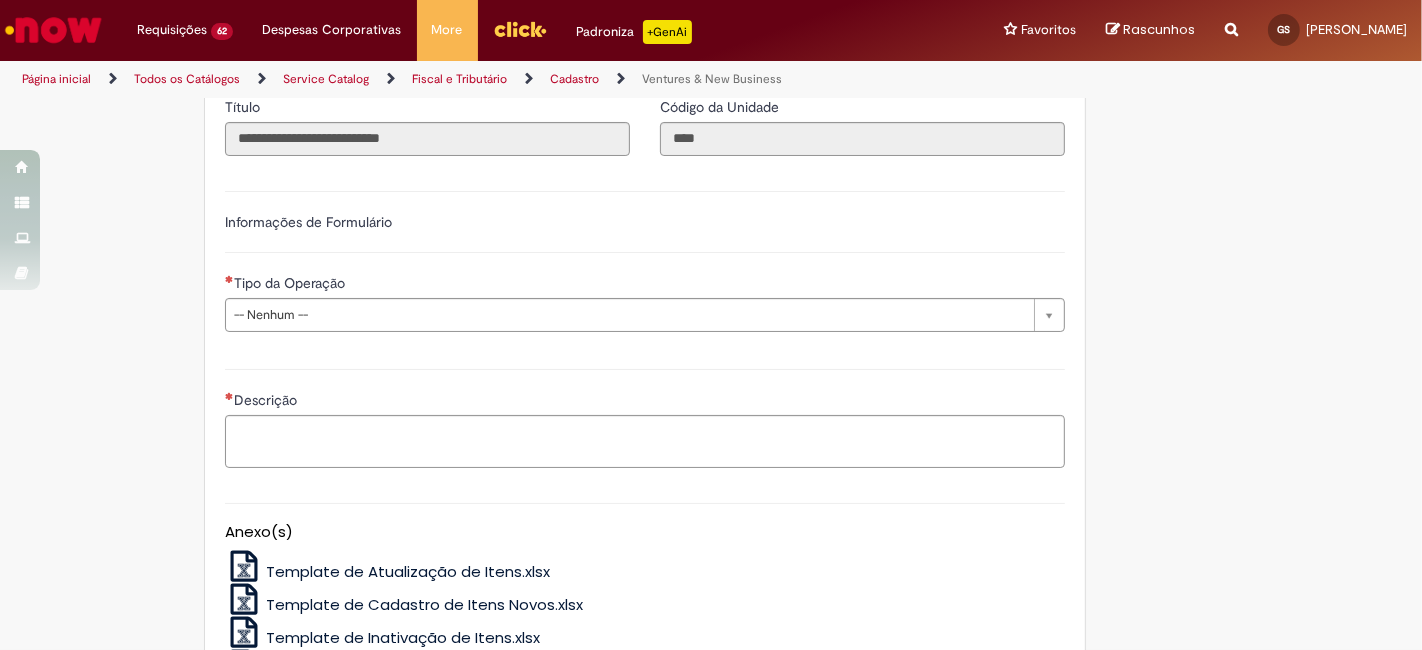 drag, startPoint x: 497, startPoint y: 305, endPoint x: 466, endPoint y: 347, distance: 52.201534 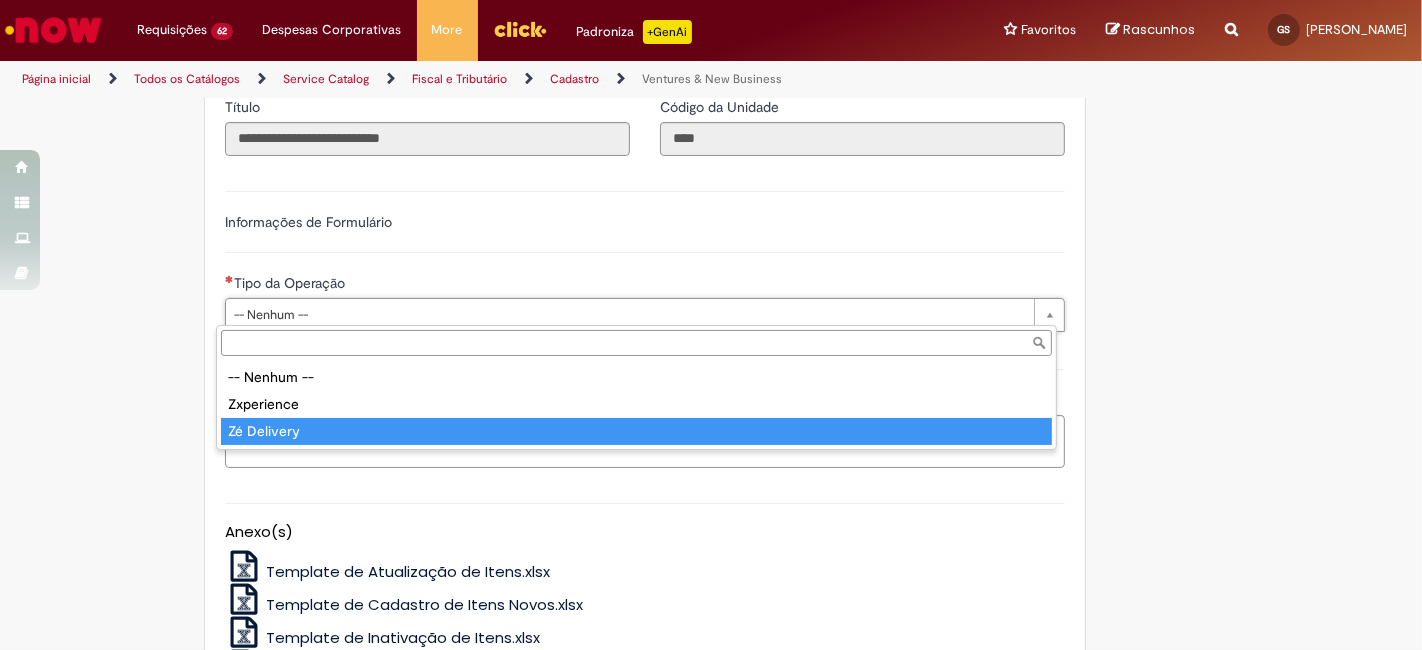type on "**********" 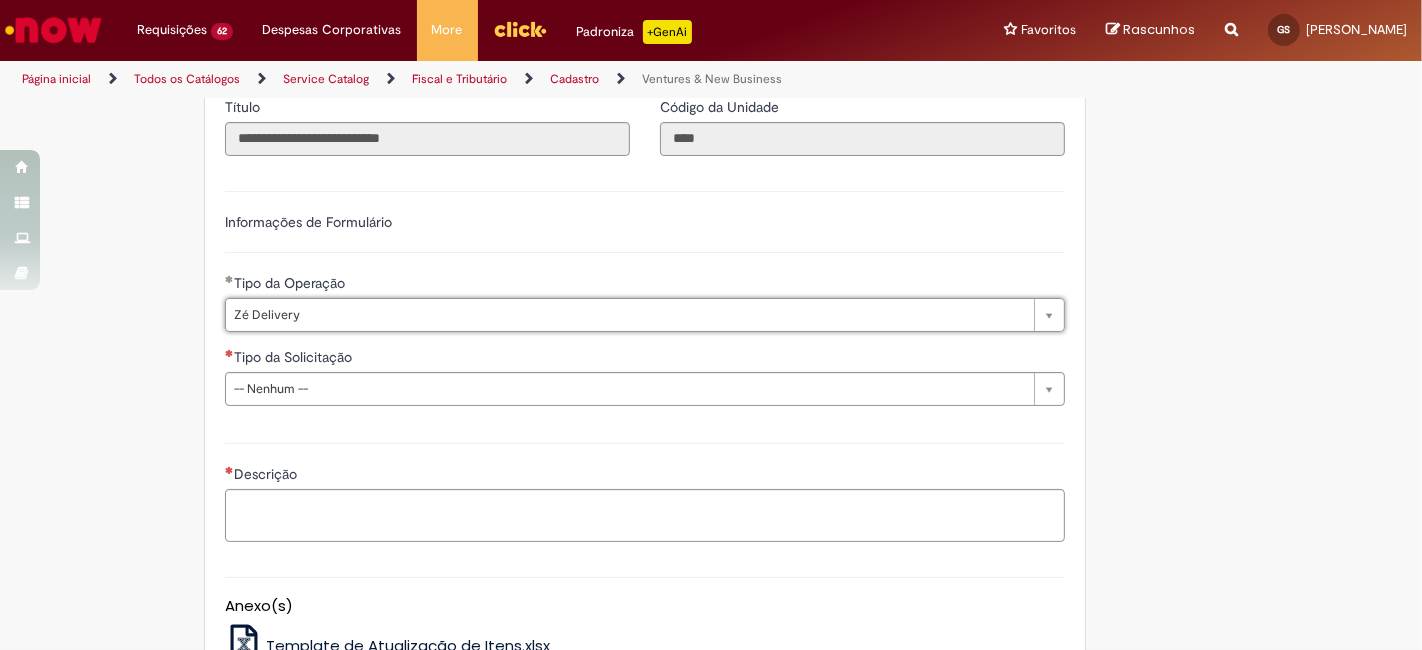 drag, startPoint x: 432, startPoint y: 393, endPoint x: 440, endPoint y: 381, distance: 14.422205 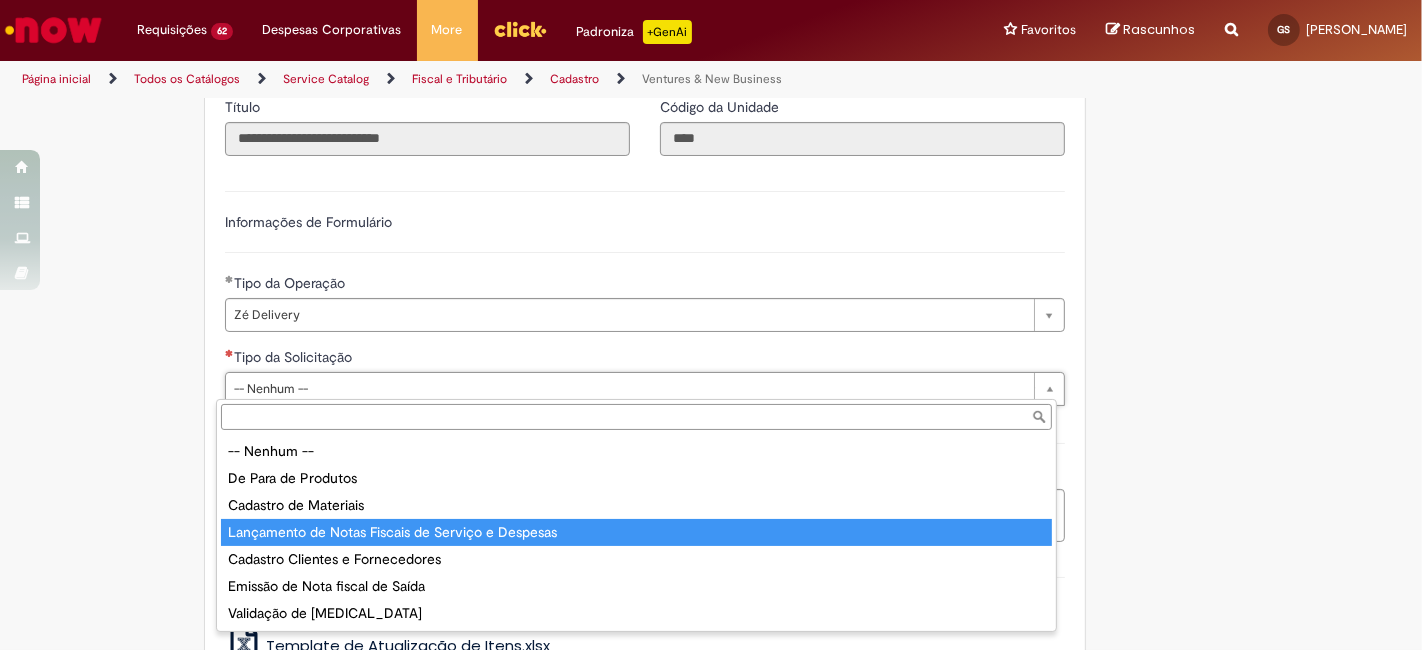 type on "**********" 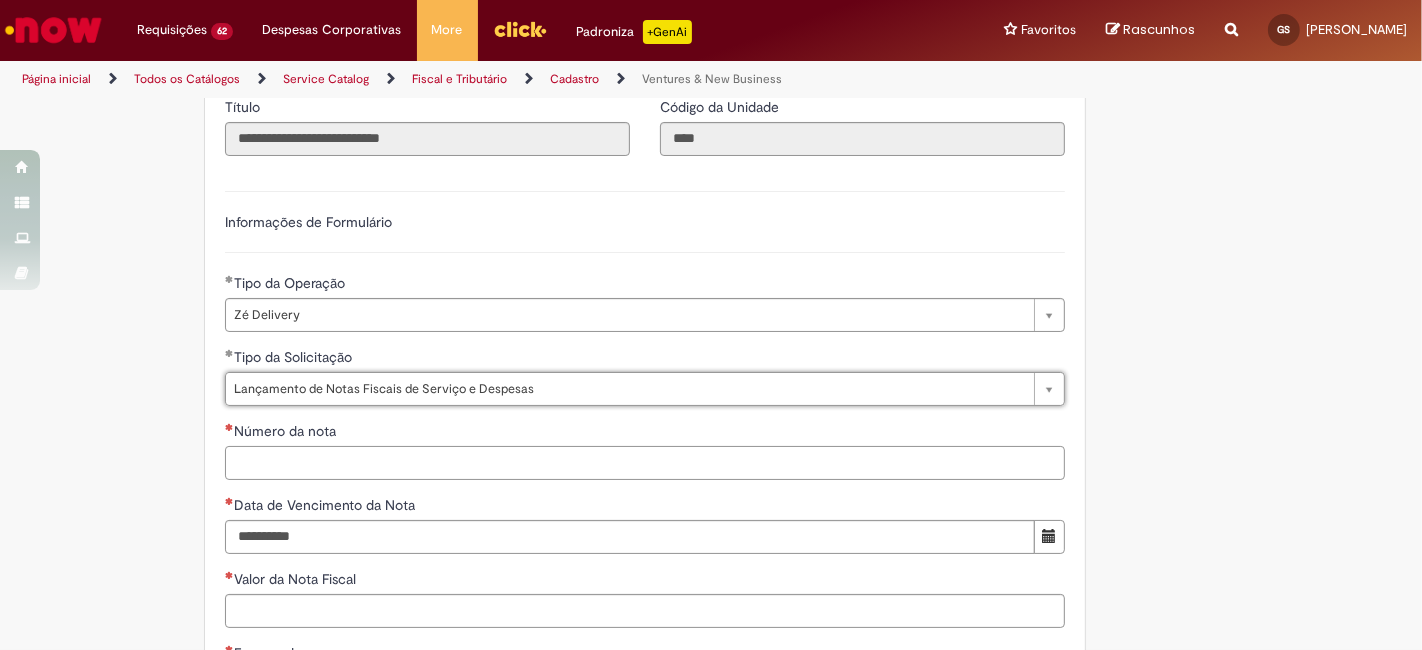 click on "Número da nota" at bounding box center [645, 463] 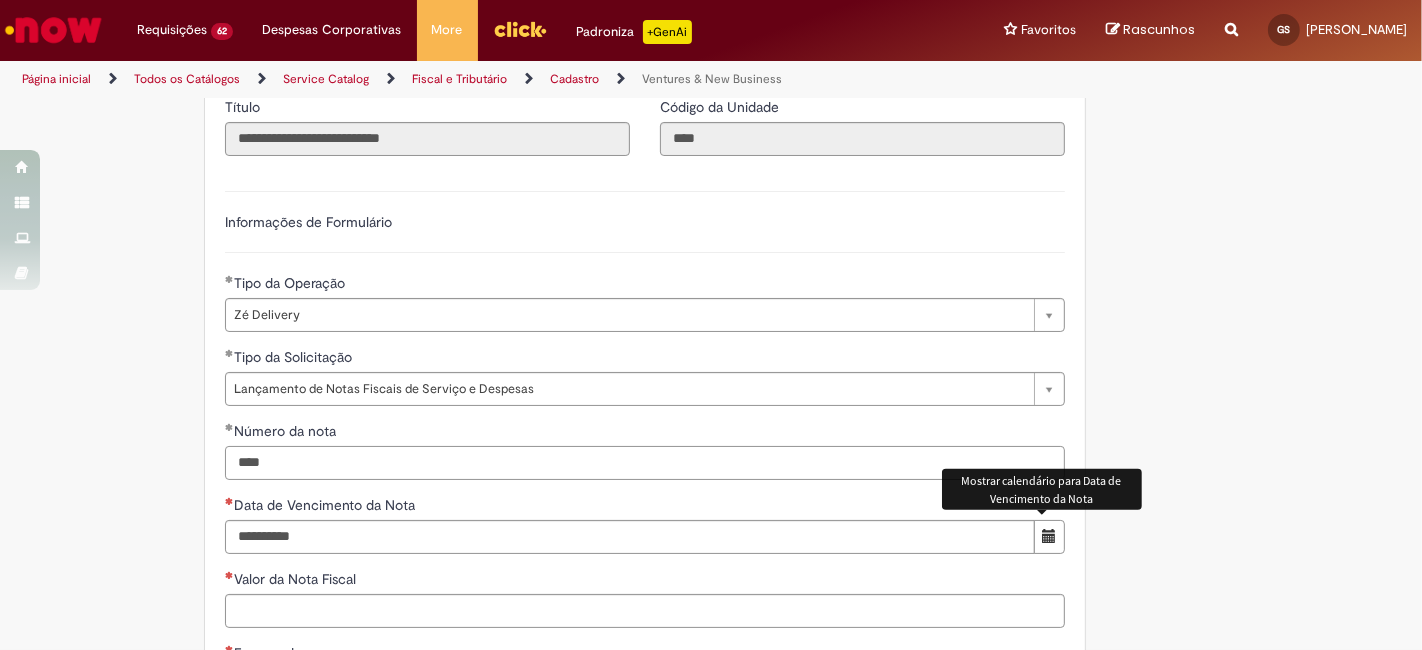 type on "****" 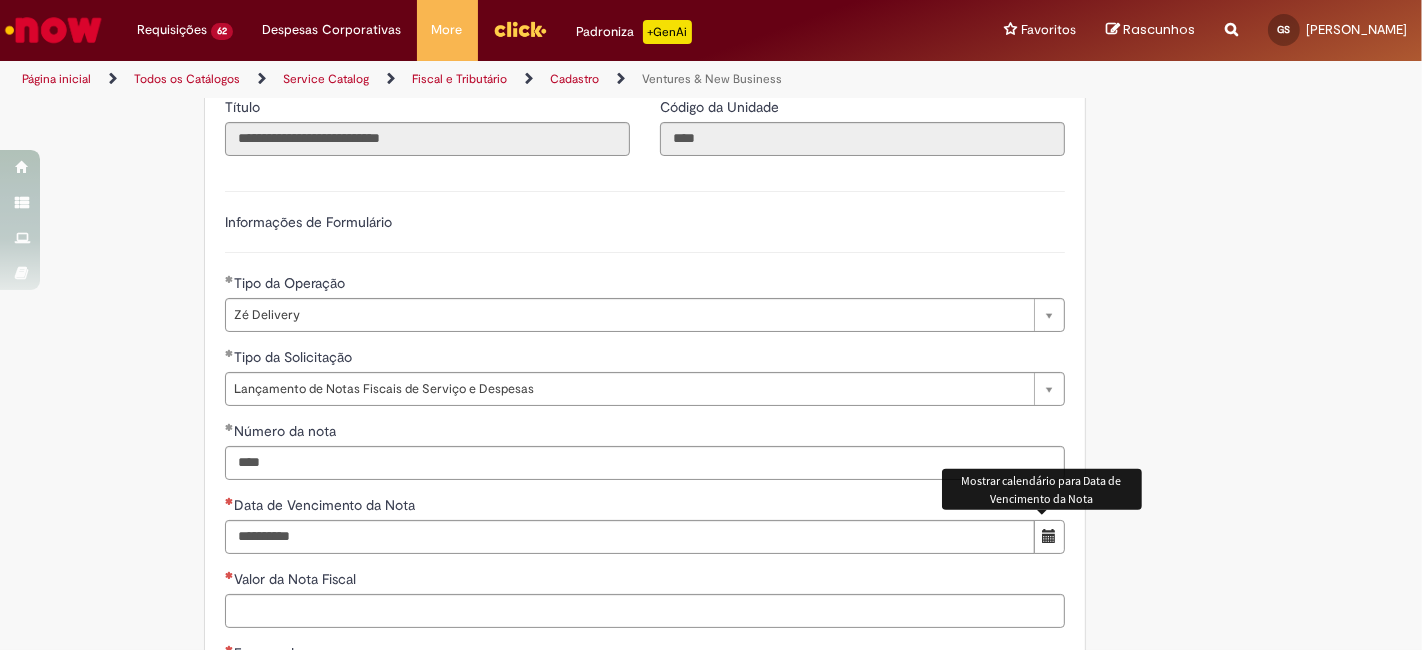 click on "**********" at bounding box center [645, 700] 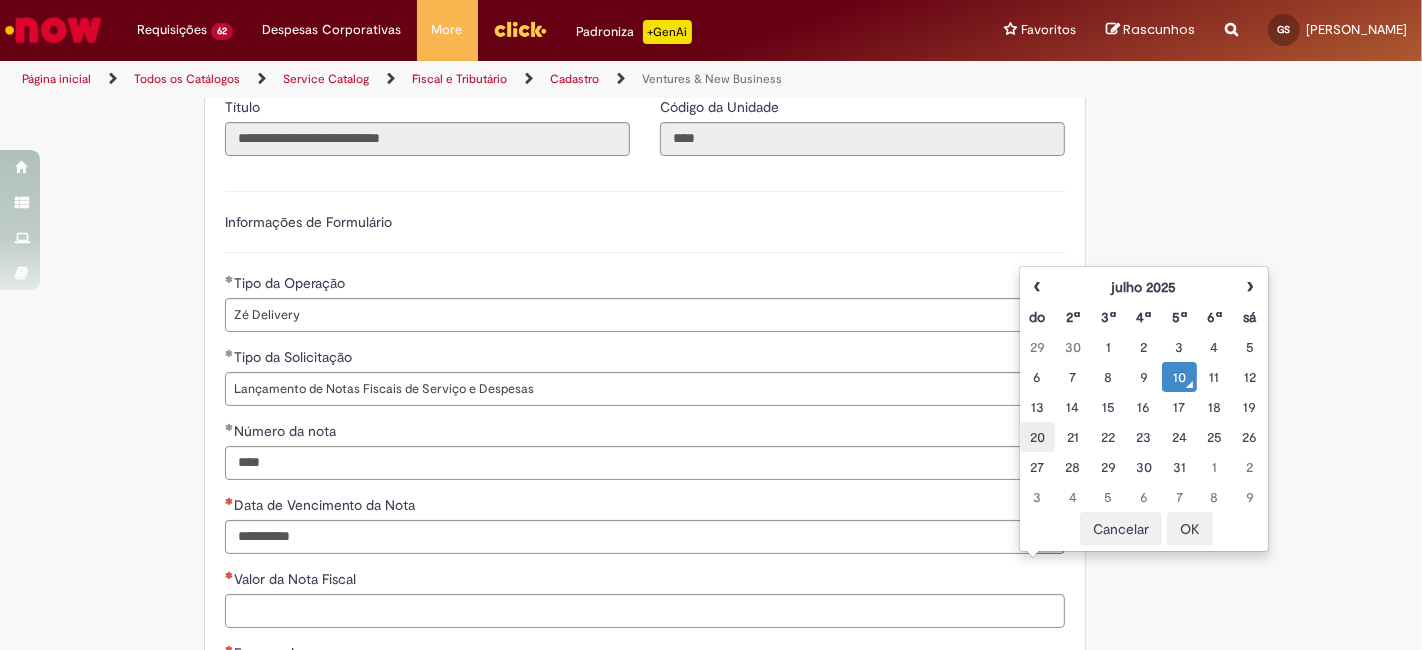 click on "20" at bounding box center [1037, 437] 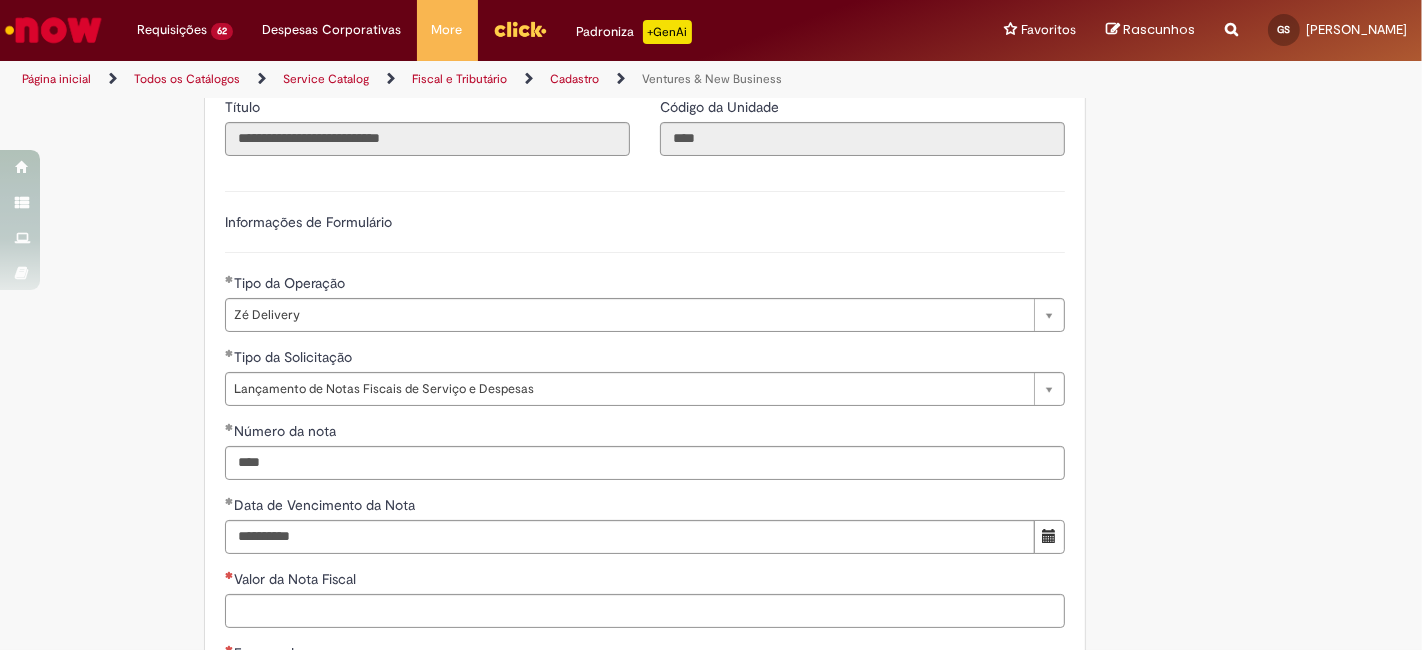 click on "**********" at bounding box center [711, 593] 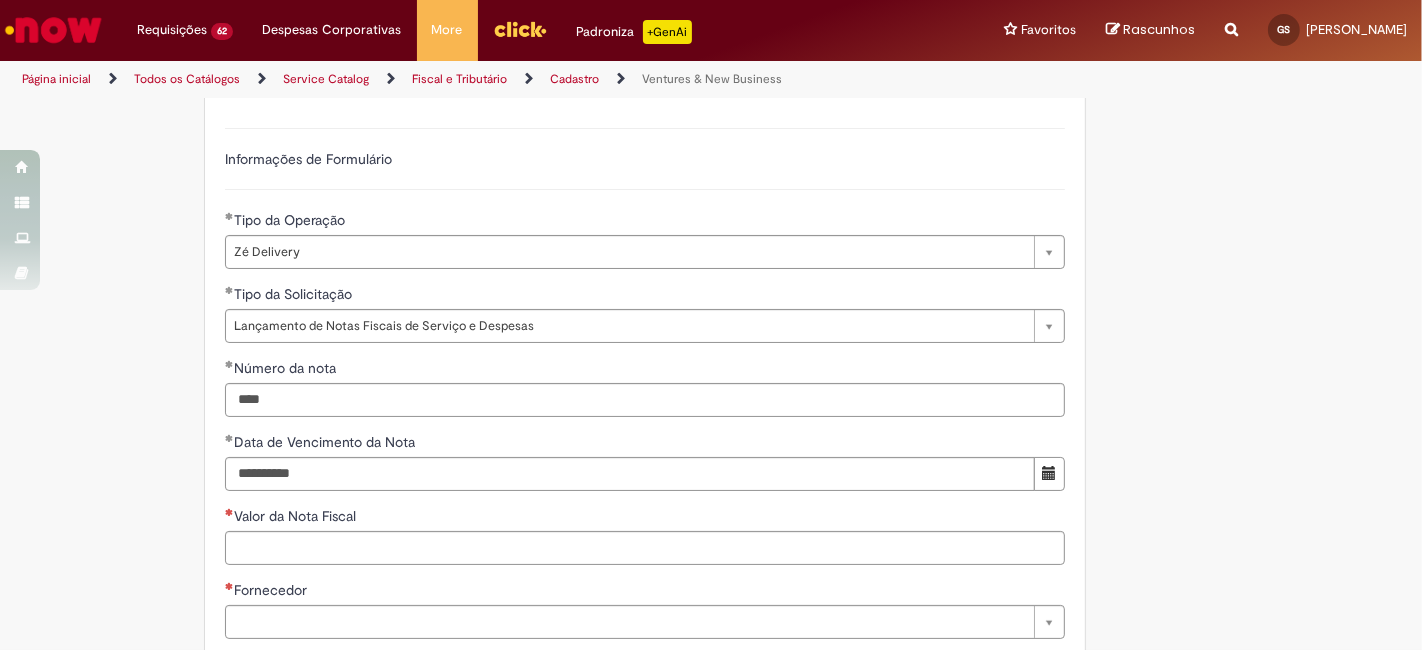scroll, scrollTop: 740, scrollLeft: 0, axis: vertical 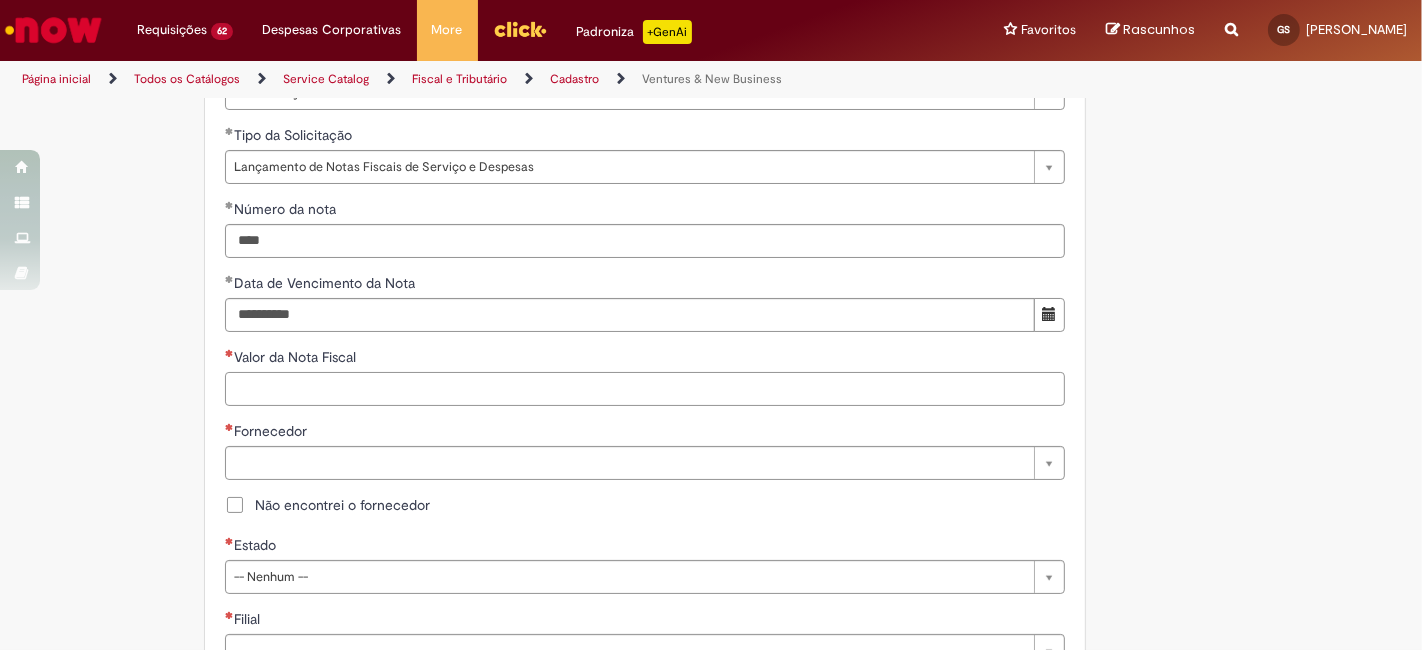 click on "Valor da Nota Fiscal" at bounding box center [645, 389] 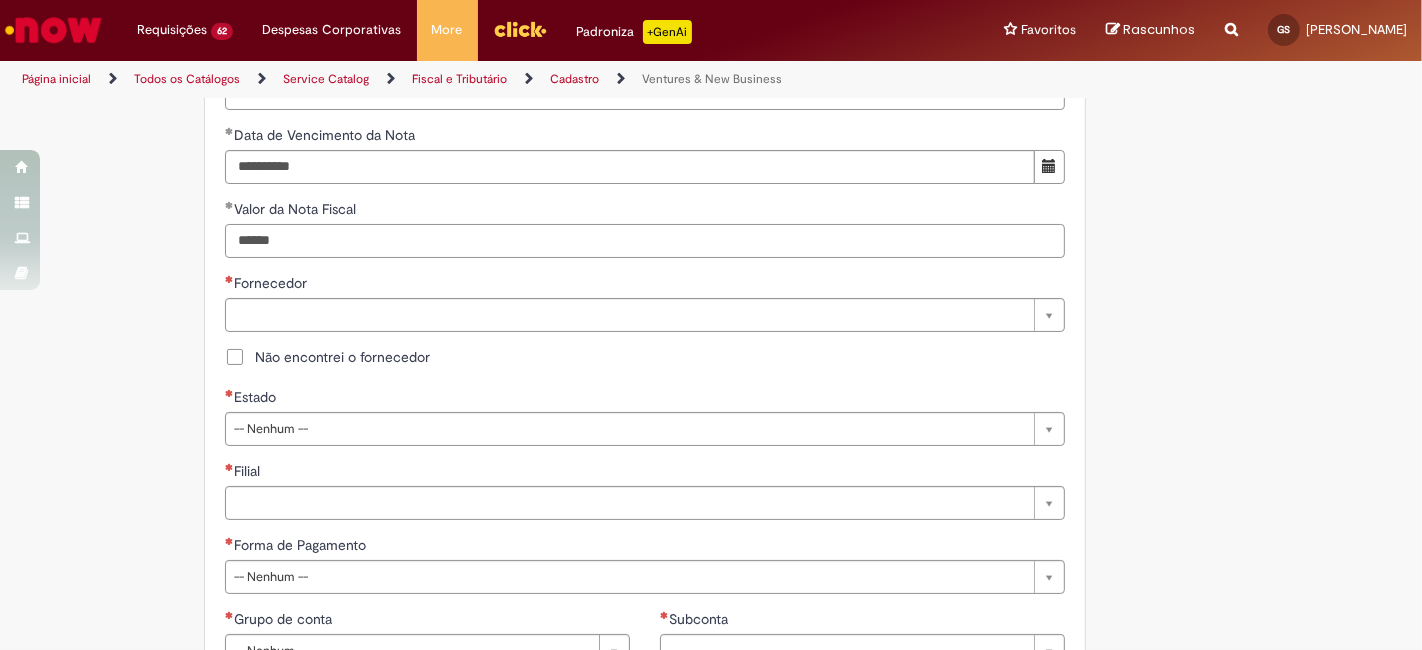 scroll, scrollTop: 888, scrollLeft: 0, axis: vertical 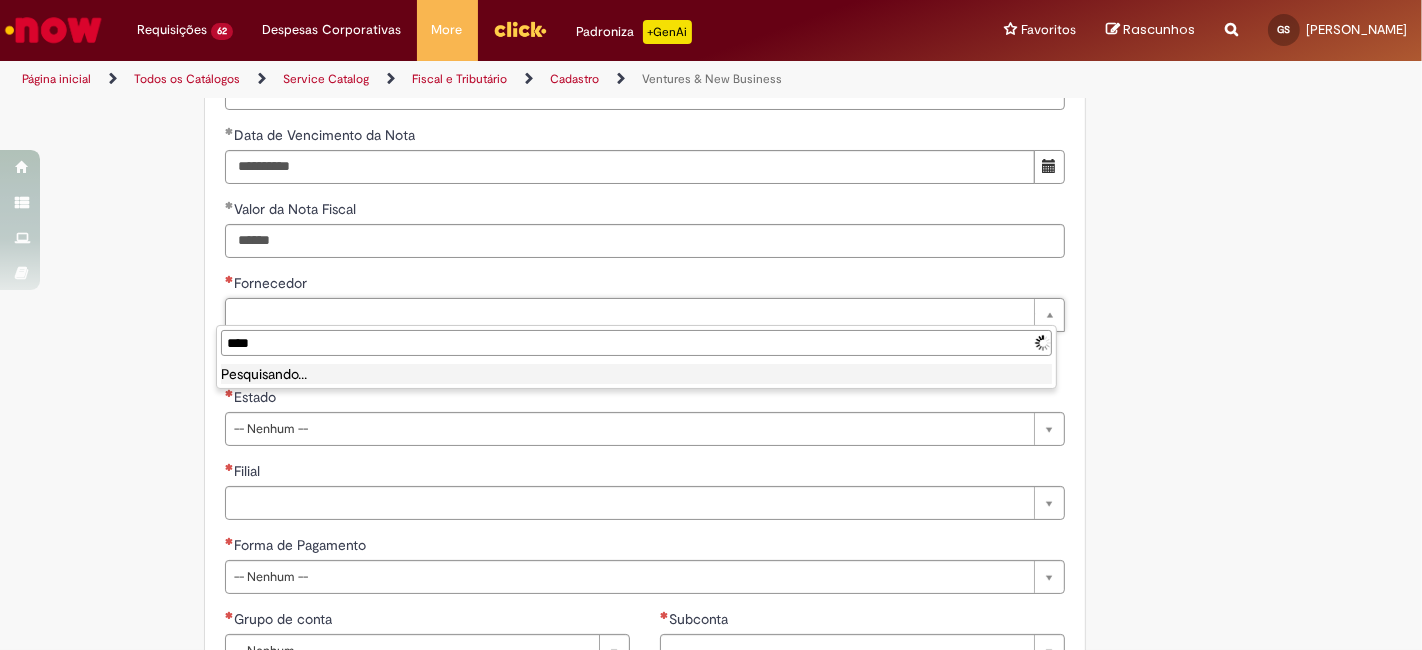 type on "*****" 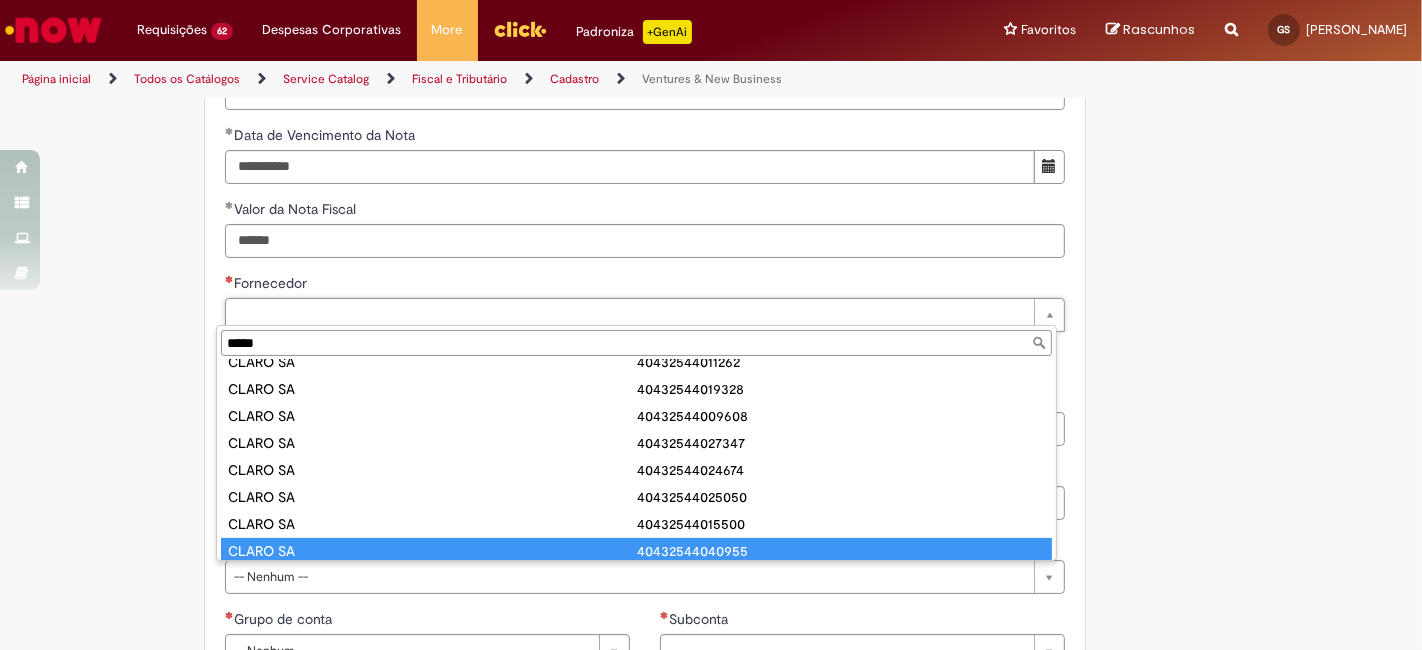 scroll, scrollTop: 582, scrollLeft: 0, axis: vertical 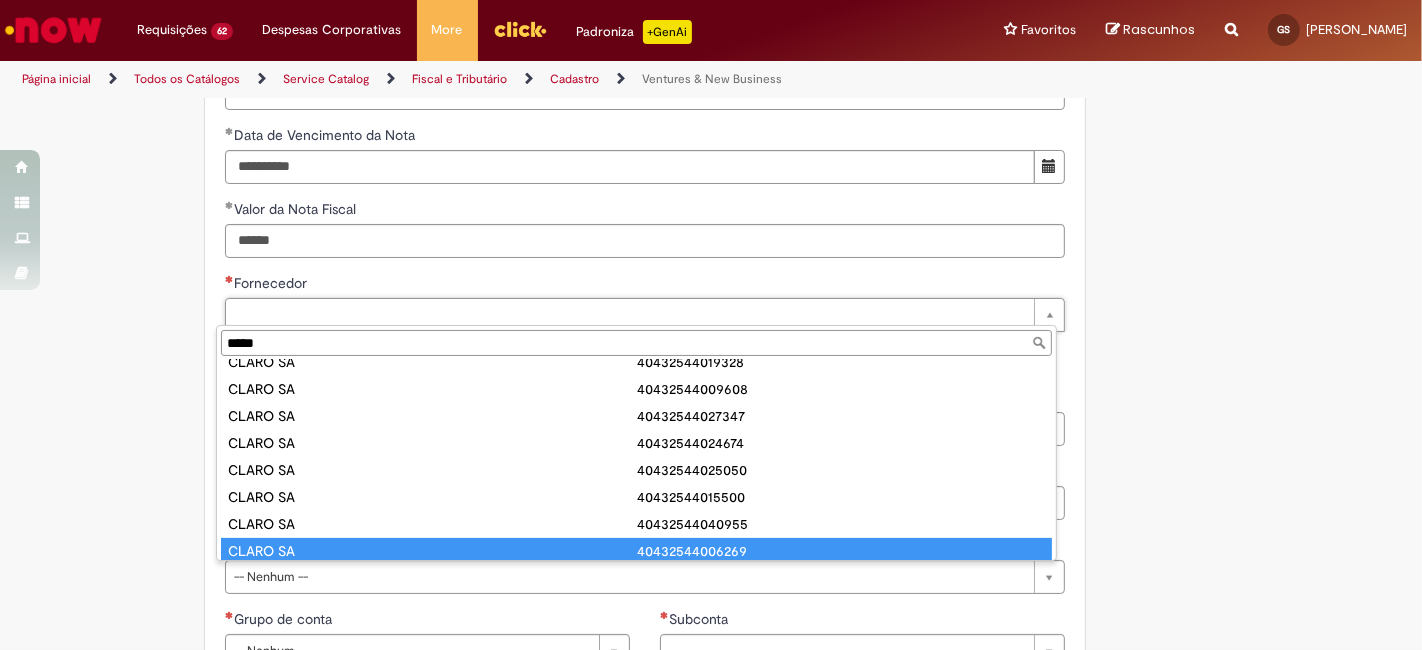 type on "********" 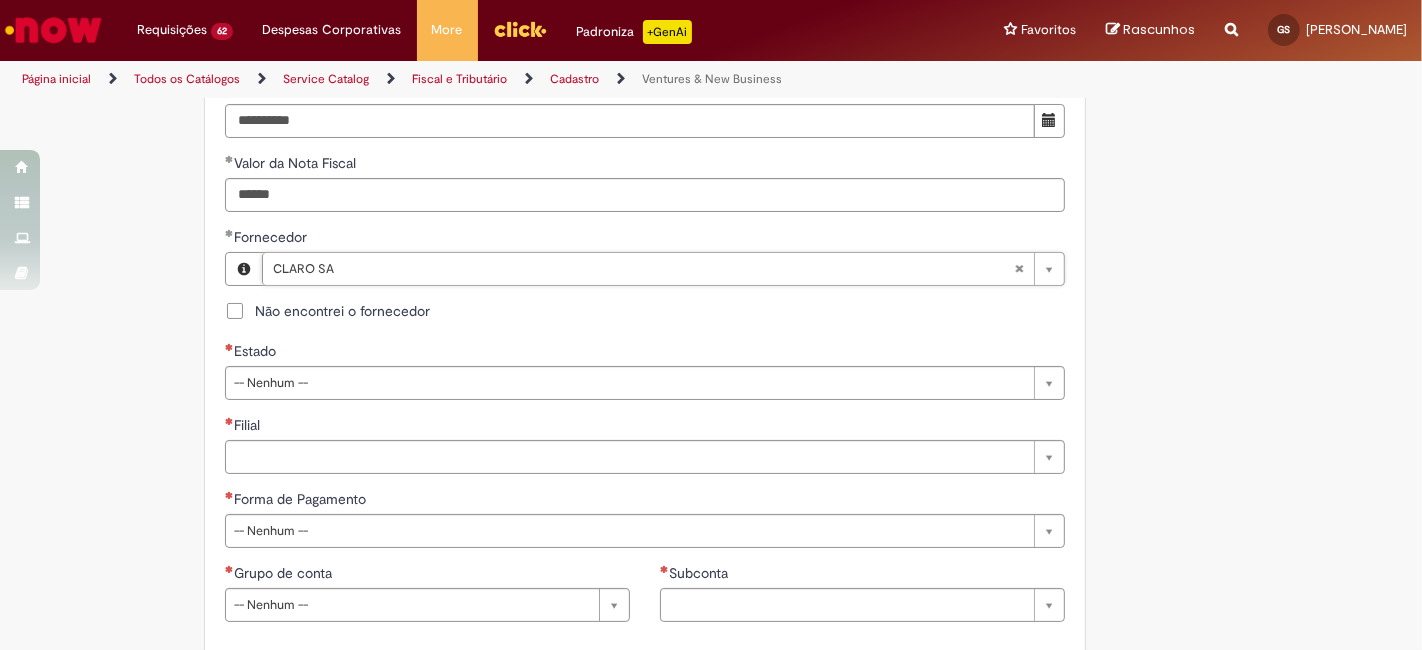 scroll, scrollTop: 1037, scrollLeft: 0, axis: vertical 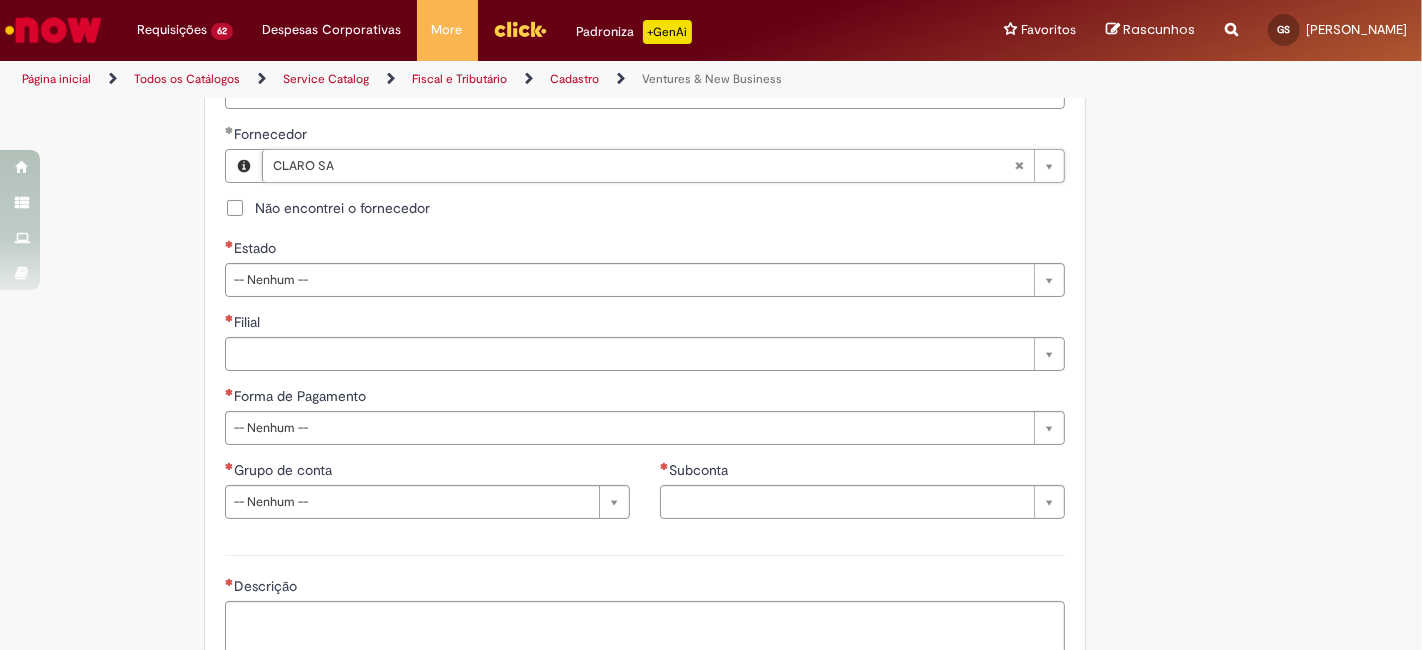 click on "**********" at bounding box center (645, 181) 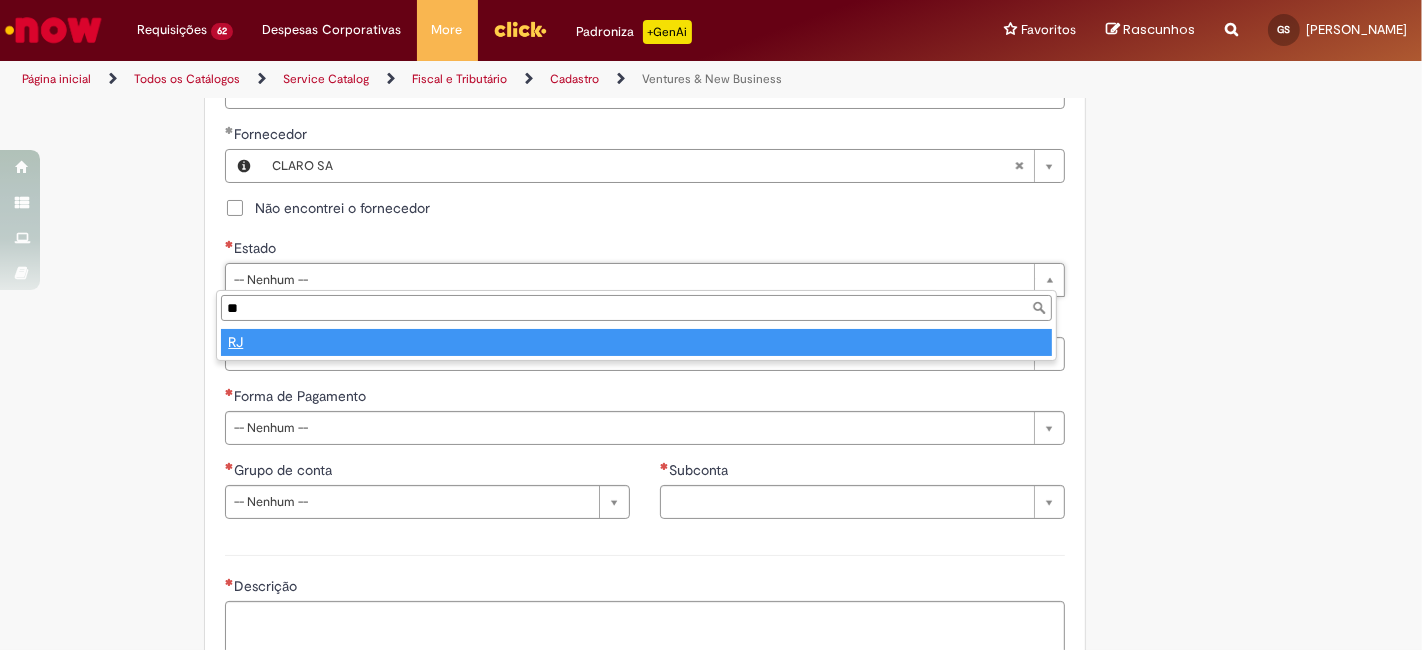 type on "**" 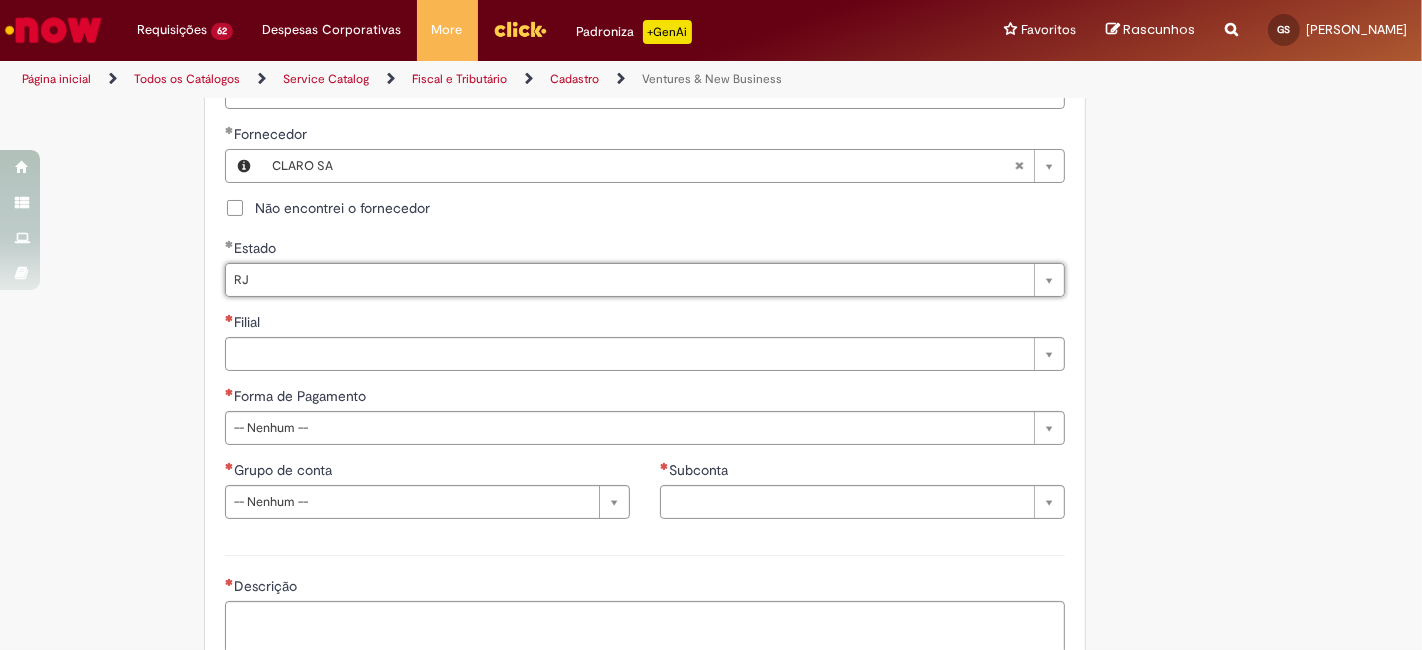 select 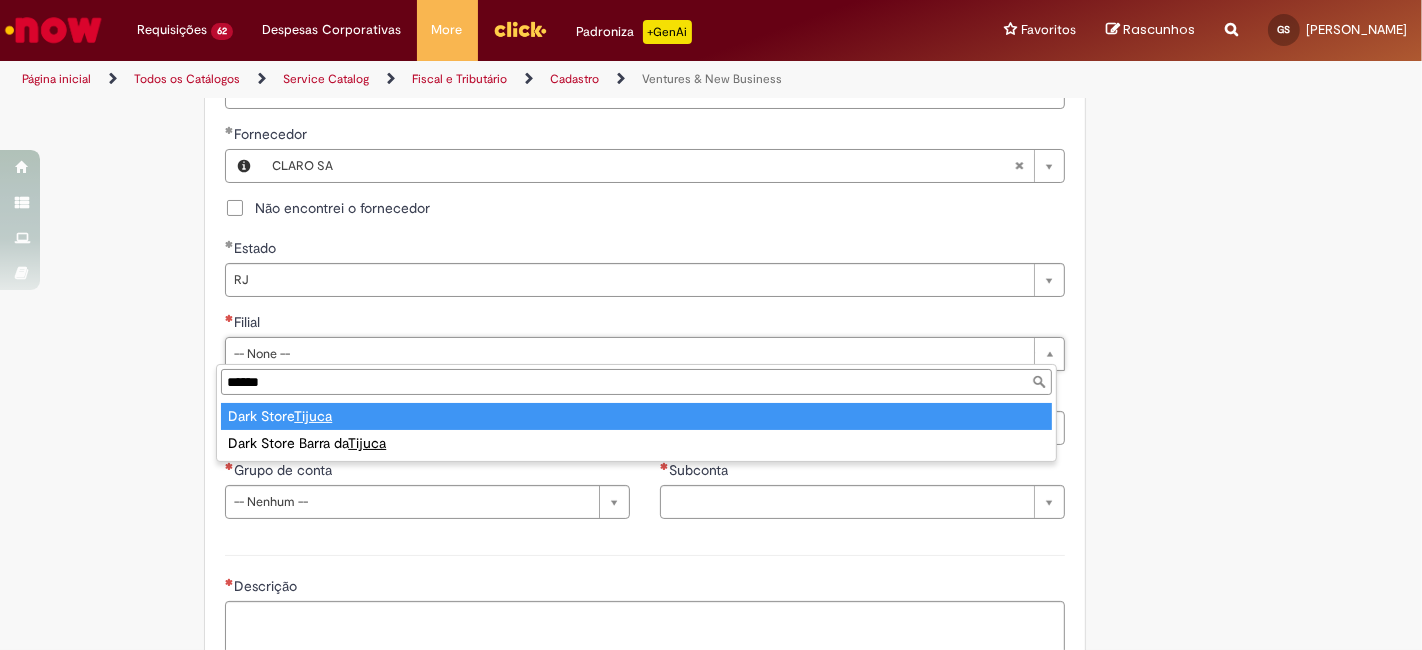 type on "******" 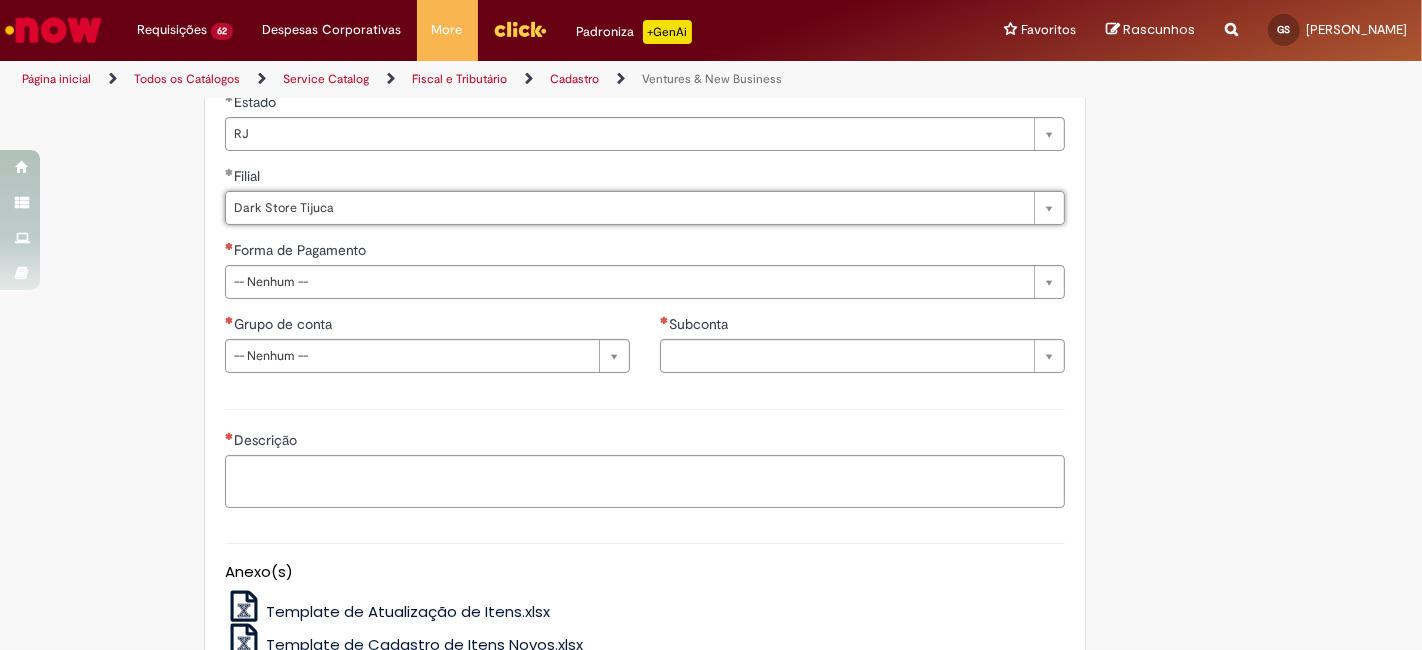 scroll, scrollTop: 1185, scrollLeft: 0, axis: vertical 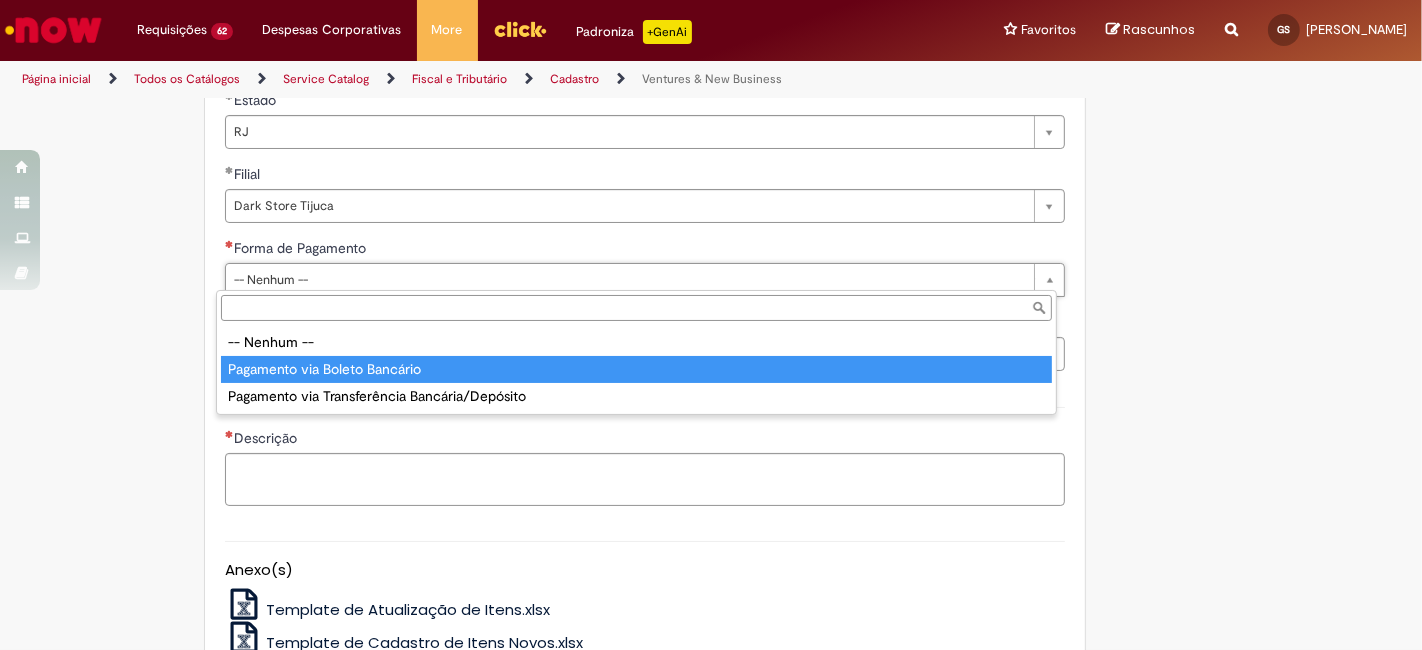 type on "**********" 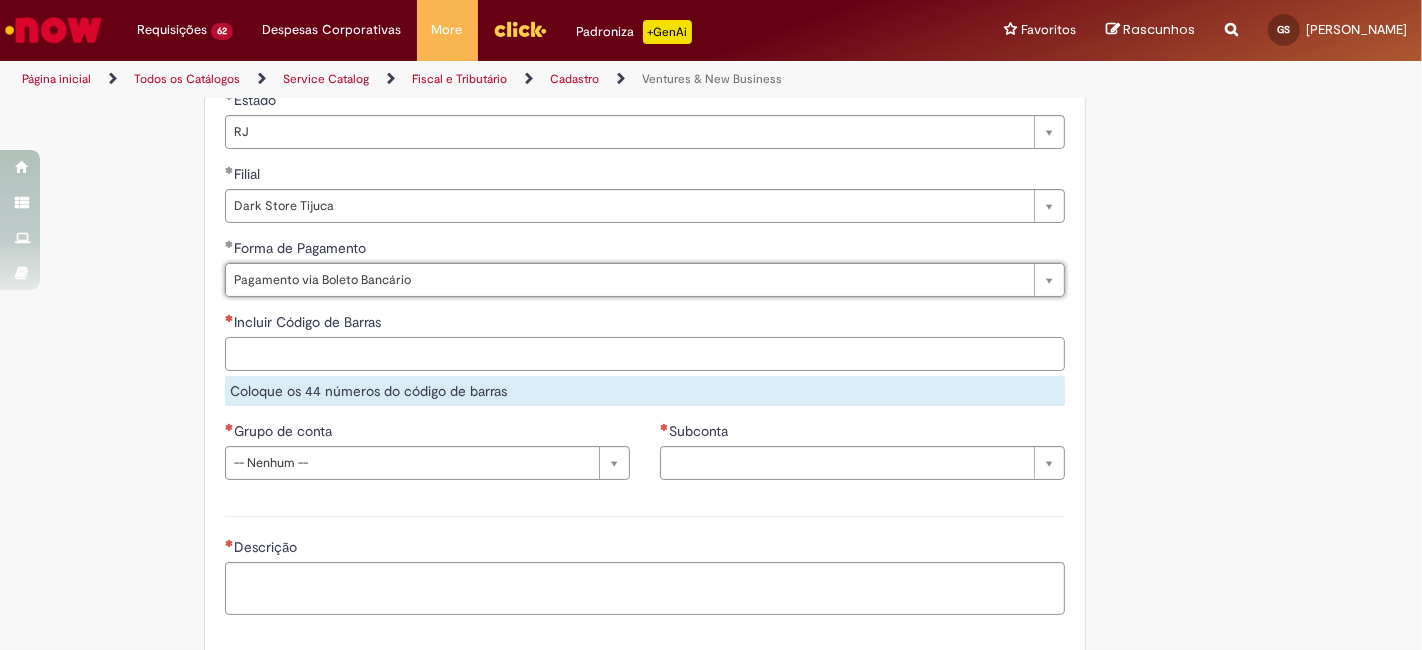 click on "Incluir Código de Barras" at bounding box center (645, 354) 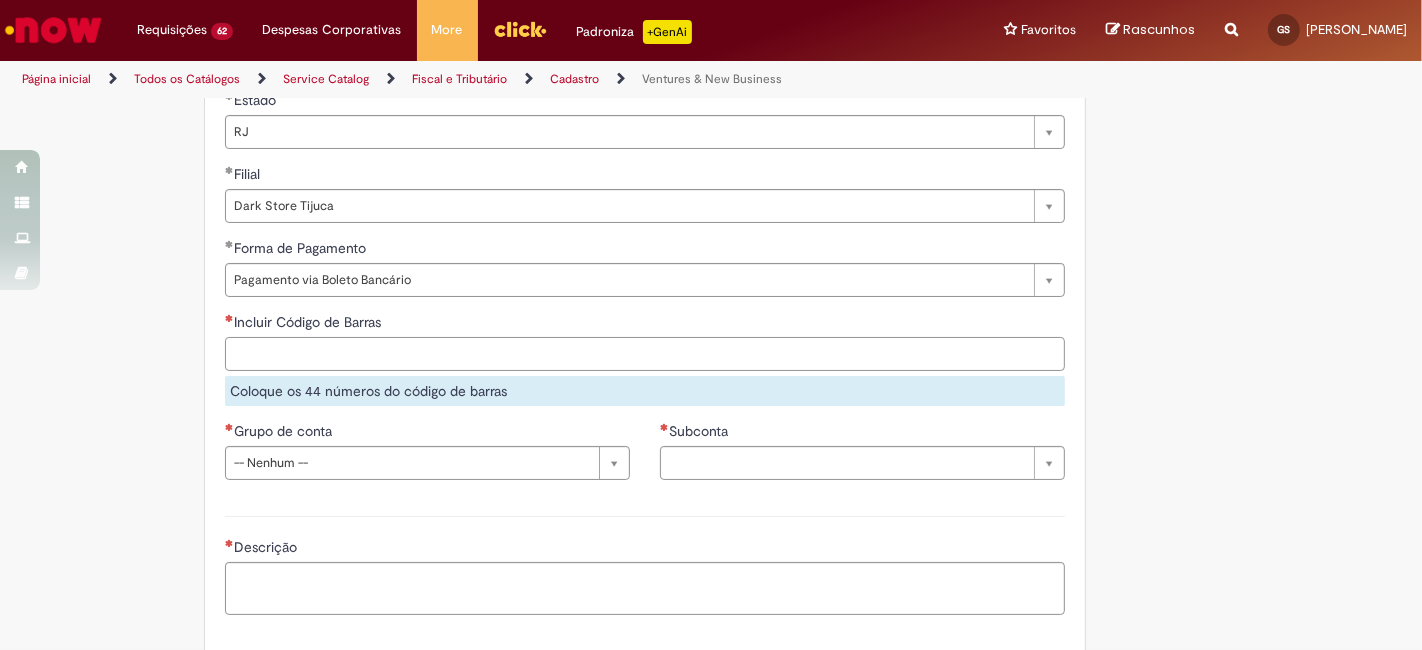 paste on "**********" 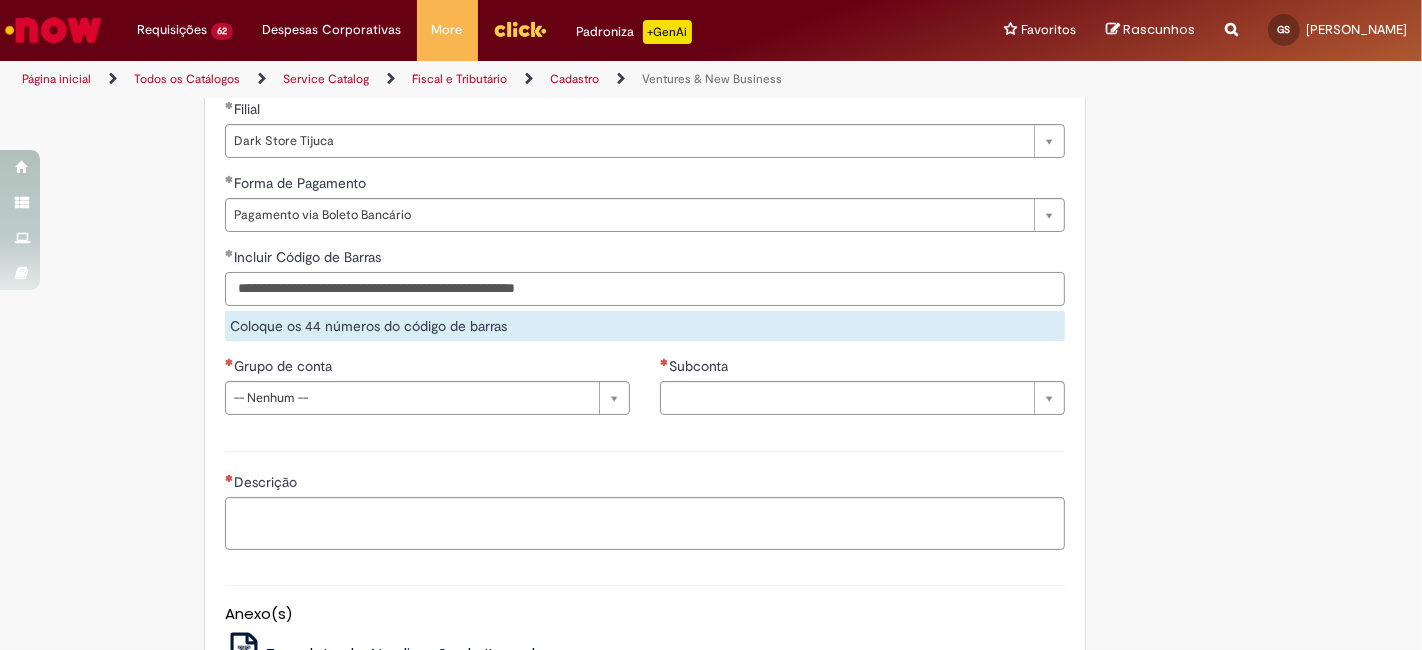 scroll, scrollTop: 1333, scrollLeft: 0, axis: vertical 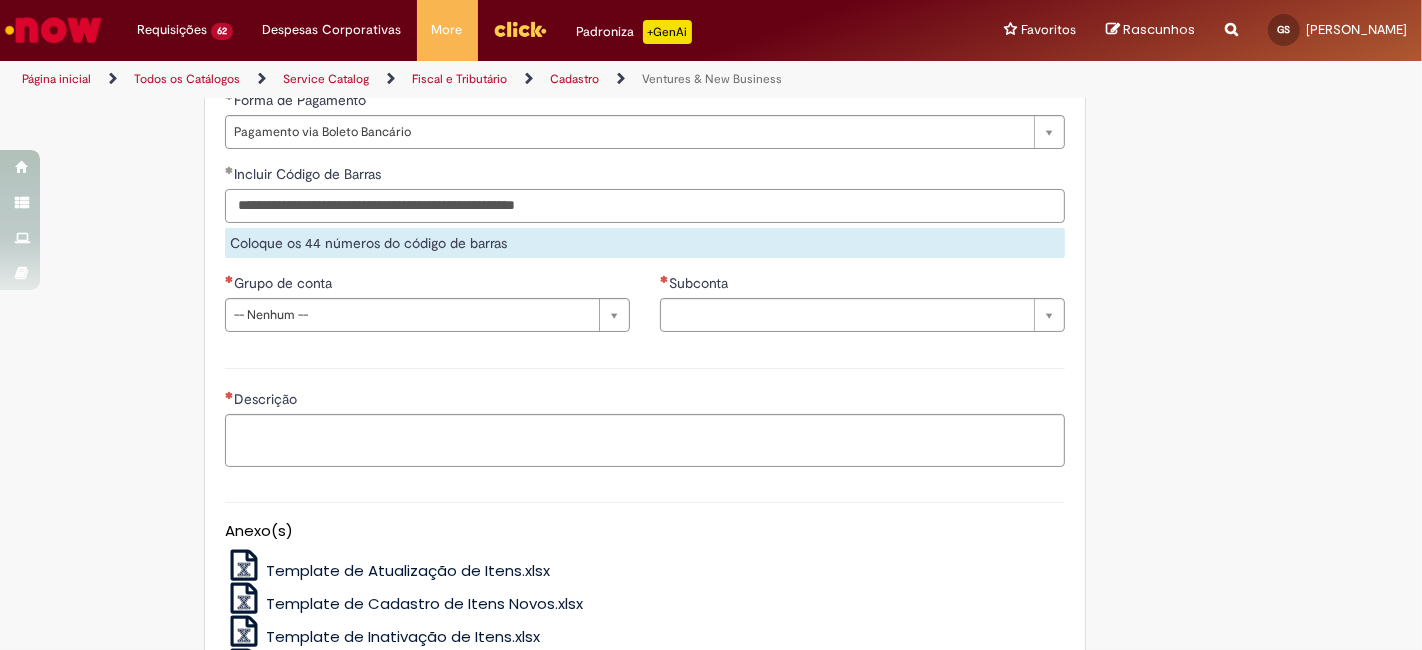type on "**********" 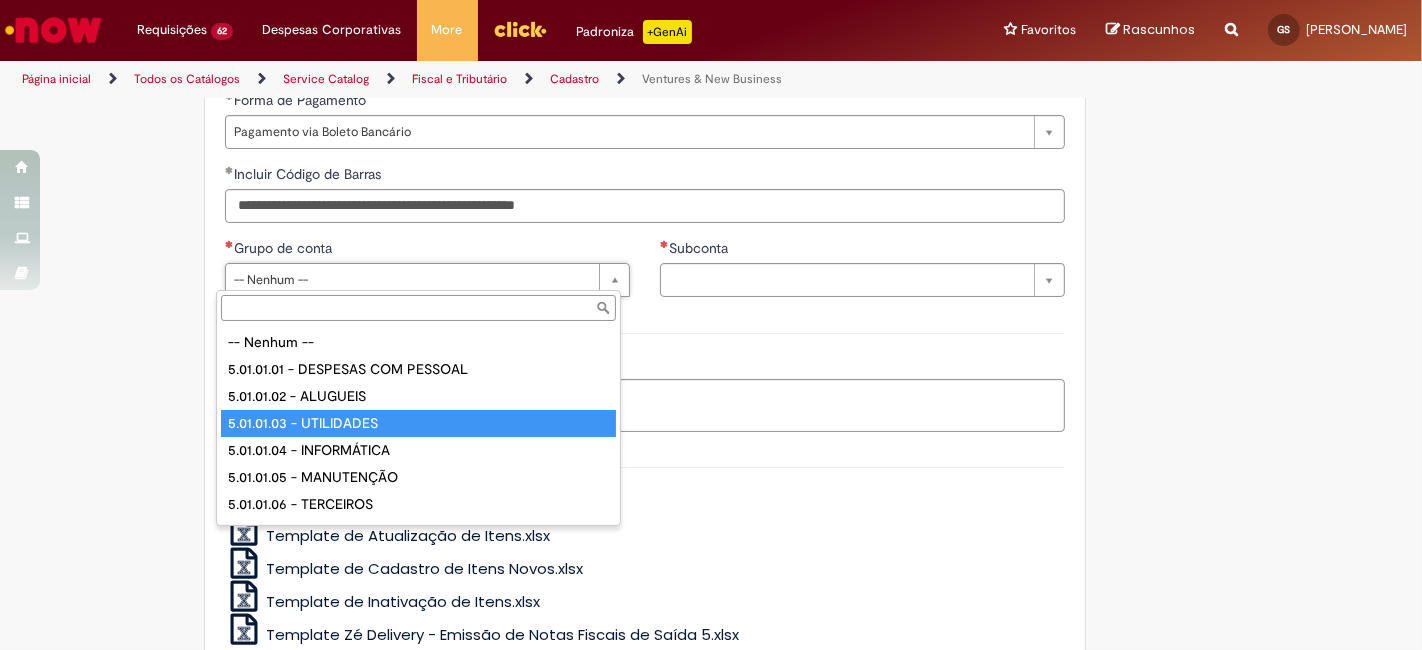 type on "**********" 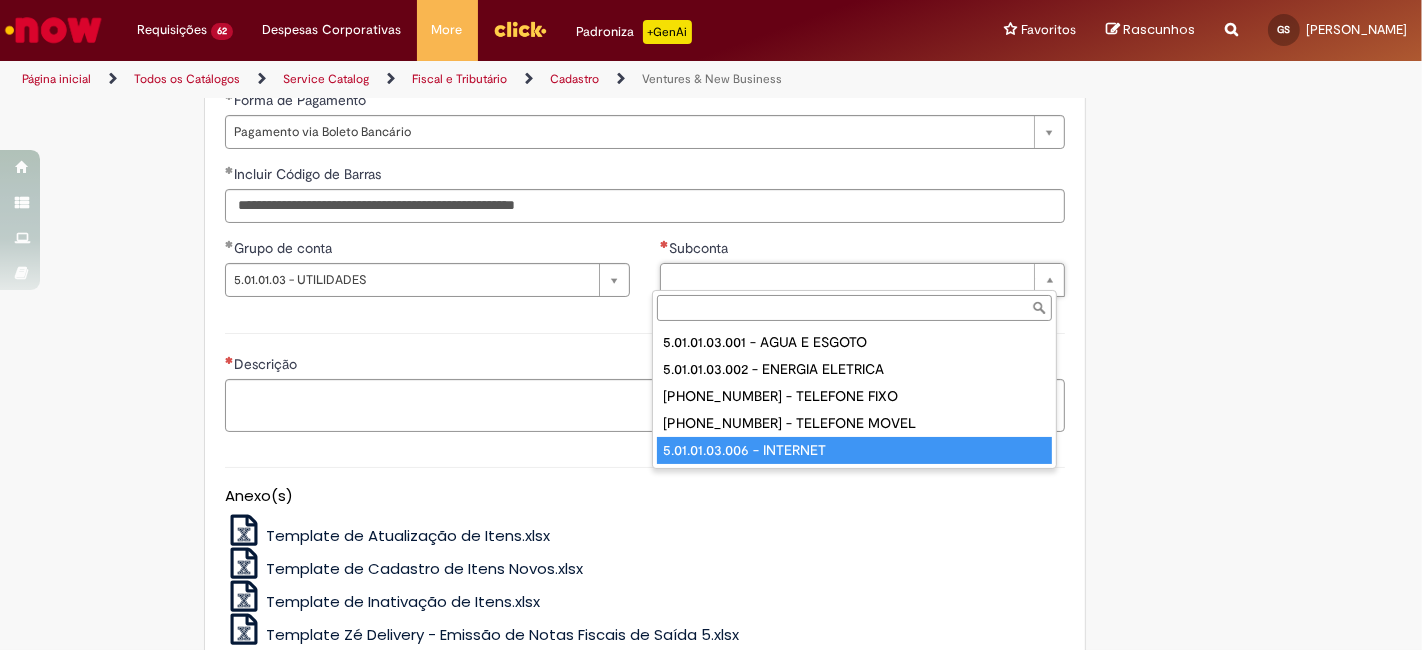 type on "**********" 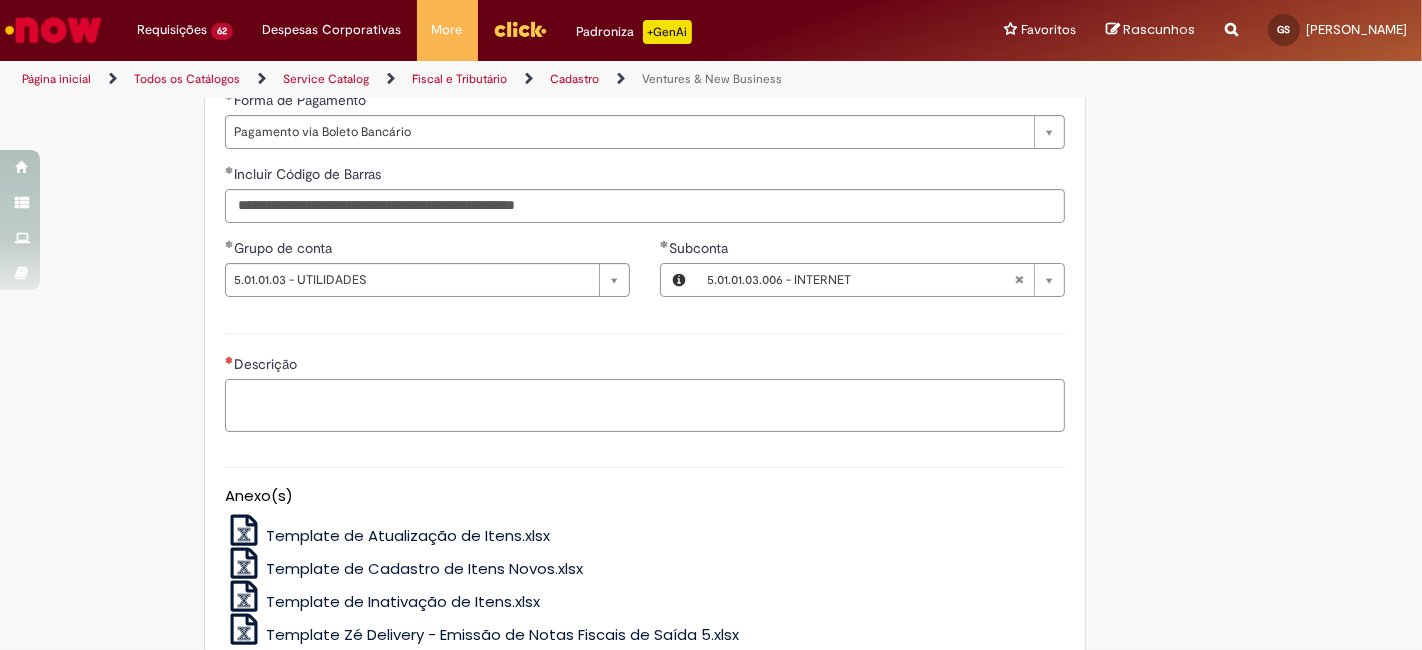 drag, startPoint x: 656, startPoint y: 411, endPoint x: 642, endPoint y: 410, distance: 14.035668 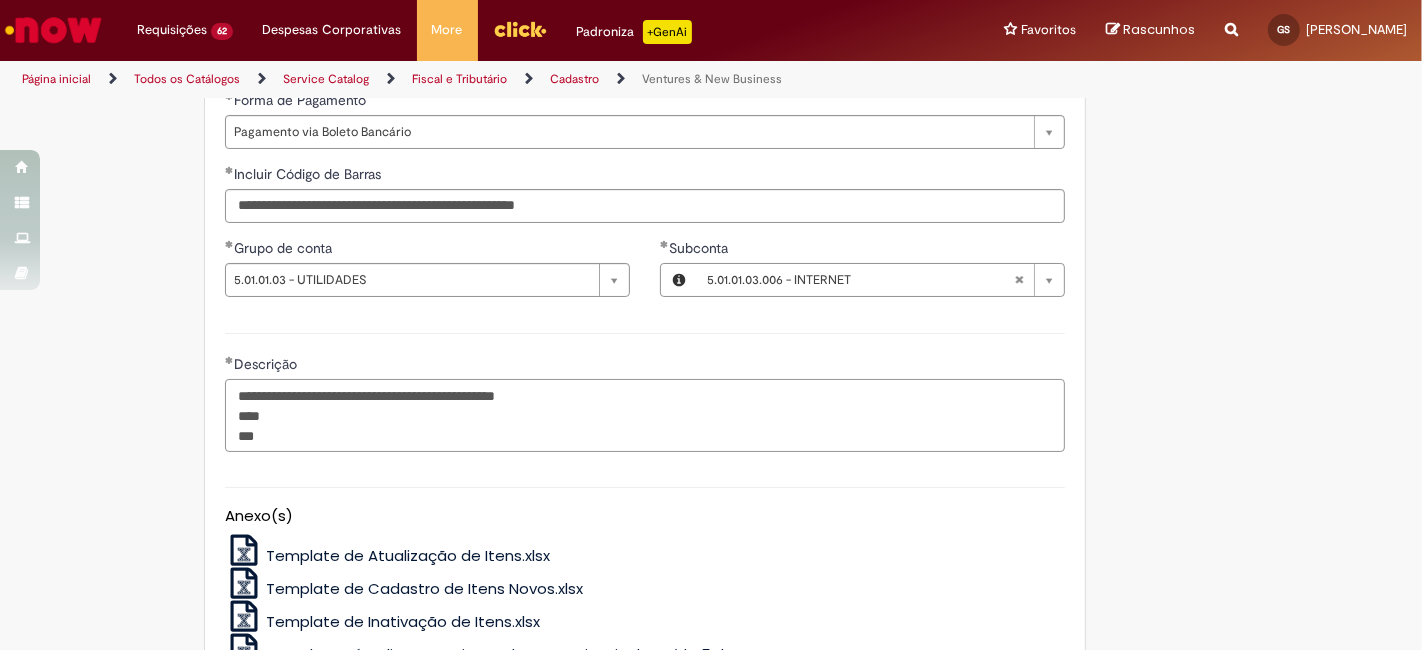 click on "**********" at bounding box center [645, 415] 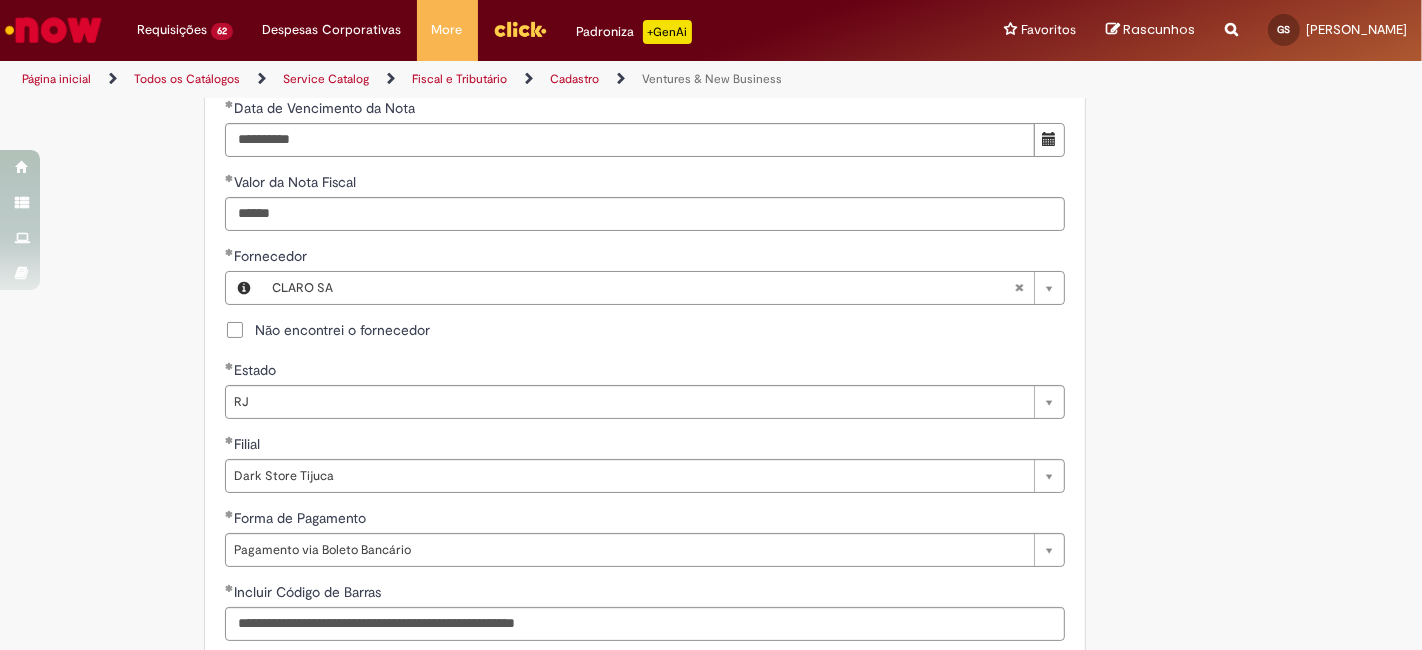 scroll, scrollTop: 888, scrollLeft: 0, axis: vertical 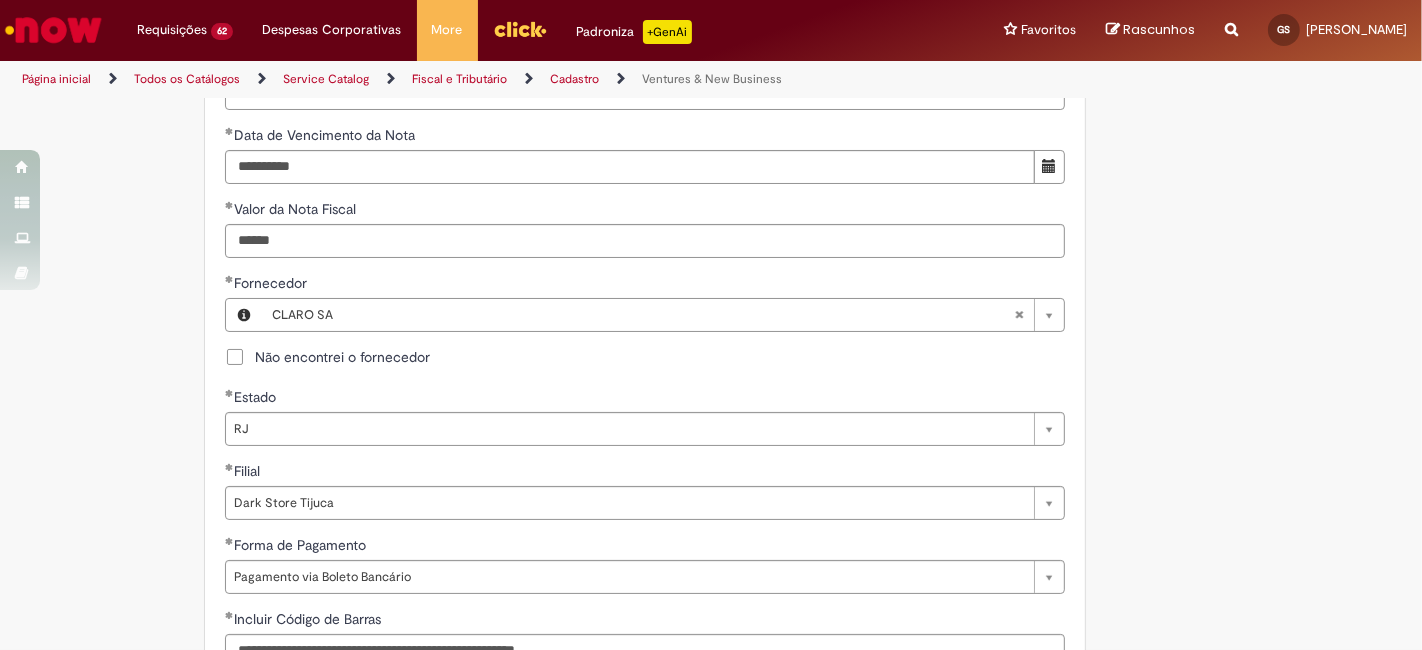 click on "Valor da Nota Fiscal" at bounding box center (645, 211) 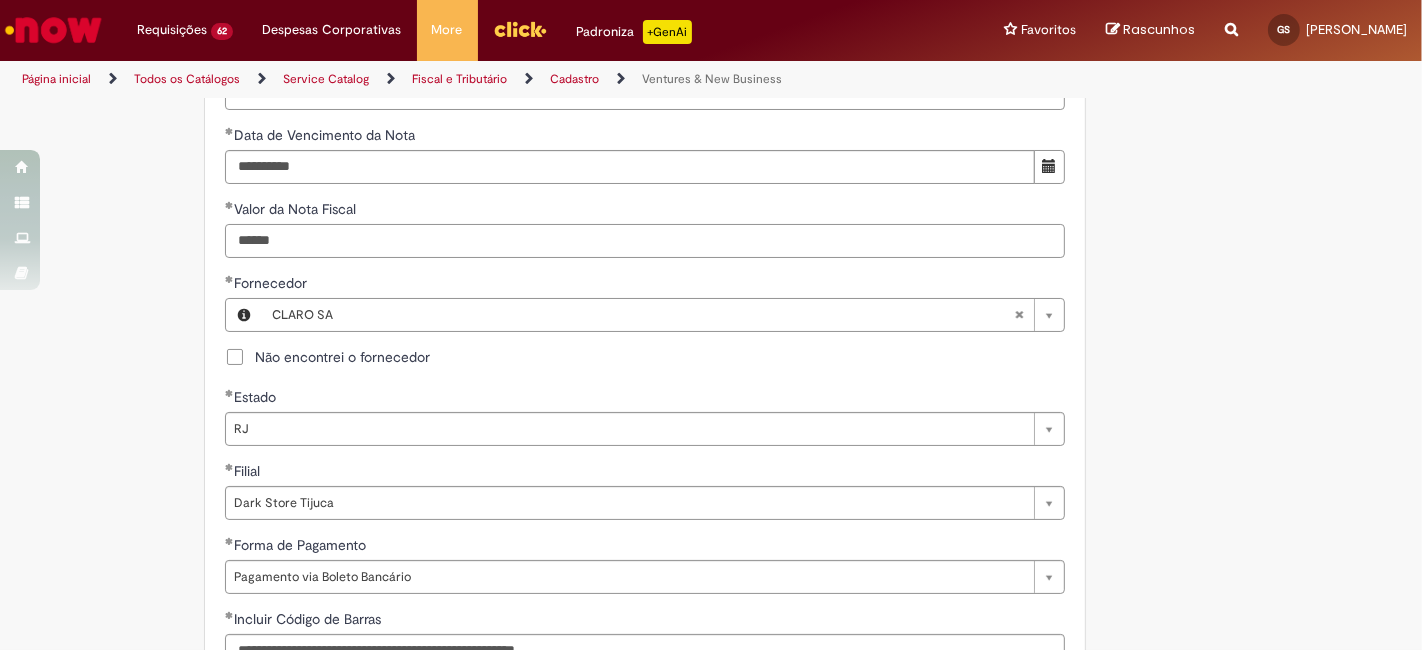 click on "******" at bounding box center (645, 241) 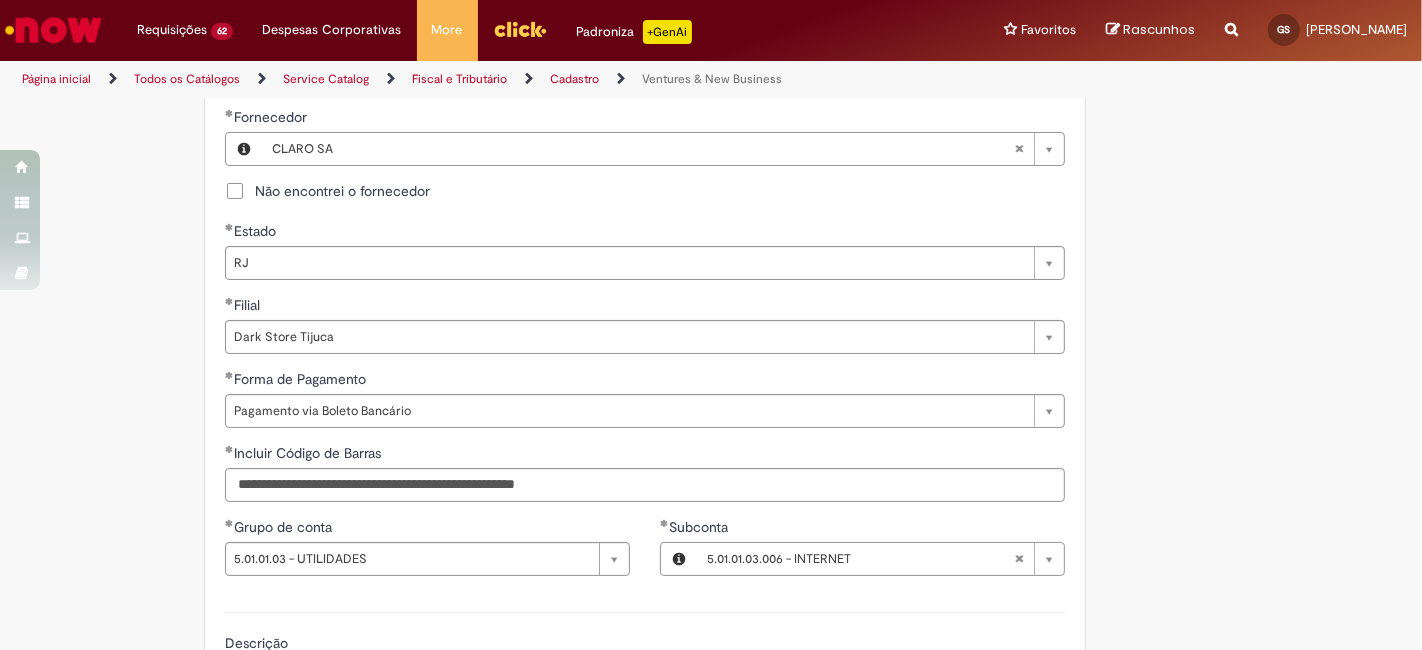 scroll, scrollTop: 1407, scrollLeft: 0, axis: vertical 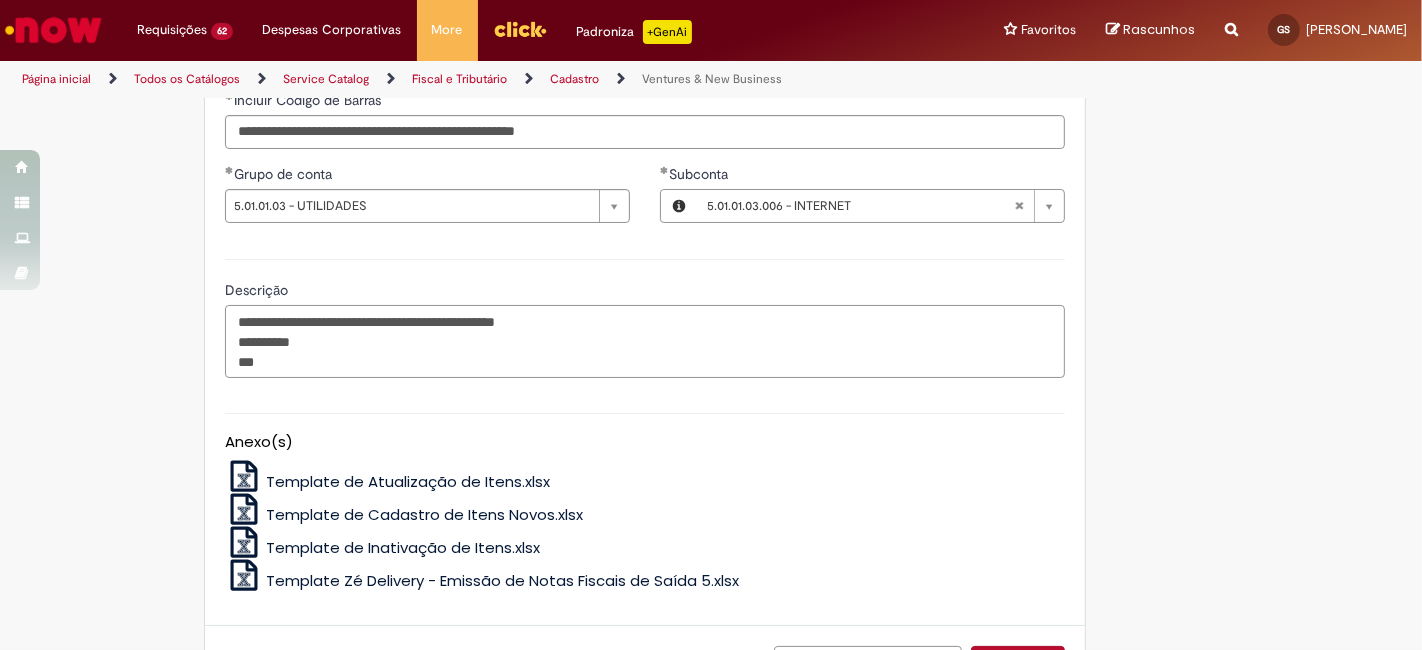 click on "**********" at bounding box center (645, 341) 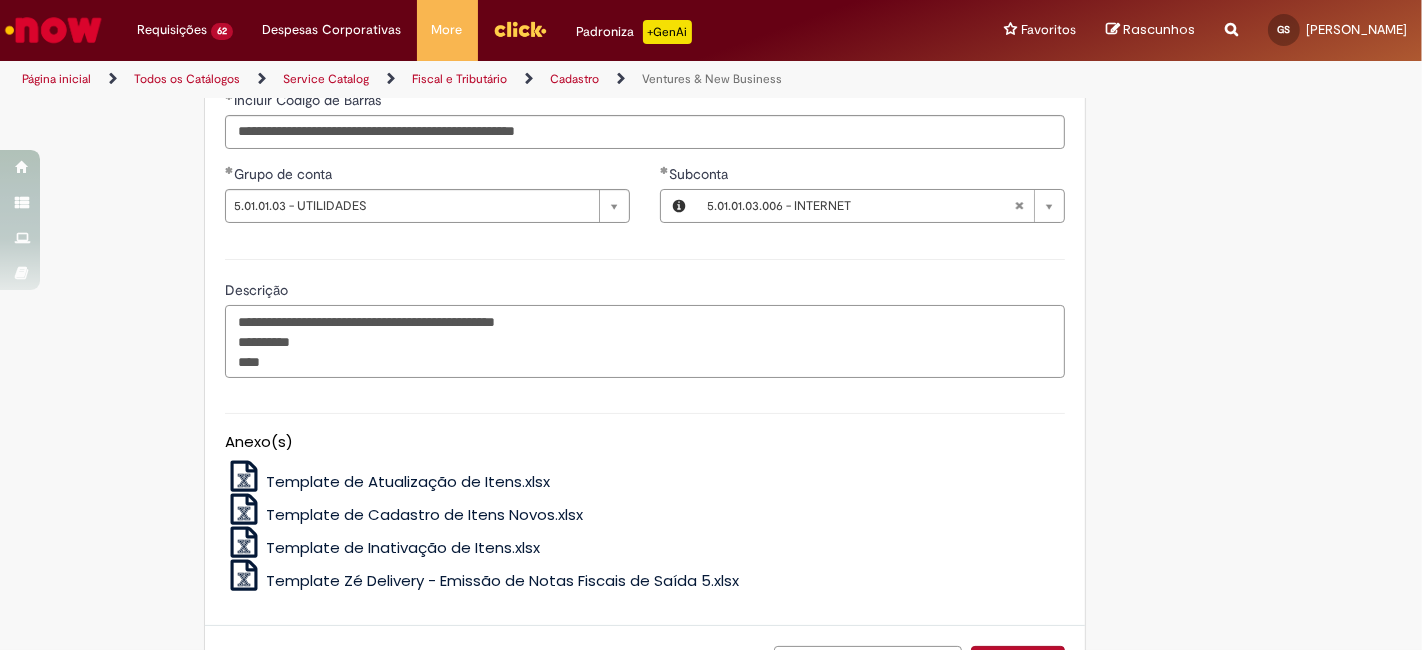 paste on "*******" 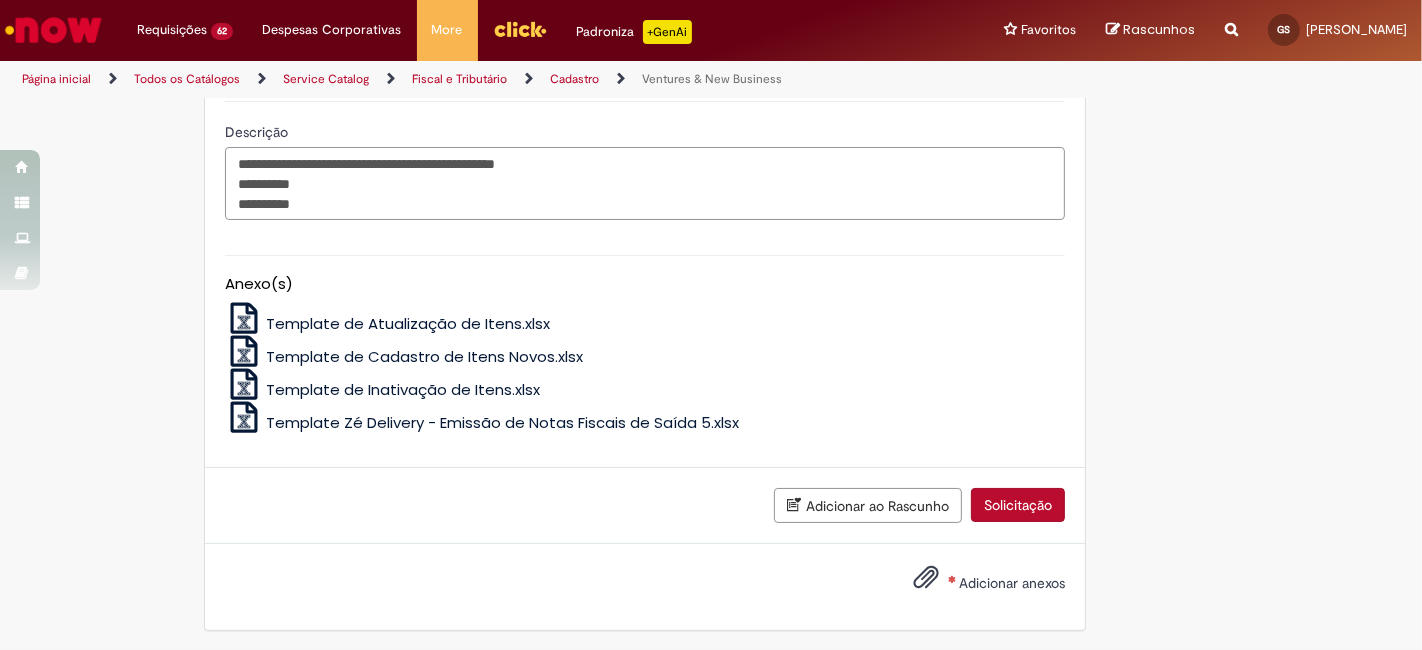 scroll, scrollTop: 1565, scrollLeft: 0, axis: vertical 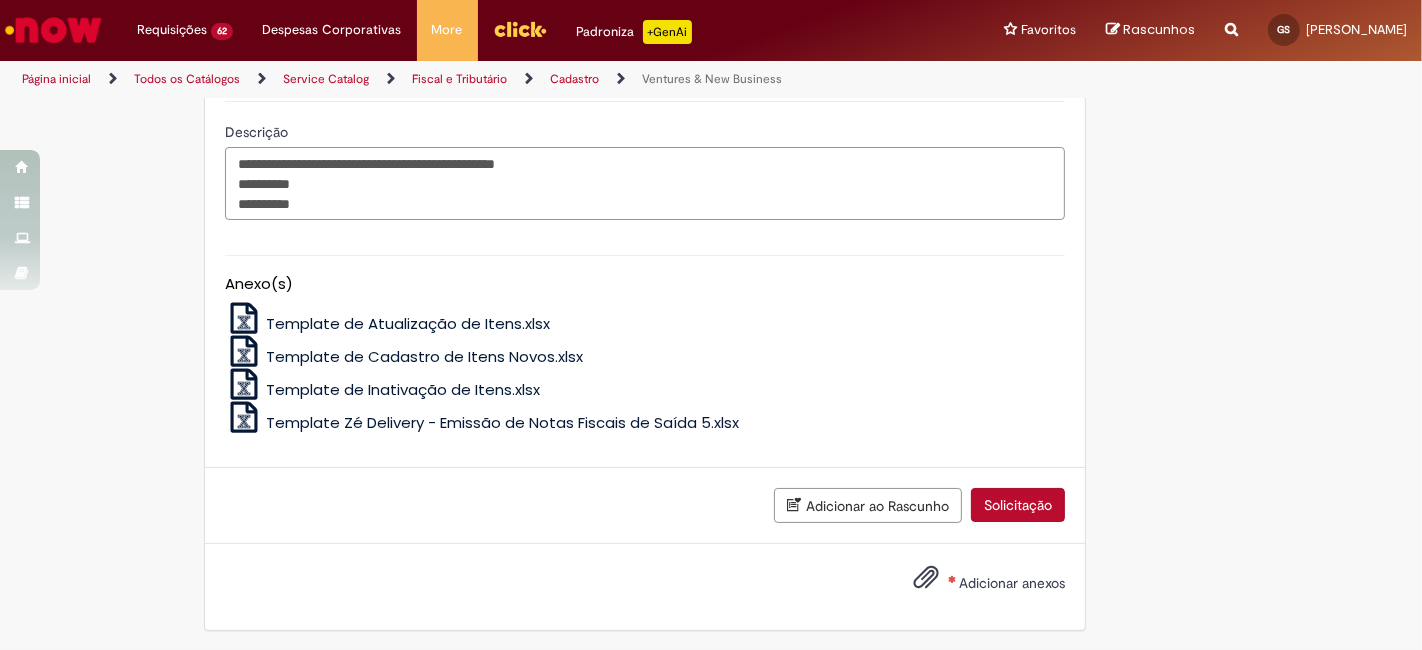 type on "**********" 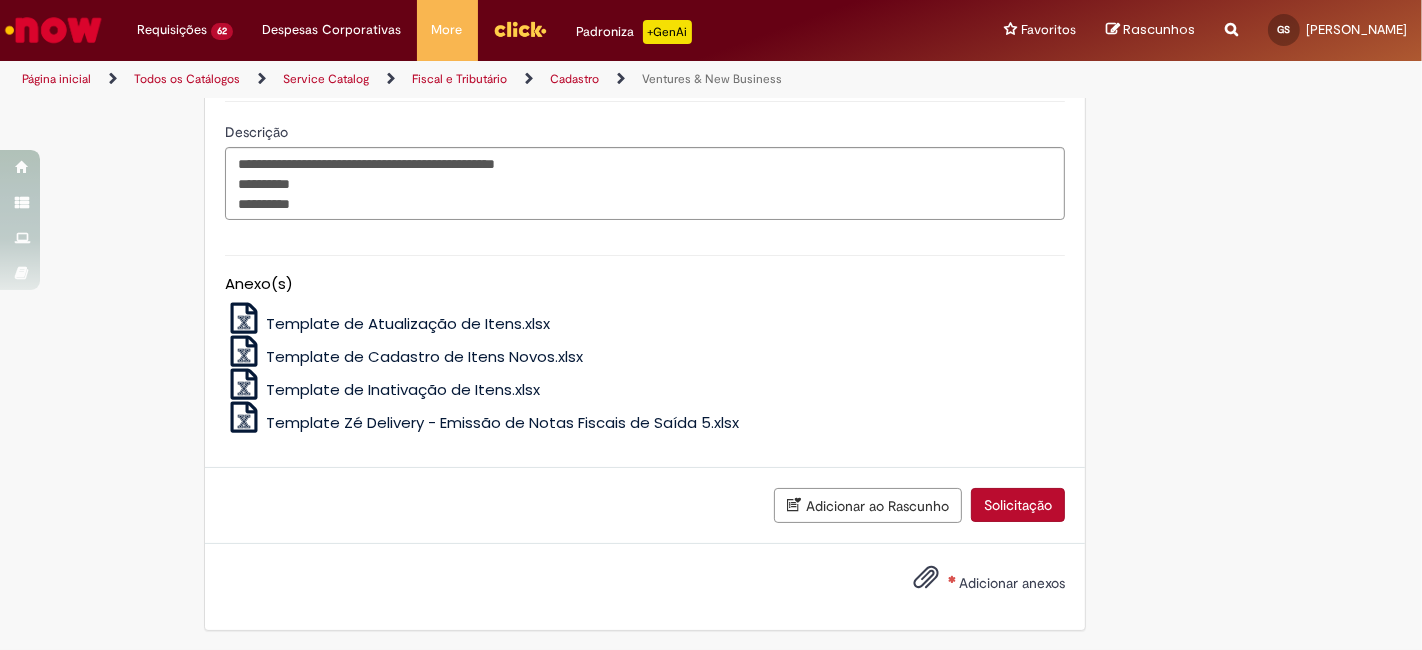click on "Adicionar anexos" at bounding box center [1012, 583] 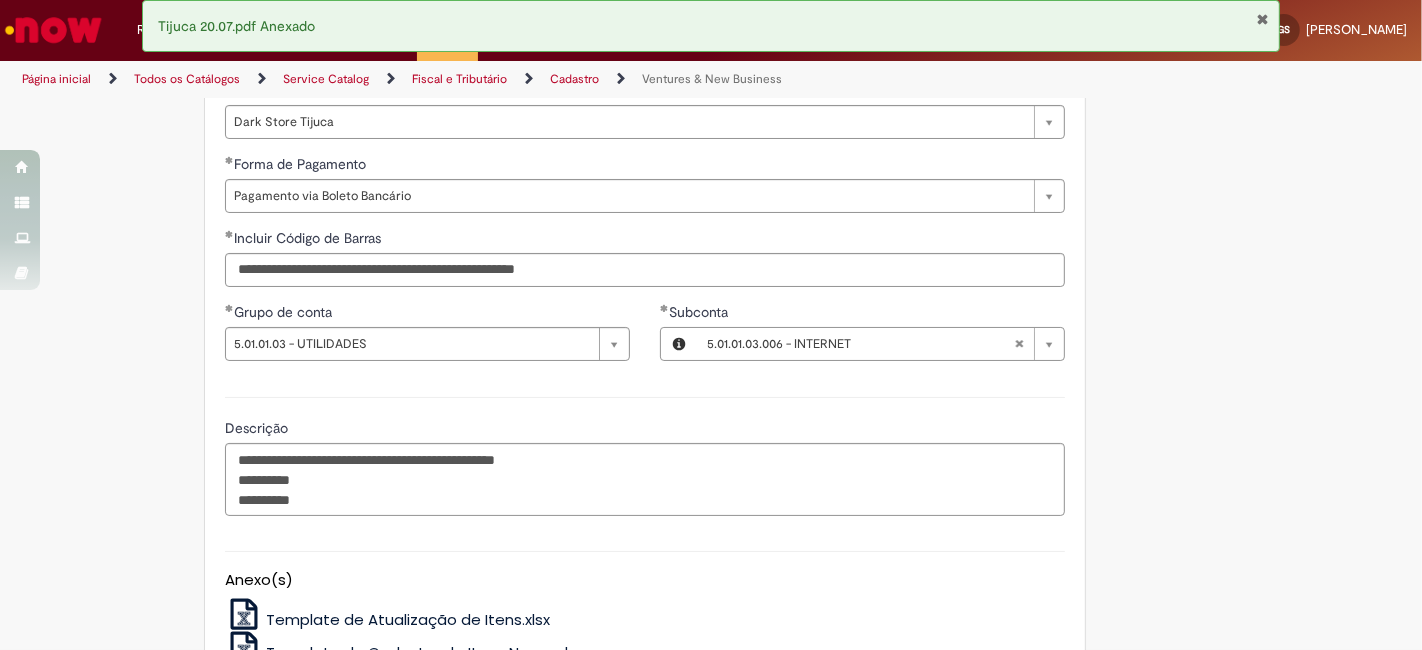 scroll, scrollTop: 1637, scrollLeft: 0, axis: vertical 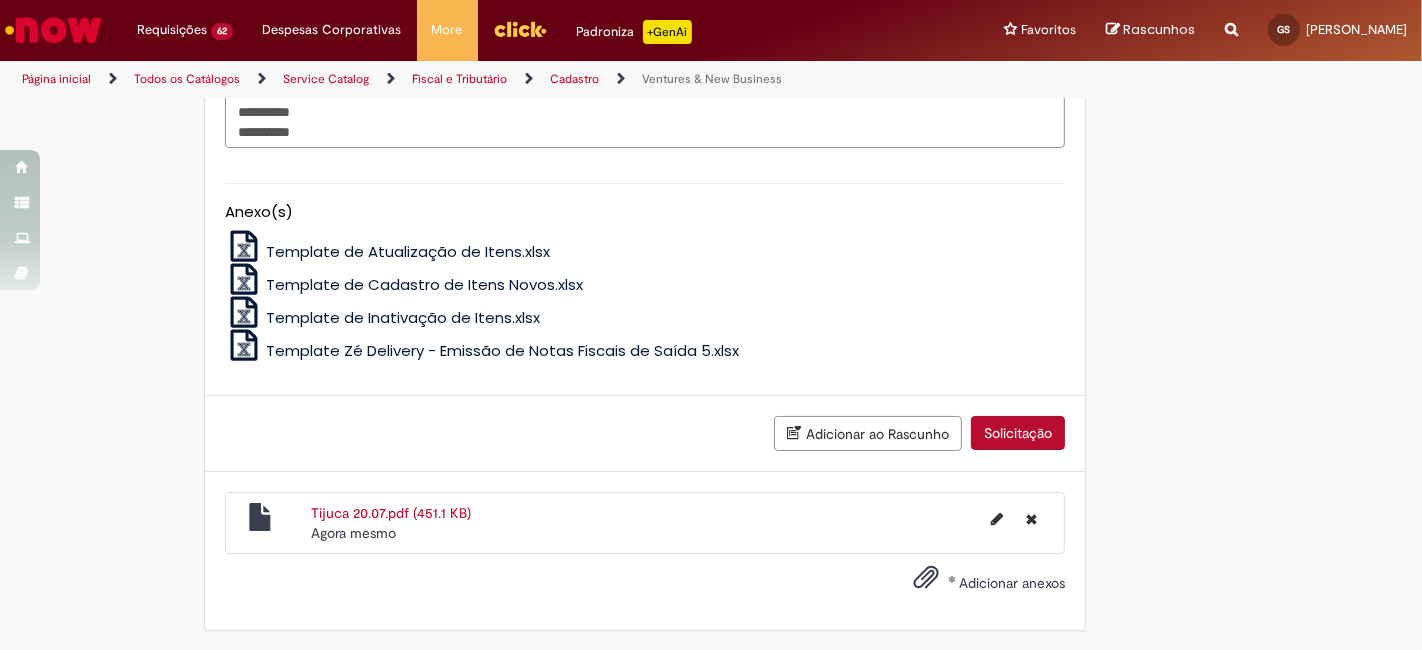 click on "Adicionar ao Rascunho        Solicitação" at bounding box center [645, 434] 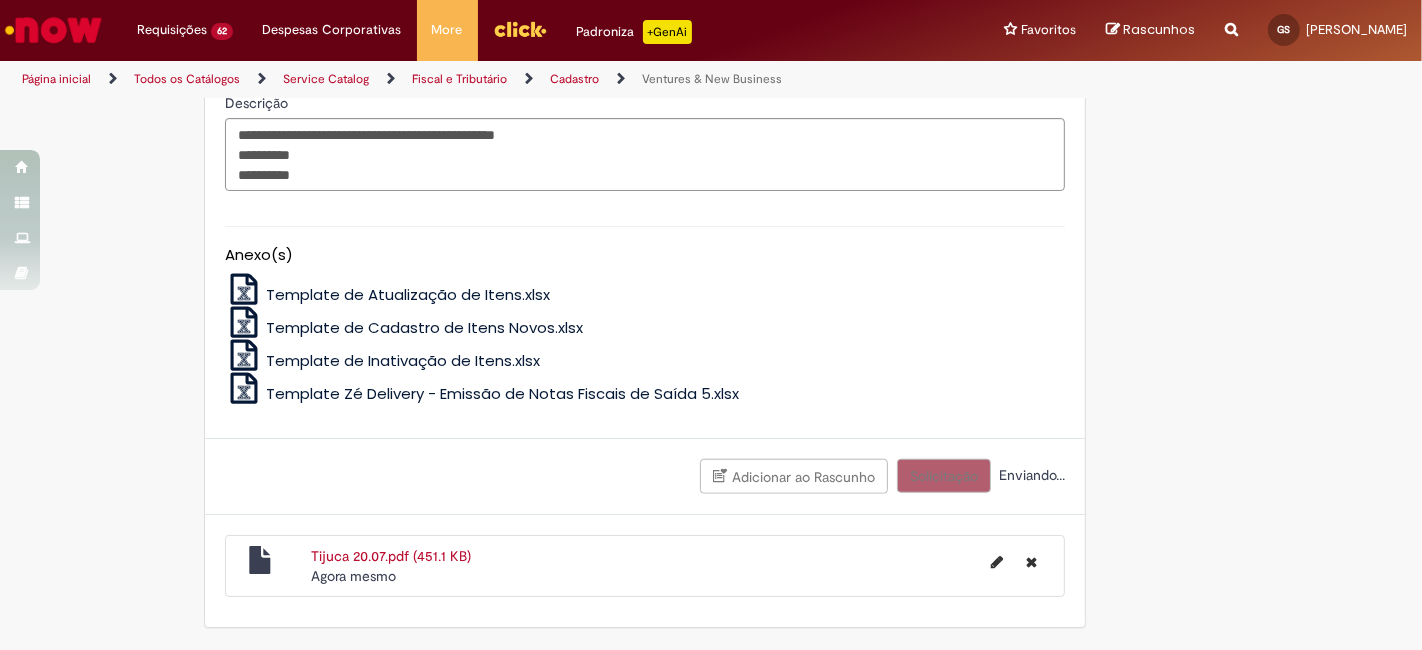 scroll, scrollTop: 1591, scrollLeft: 0, axis: vertical 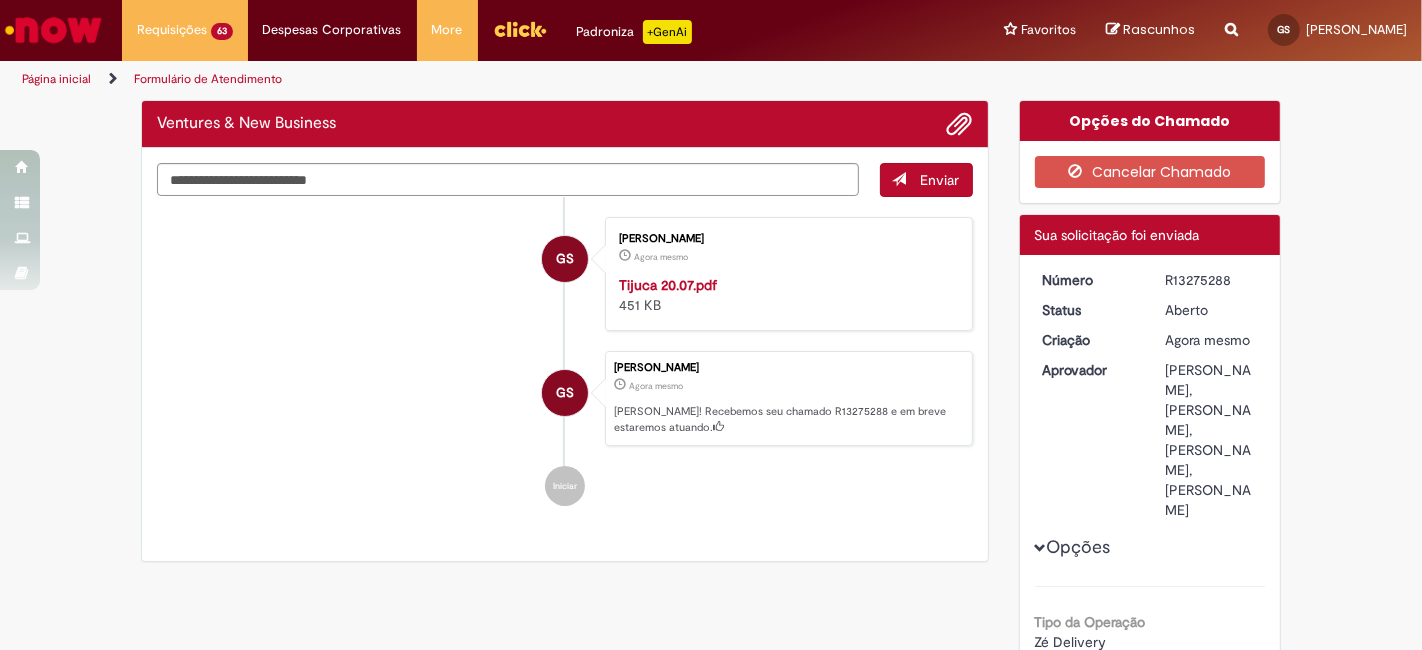 click on "R13275288" at bounding box center (1211, 280) 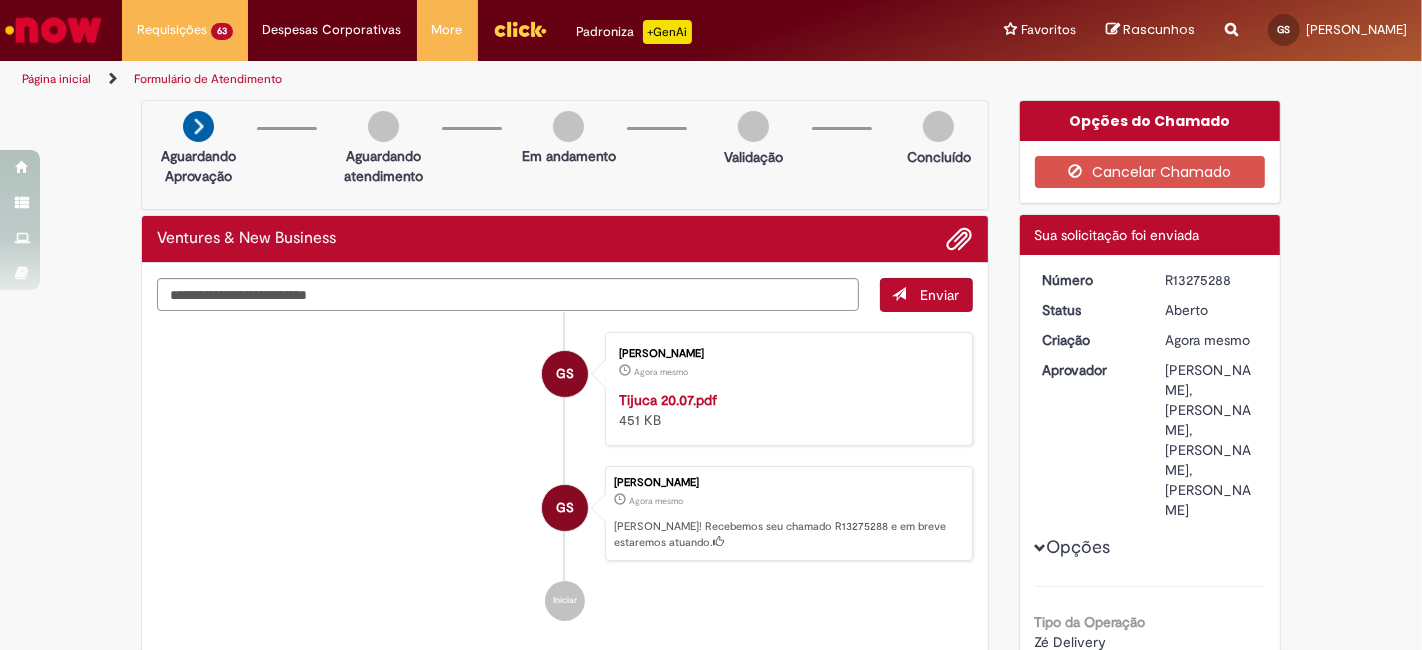 click on "R13275288" at bounding box center (1211, 280) 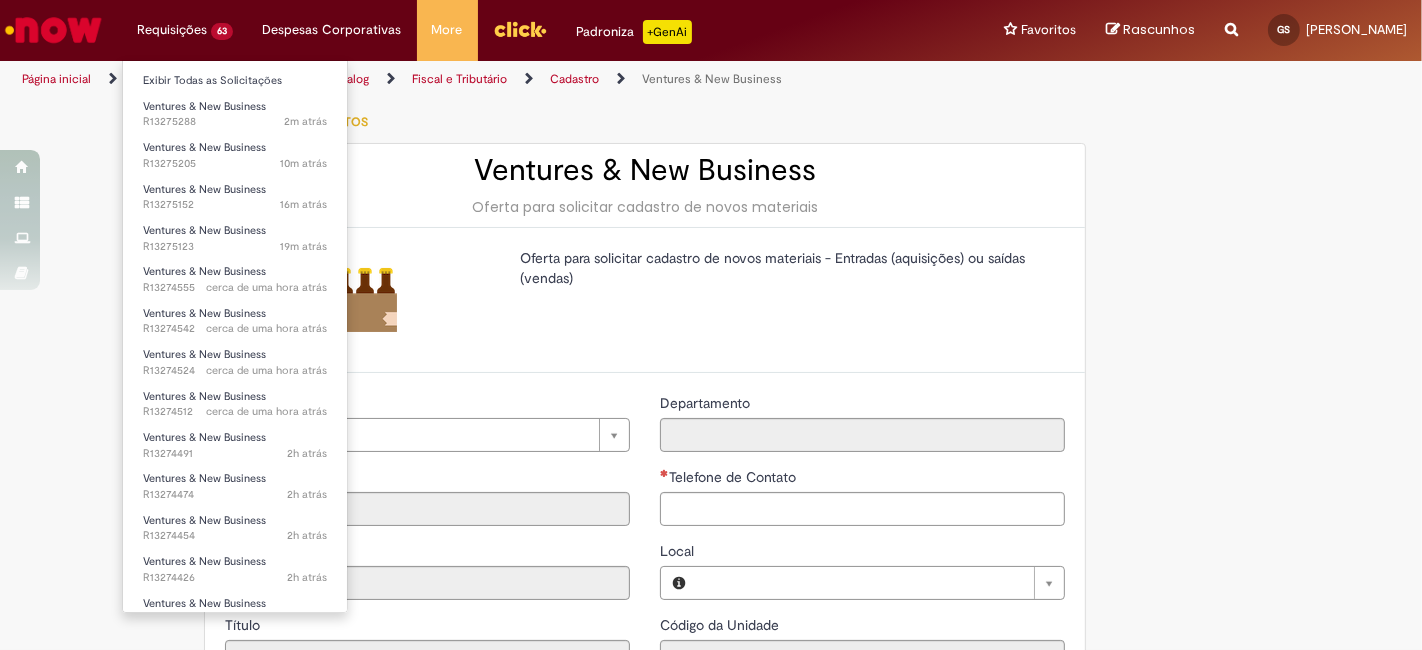 type on "********" 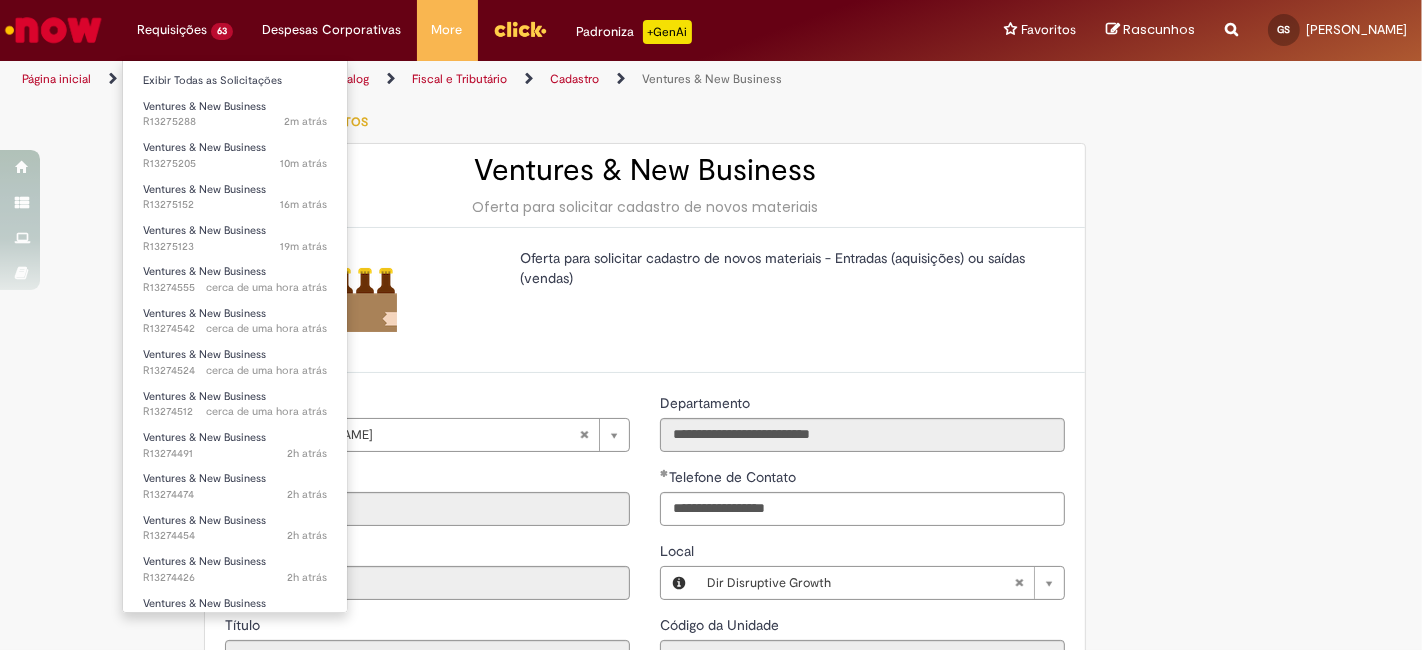 type on "**********" 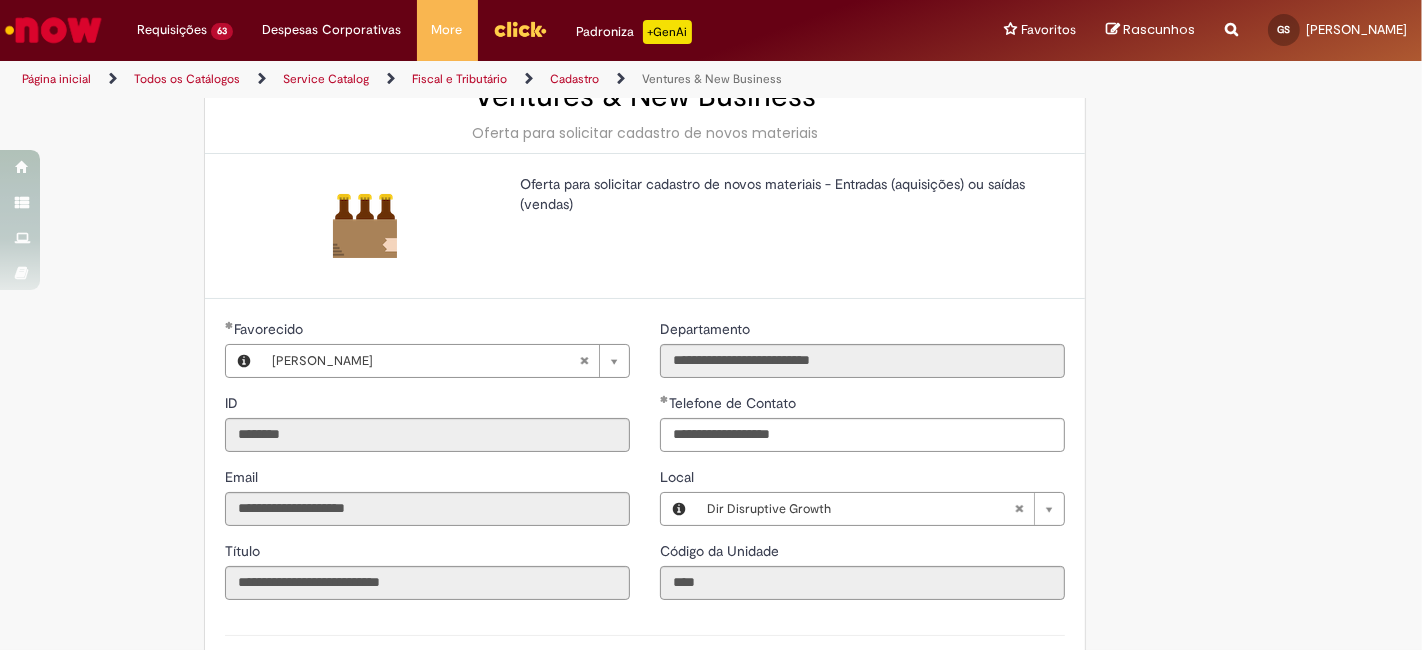 scroll, scrollTop: 222, scrollLeft: 0, axis: vertical 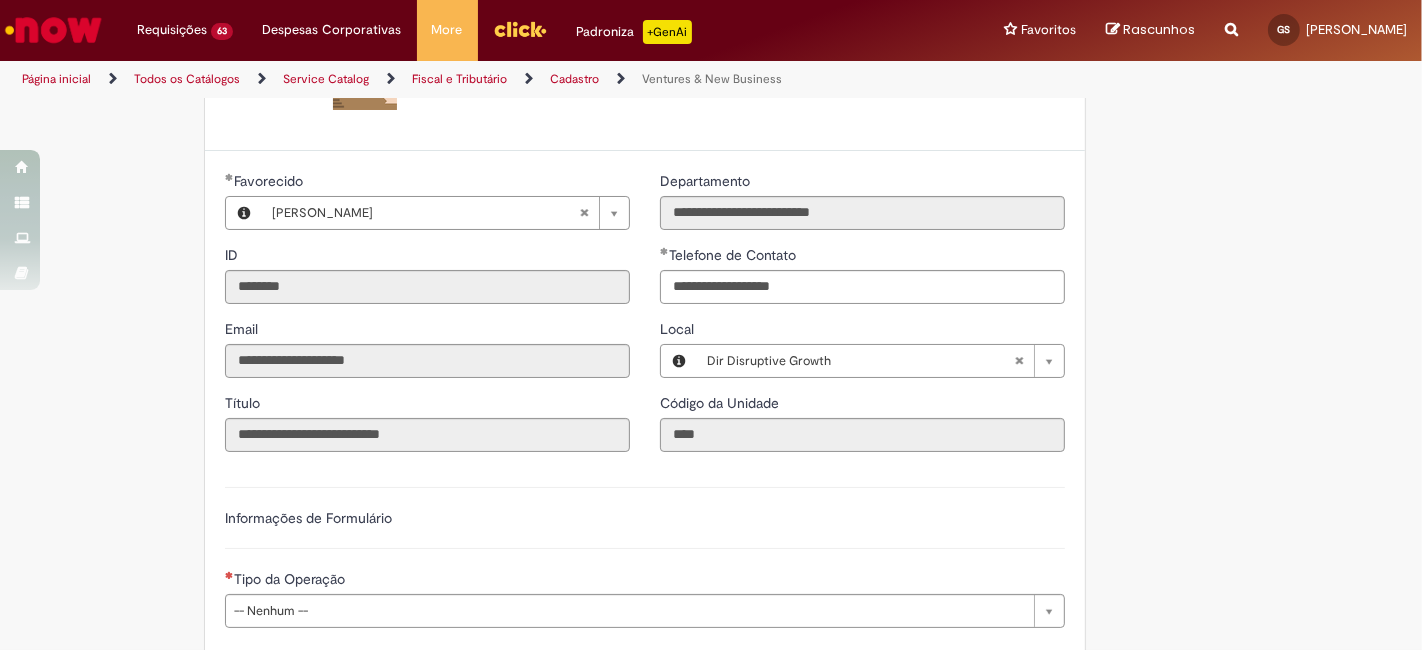 type 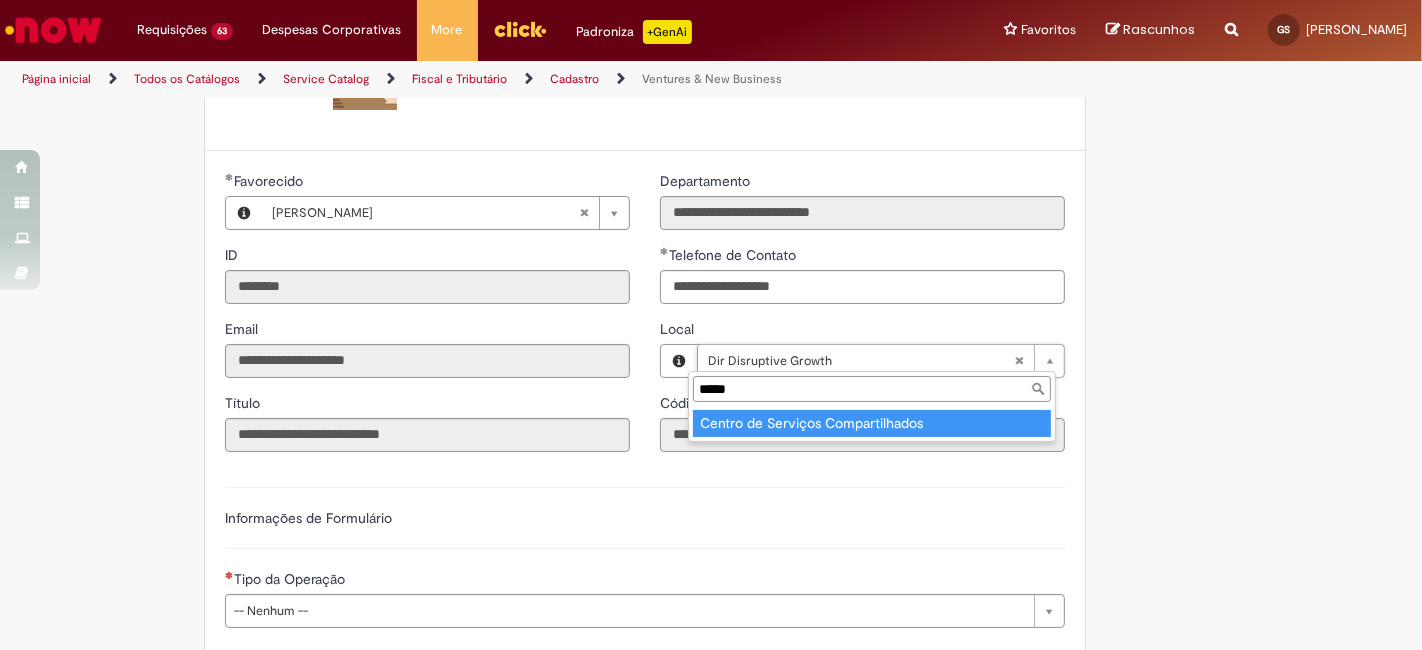 type on "*****" 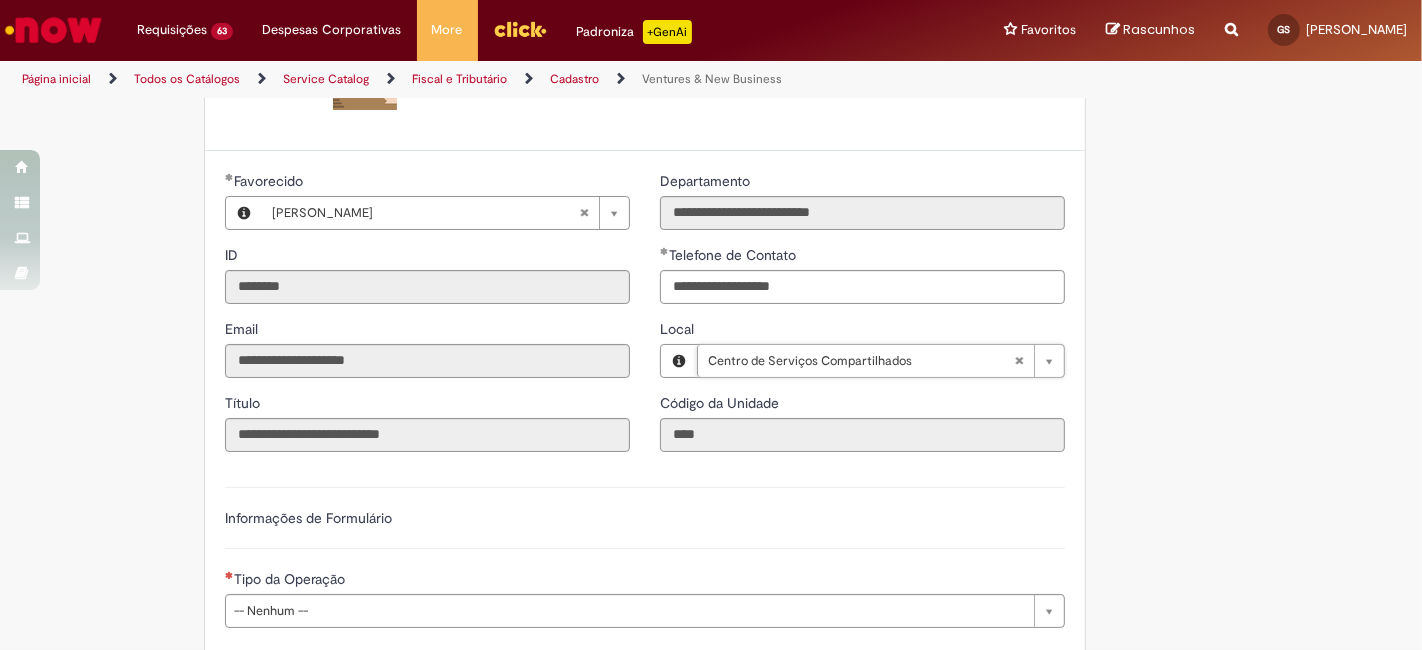 type on "****" 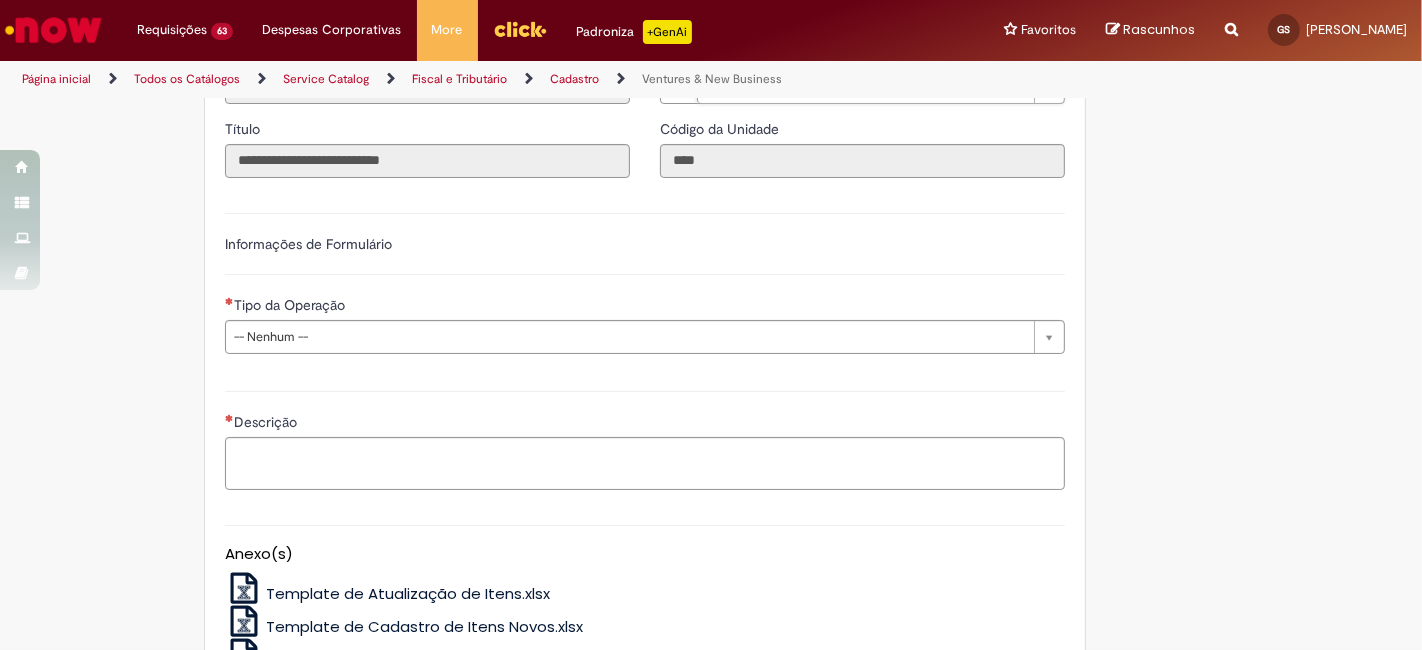 scroll, scrollTop: 518, scrollLeft: 0, axis: vertical 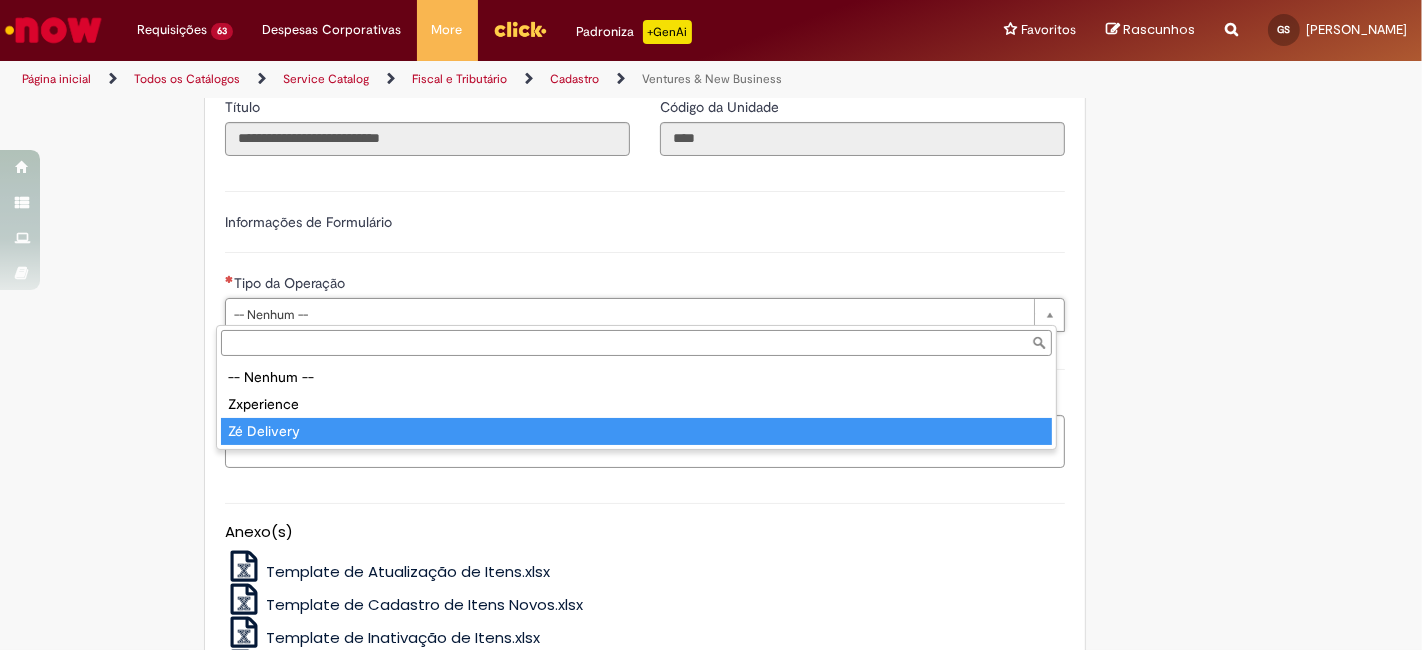 type on "**********" 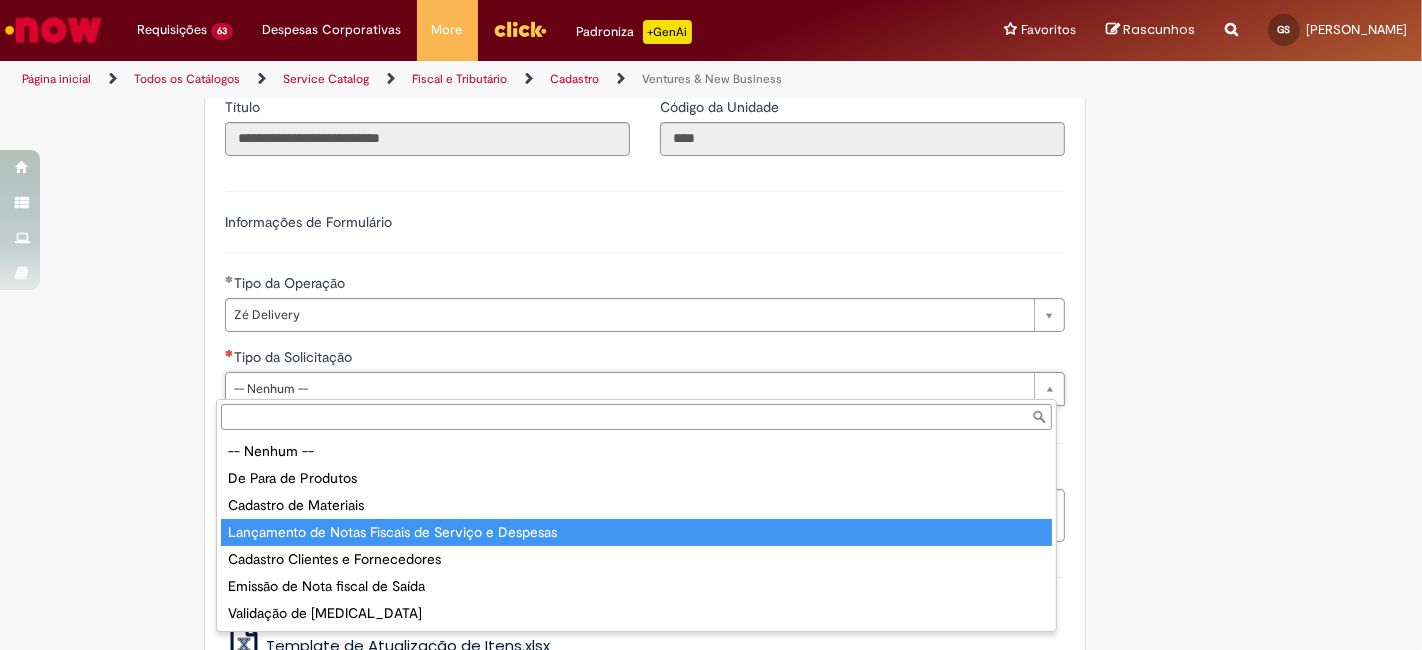 type on "**********" 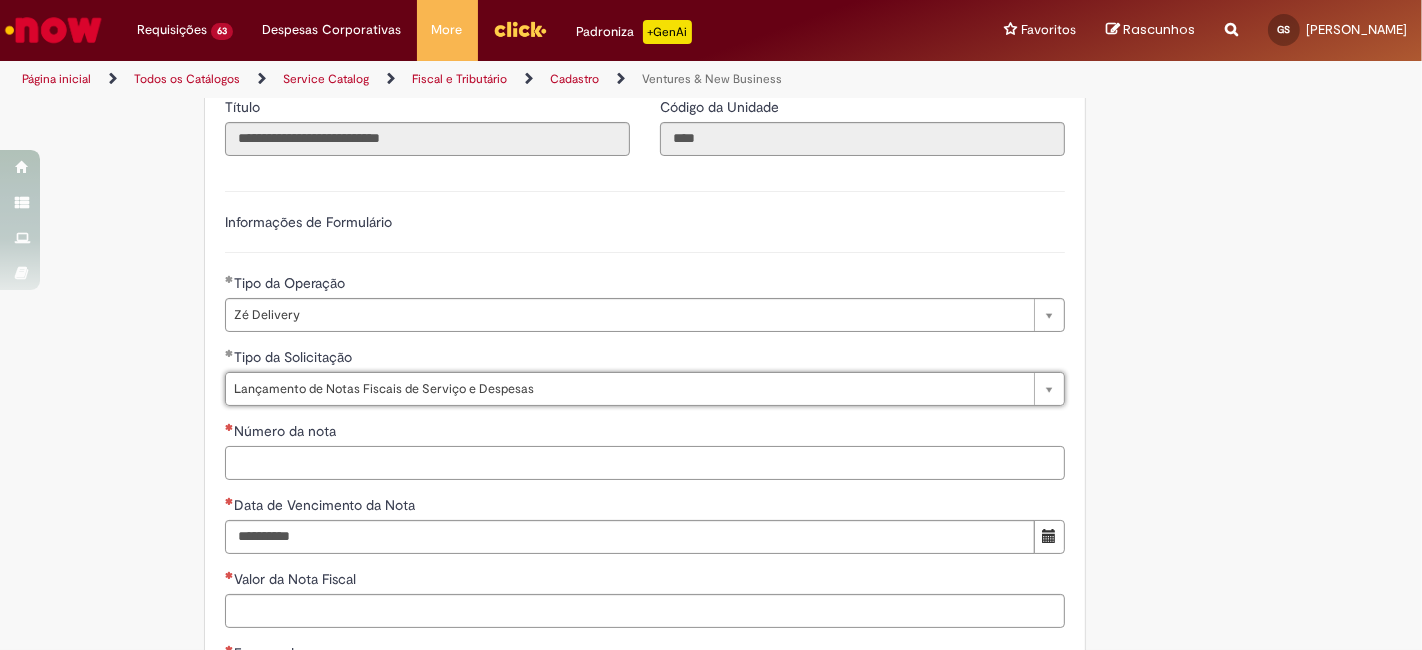 click on "Número da nota" at bounding box center (645, 463) 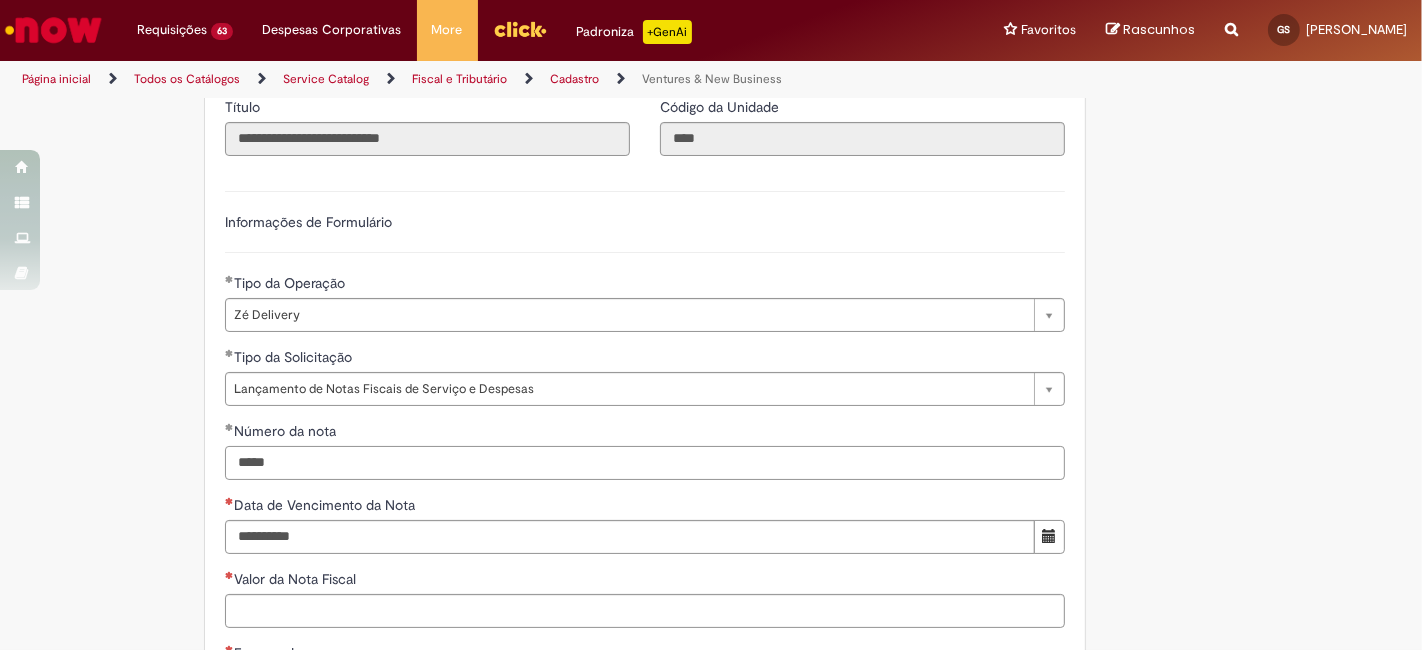type on "*****" 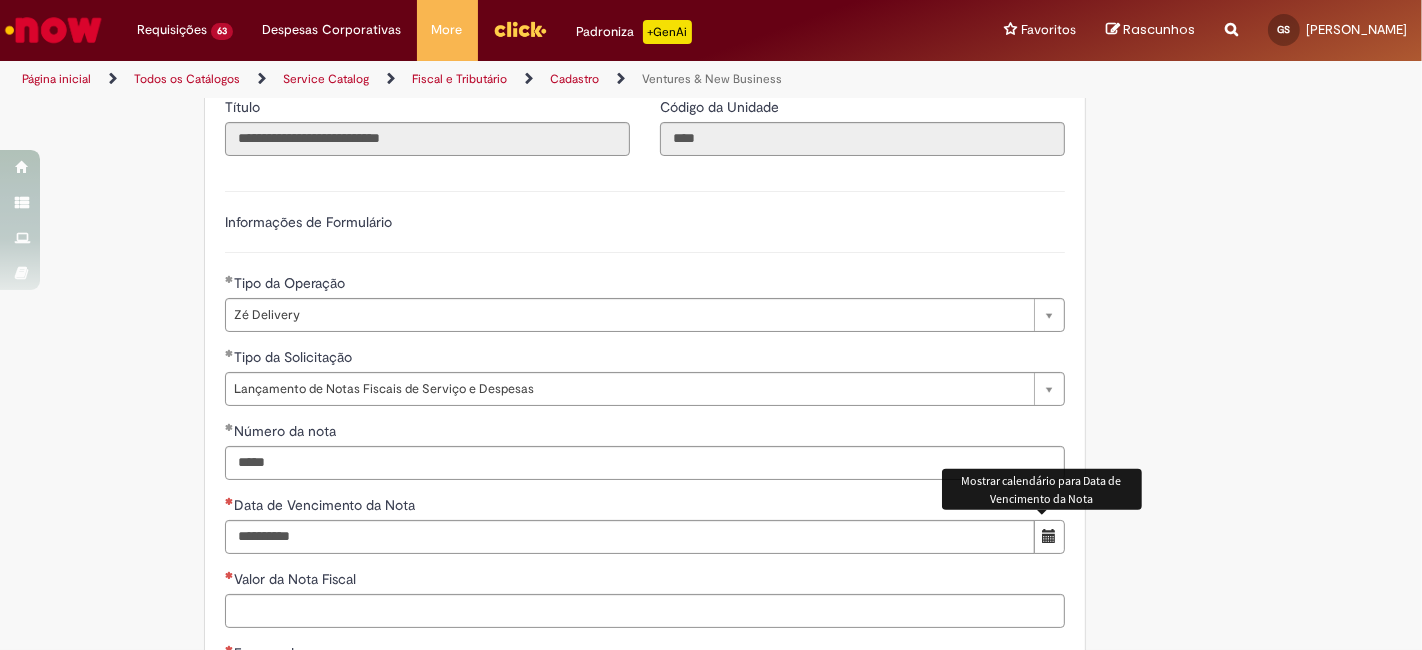 click at bounding box center (1049, 537) 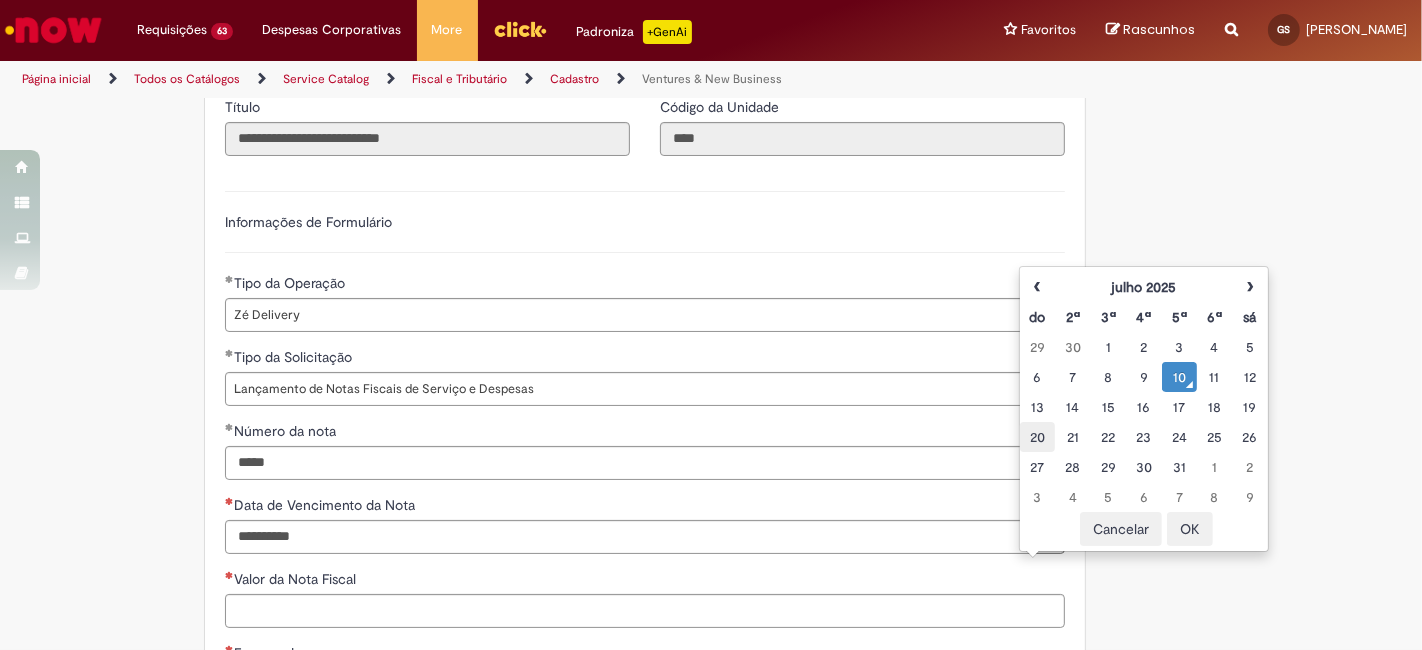 click on "20" at bounding box center [1037, 437] 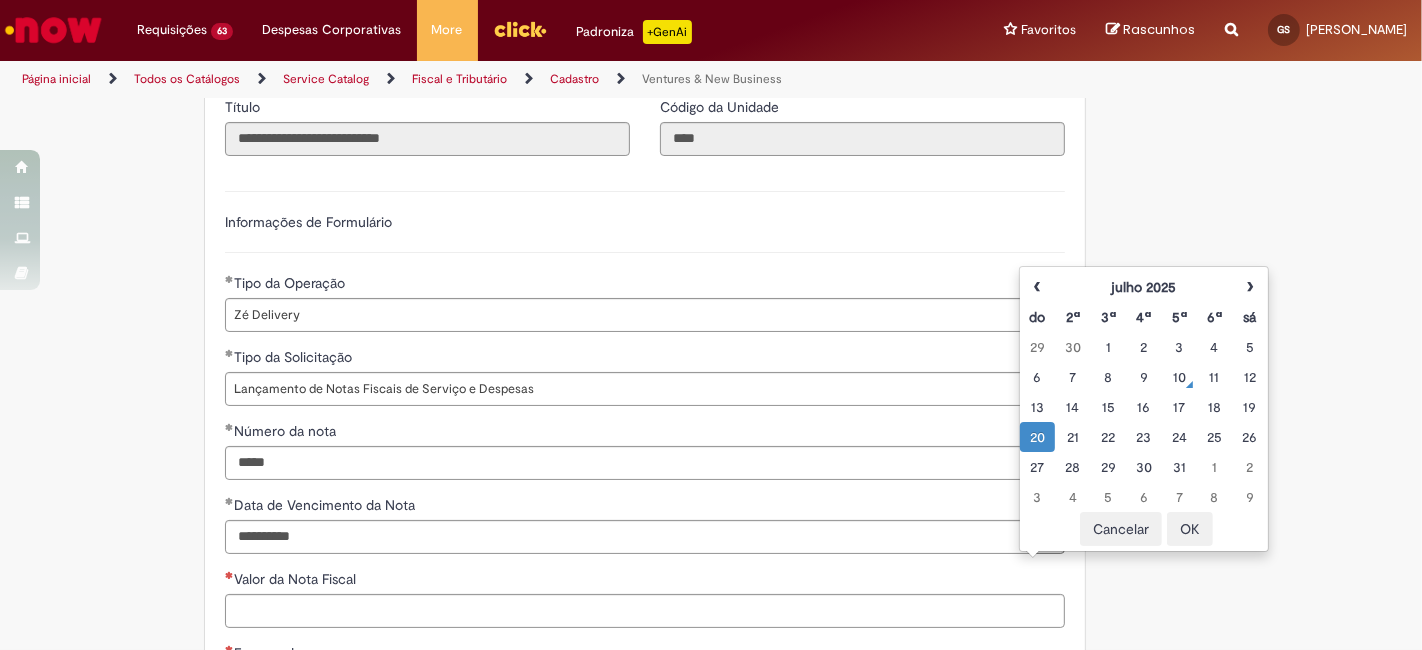 click on "OK" at bounding box center (1190, 529) 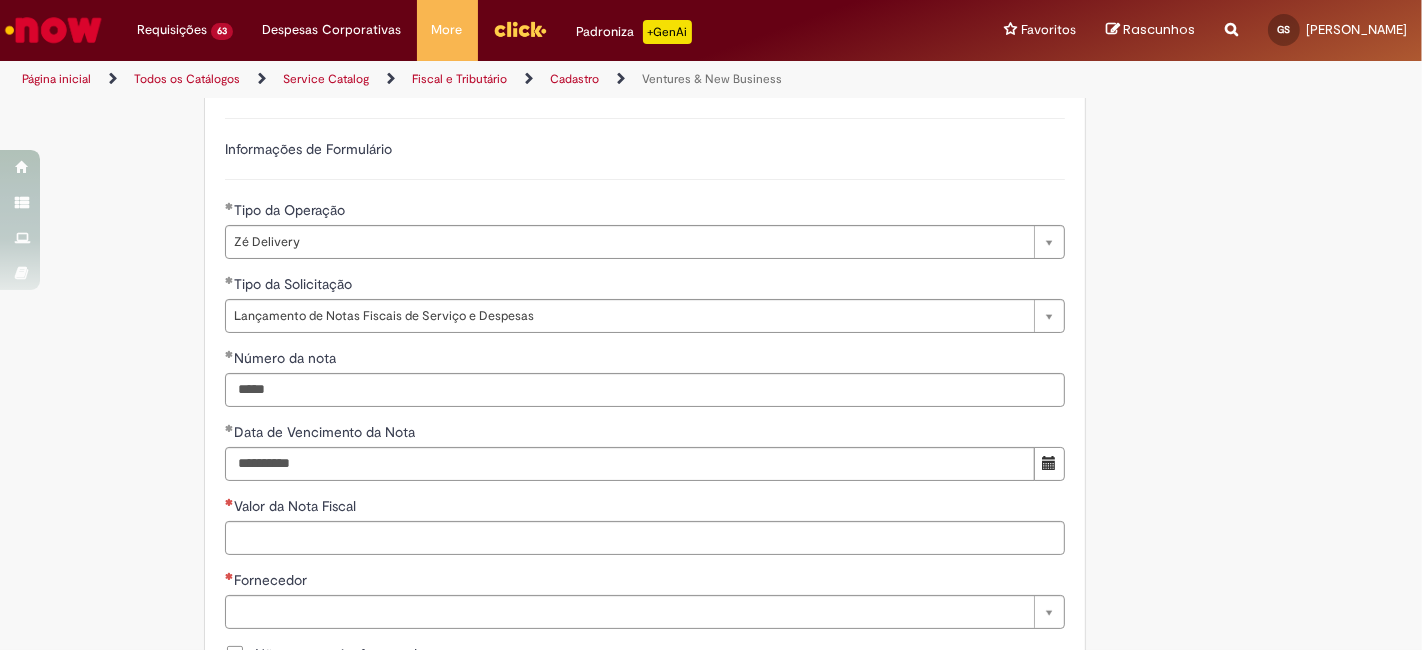 scroll, scrollTop: 666, scrollLeft: 0, axis: vertical 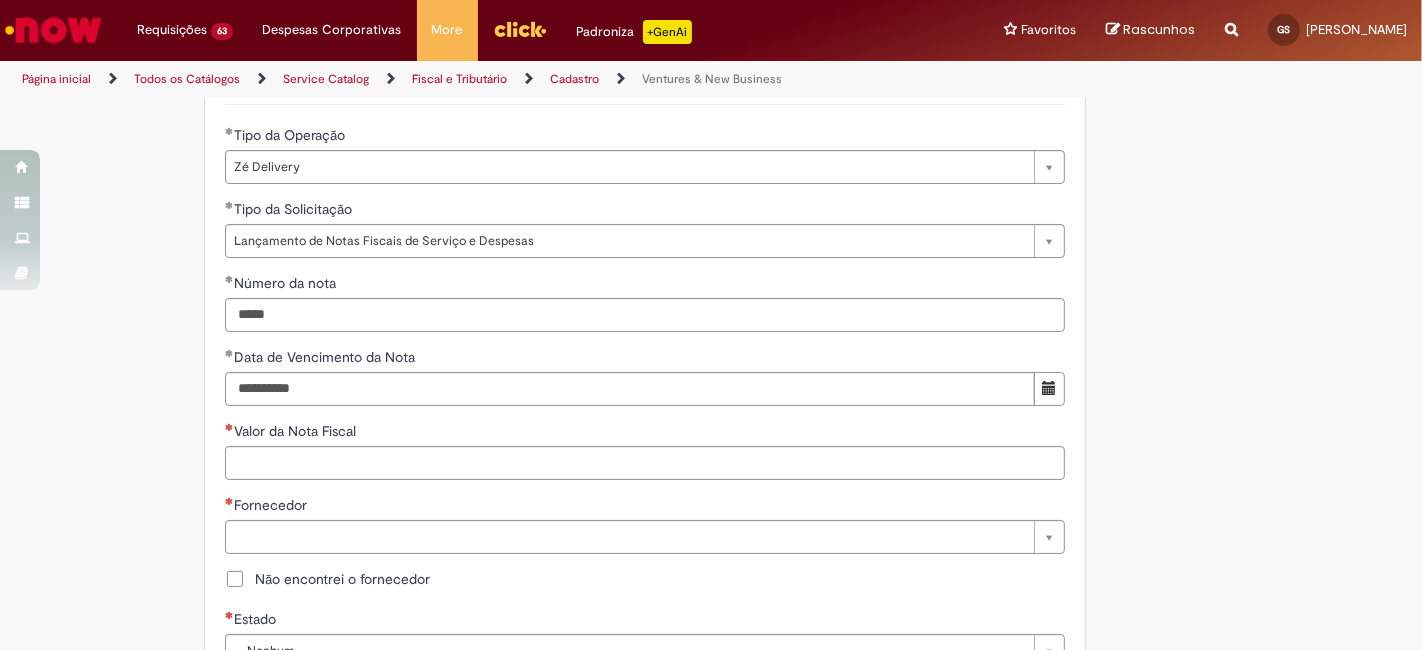 type 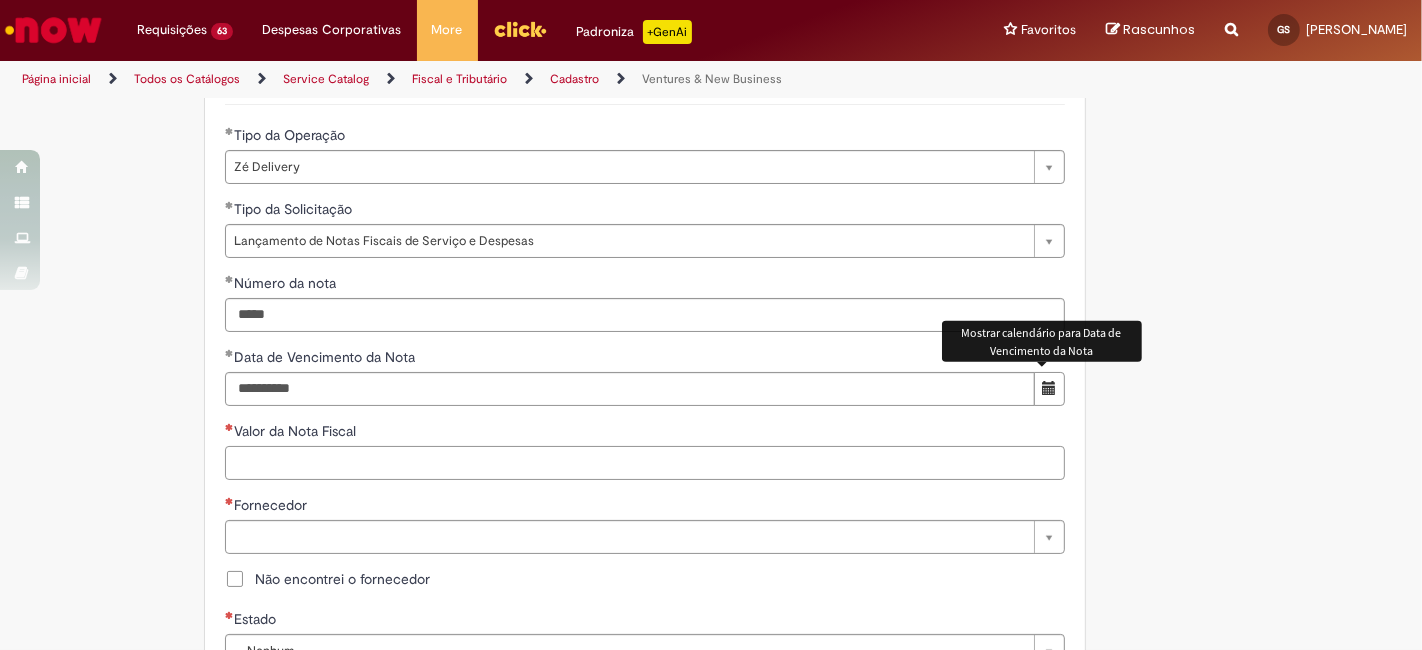click on "Valor da Nota Fiscal" at bounding box center (645, 463) 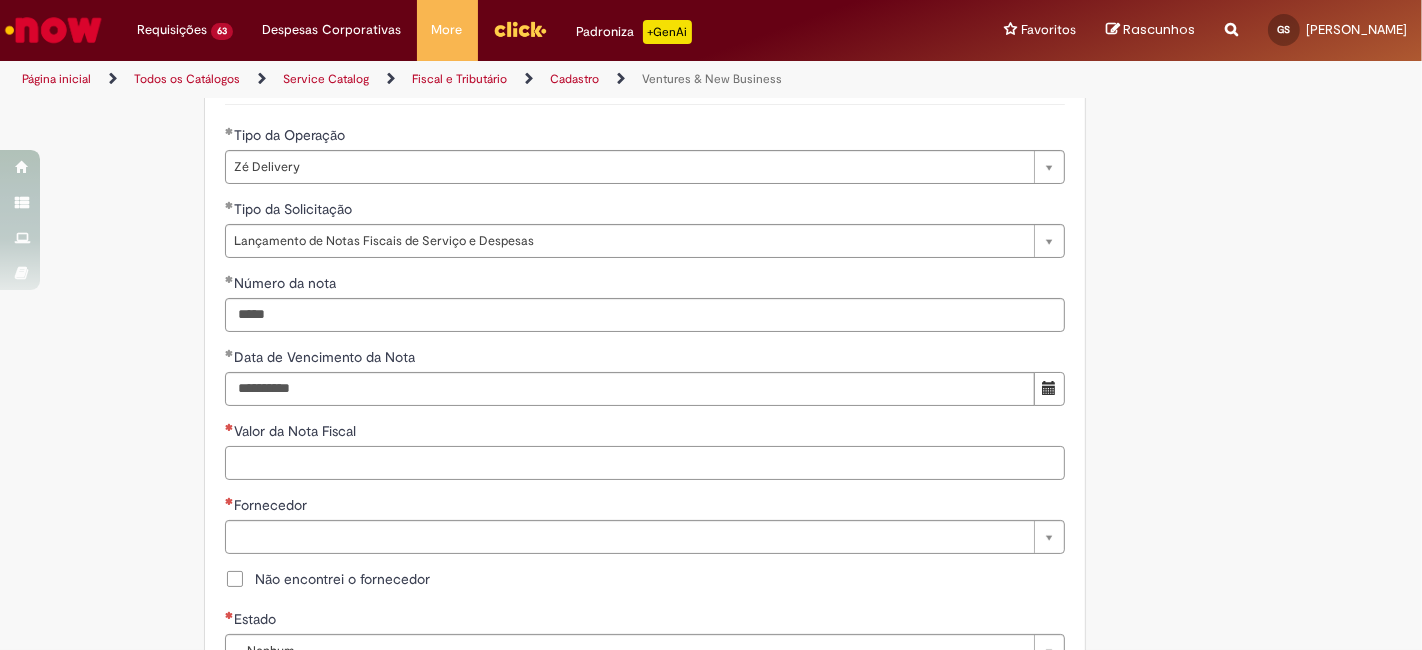 paste on "******" 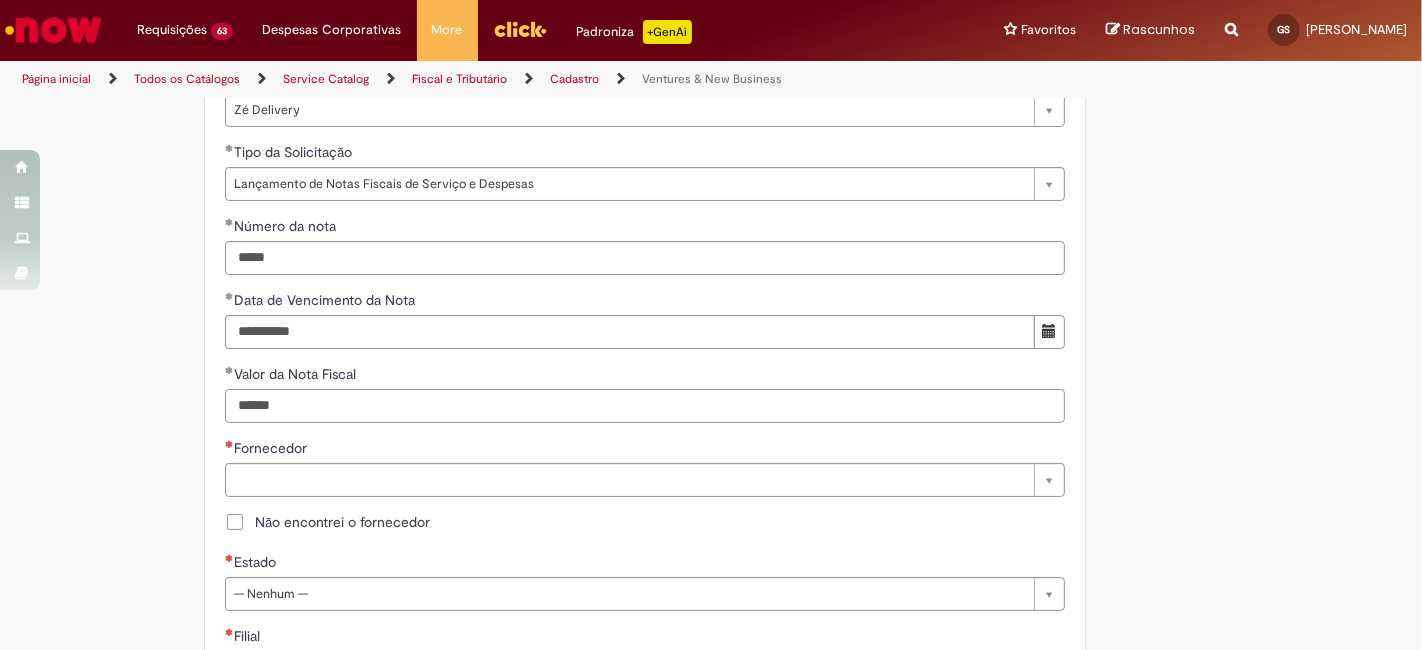 scroll, scrollTop: 740, scrollLeft: 0, axis: vertical 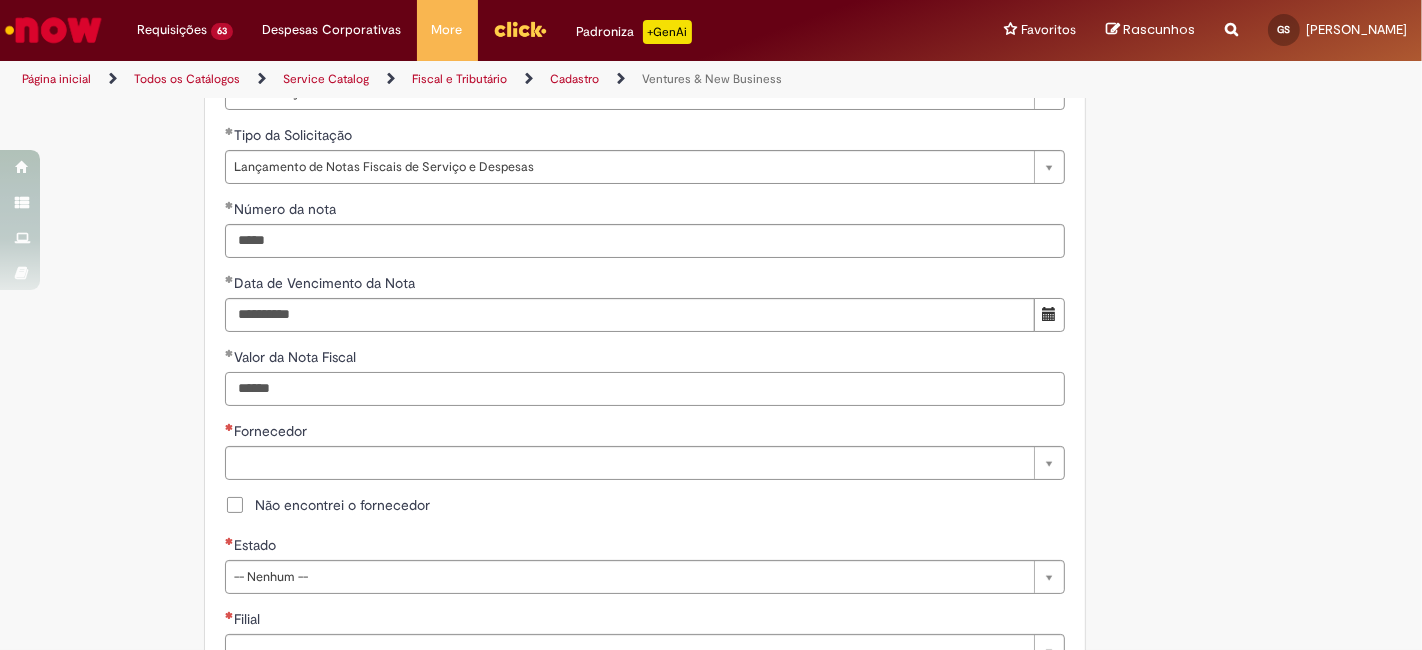 type on "******" 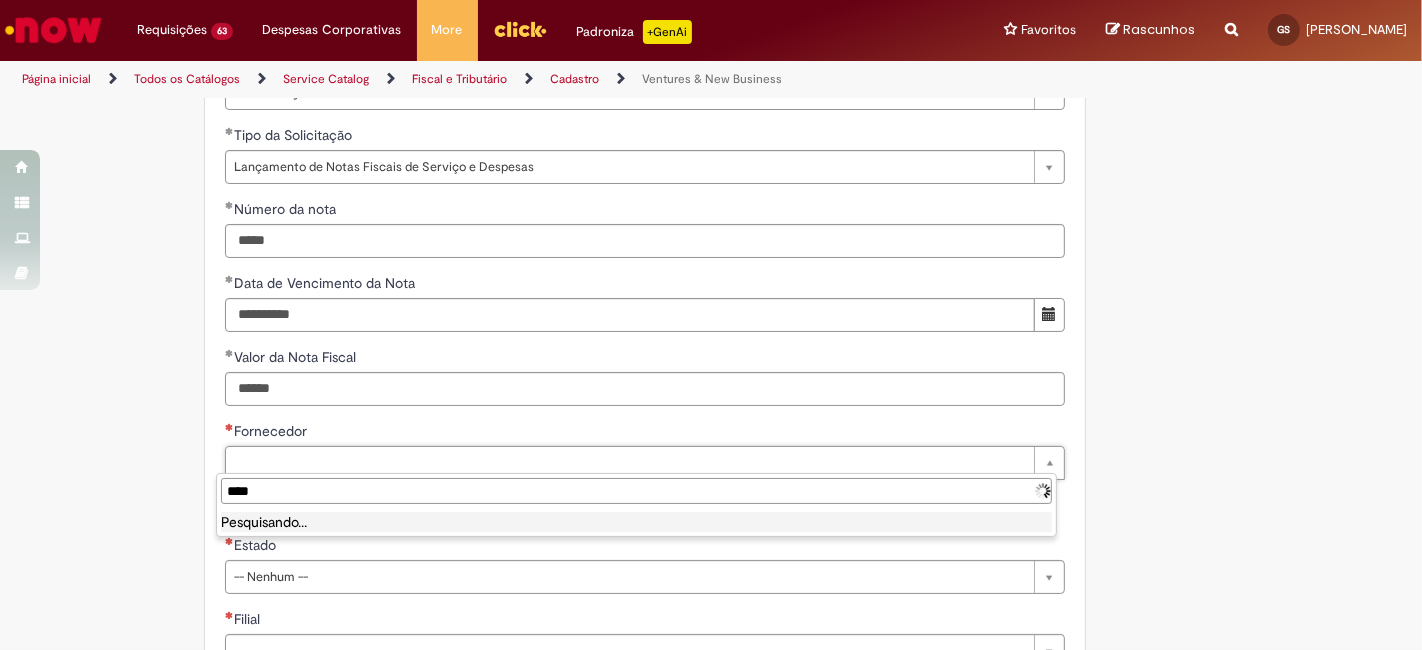 type on "*****" 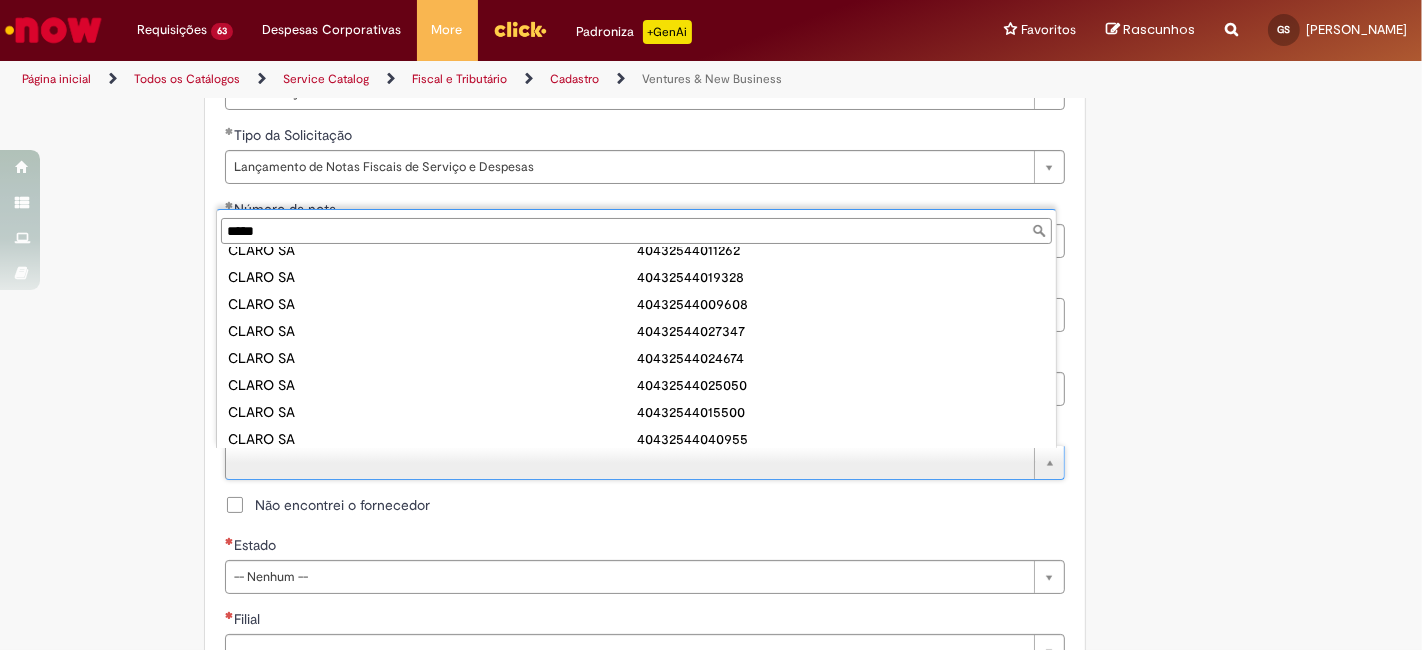 scroll, scrollTop: 582, scrollLeft: 0, axis: vertical 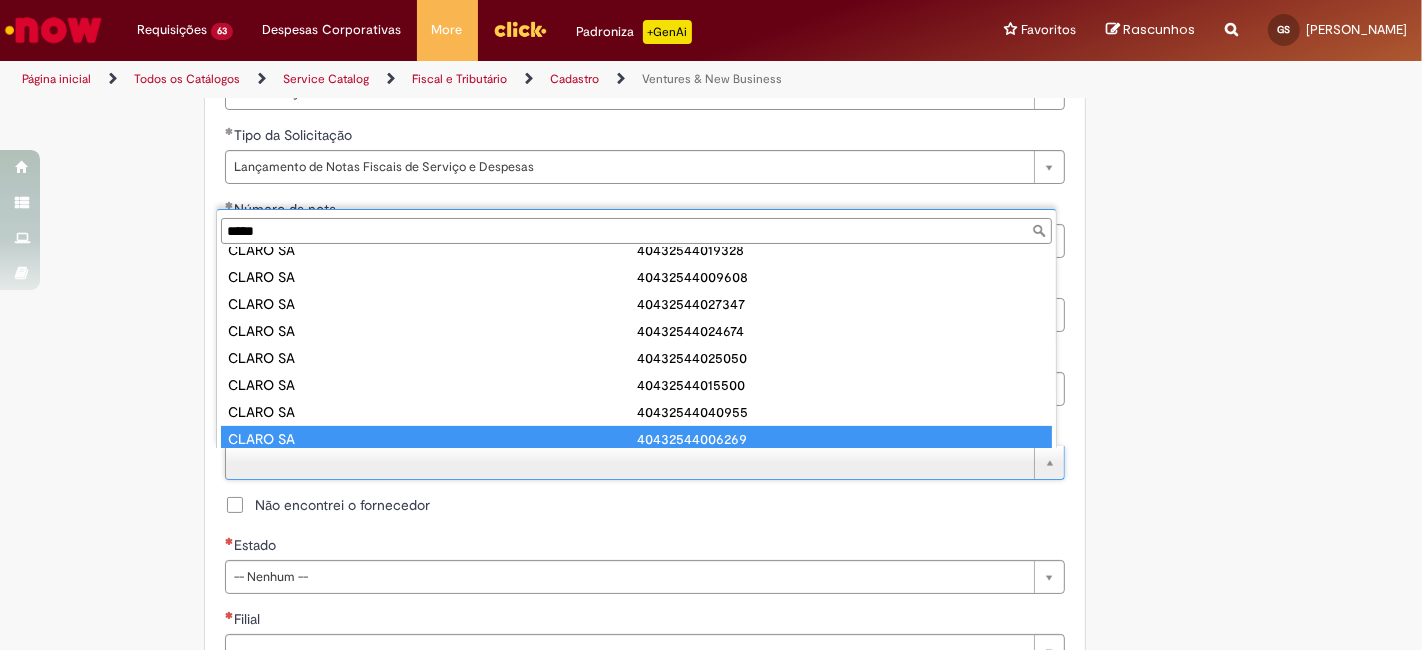 type on "********" 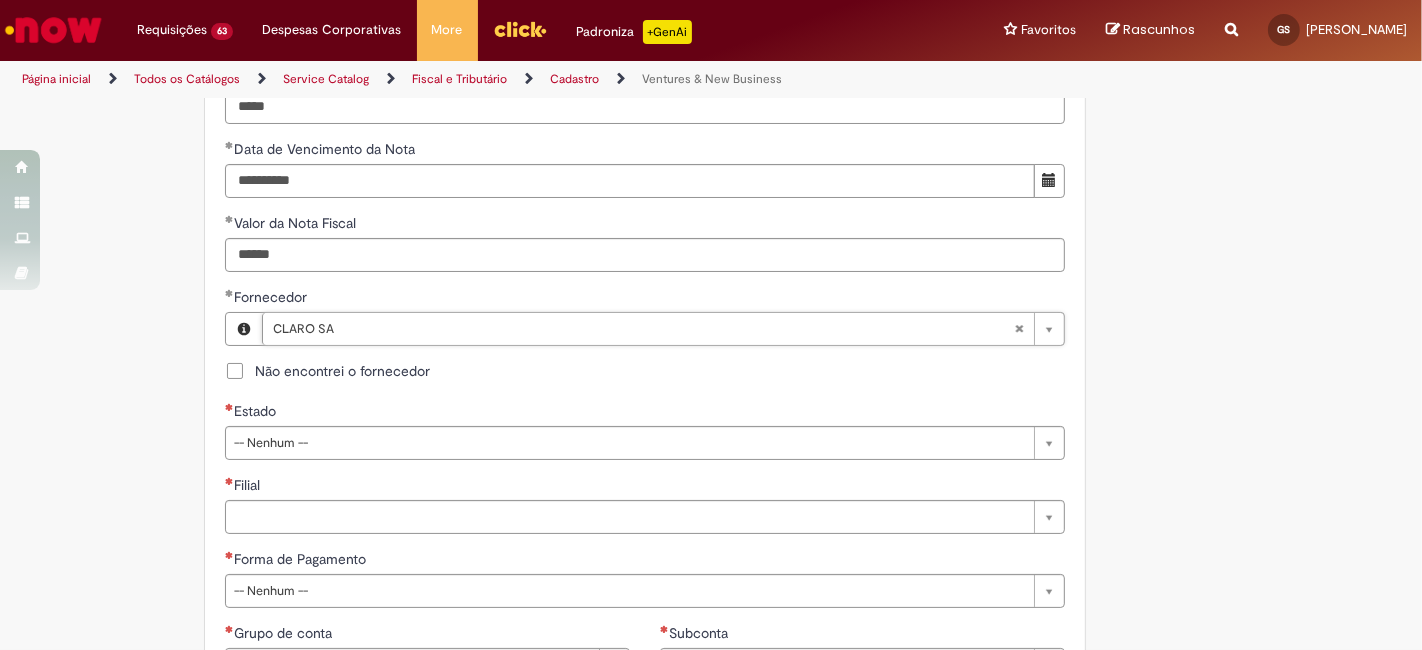 scroll, scrollTop: 962, scrollLeft: 0, axis: vertical 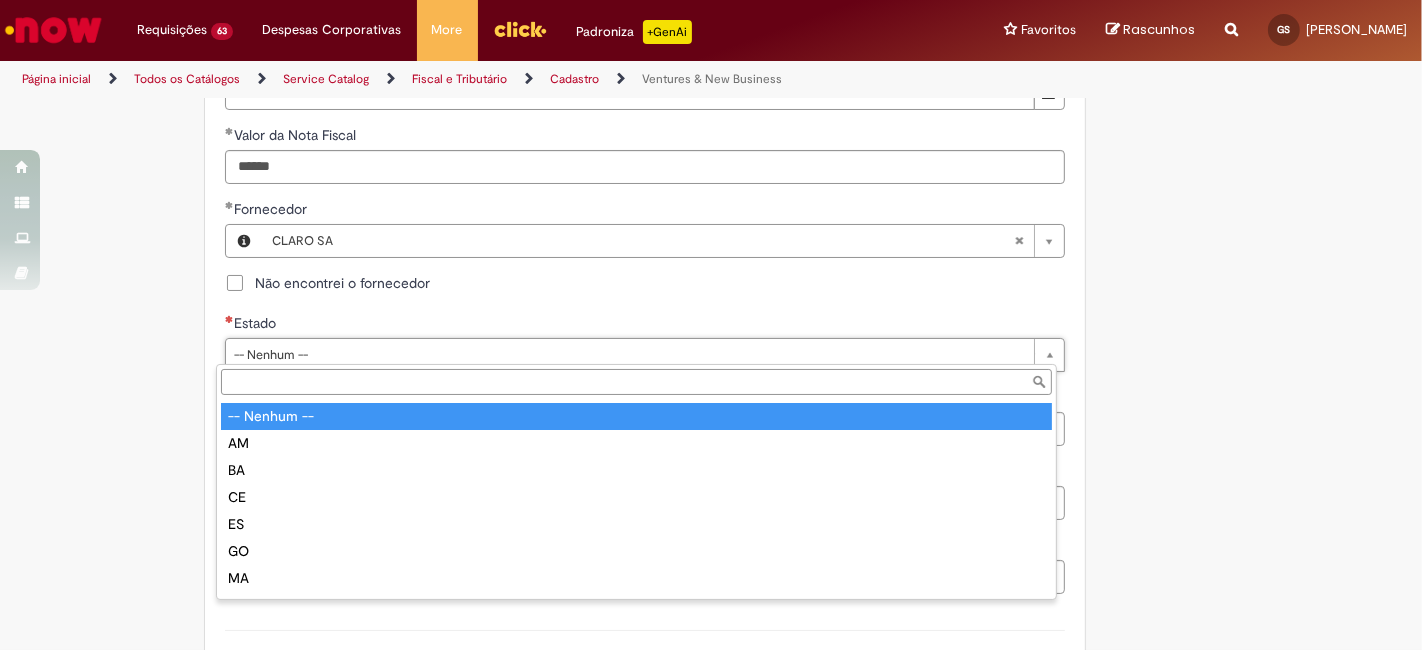type on "*" 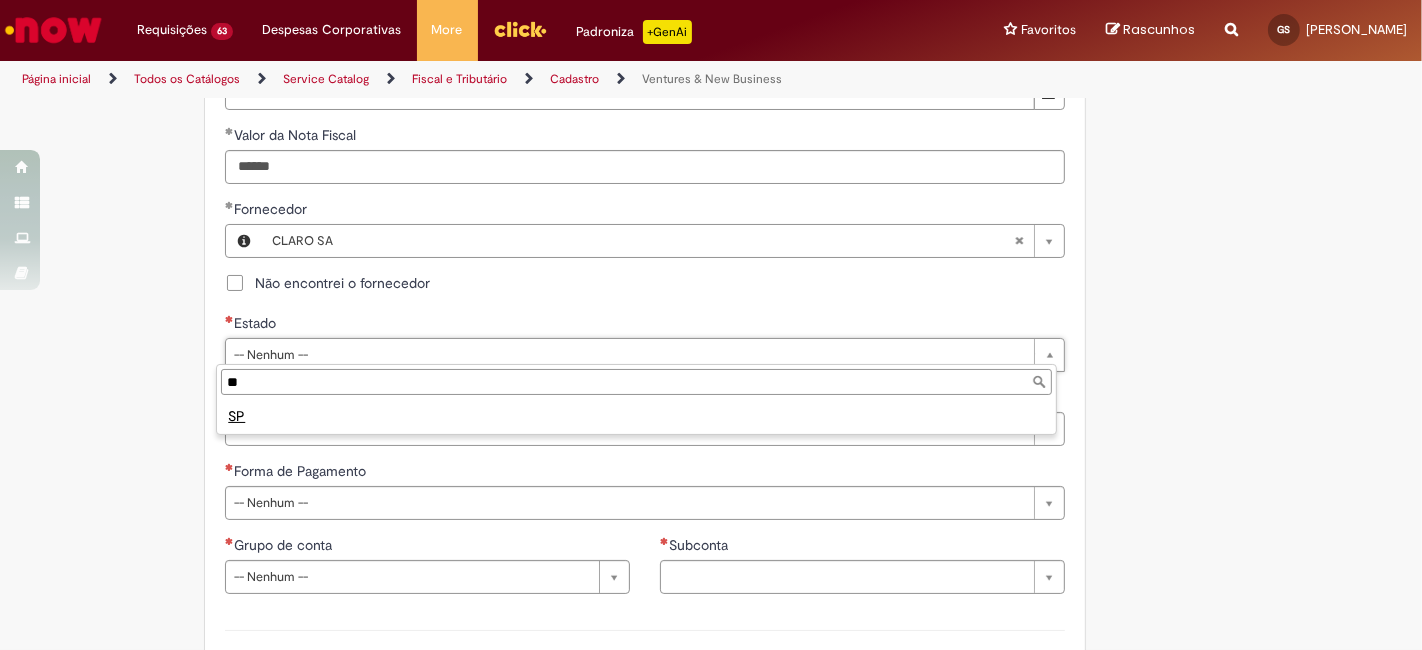 type on "**" 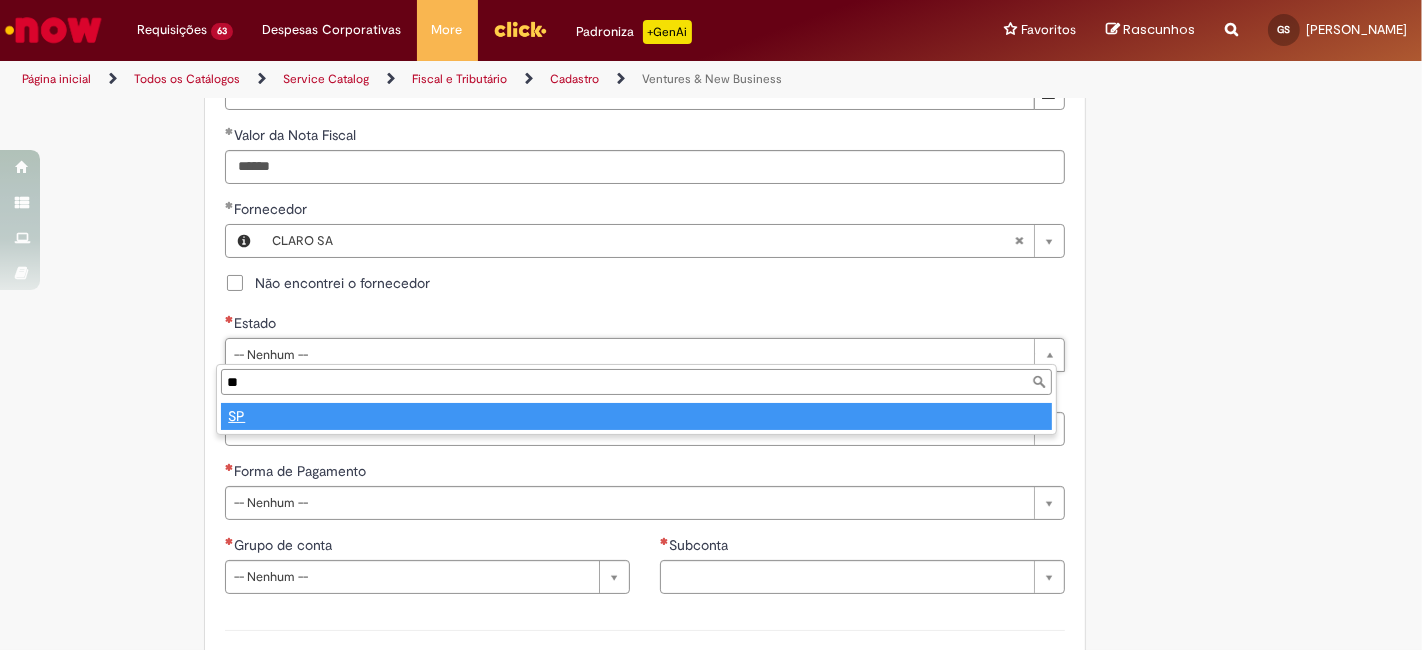 type 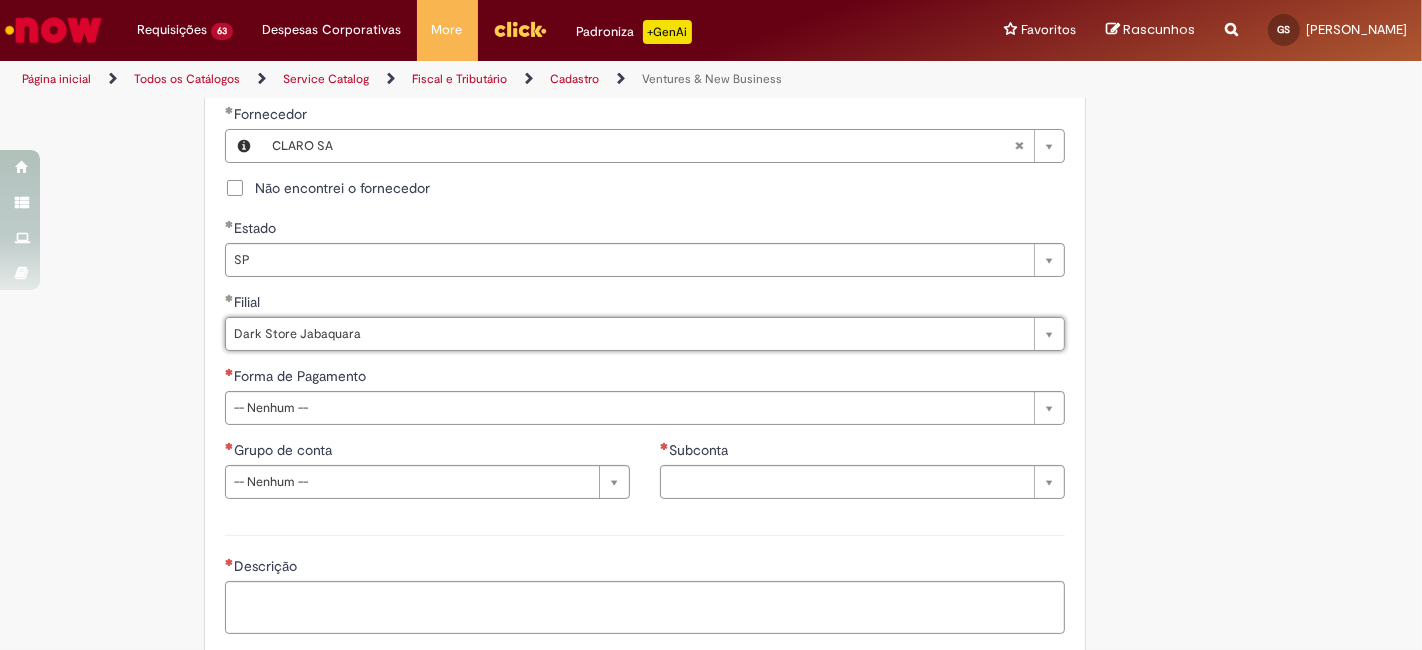 scroll, scrollTop: 1185, scrollLeft: 0, axis: vertical 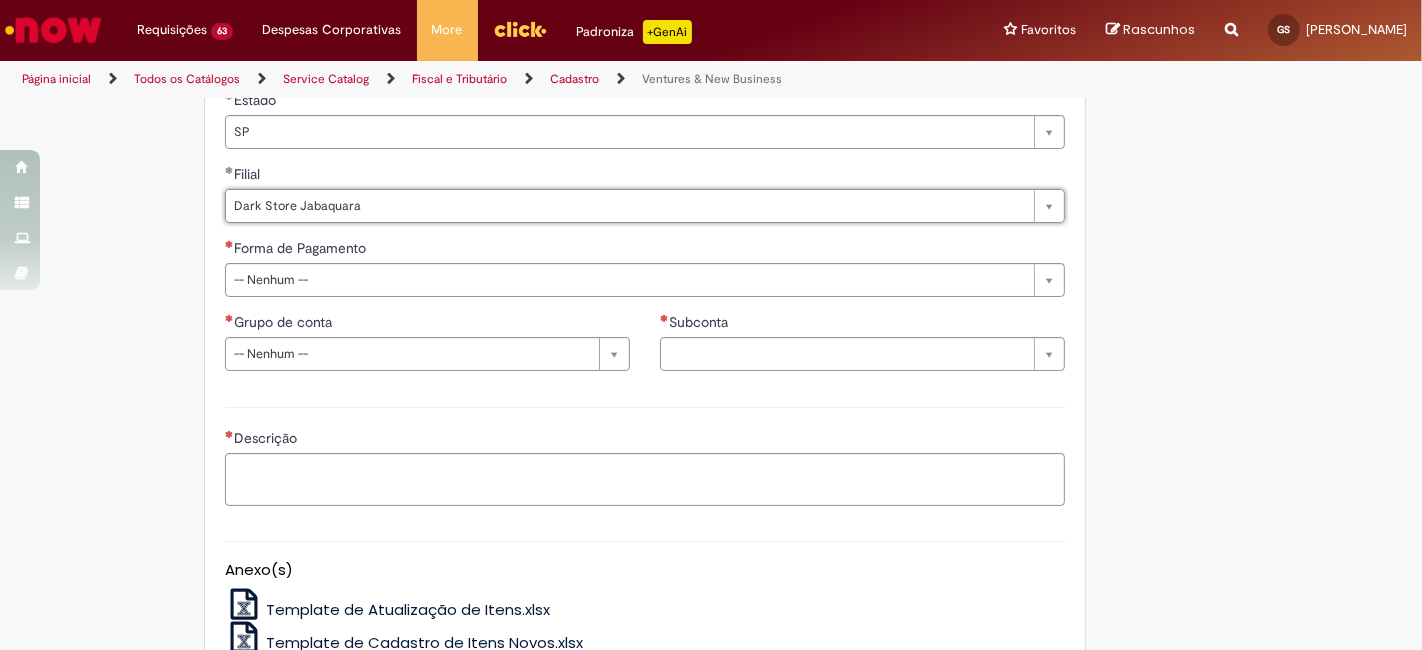 drag, startPoint x: 400, startPoint y: 248, endPoint x: 379, endPoint y: 261, distance: 24.698177 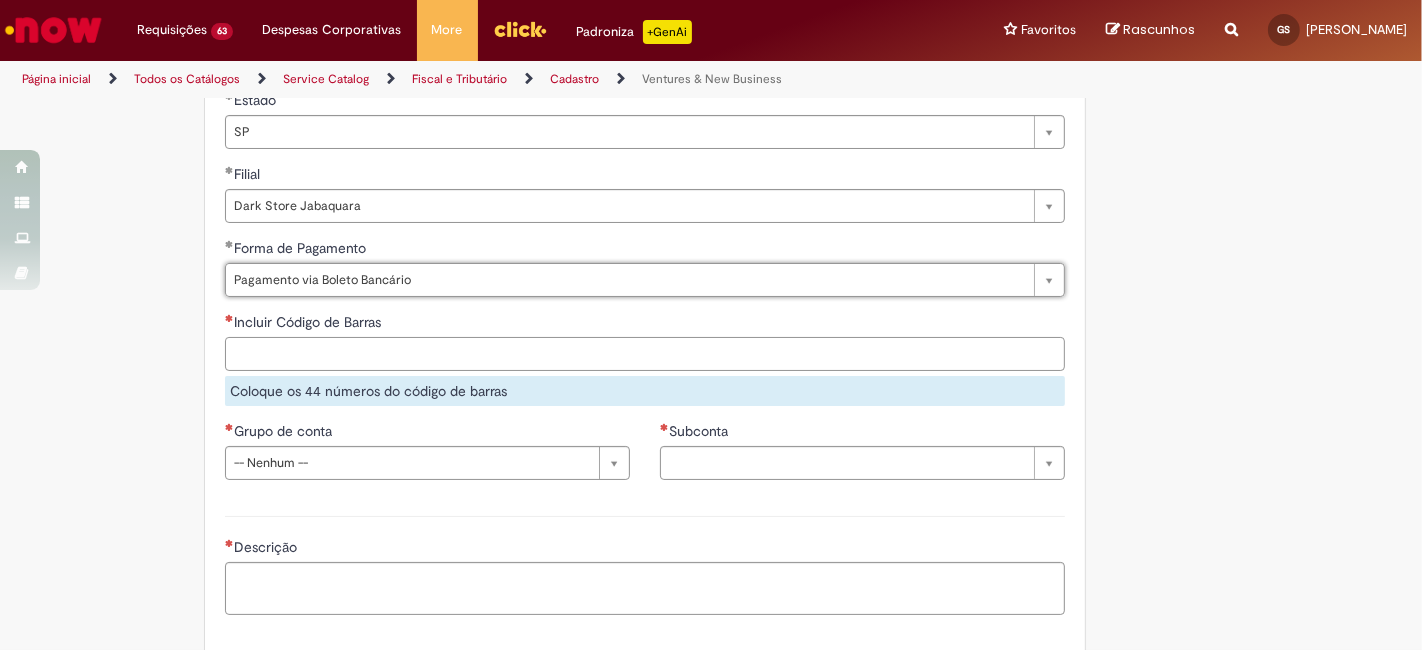 click on "Incluir Código de Barras" at bounding box center [645, 354] 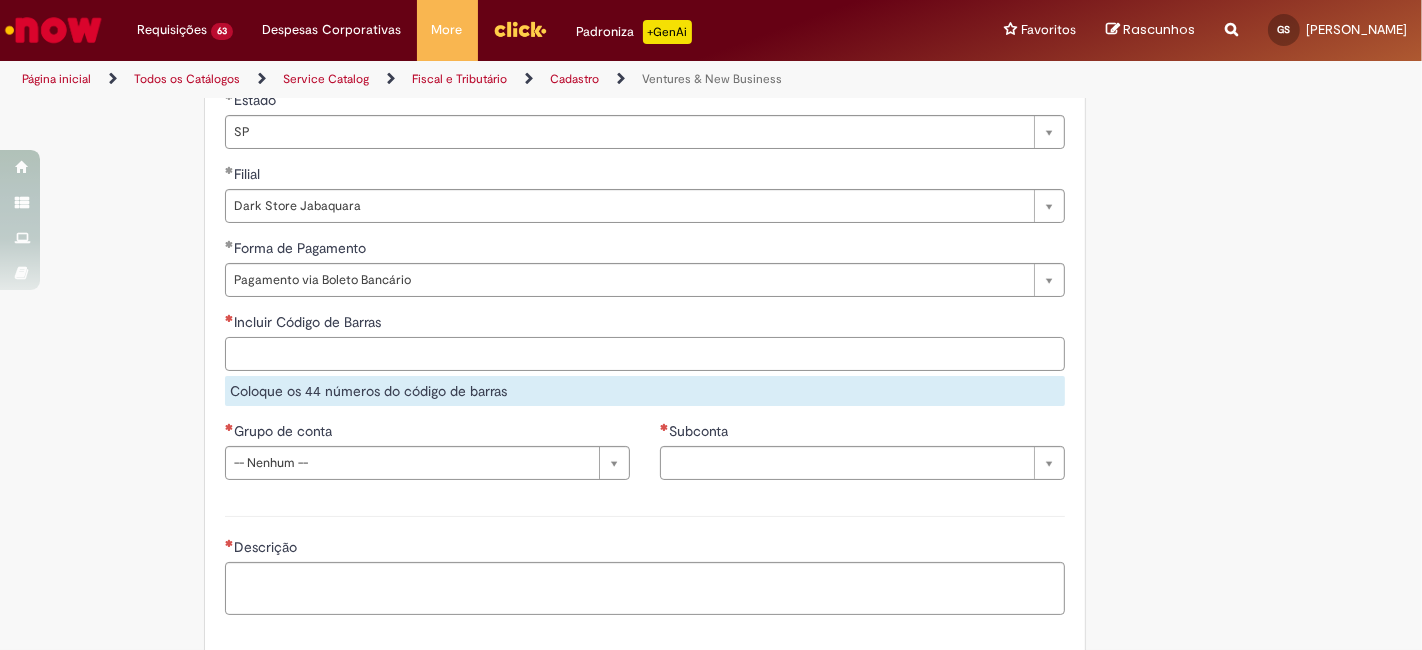 paste on "**********" 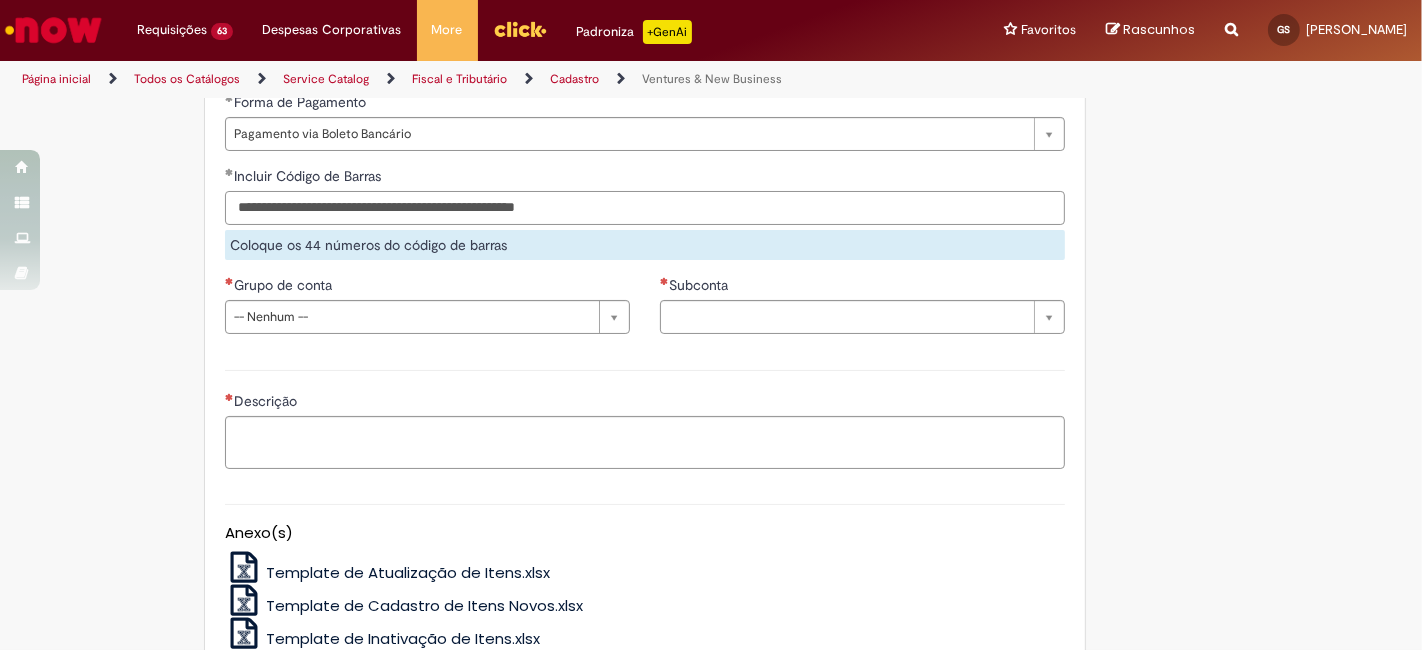 scroll, scrollTop: 1333, scrollLeft: 0, axis: vertical 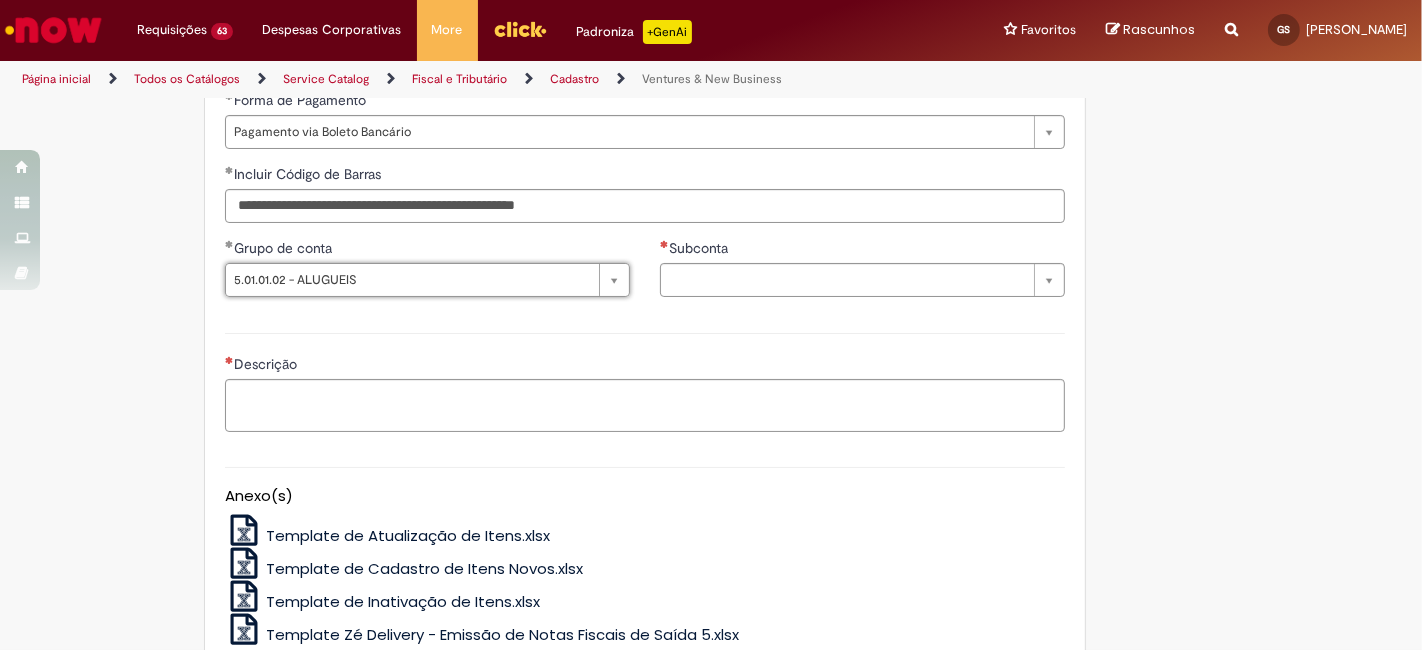 drag, startPoint x: 588, startPoint y: 292, endPoint x: 601, endPoint y: 284, distance: 15.264338 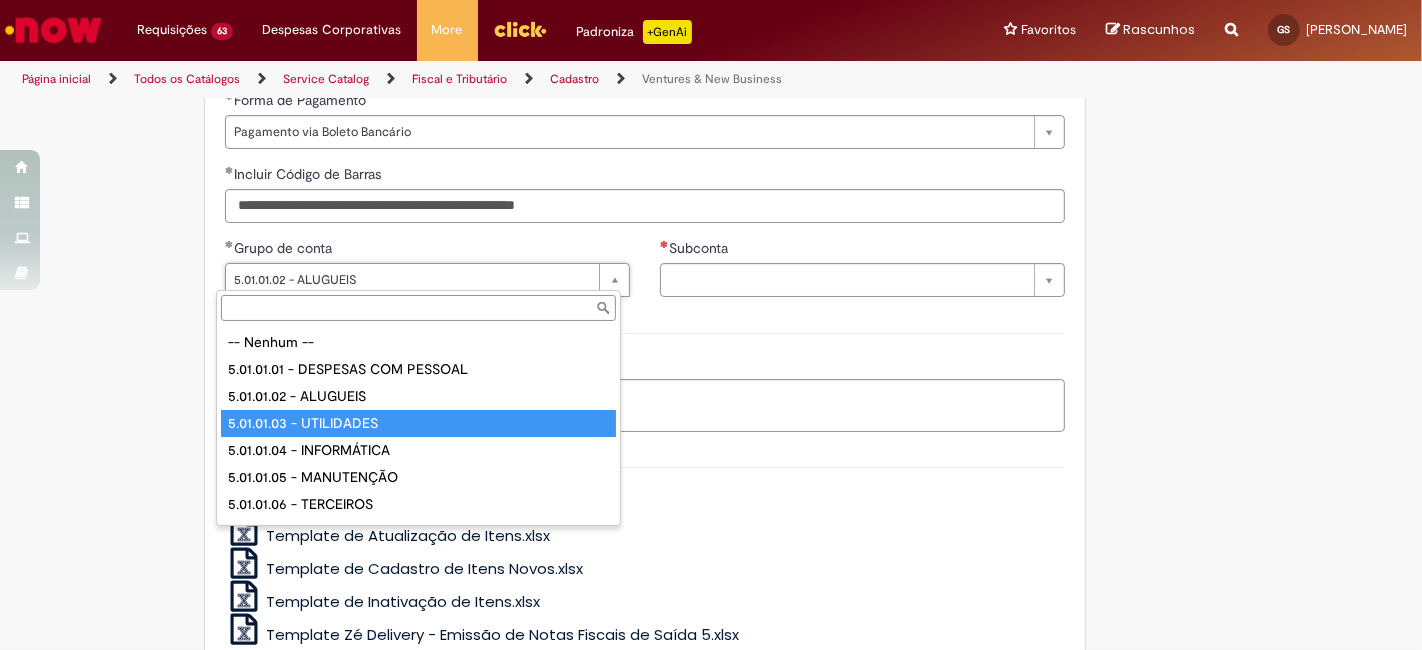 drag, startPoint x: 423, startPoint y: 415, endPoint x: 540, endPoint y: 388, distance: 120.074974 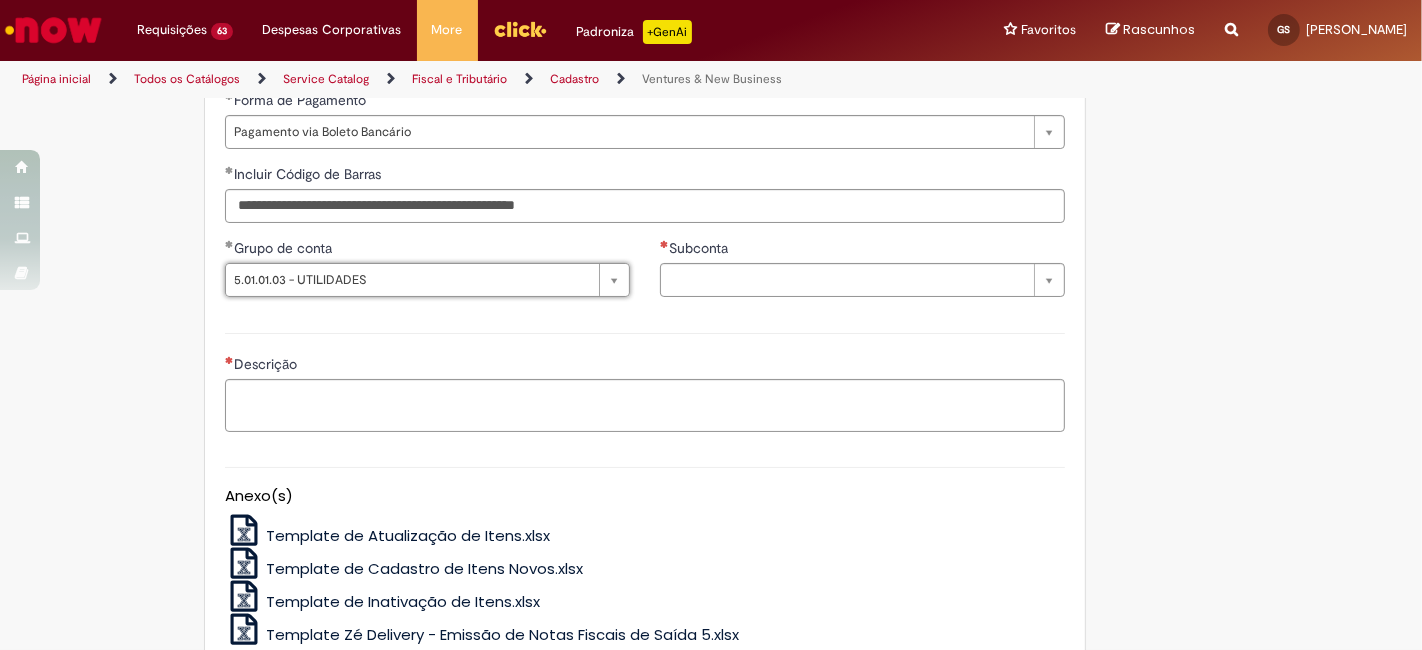 scroll, scrollTop: 0, scrollLeft: 137, axis: horizontal 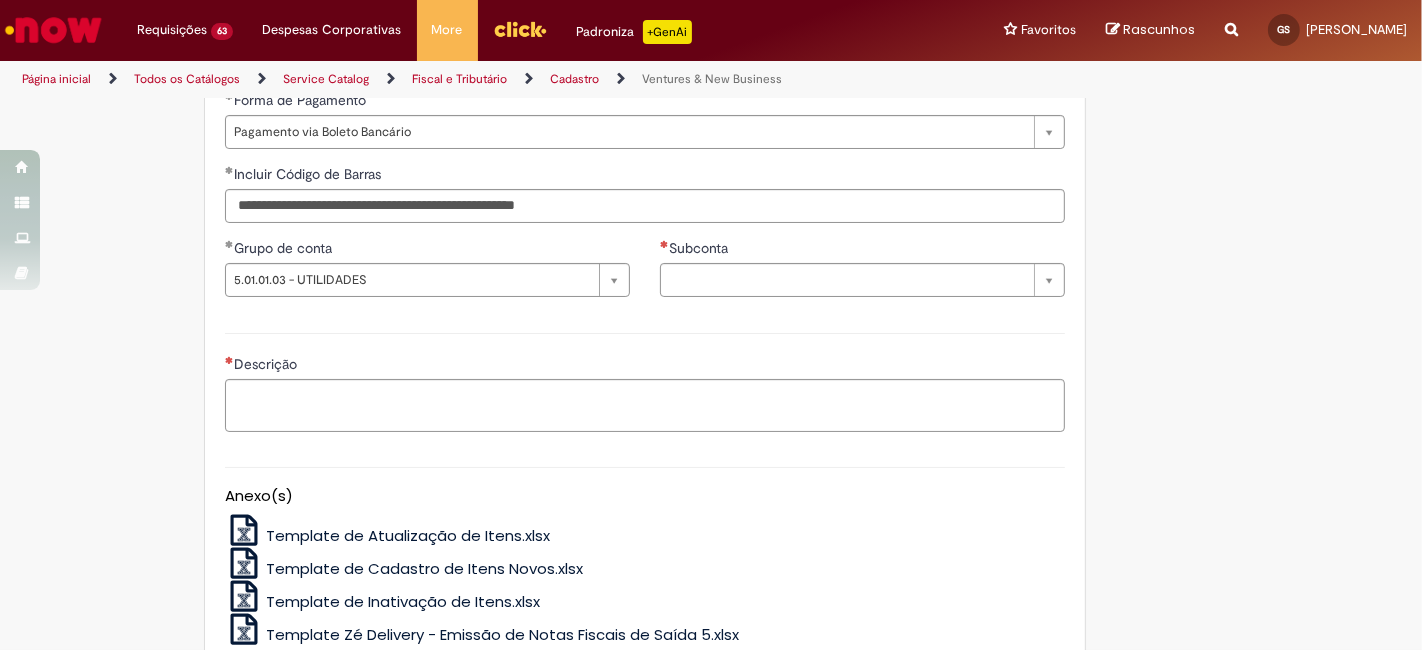 click on "Agencia CNPJ da Conta Subconta          Pesquisar usando lista                 Subconta" at bounding box center (862, 275) 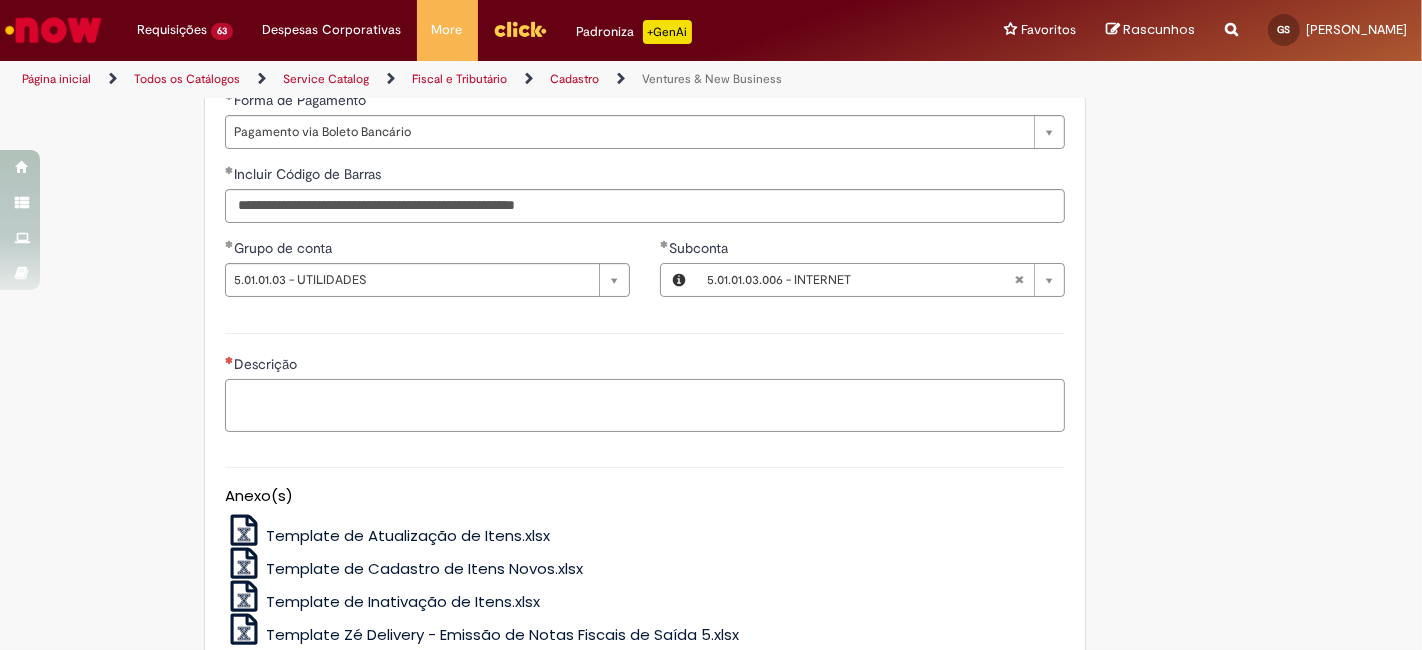click on "Descrição" at bounding box center [645, 405] 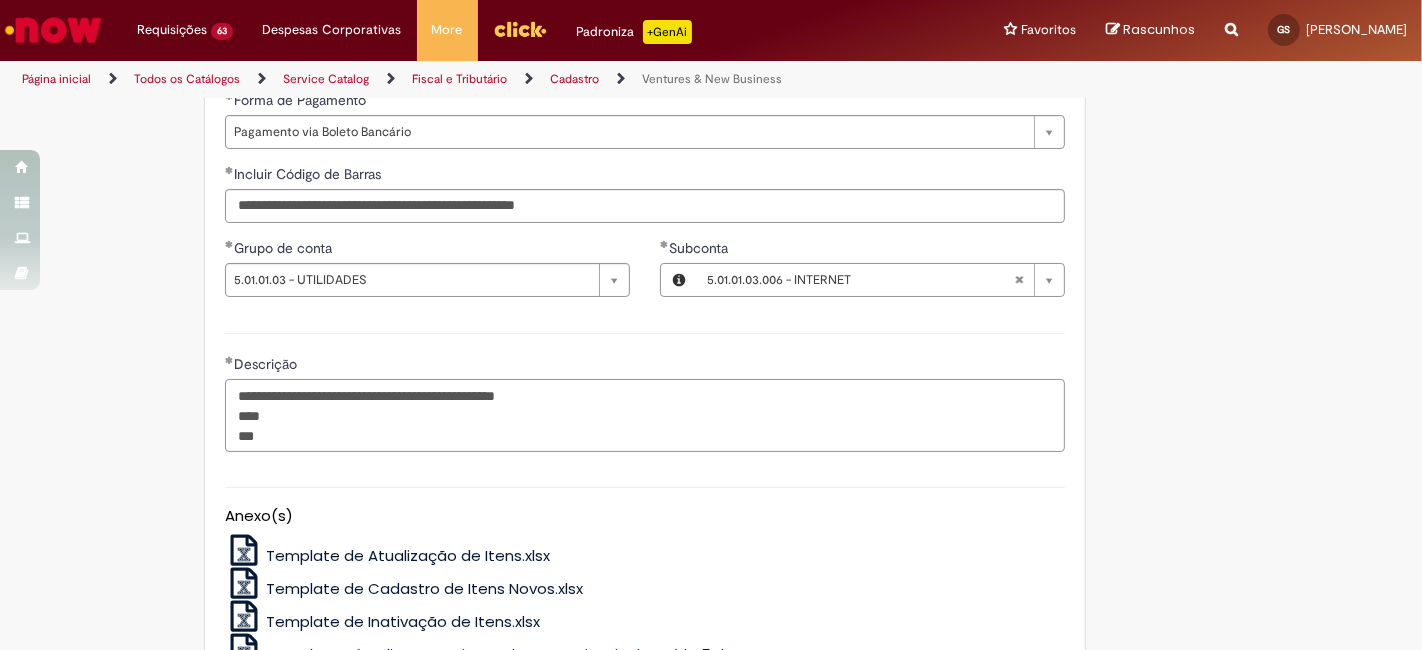 click on "**********" at bounding box center (645, 415) 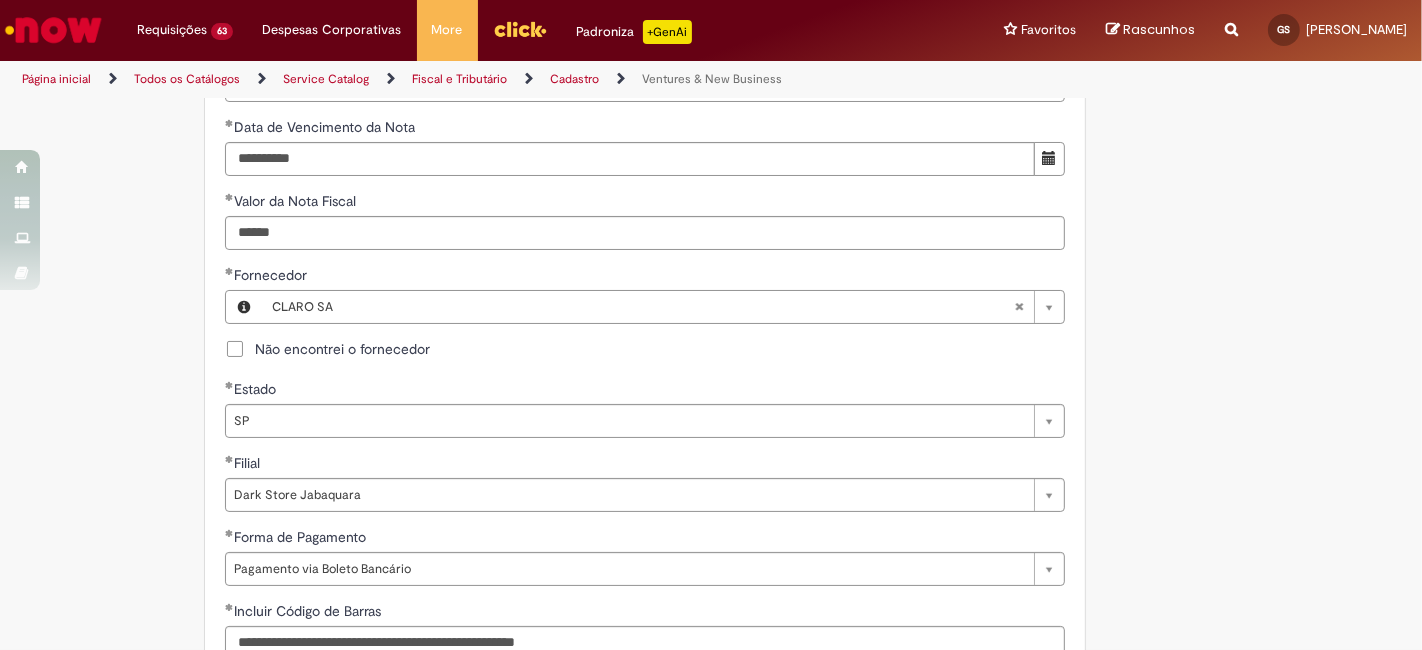 scroll, scrollTop: 814, scrollLeft: 0, axis: vertical 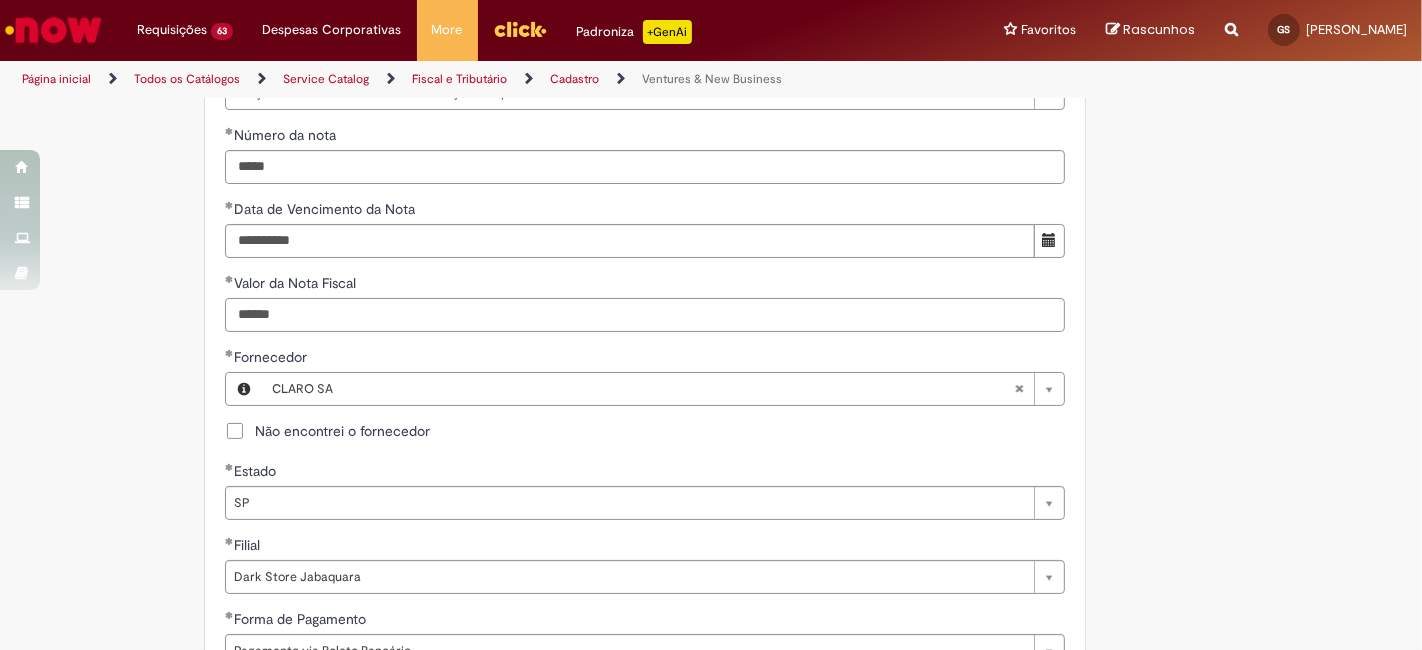 click on "******" at bounding box center (645, 315) 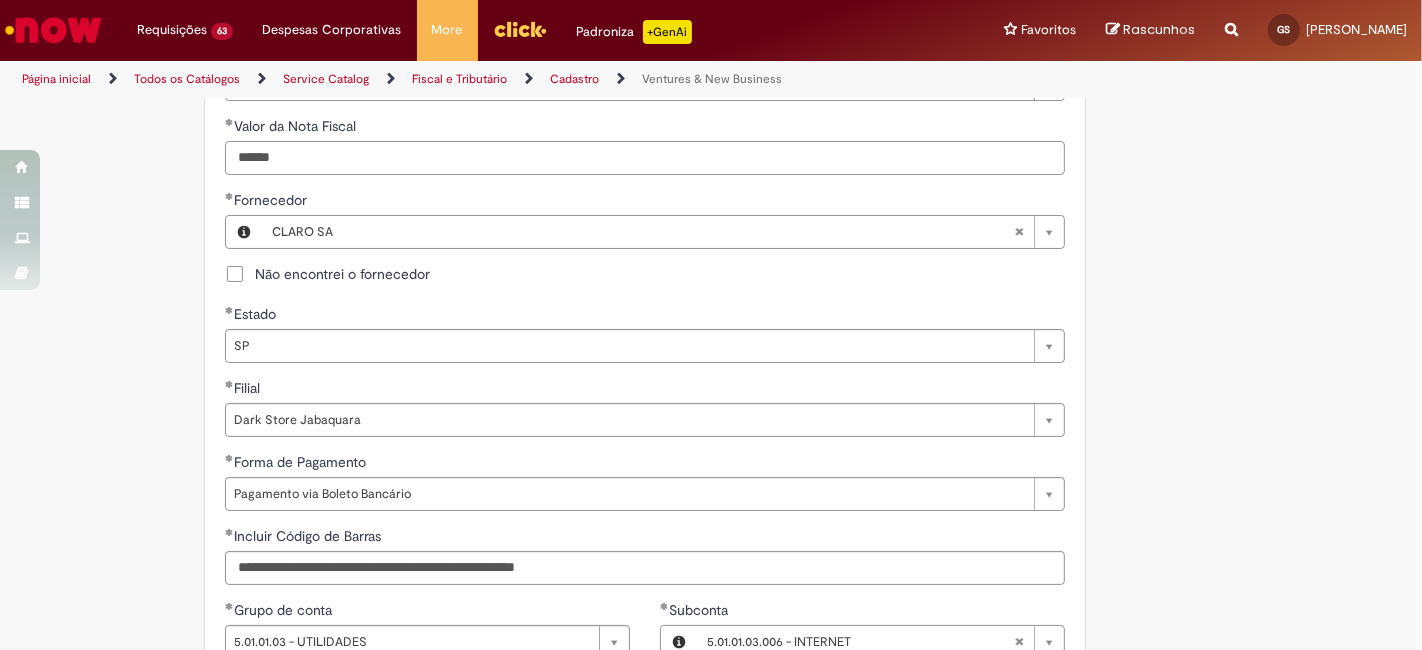 scroll, scrollTop: 1333, scrollLeft: 0, axis: vertical 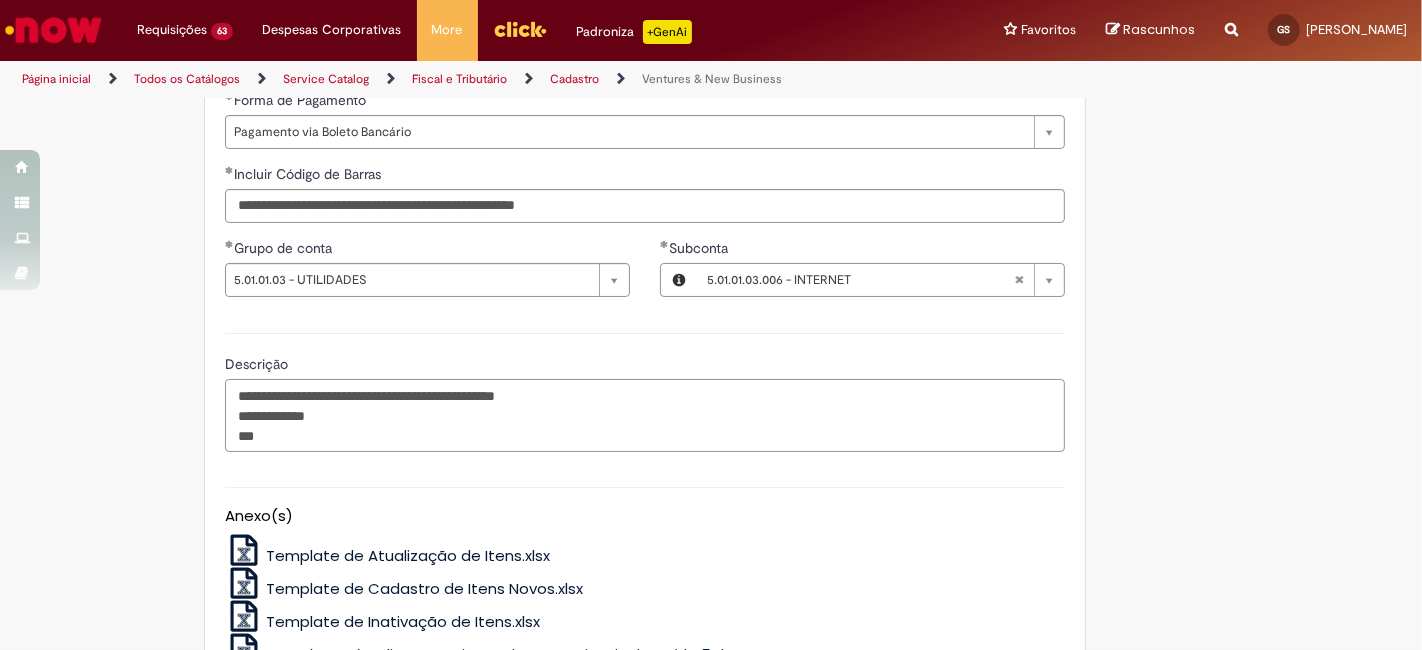 click on "**********" at bounding box center [645, 415] 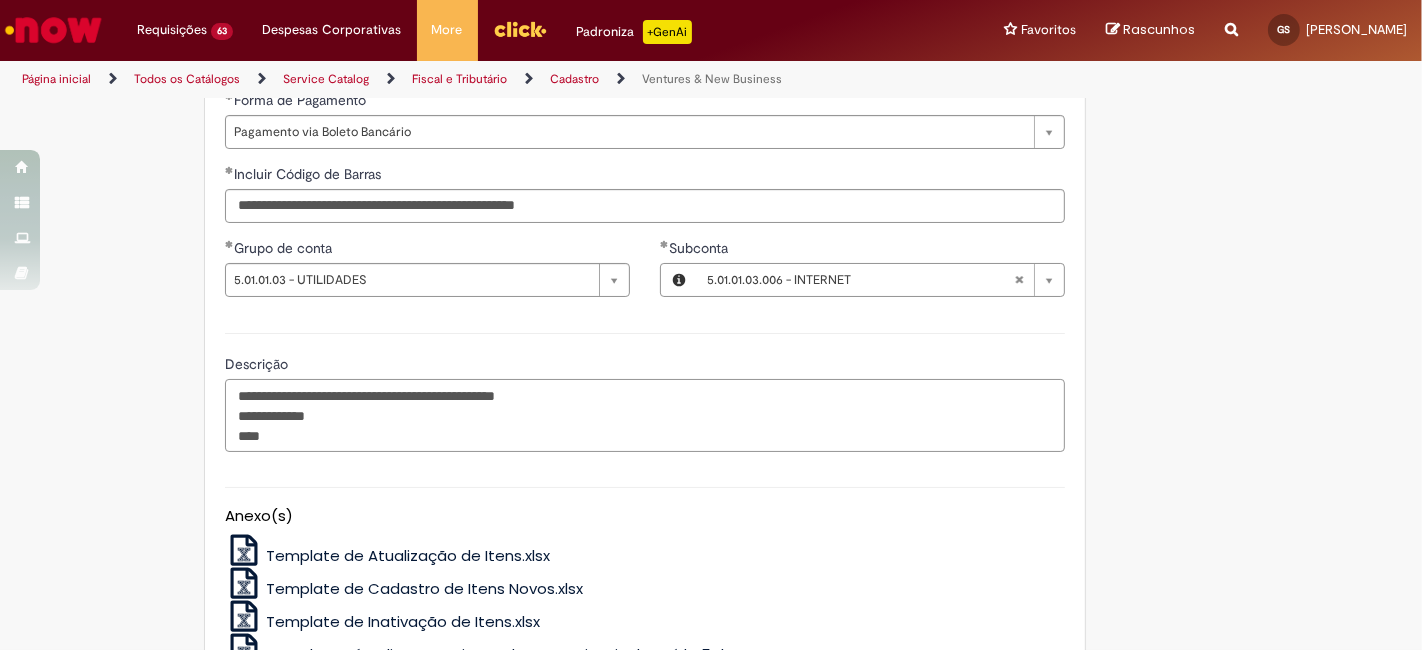 paste on "*******" 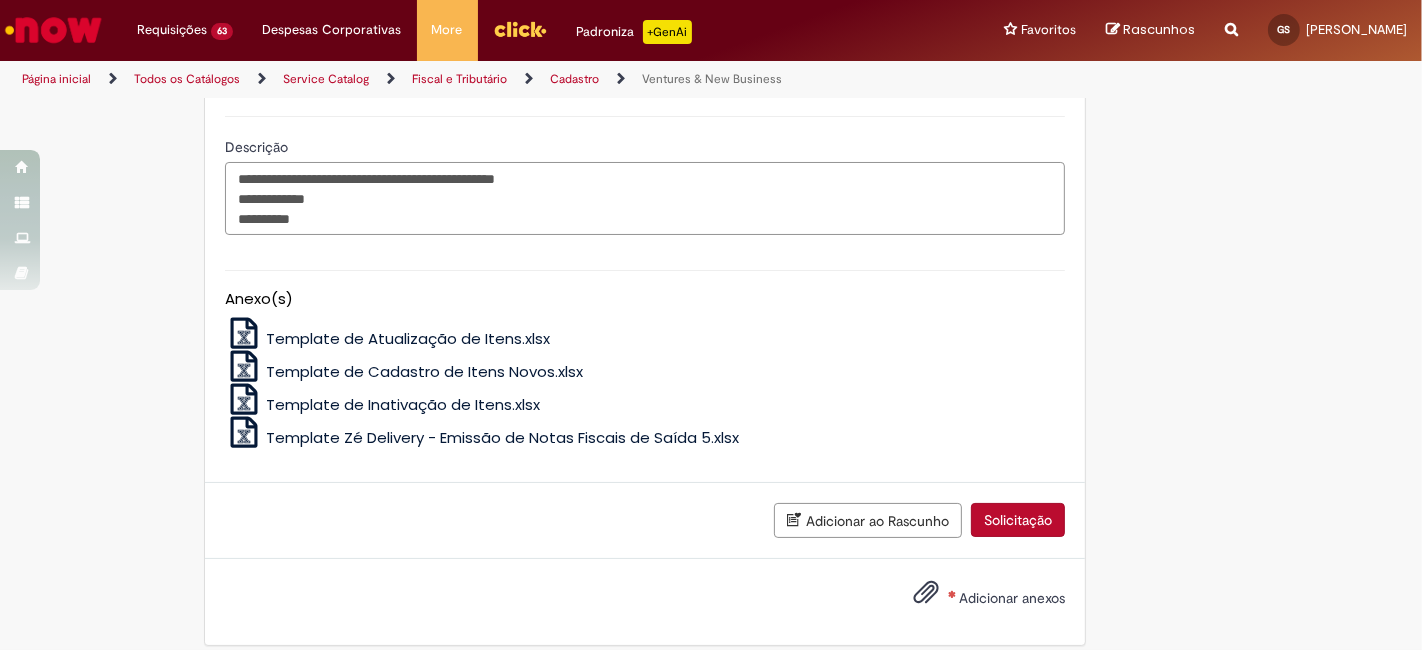 scroll, scrollTop: 1565, scrollLeft: 0, axis: vertical 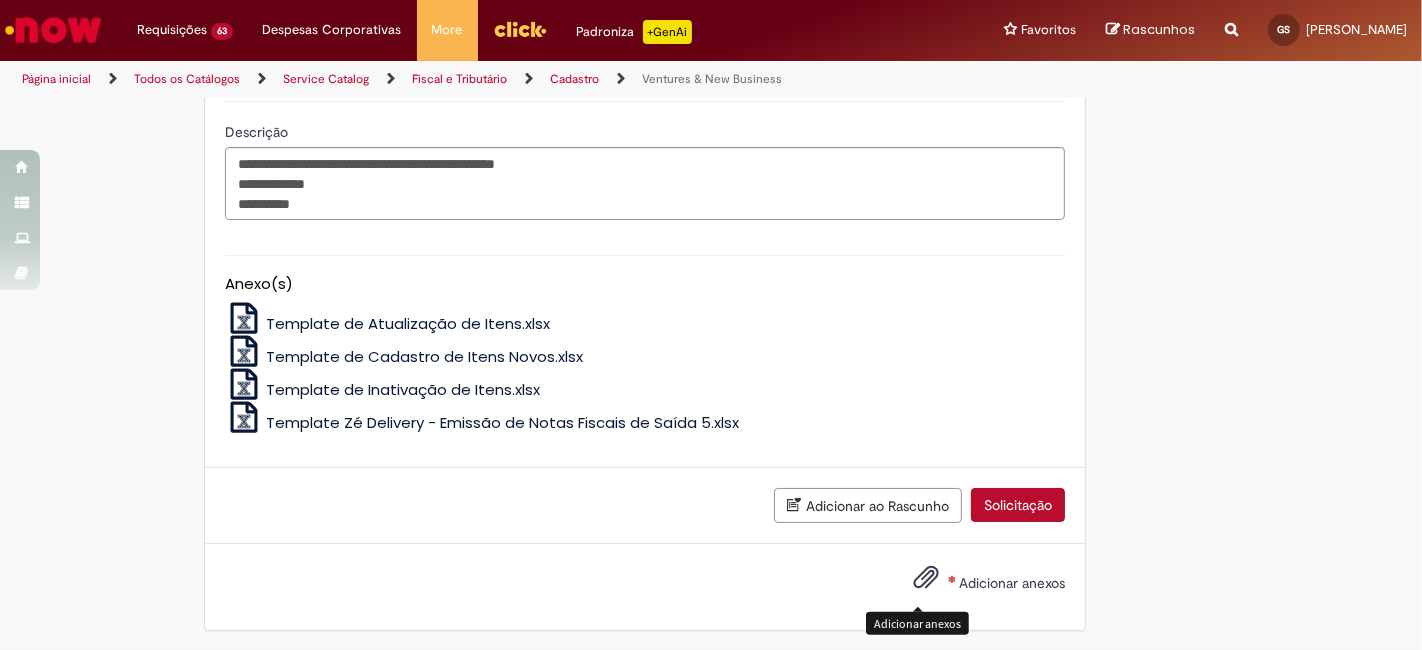 click on "Adicionar anexos" at bounding box center (1012, 583) 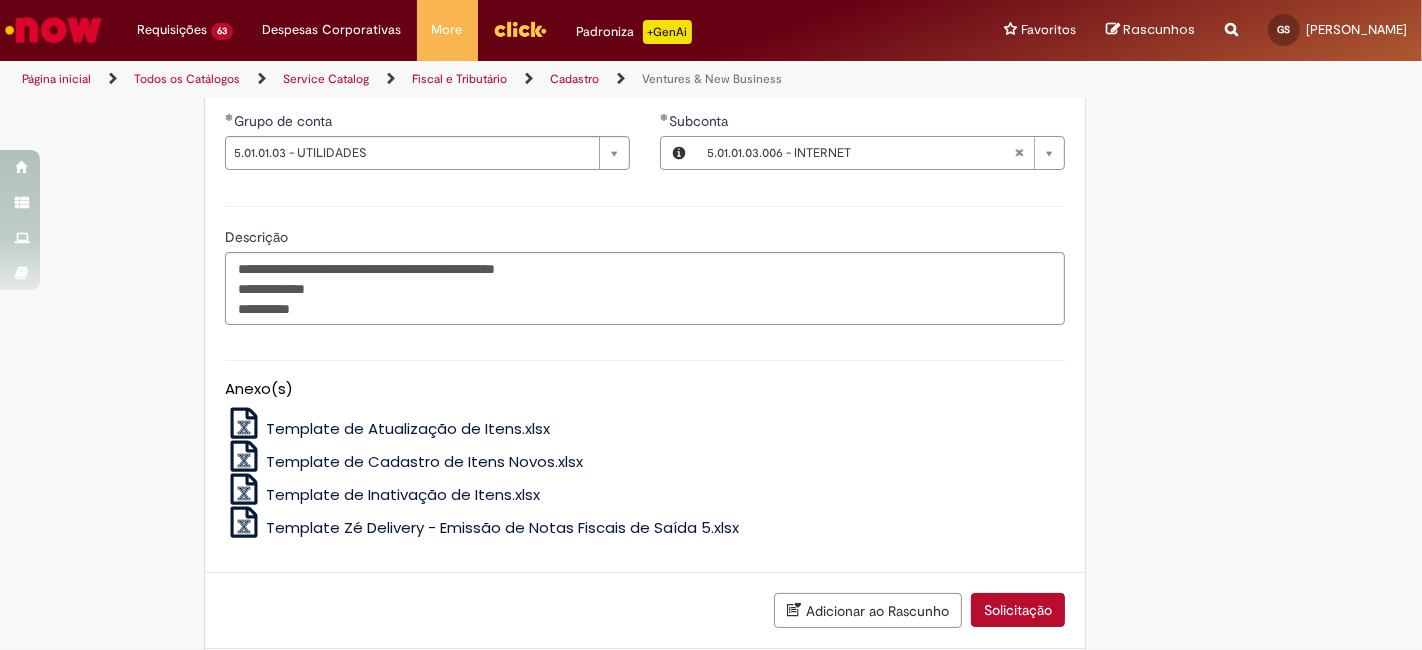 scroll, scrollTop: 1637, scrollLeft: 0, axis: vertical 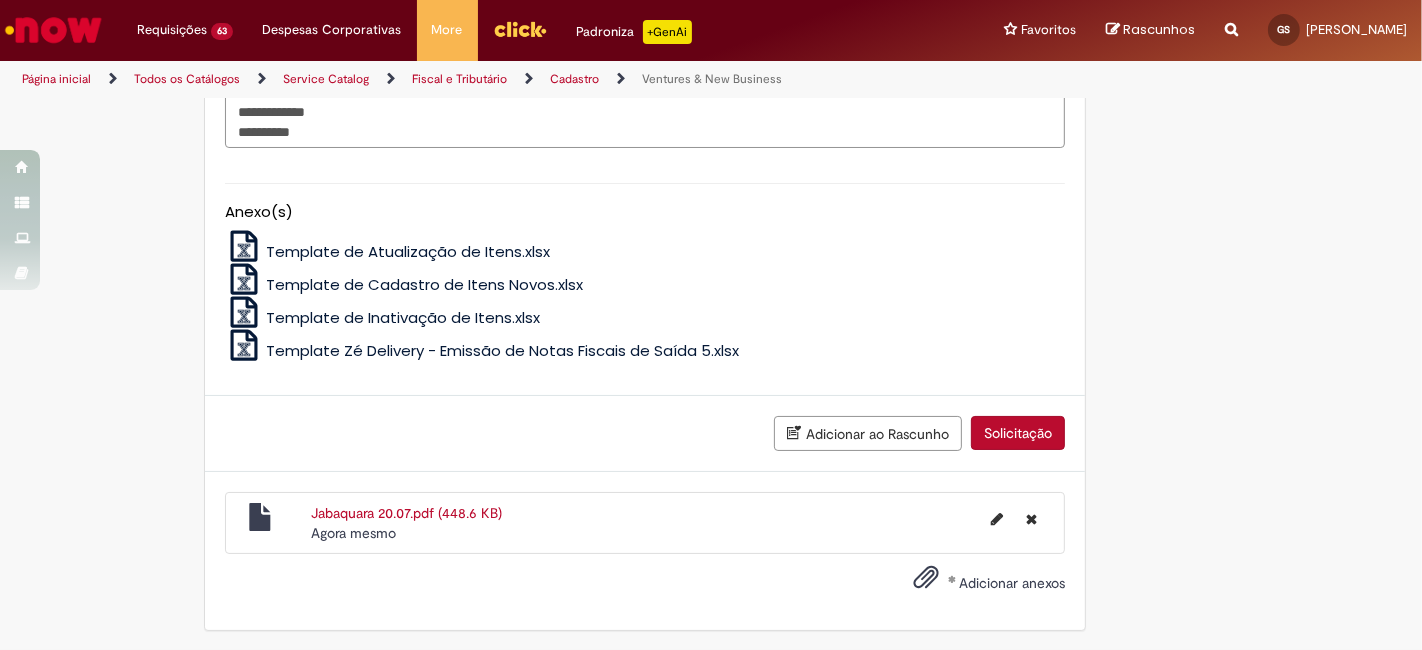 click on "Adicionar ao Rascunho        Solicitação" at bounding box center (645, 434) 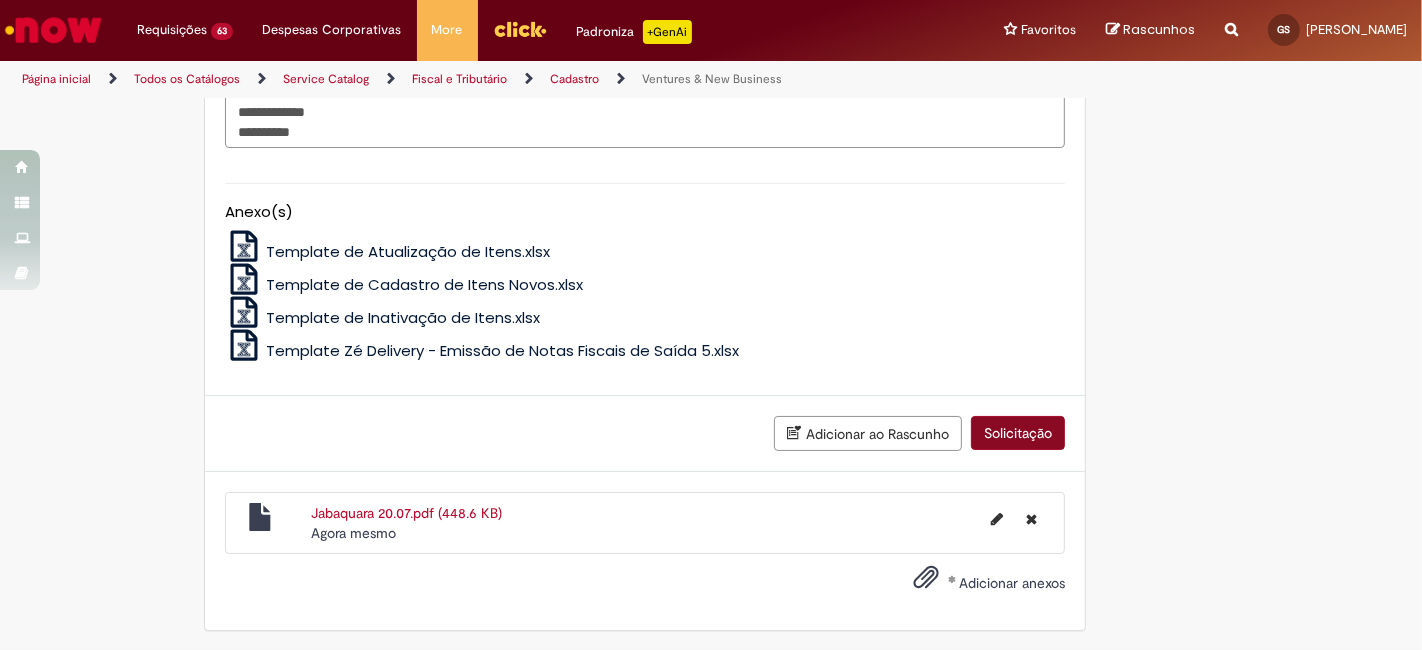 scroll, scrollTop: 1591, scrollLeft: 0, axis: vertical 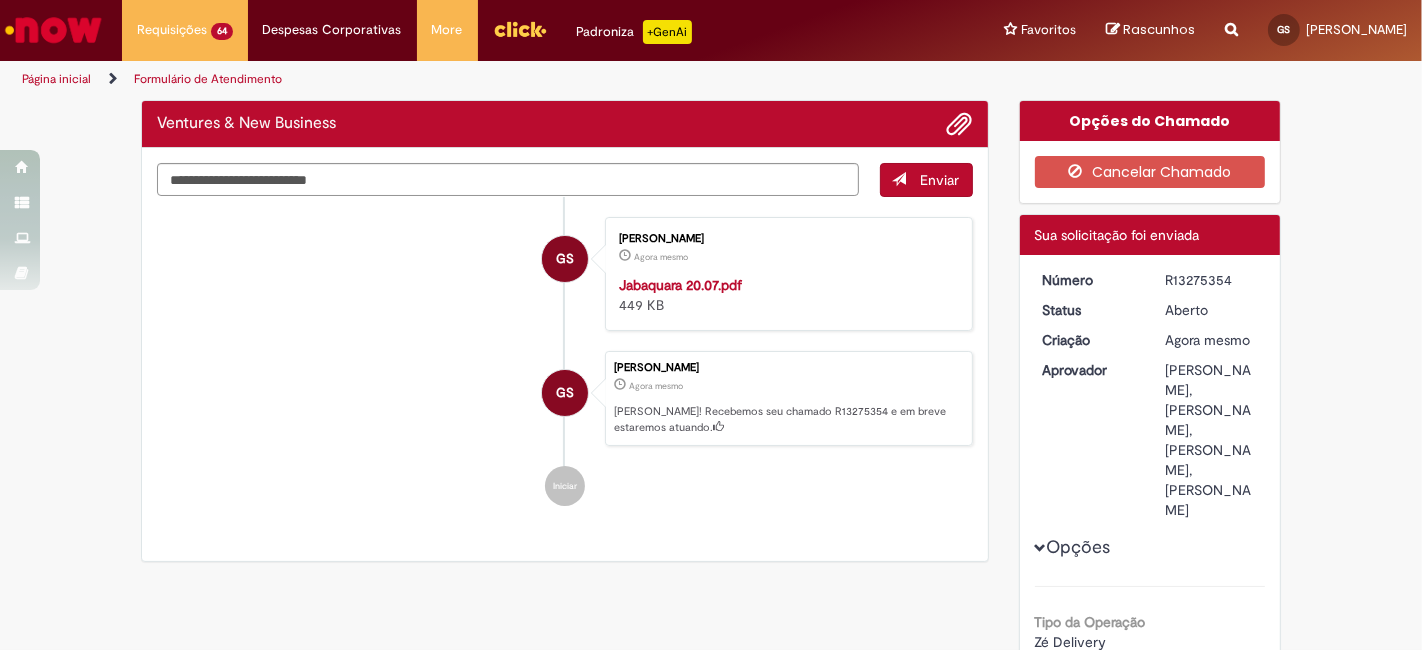 click on "R13275354" at bounding box center [1211, 280] 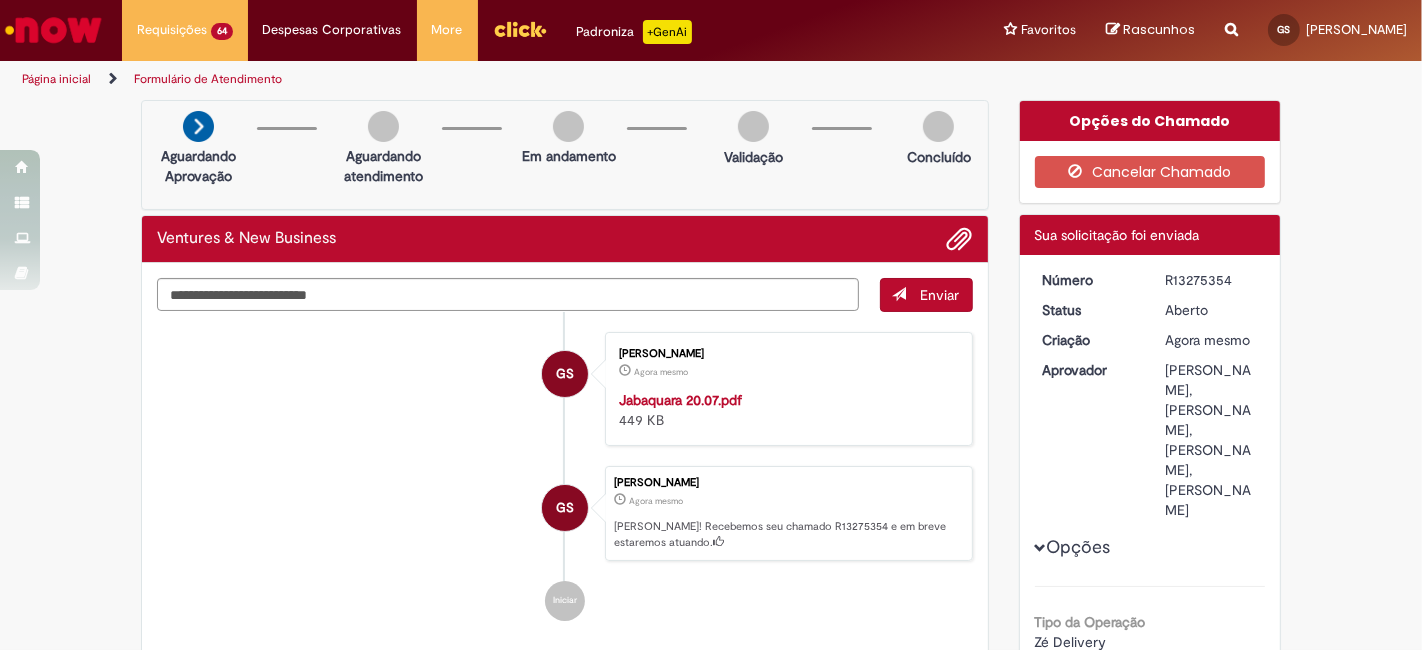copy on "R13275354" 